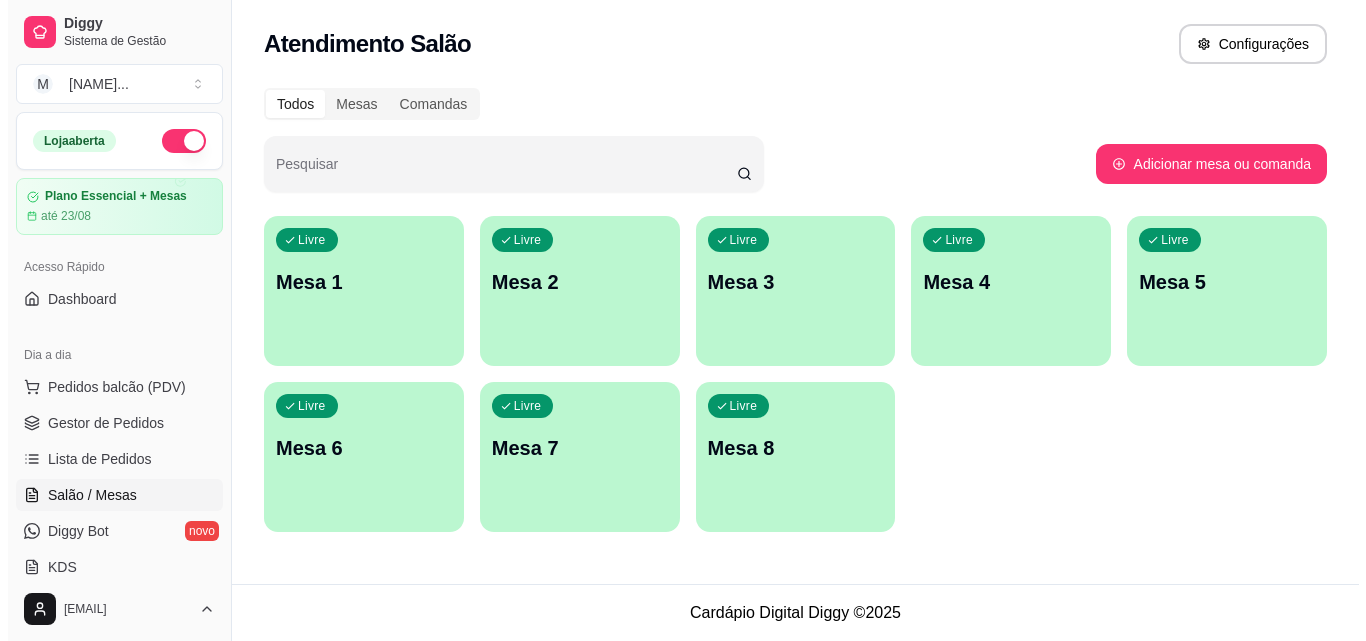 scroll, scrollTop: 0, scrollLeft: 0, axis: both 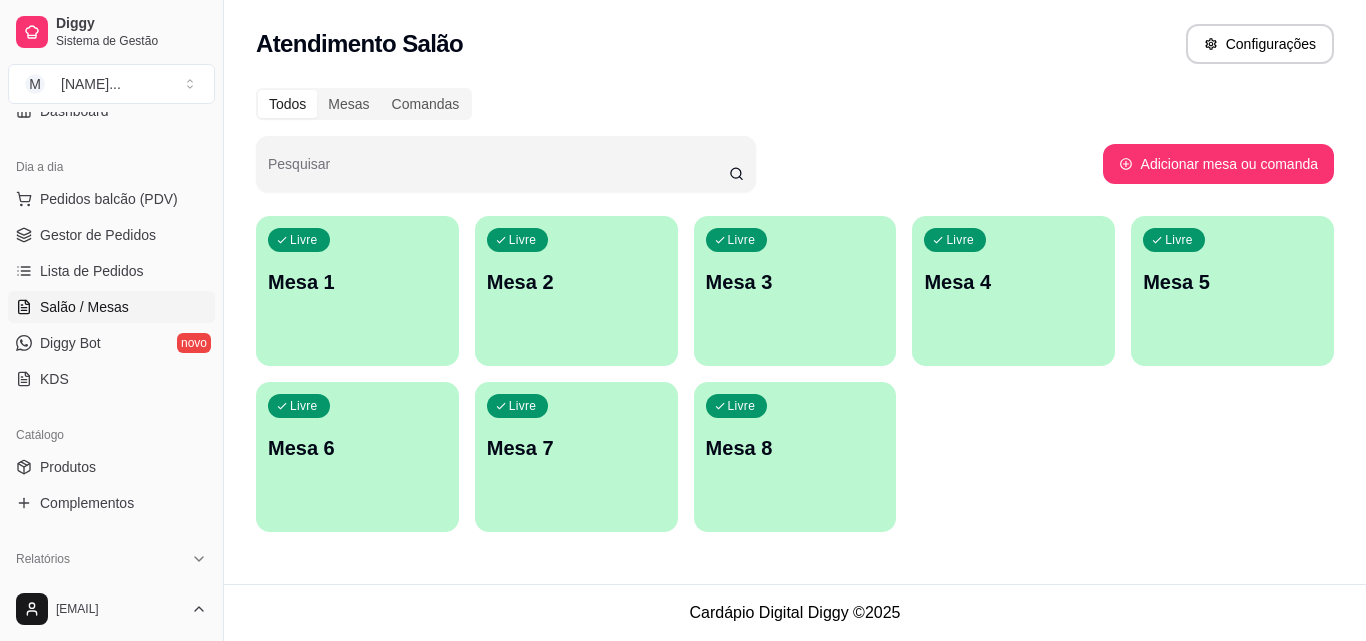 click on "Livre Mesa 3" at bounding box center [795, 279] 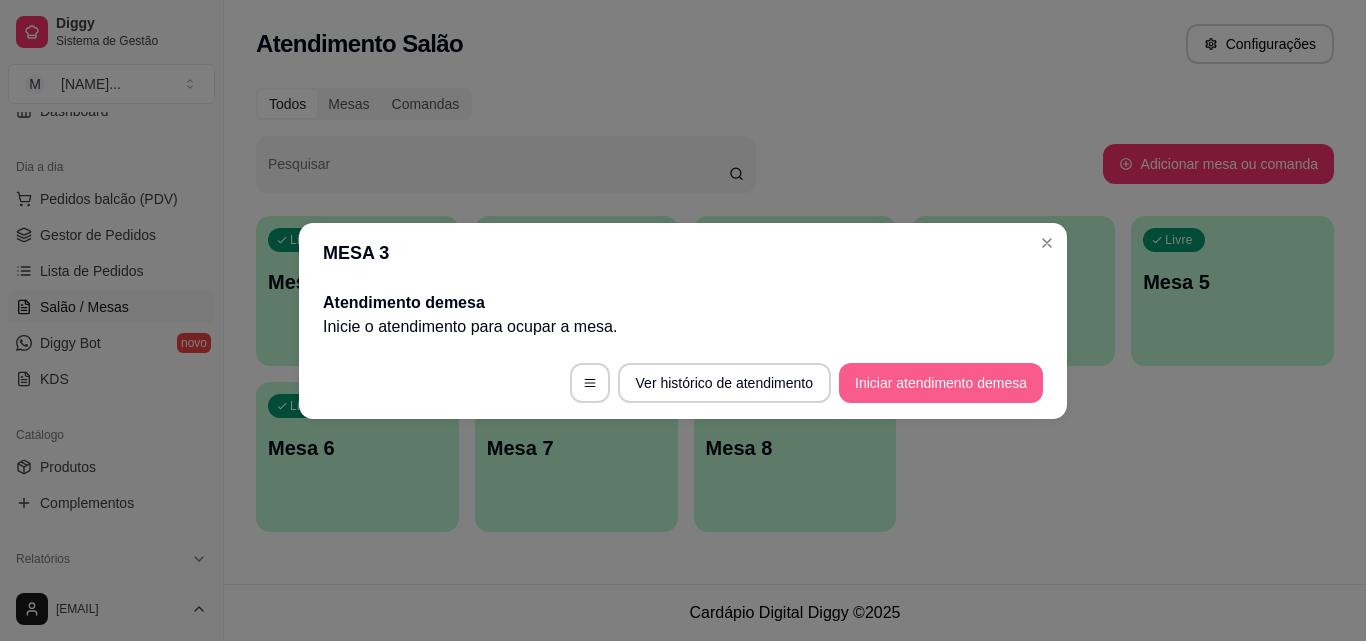 click on "Iniciar atendimento de  mesa" at bounding box center (941, 383) 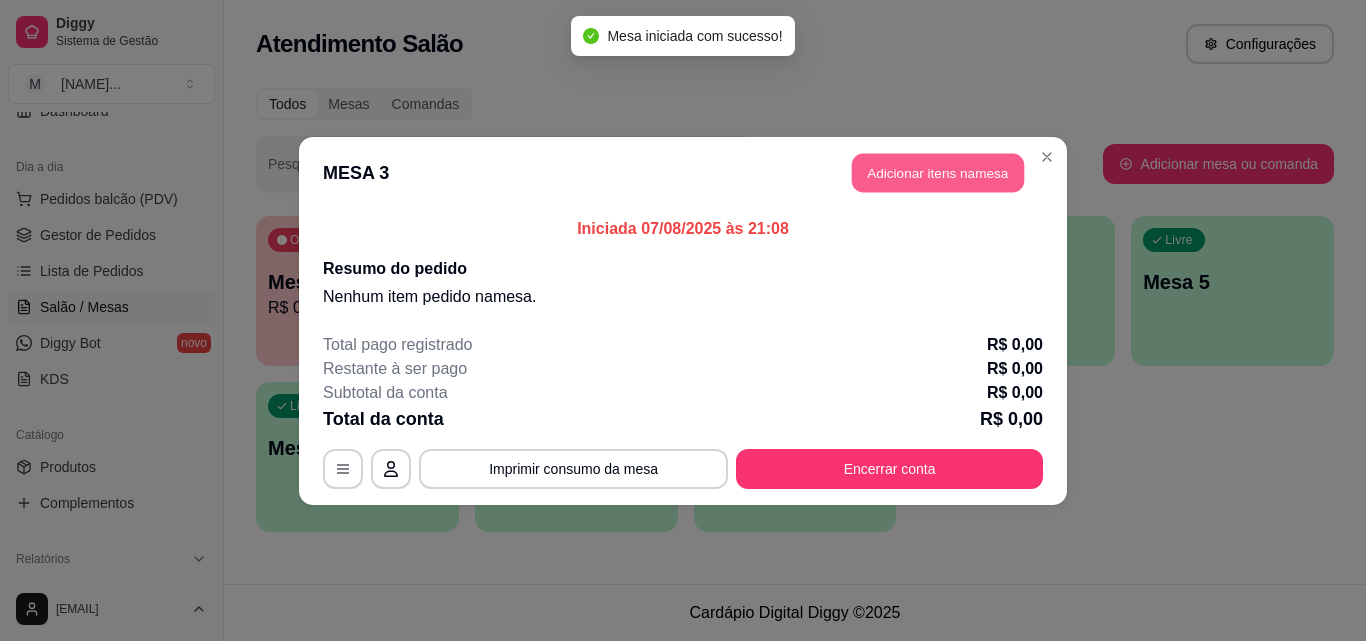 click on "Adicionar itens na  mesa" at bounding box center (938, 172) 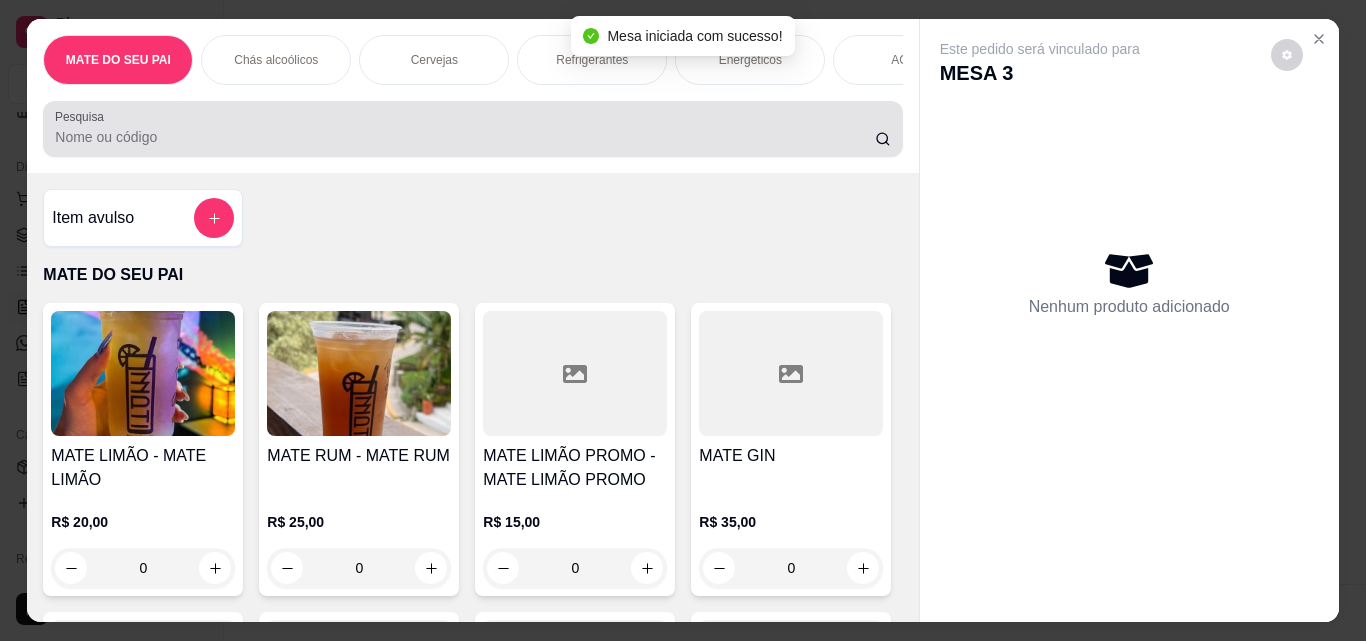 click at bounding box center [472, 129] 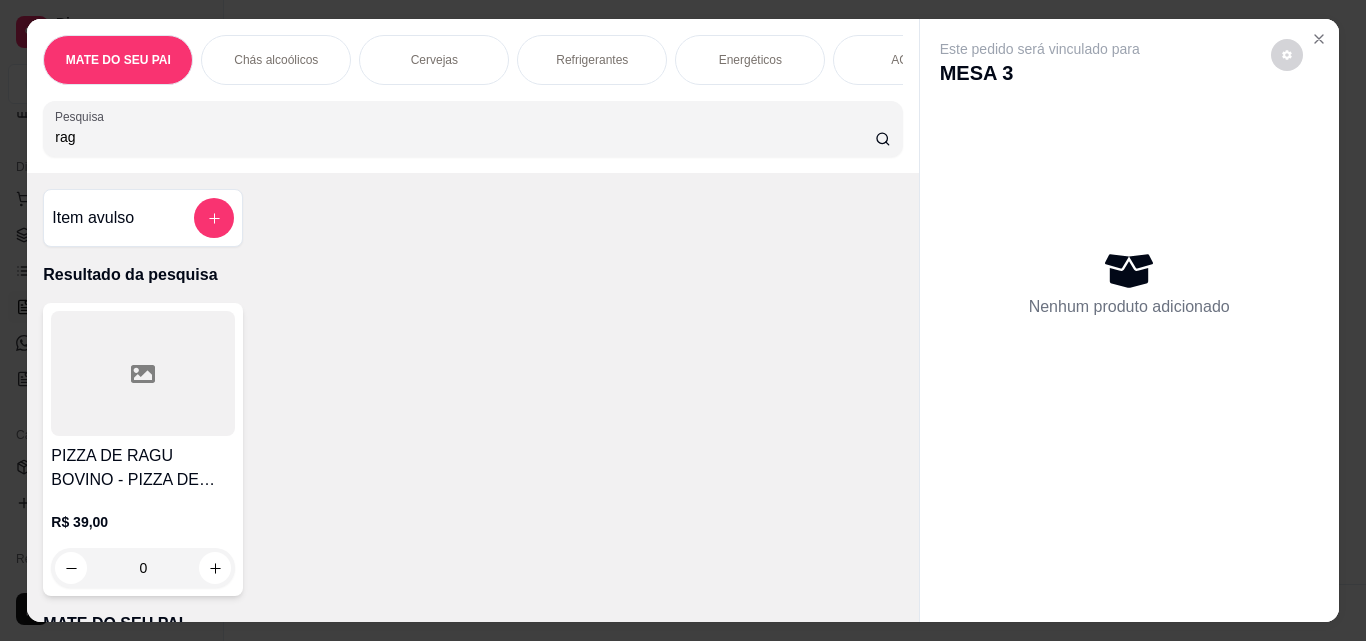 type on "rag" 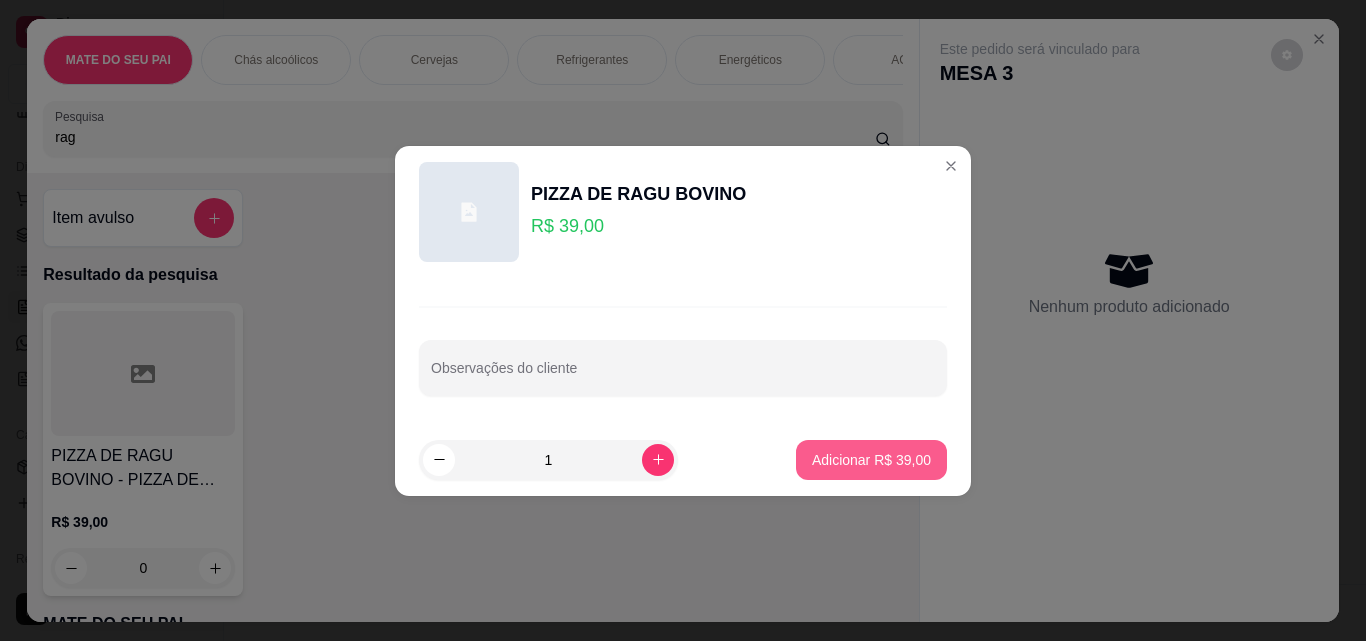 click on "Adicionar   R$ 39,00" at bounding box center [871, 460] 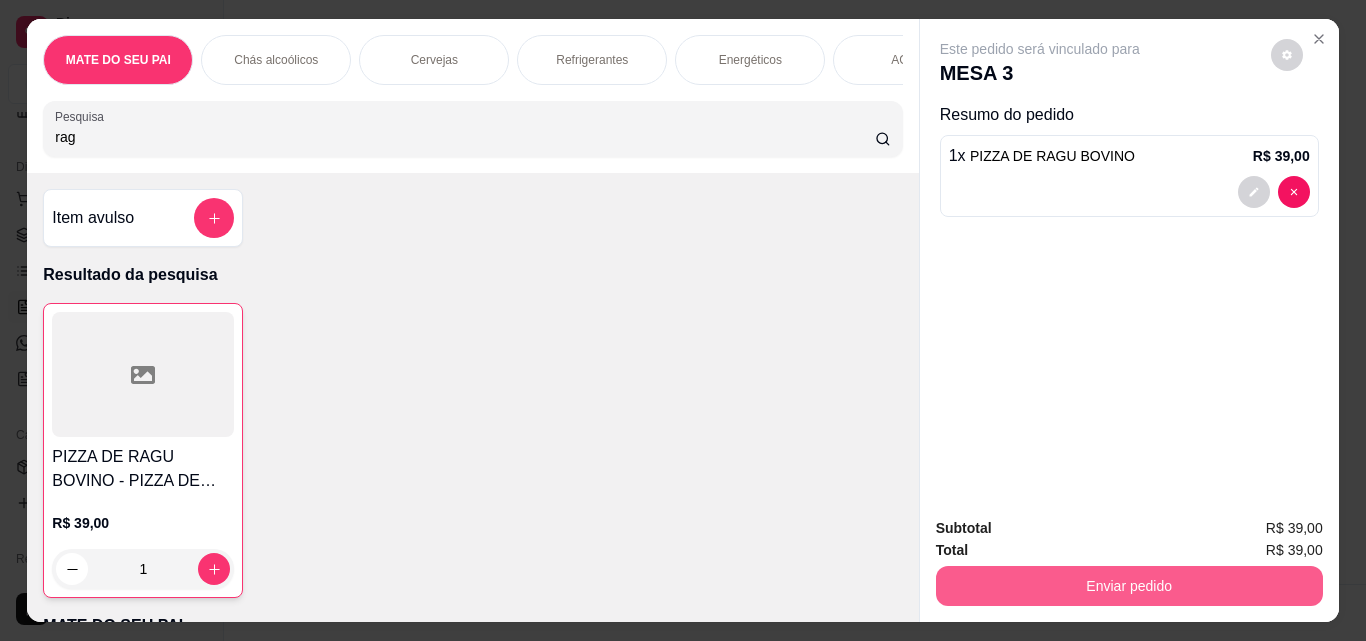 click on "Enviar pedido" at bounding box center (1129, 586) 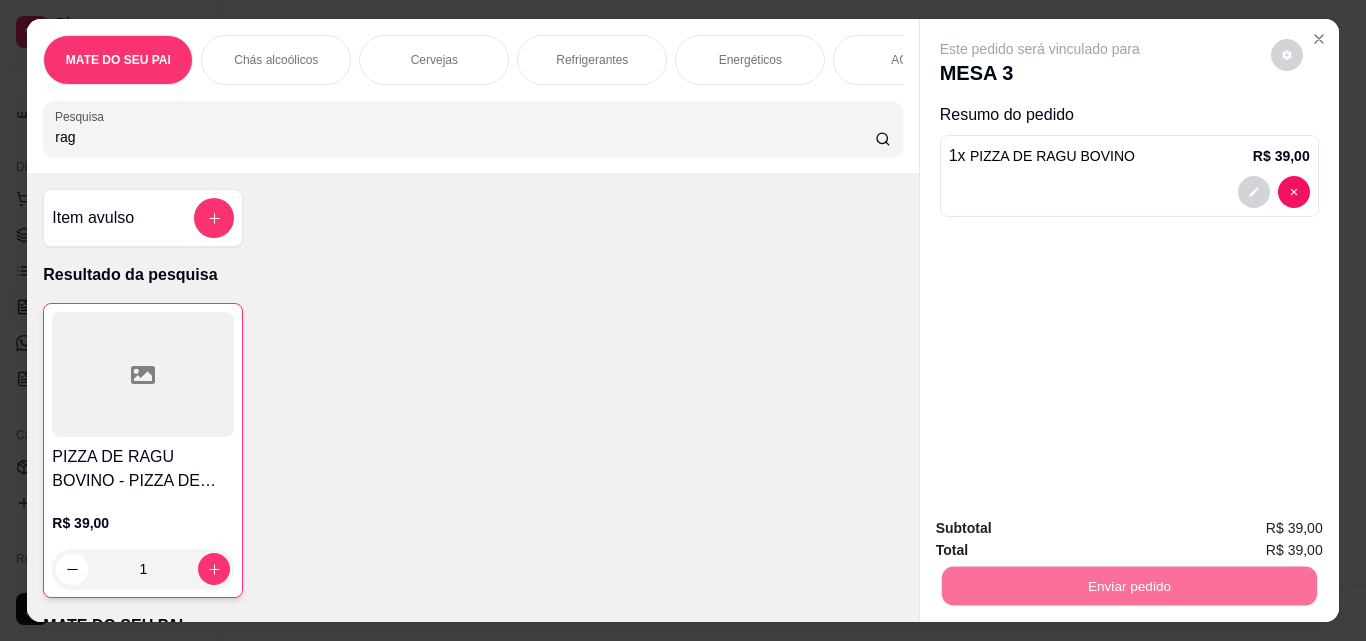 click on "Sim, quero registrar" at bounding box center [1253, 528] 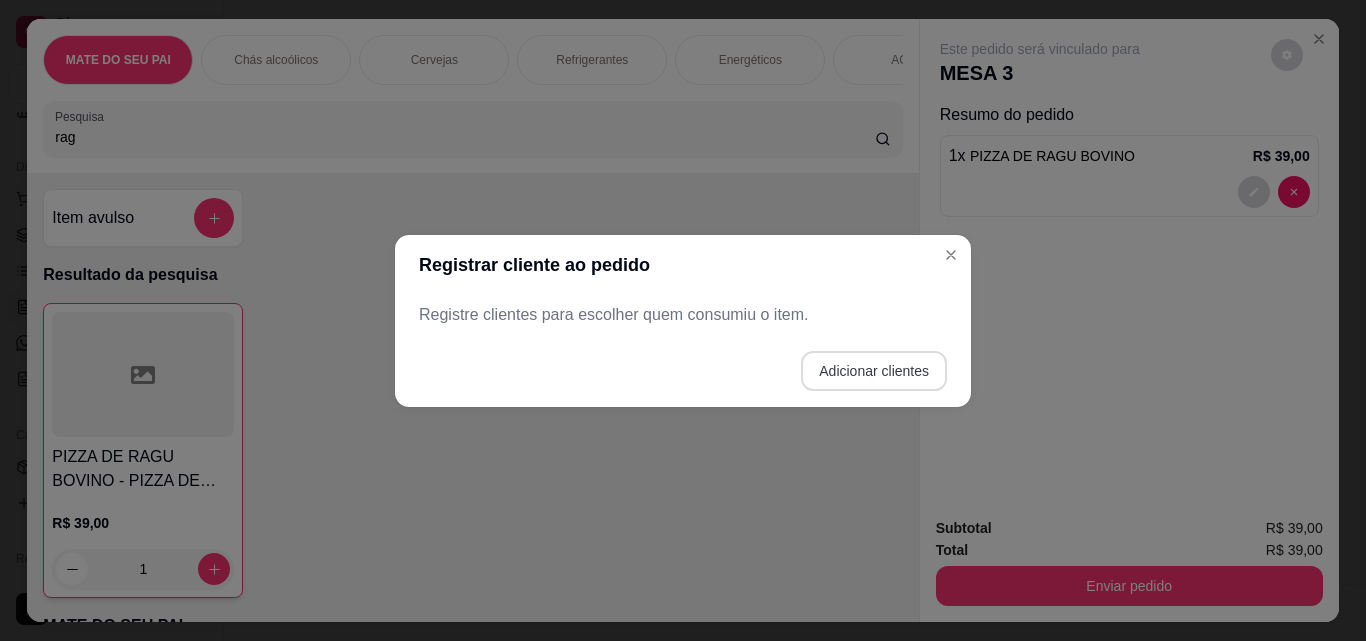 click on "Adicionar clientes" at bounding box center [874, 371] 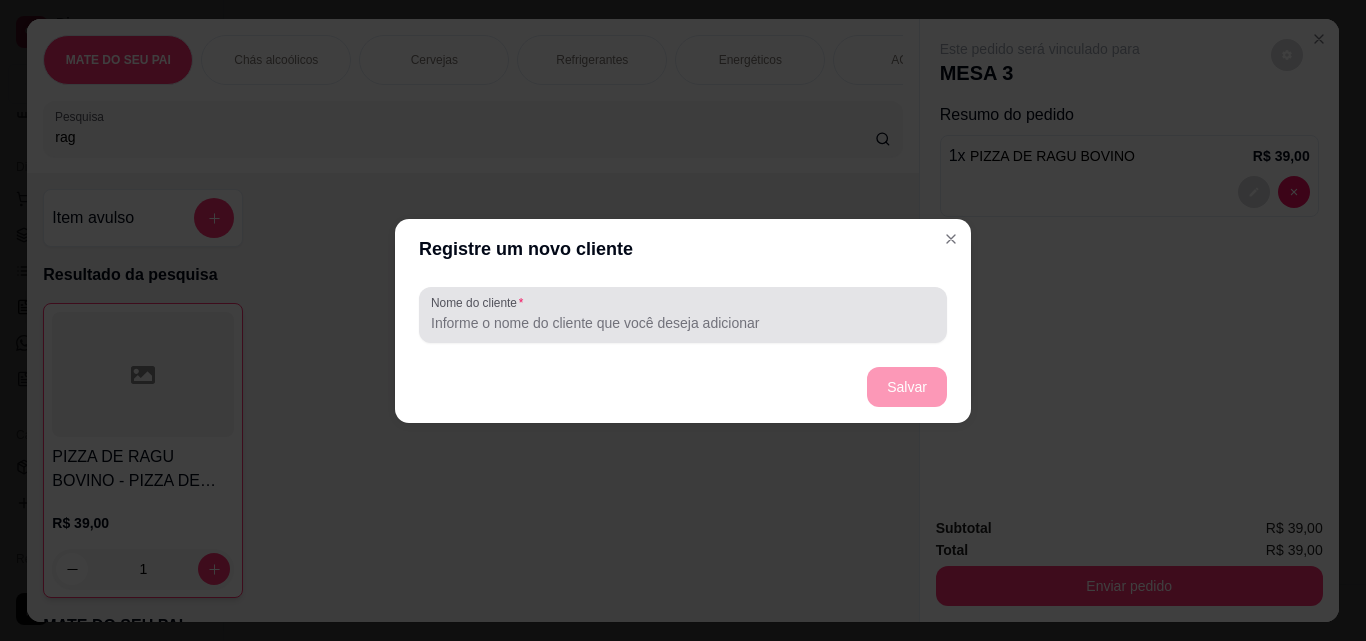 click at bounding box center (683, 315) 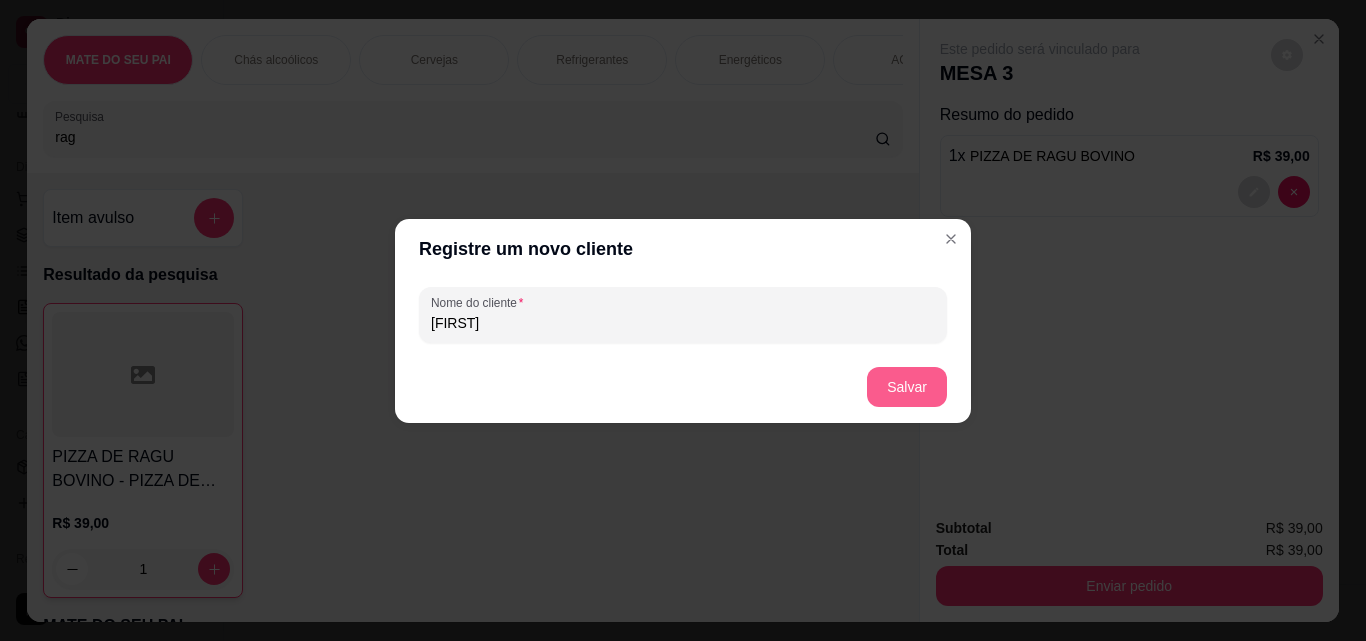 type on "[NAME]" 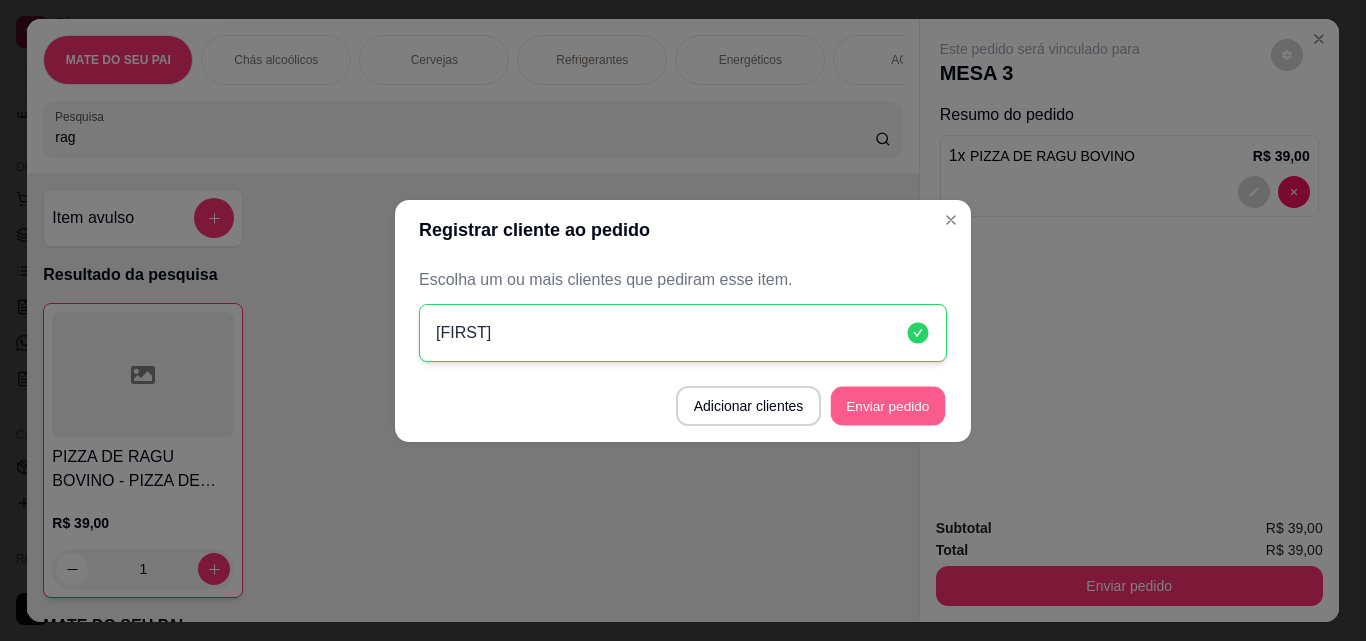click on "Enviar pedido" at bounding box center [888, 405] 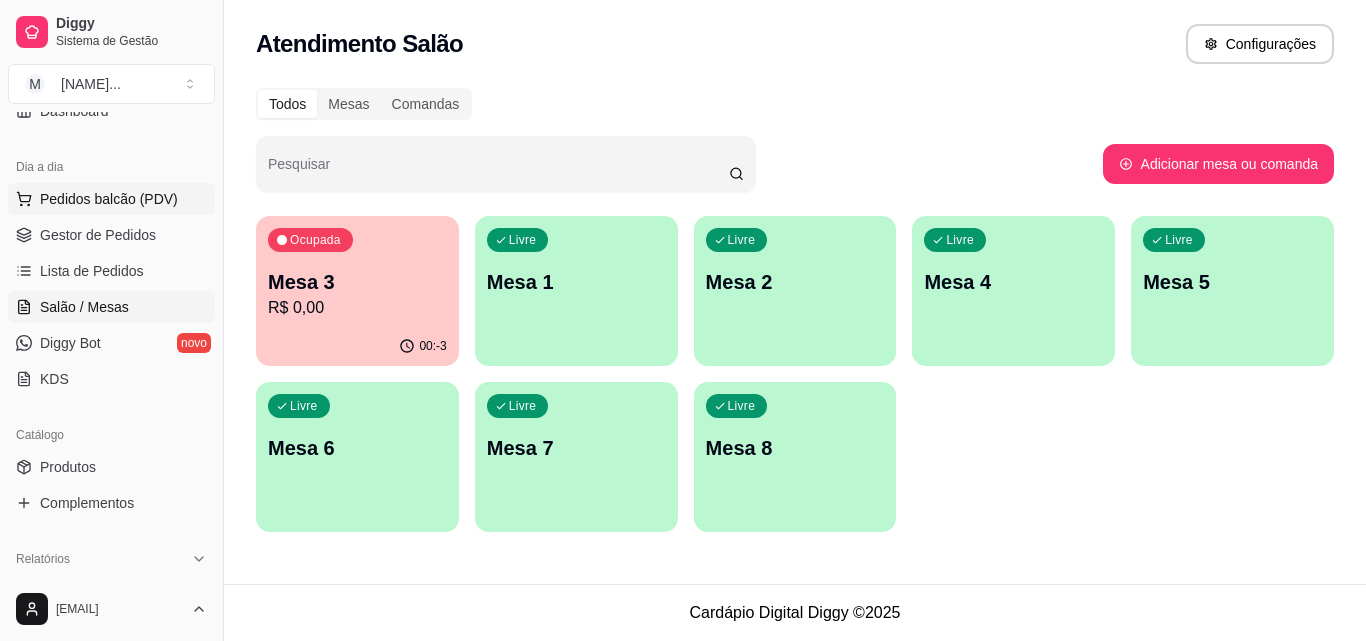 click on "Pedidos balcão (PDV)" at bounding box center (111, 199) 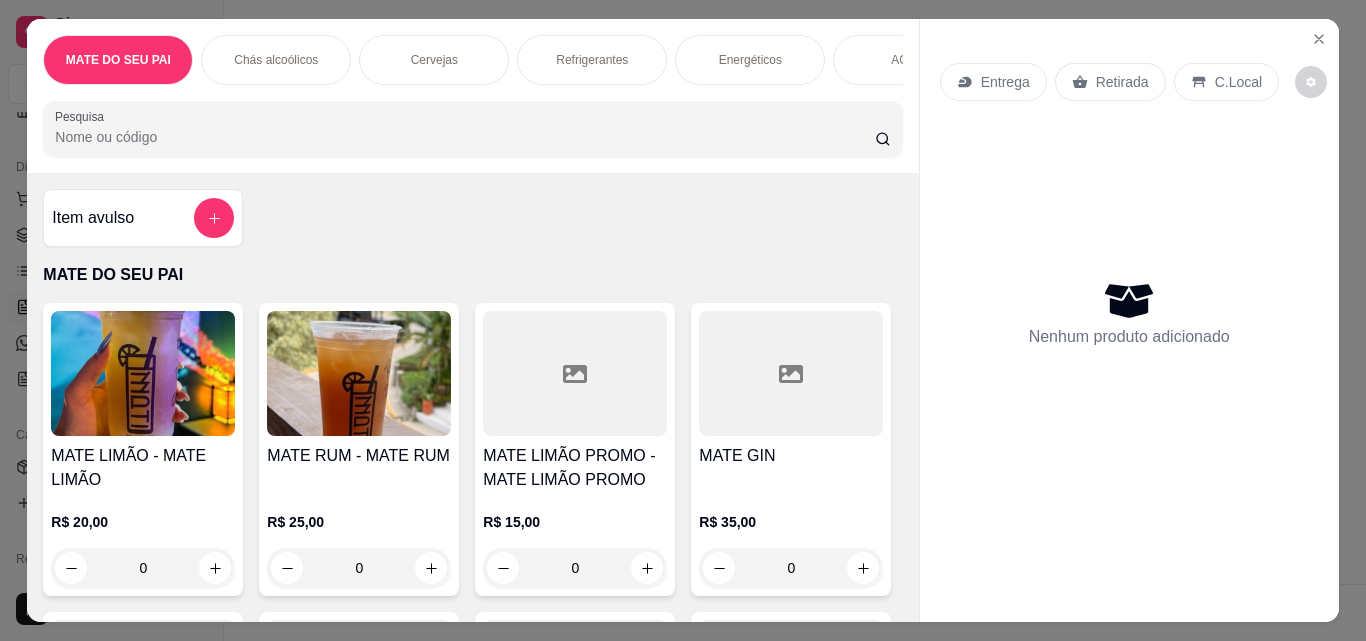 scroll, scrollTop: 379, scrollLeft: 0, axis: vertical 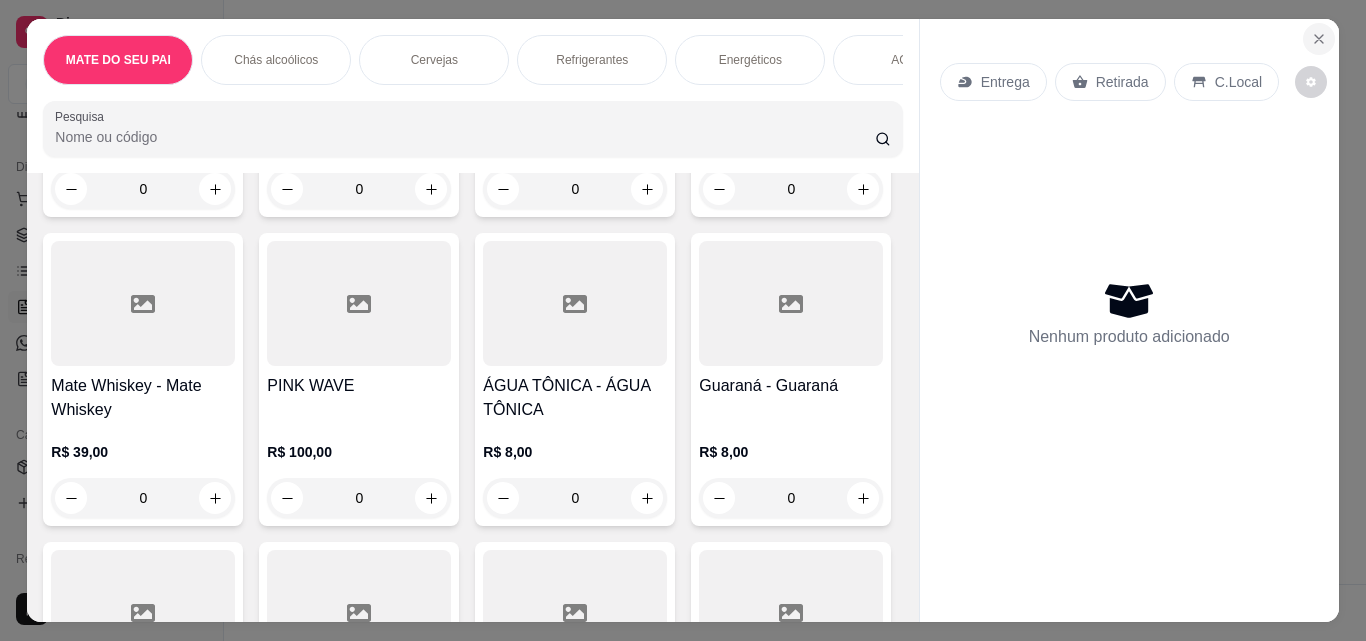 click 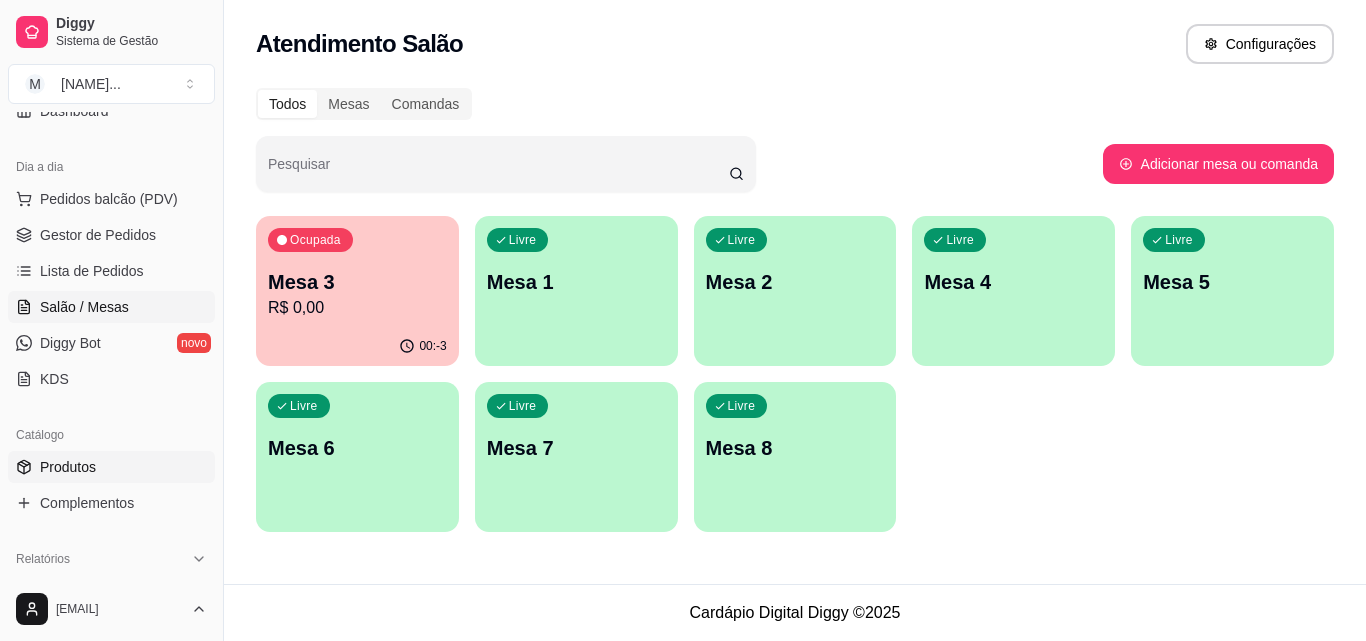 click on "Produtos" at bounding box center (111, 467) 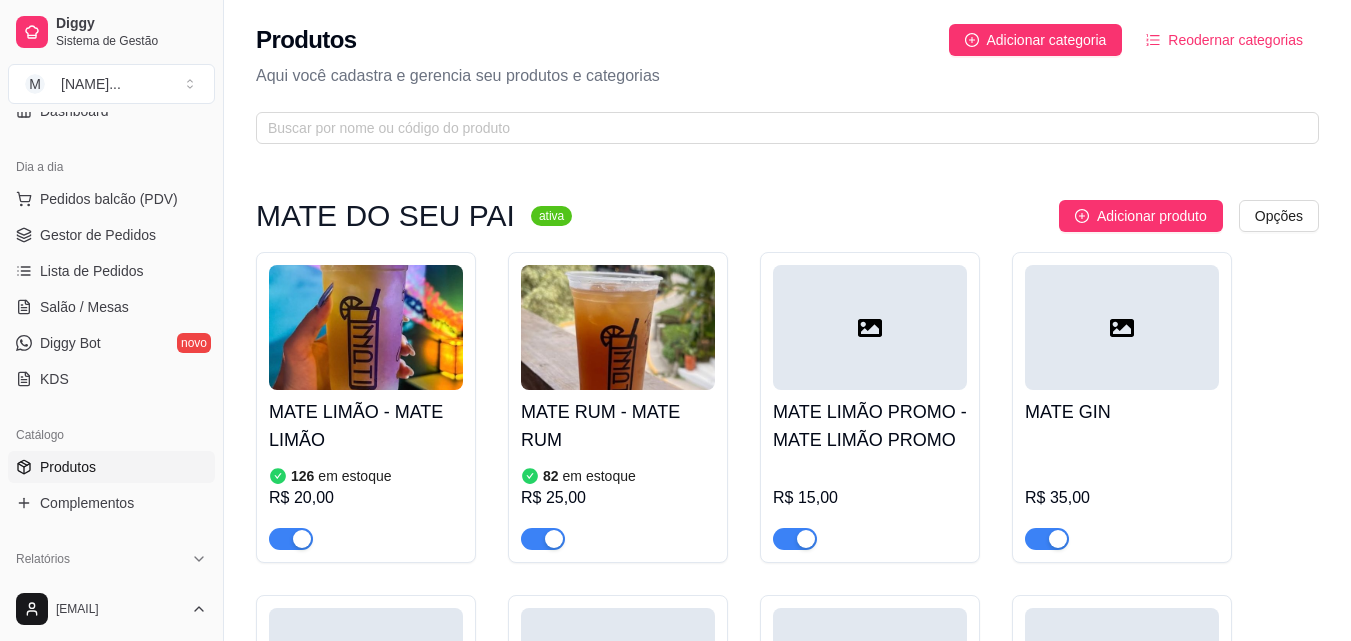 click on "MATE LIMÃO PROMO - MATE LIMÃO PROMO   R$ 15,00" at bounding box center [870, 407] 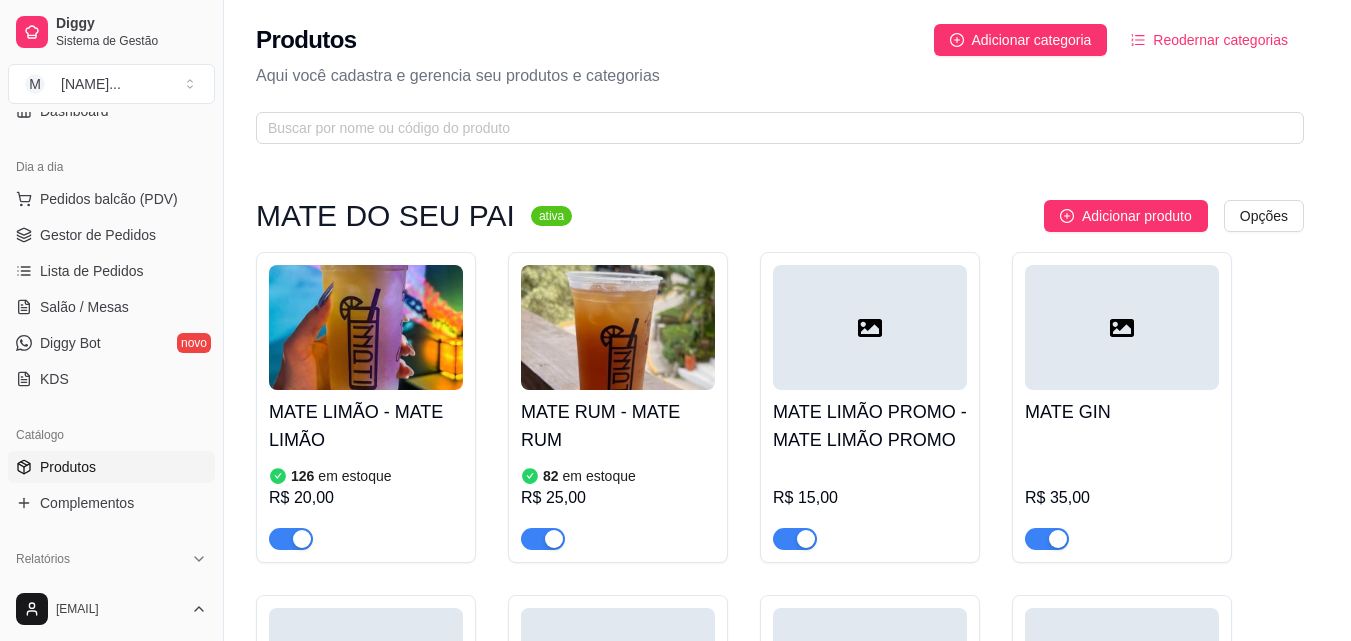type 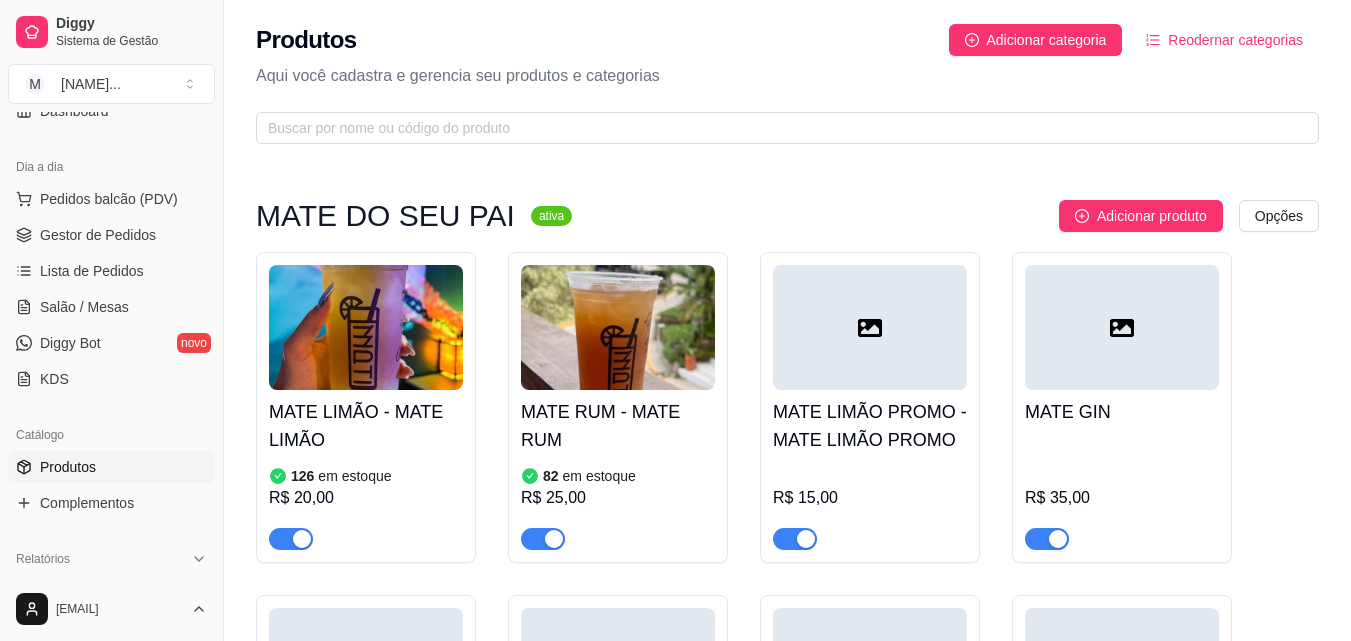 click on "Dia a dia" at bounding box center [111, 167] 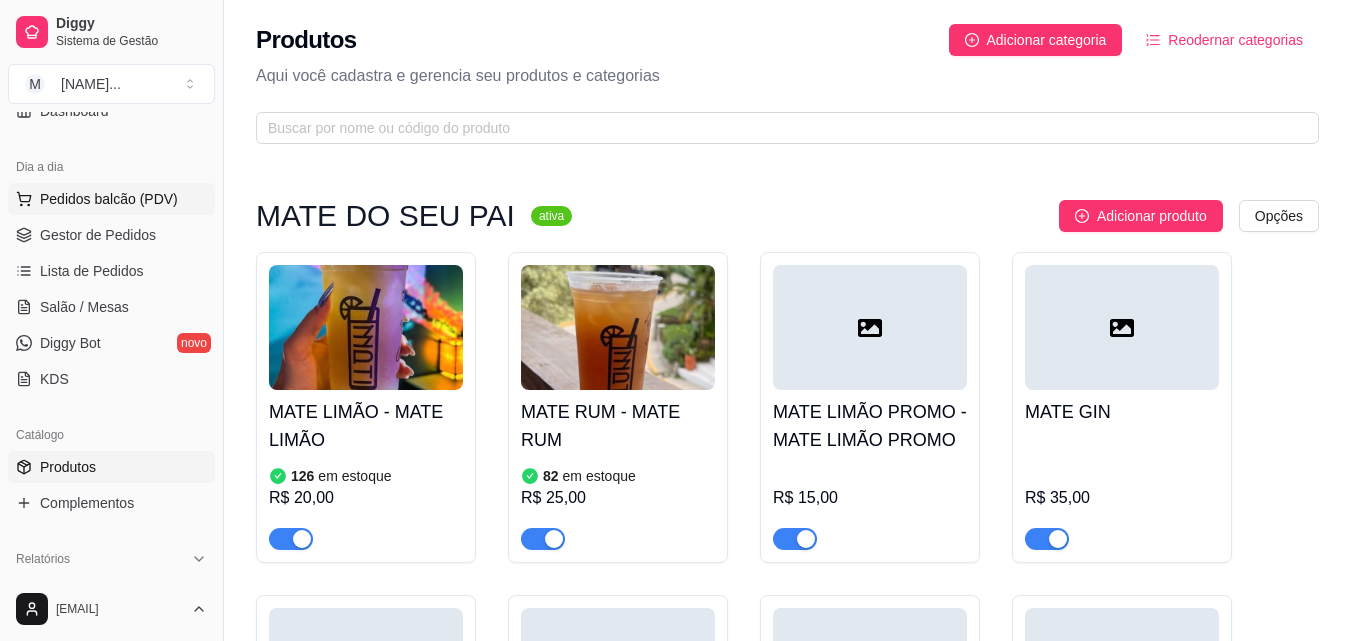 click on "Pedidos balcão (PDV)" at bounding box center [109, 199] 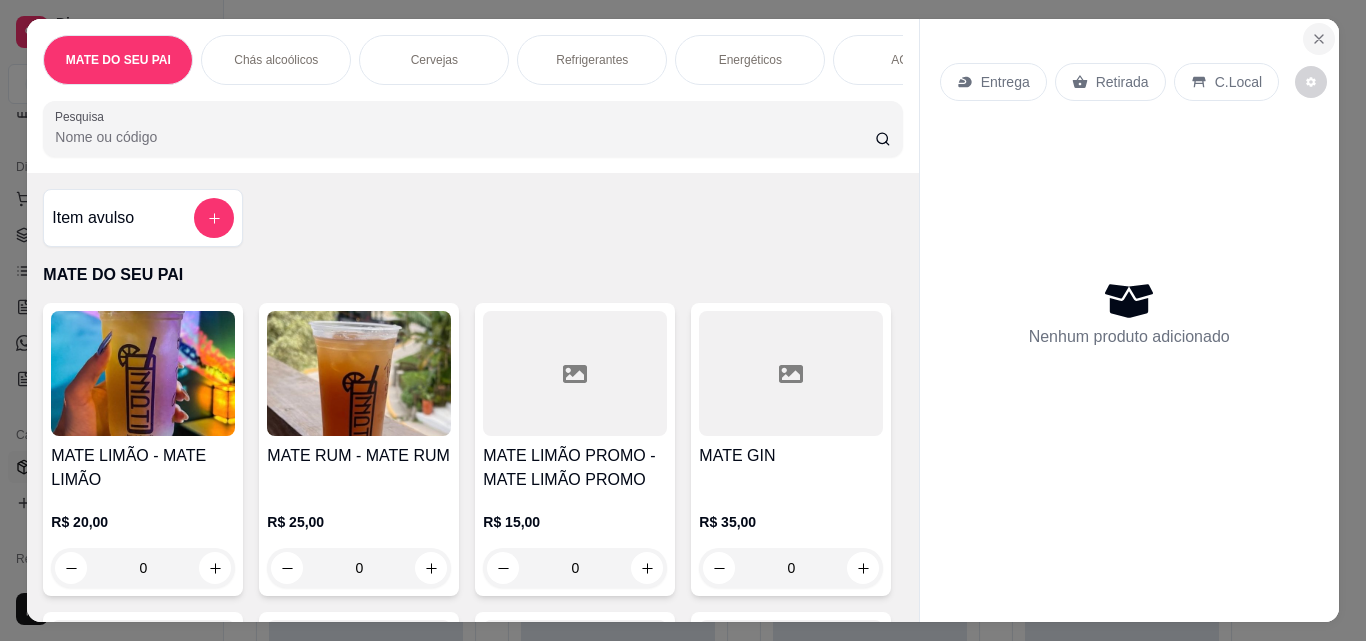 click at bounding box center [1319, 39] 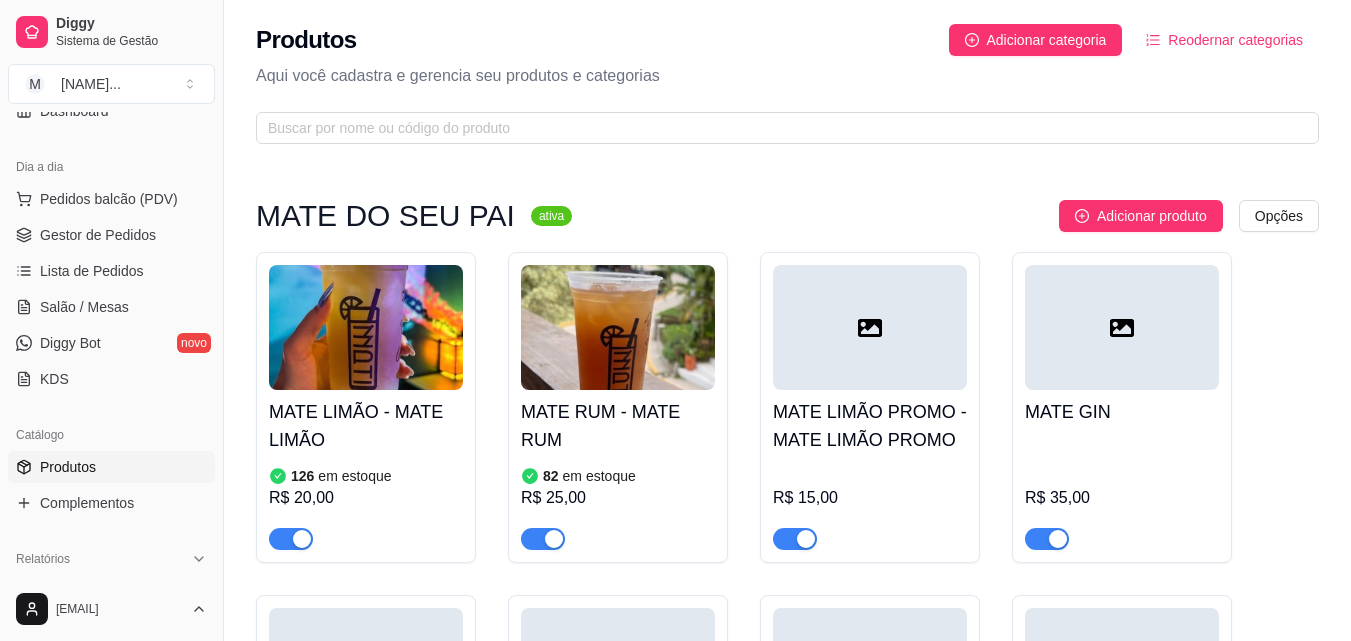 click at bounding box center [806, 539] 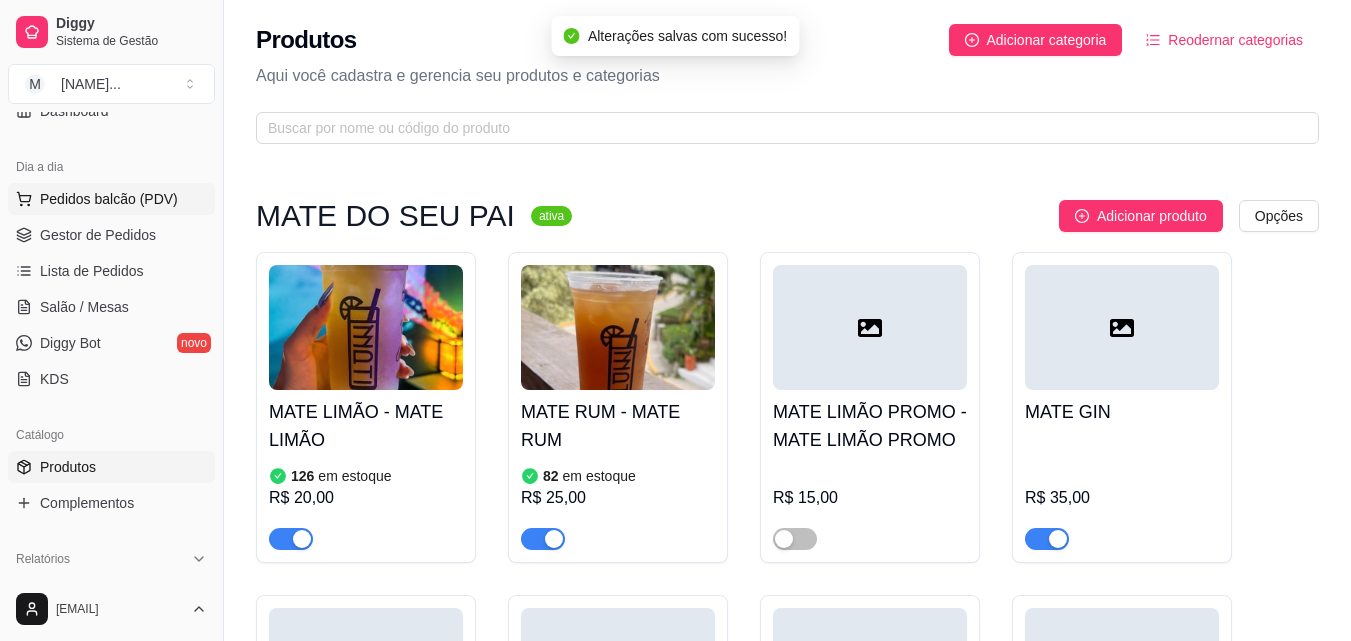 click on "Pedidos balcão (PDV)" at bounding box center [111, 199] 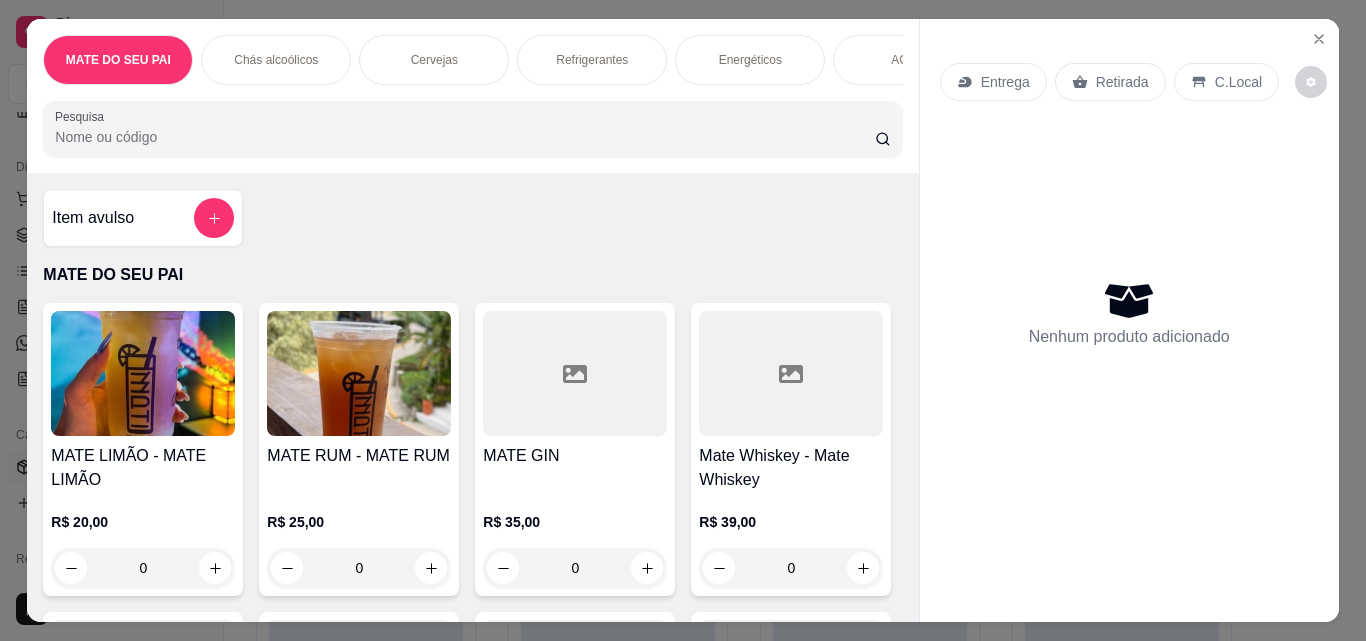 scroll, scrollTop: 379, scrollLeft: 0, axis: vertical 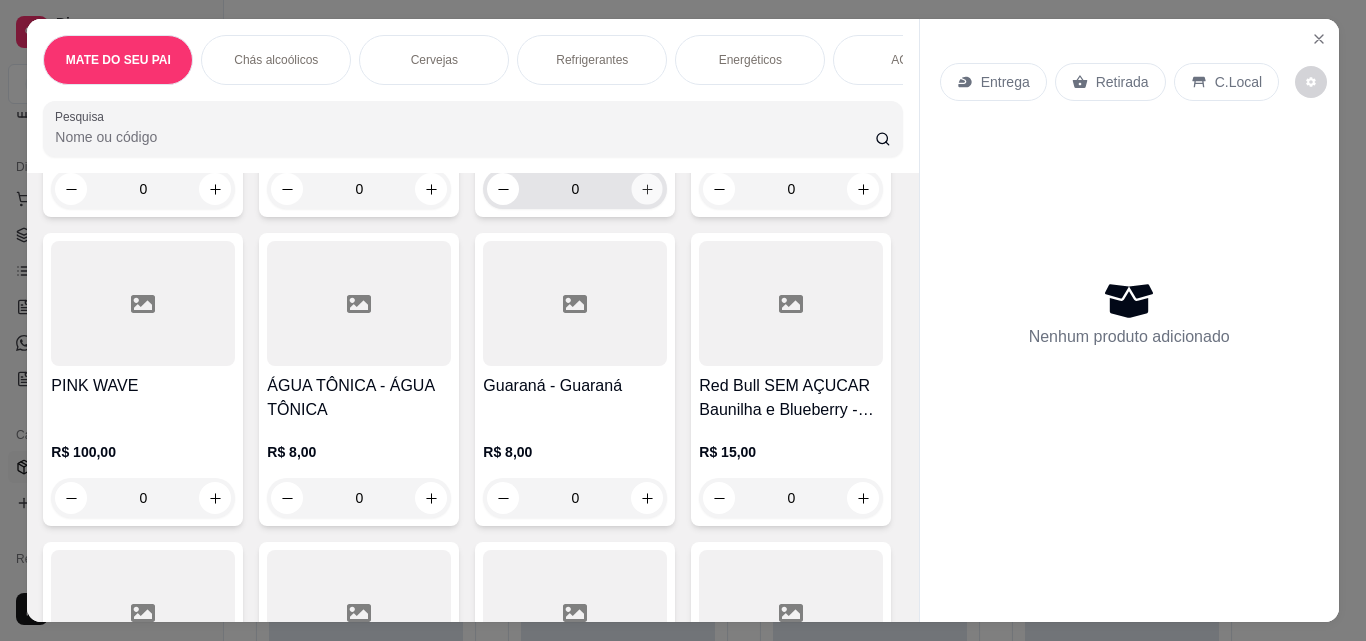 click at bounding box center [647, 189] 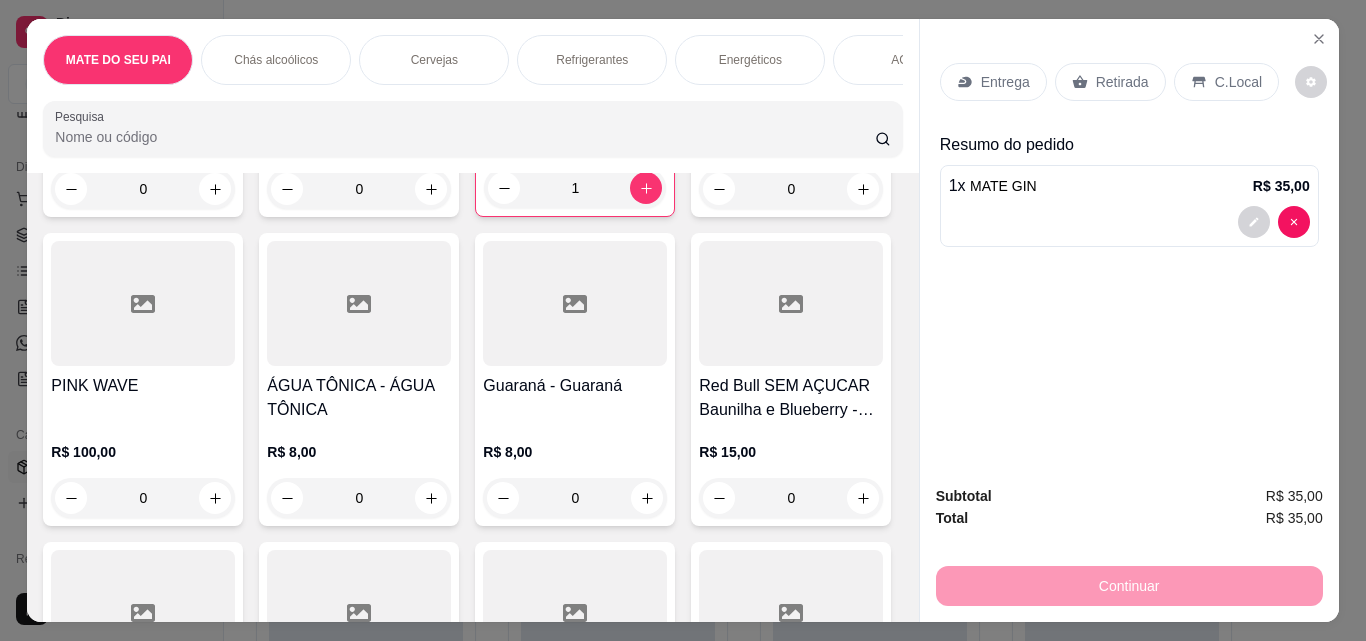 click on "Retirada" at bounding box center (1122, 82) 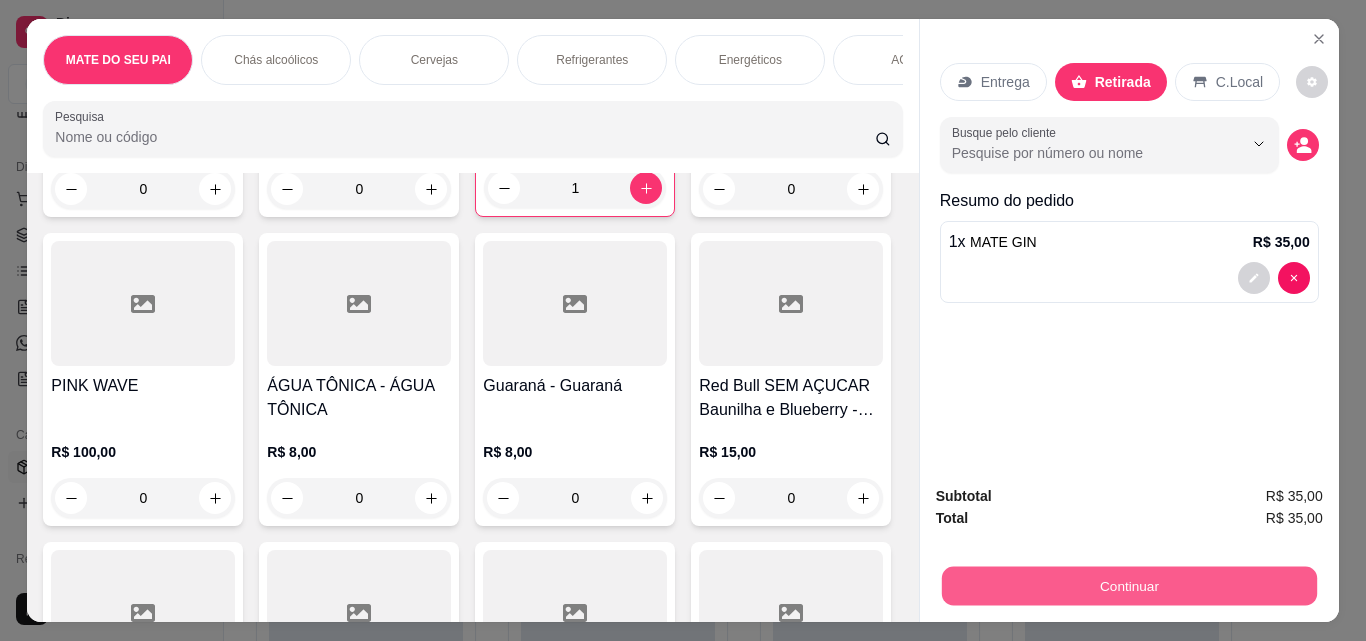click on "Continuar" at bounding box center [1128, 585] 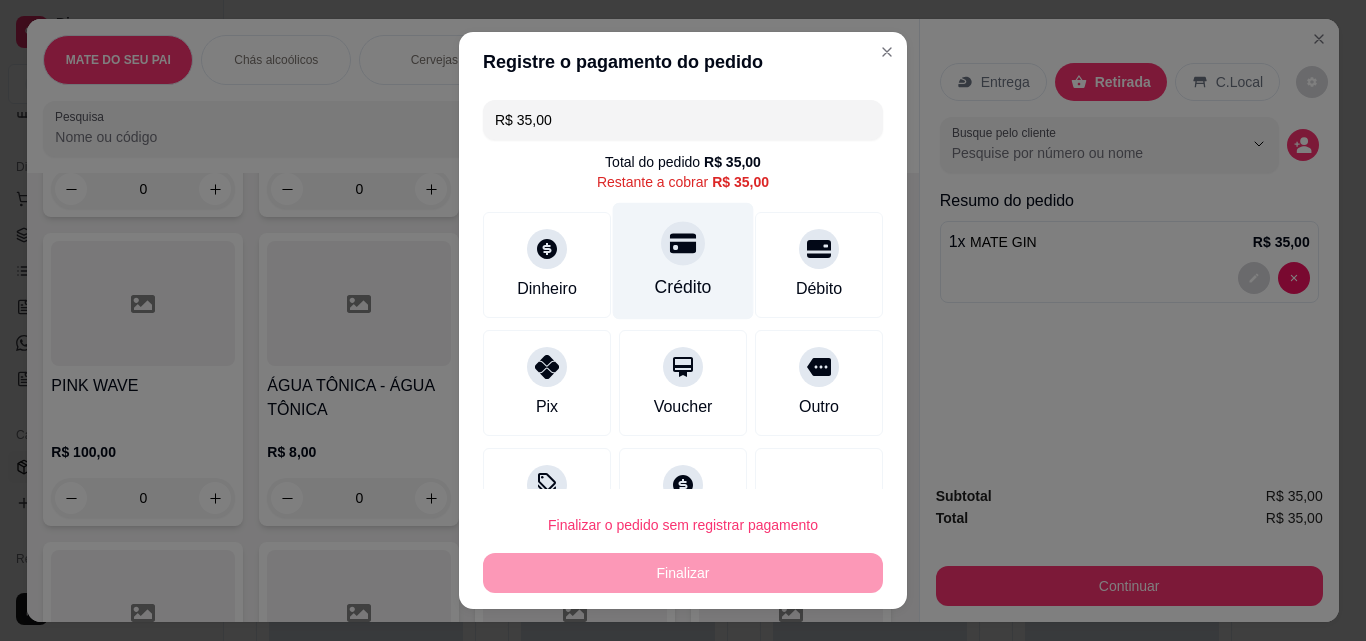 click 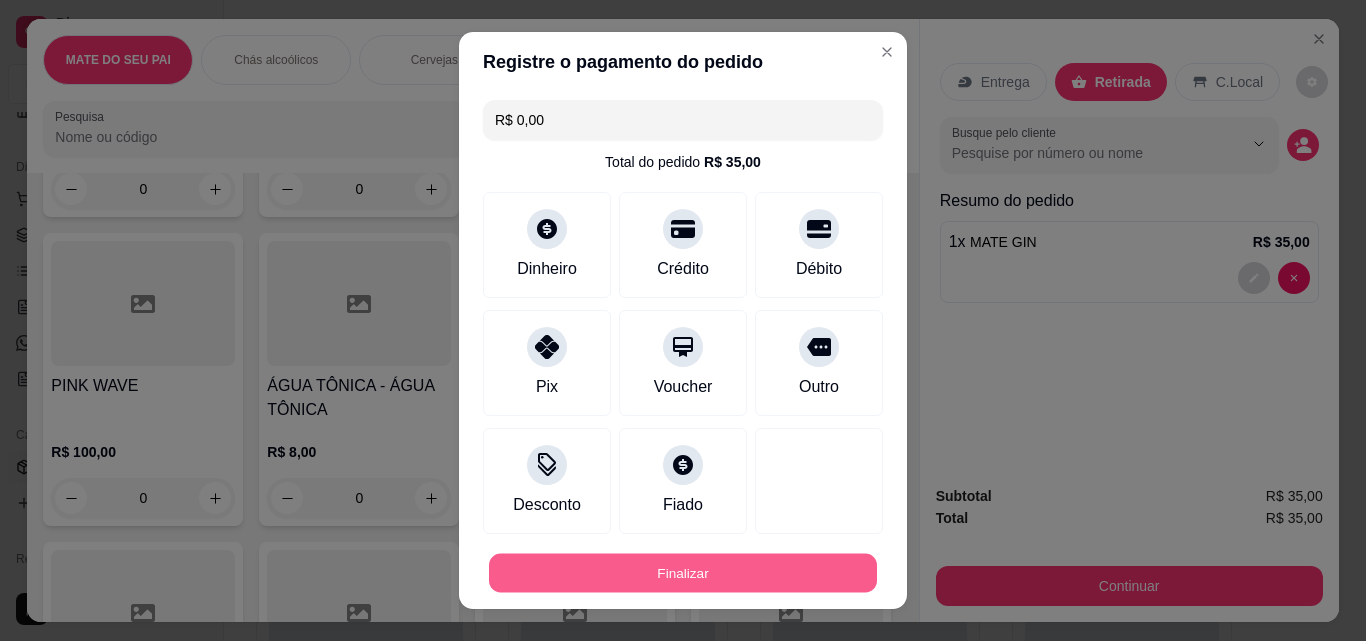 click on "Finalizar" at bounding box center [683, 573] 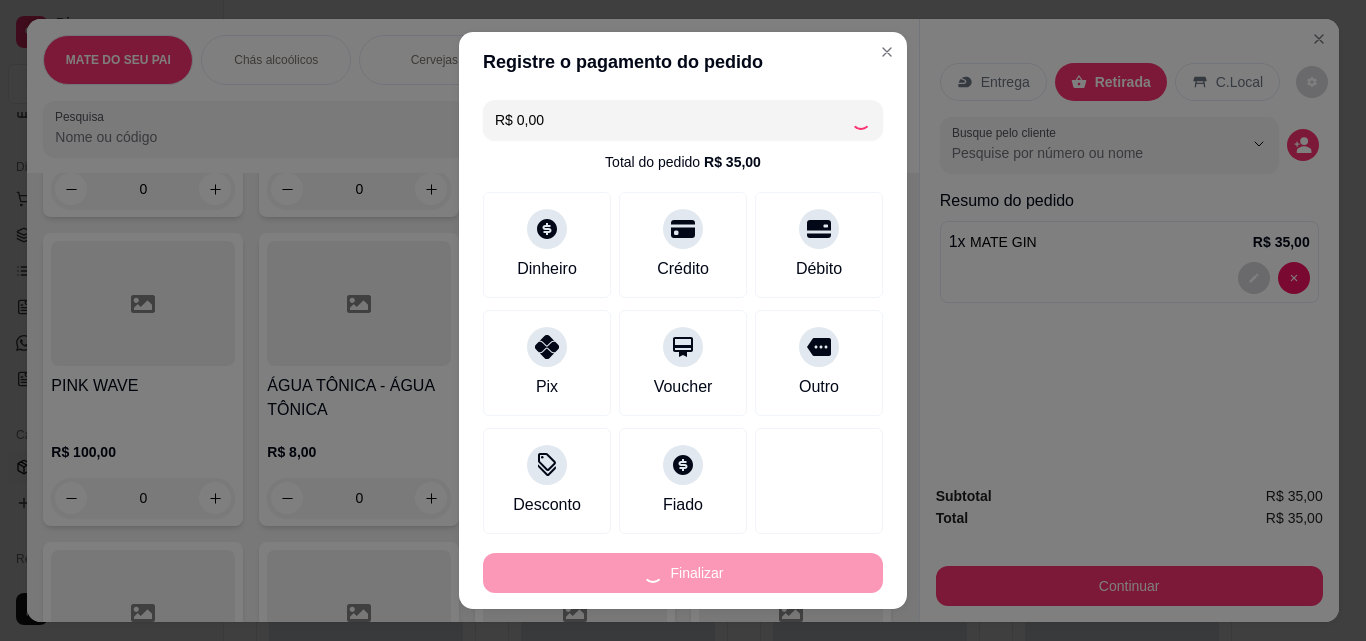 type on "0" 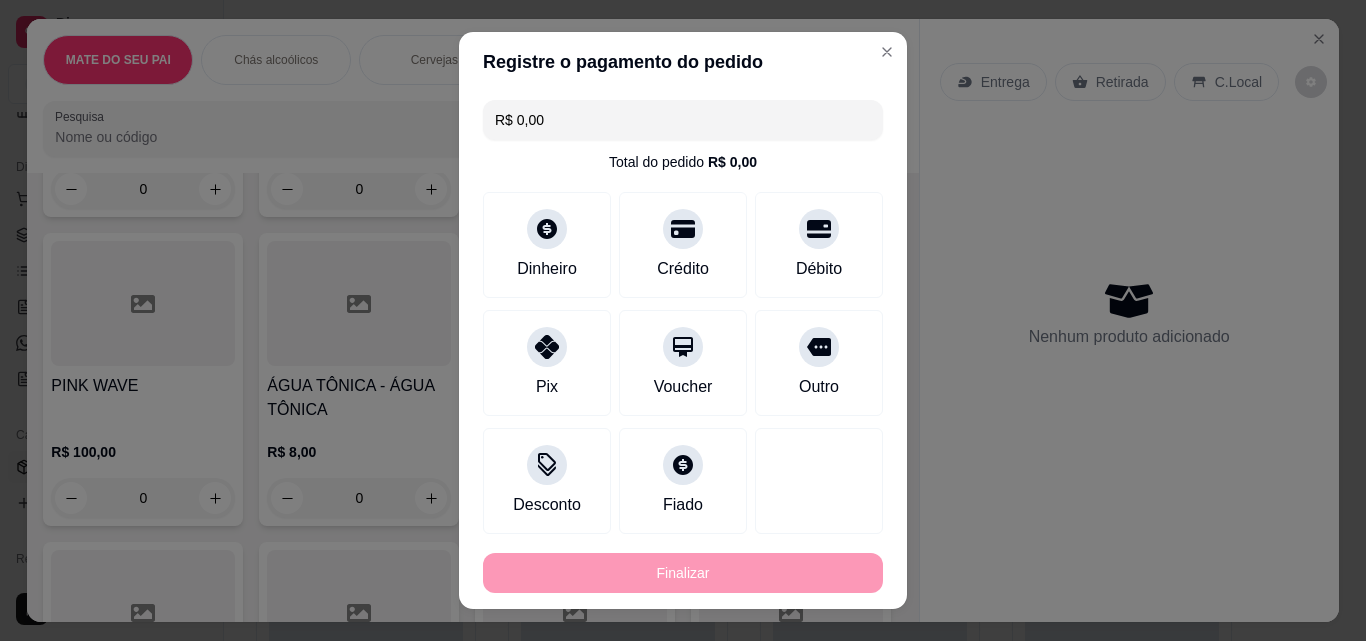 type on "-R$ 35,00" 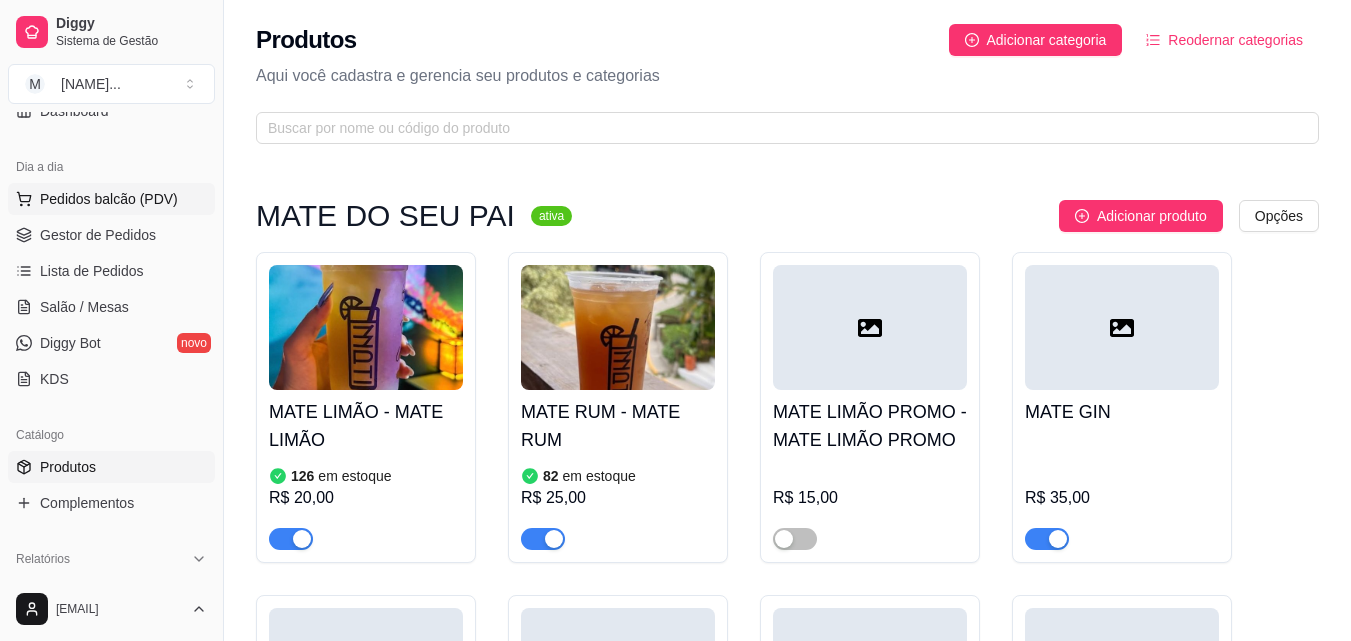 click on "Pedidos balcão (PDV)" at bounding box center (109, 199) 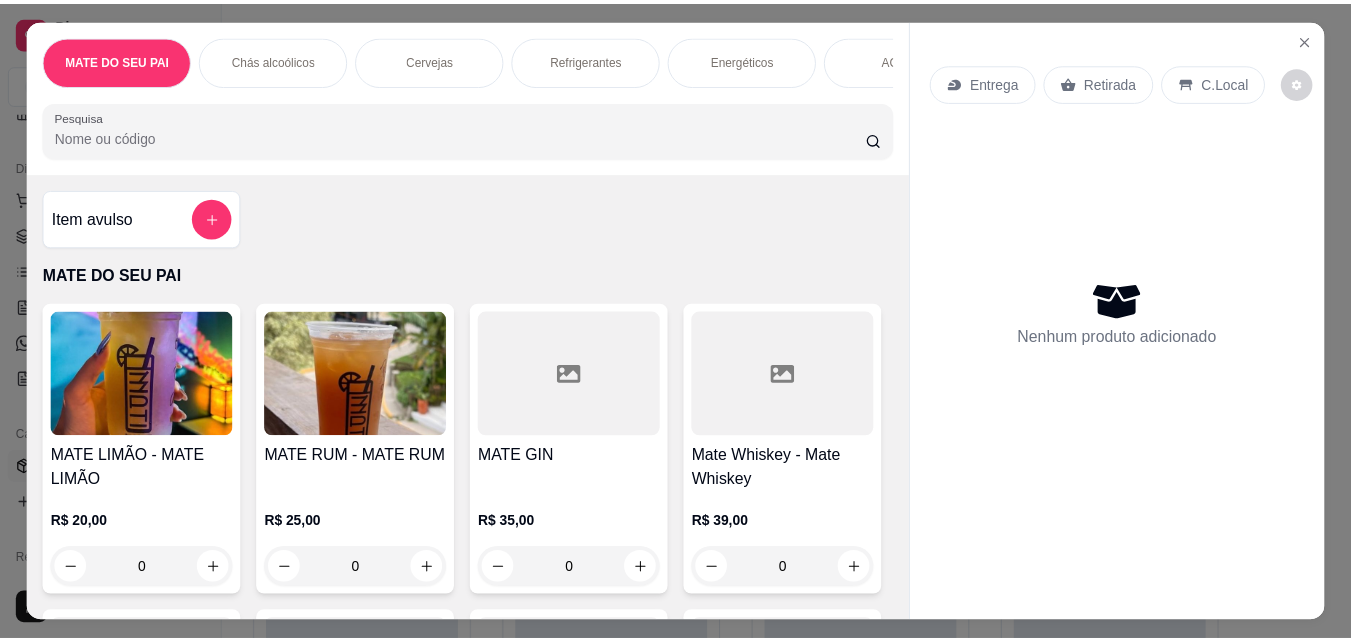 scroll, scrollTop: 379, scrollLeft: 0, axis: vertical 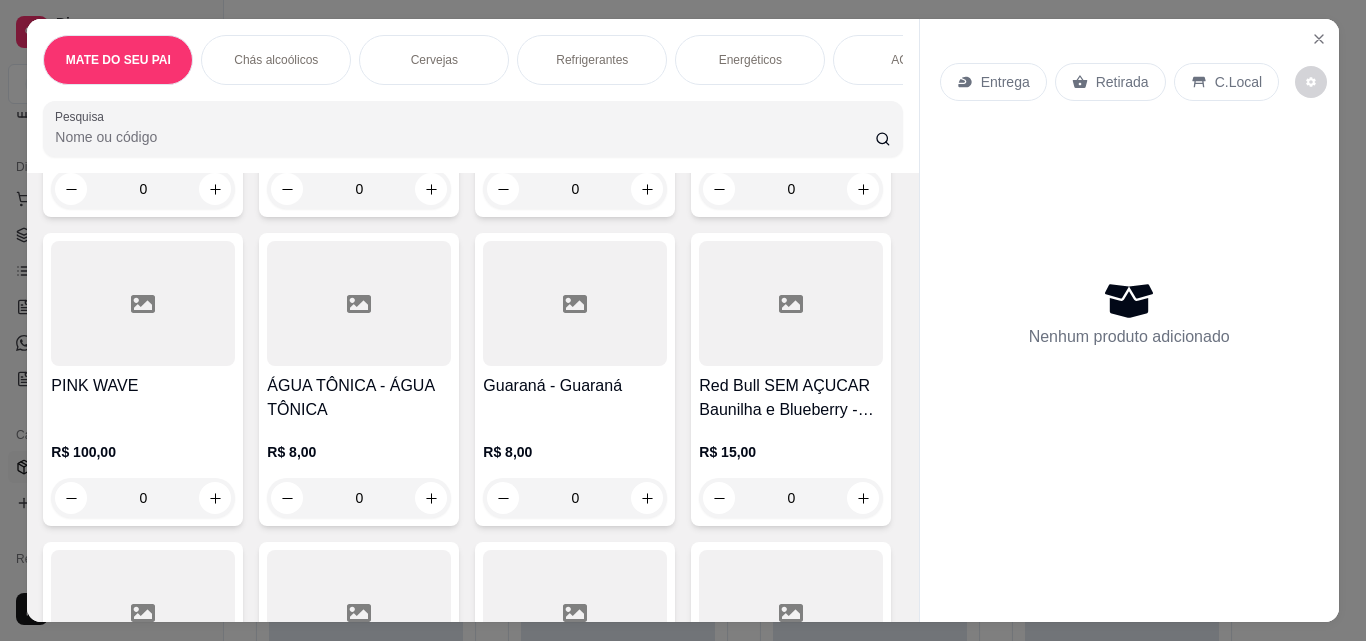 click at bounding box center [791, -6] 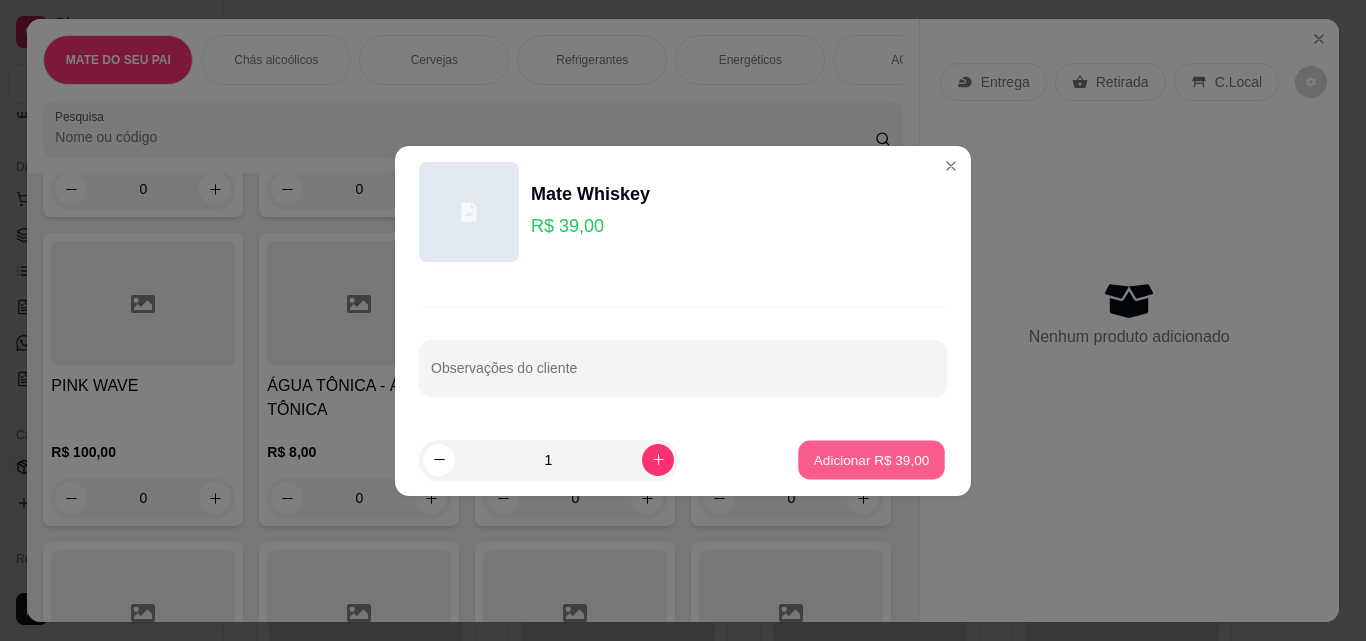 click on "Adicionar   R$ 39,00" at bounding box center [871, 459] 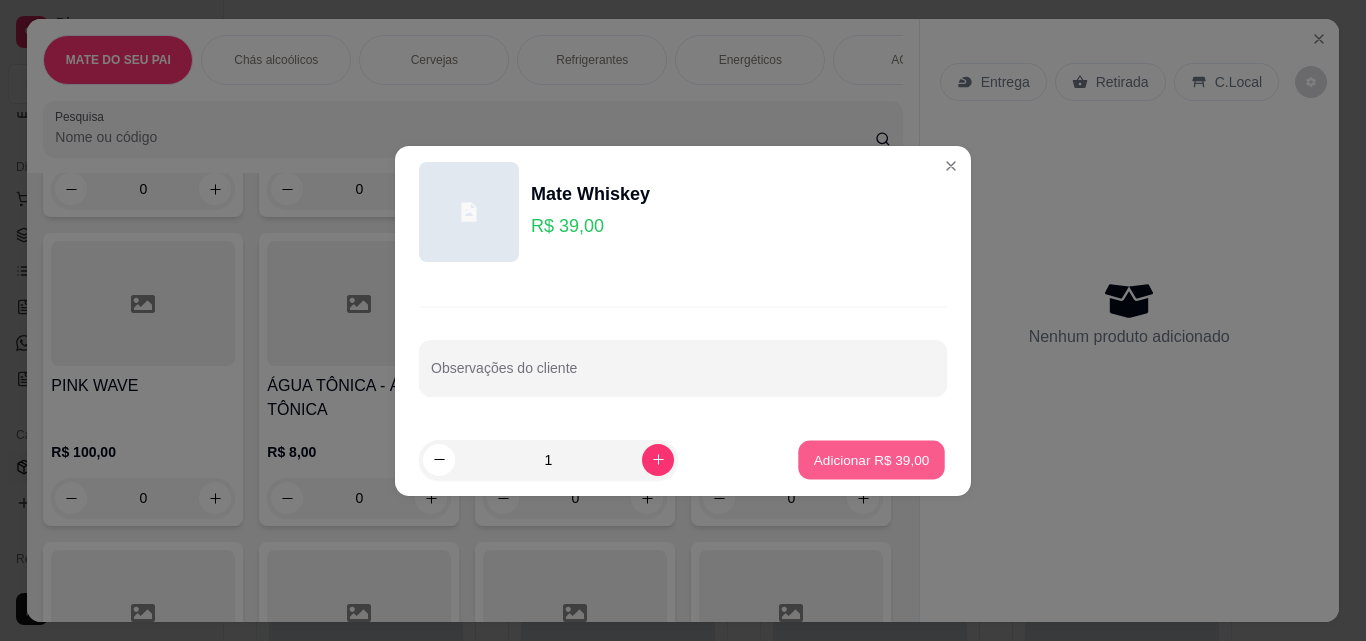 type on "1" 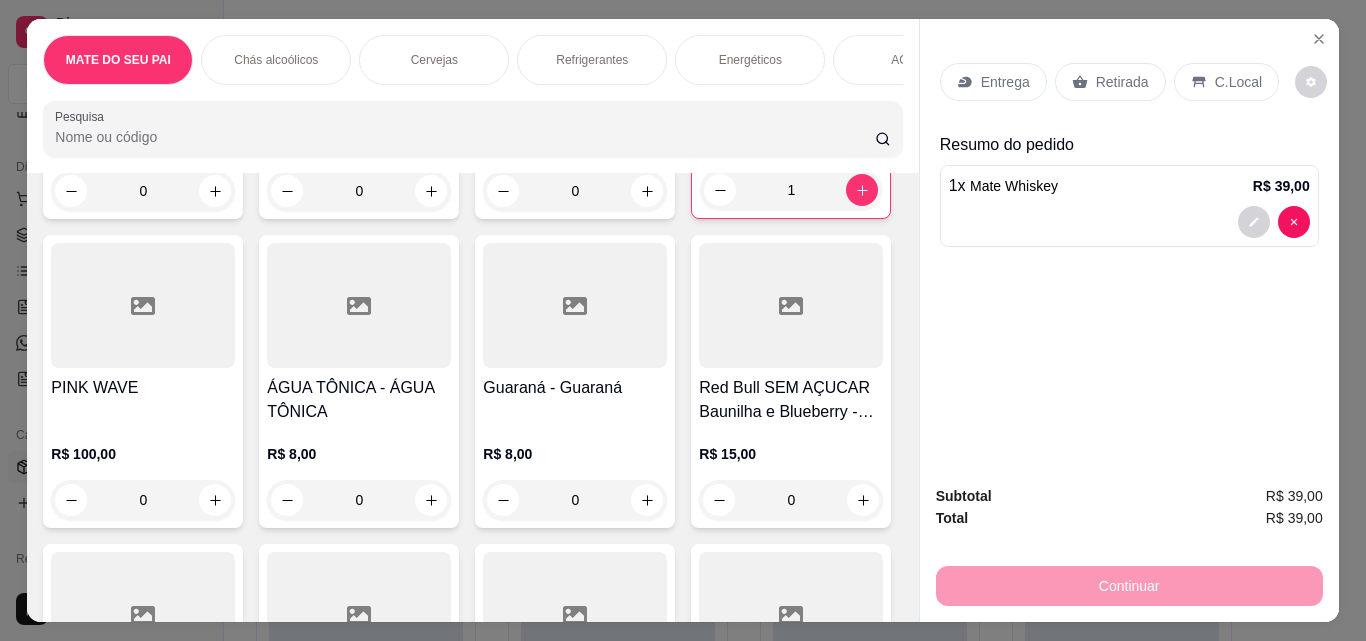 click on "Retirada" at bounding box center [1122, 82] 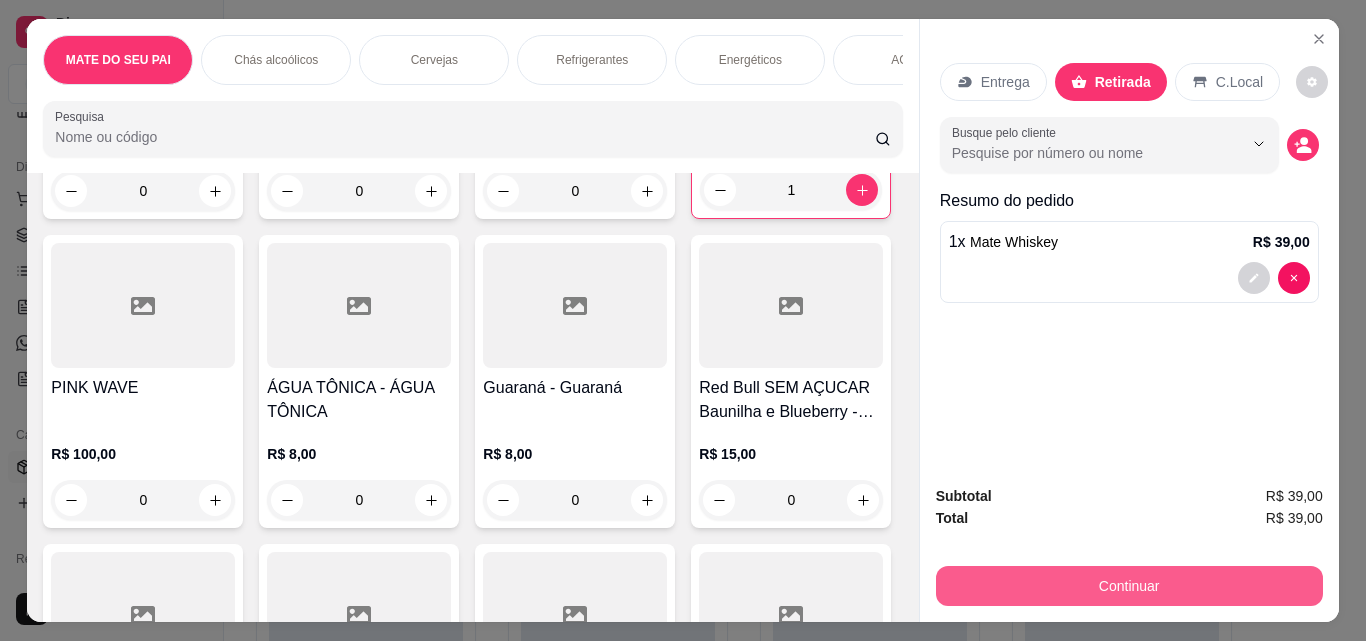 click on "Continuar" at bounding box center (1129, 586) 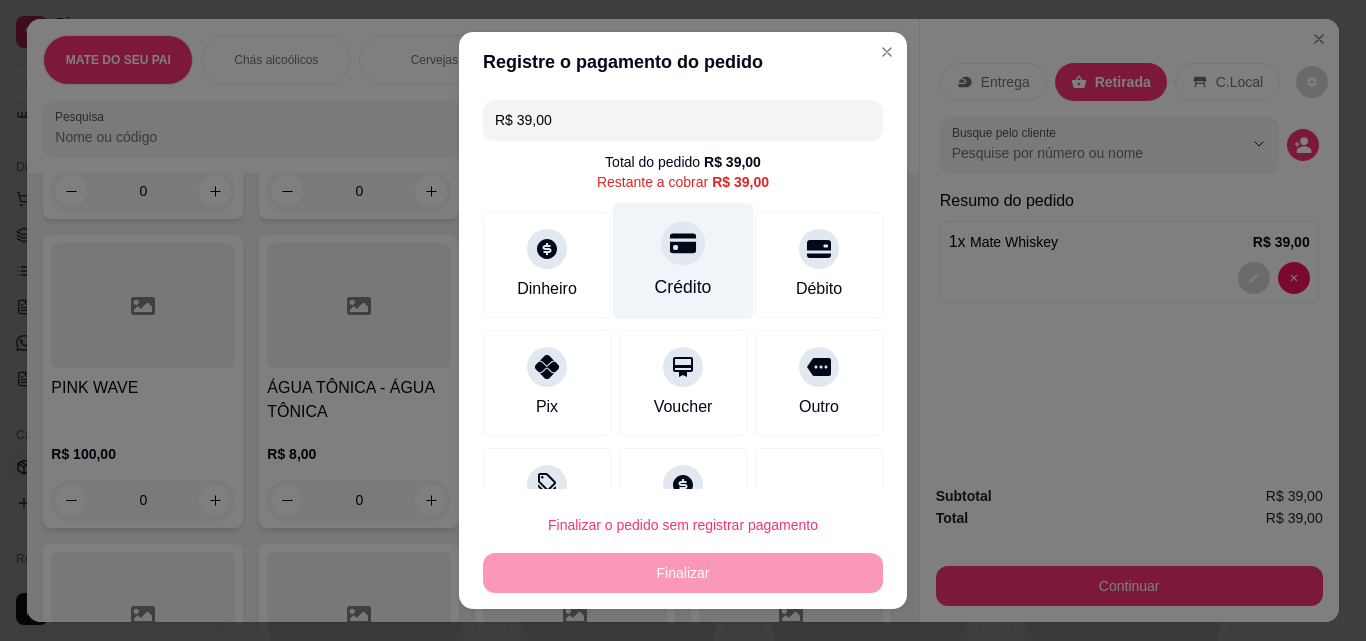 click 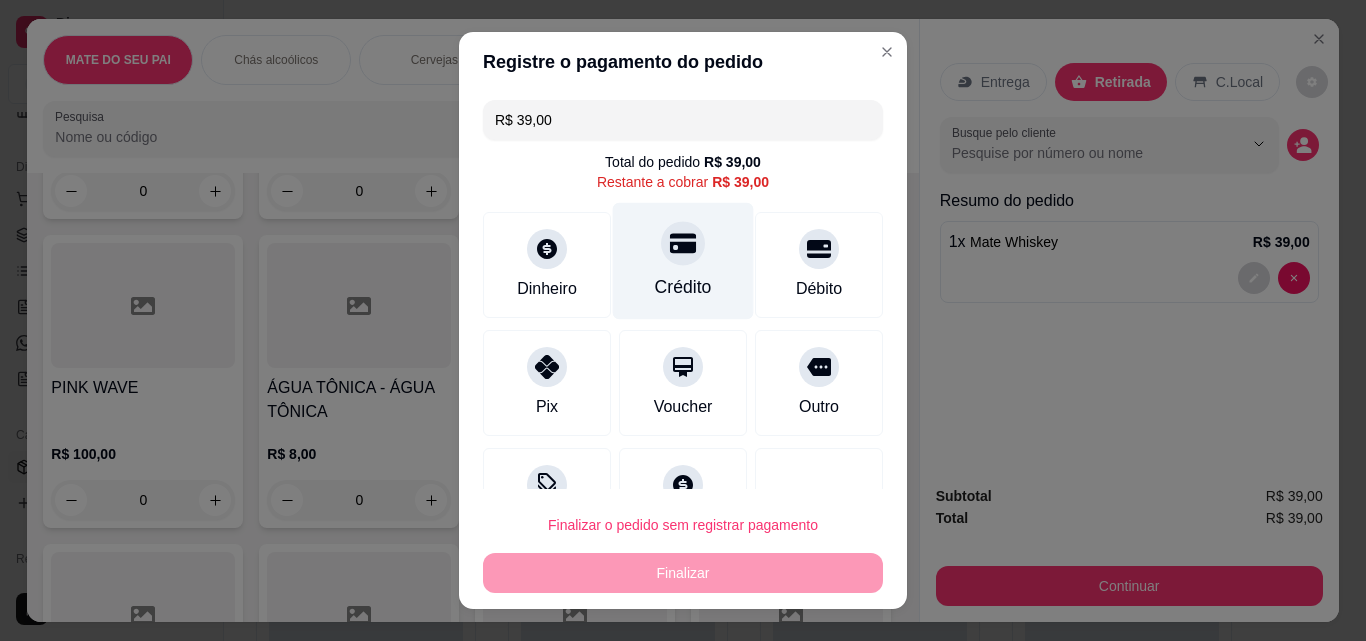 type on "R$ 0,00" 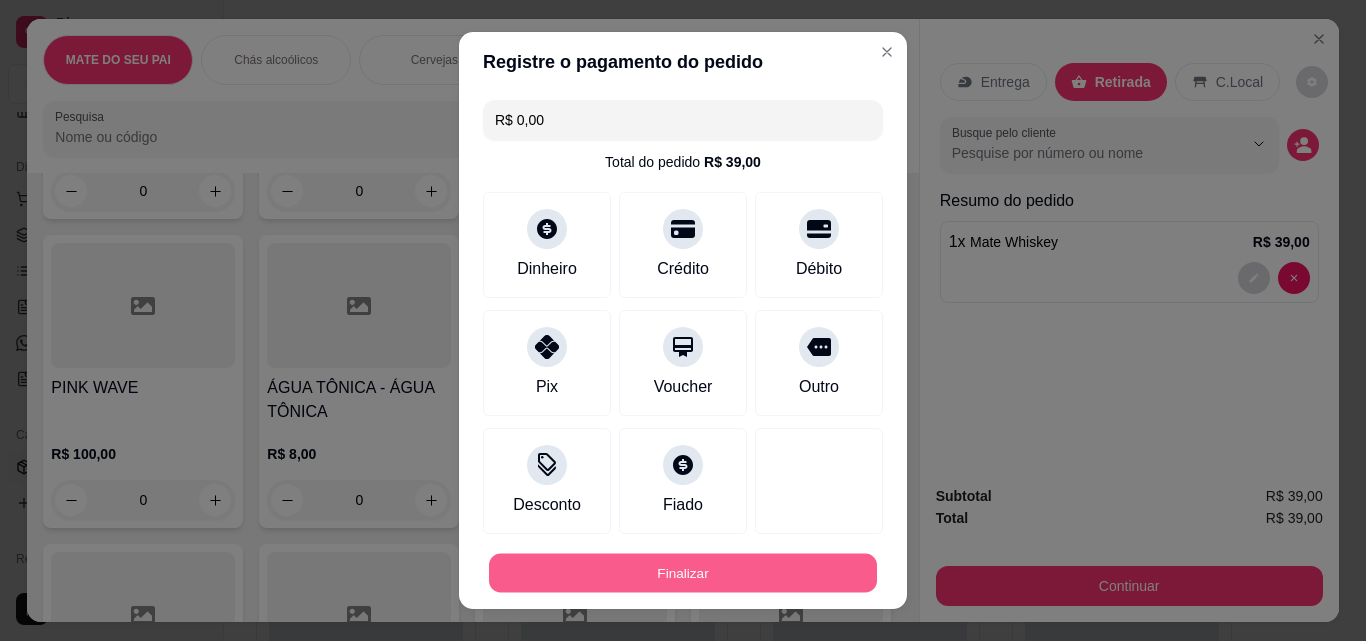 click on "Finalizar" at bounding box center [683, 573] 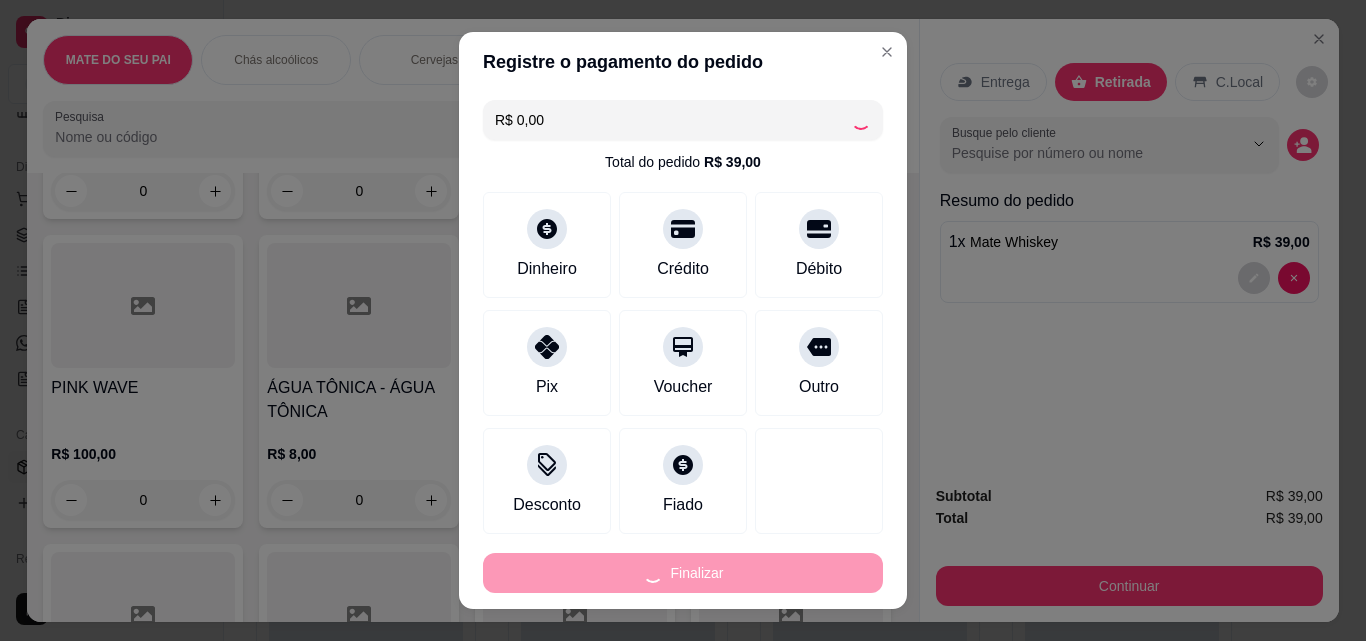 type on "0" 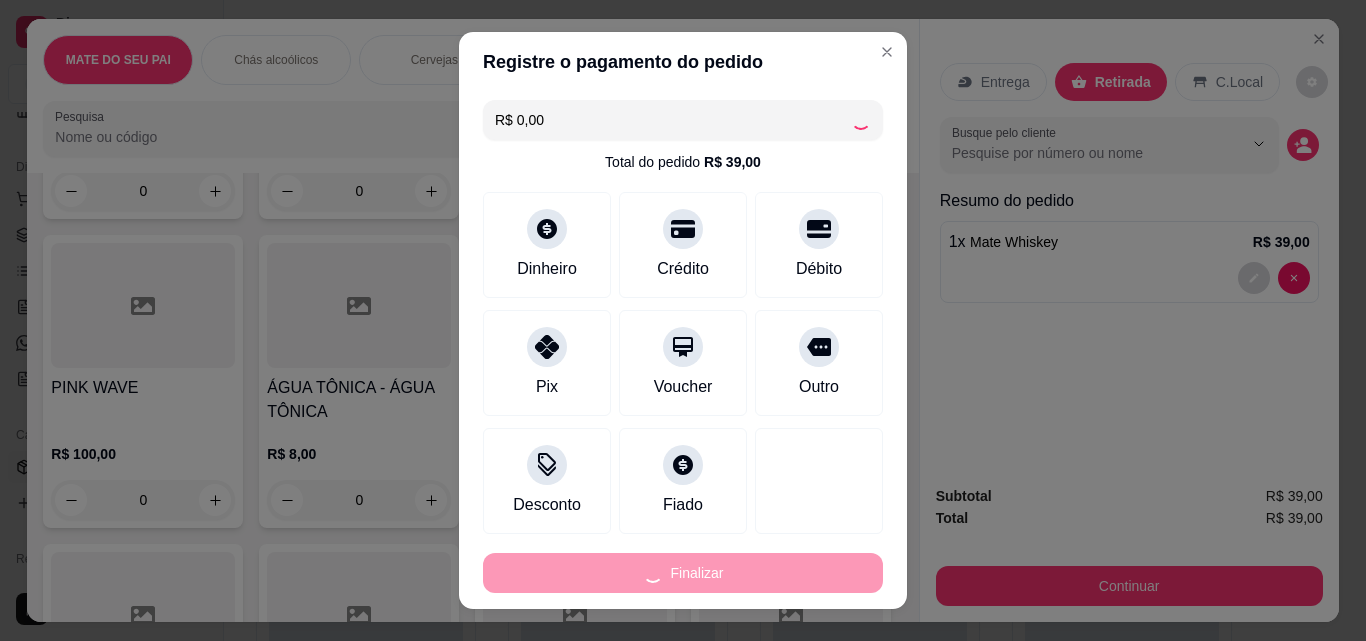 type on "-R$ 39,00" 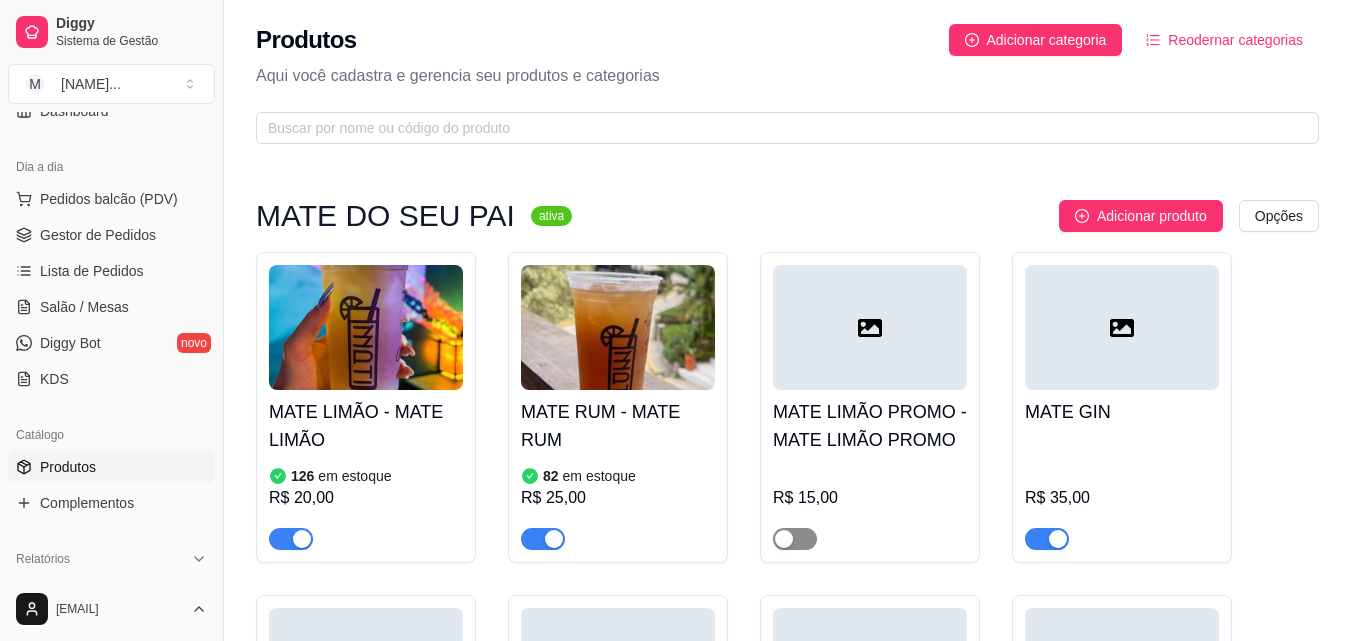 click at bounding box center (795, 539) 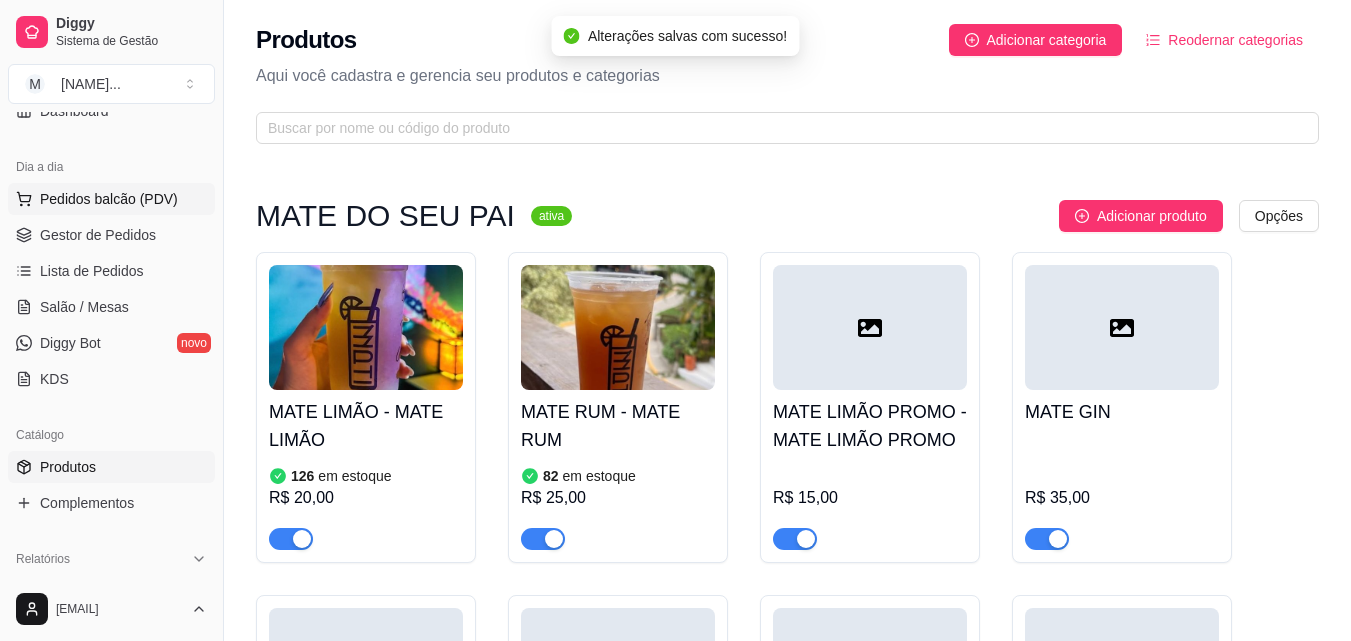 click on "Pedidos balcão (PDV)" at bounding box center (109, 199) 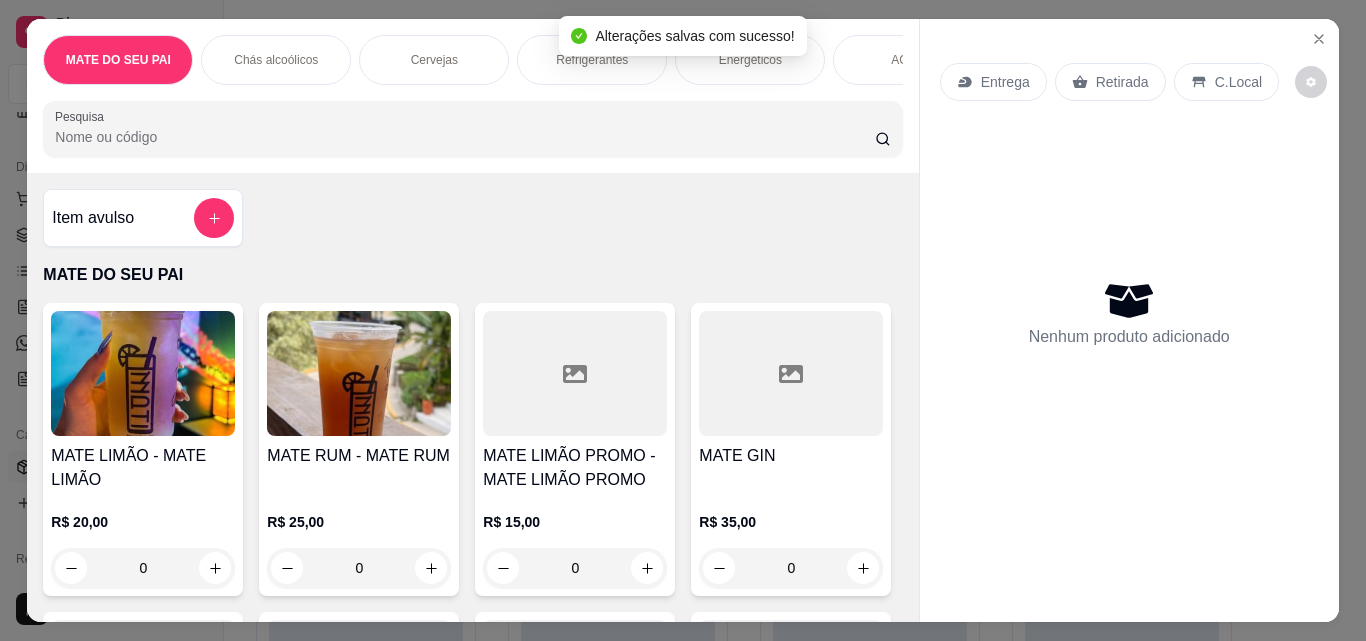 click at bounding box center (575, 373) 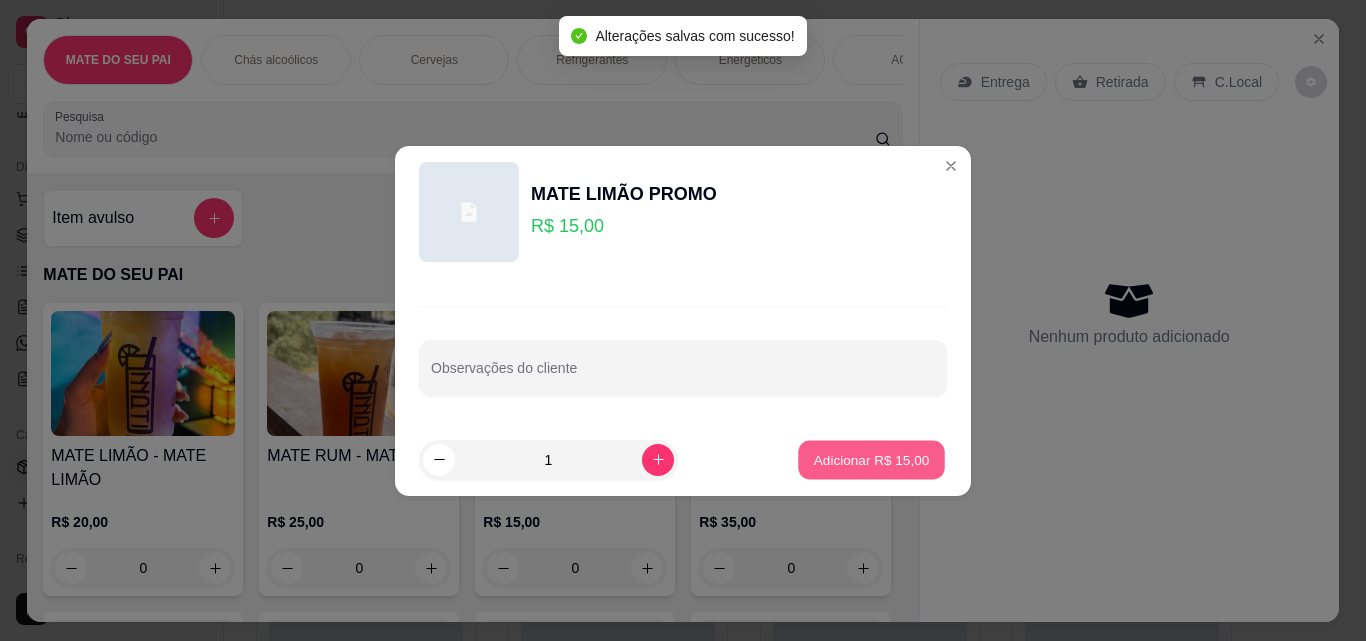click on "Adicionar   R$ 15,00" at bounding box center (872, 459) 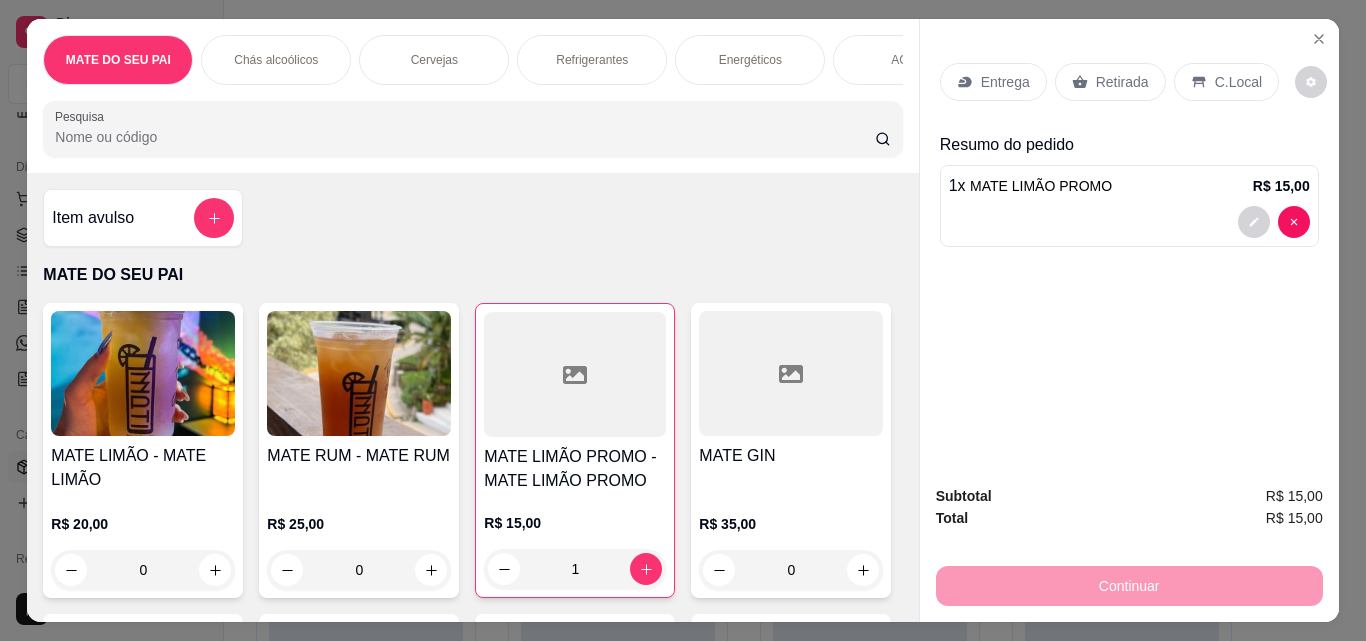 click on "Retirada" at bounding box center (1122, 82) 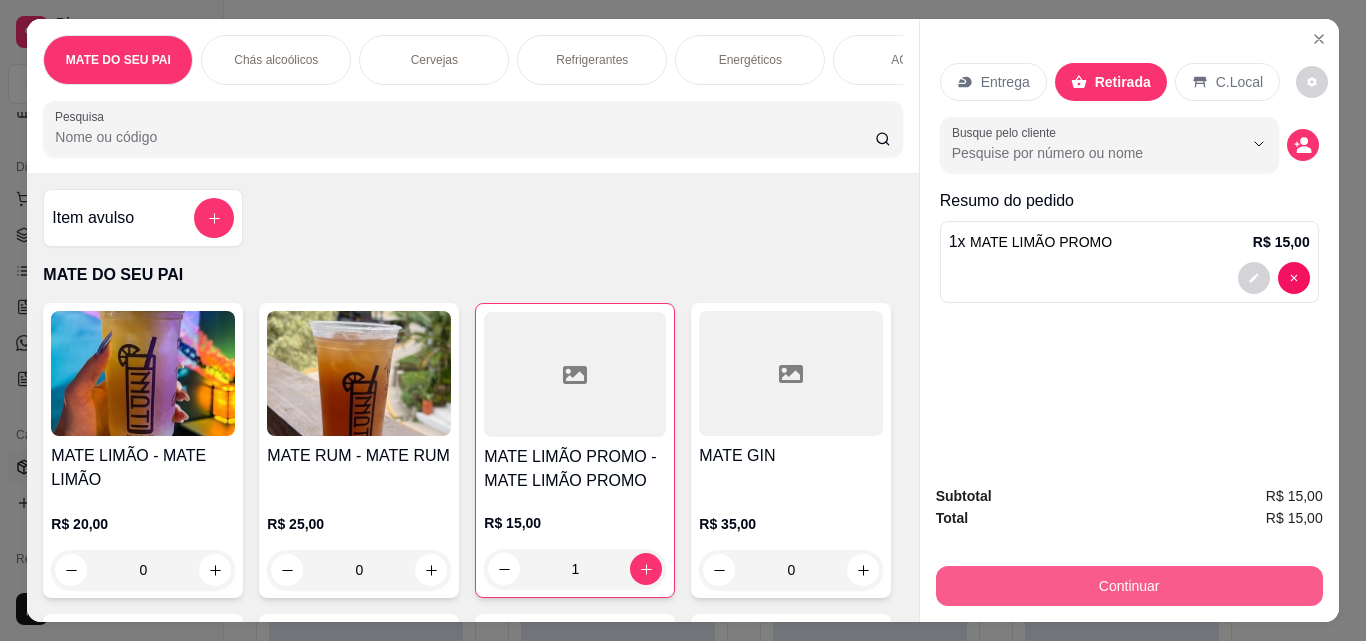 click on "Continuar" at bounding box center (1129, 586) 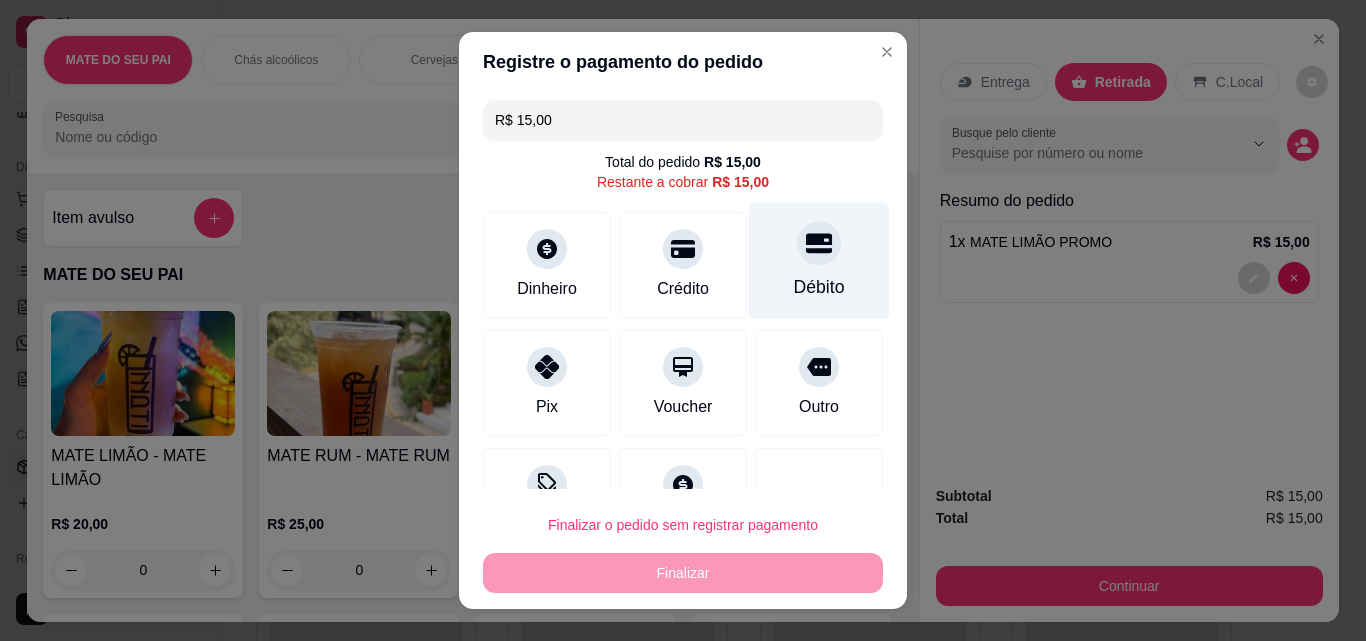 click at bounding box center (819, 243) 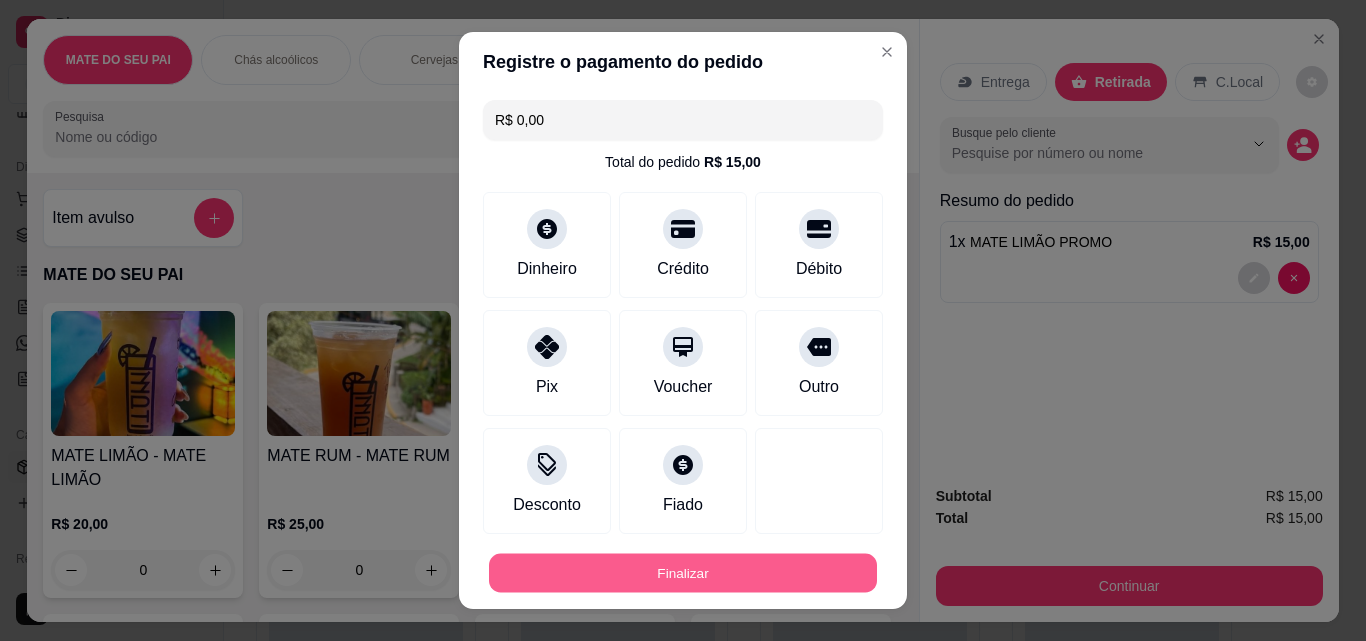 click on "Finalizar" at bounding box center [683, 573] 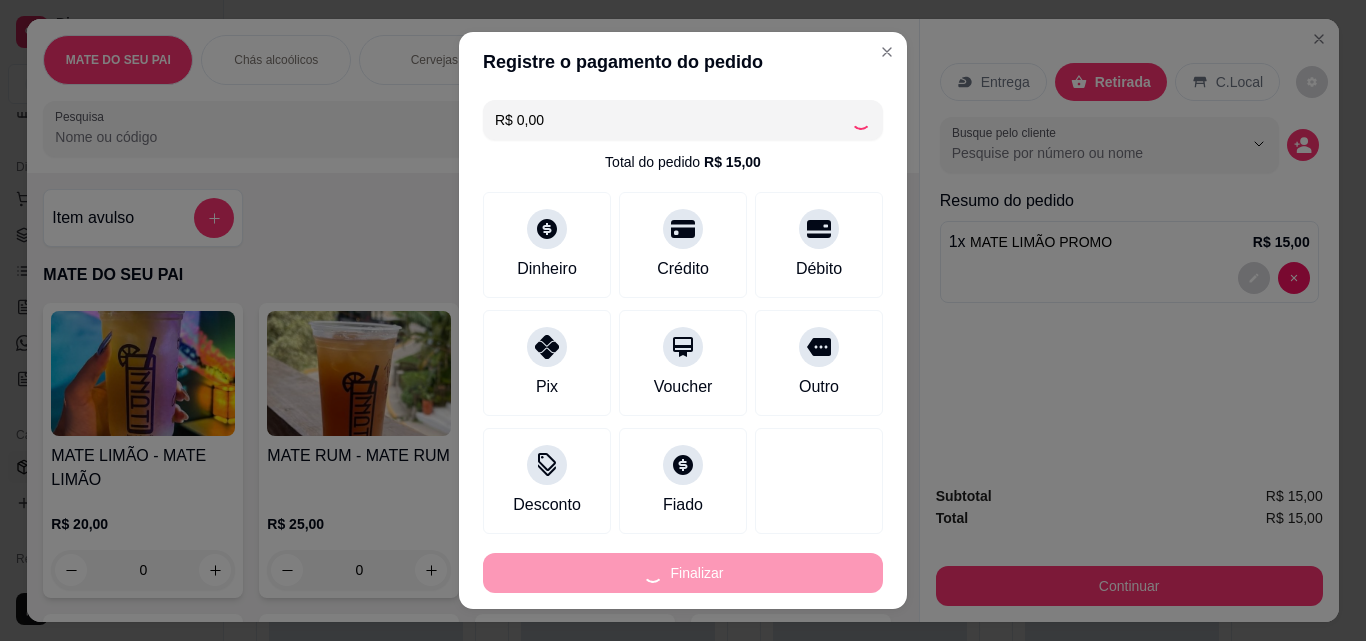 type on "0" 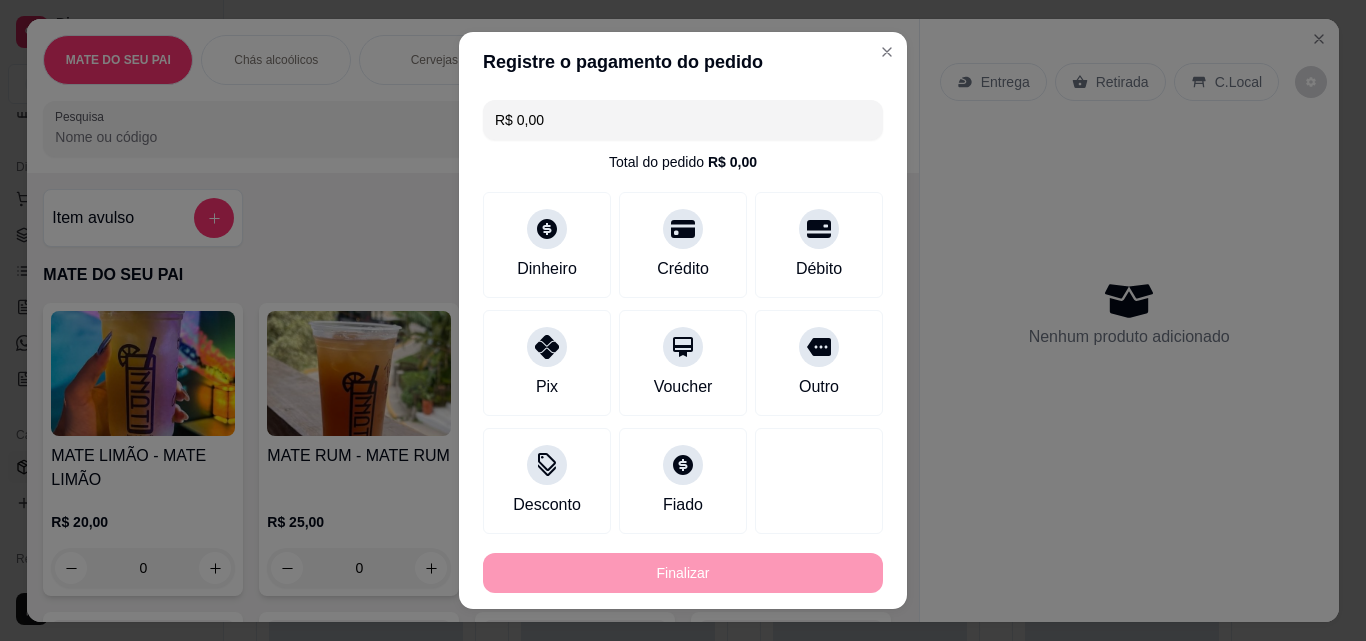 type on "-R$ 15,00" 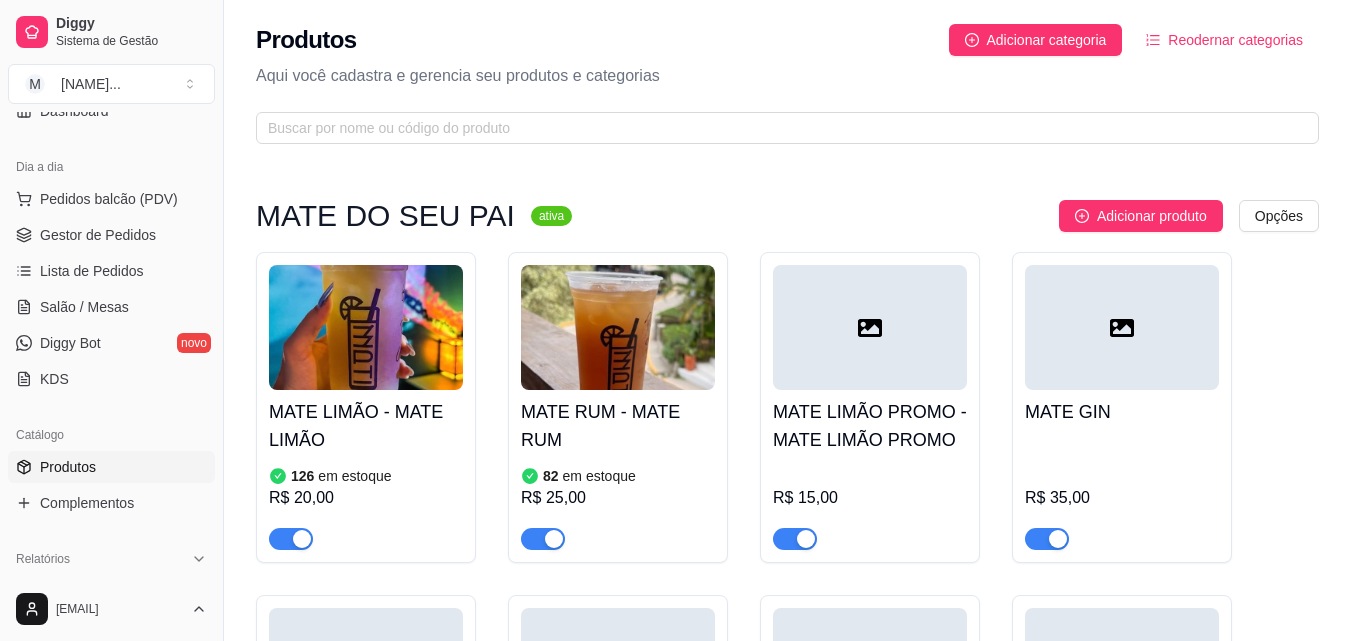 click at bounding box center (795, 539) 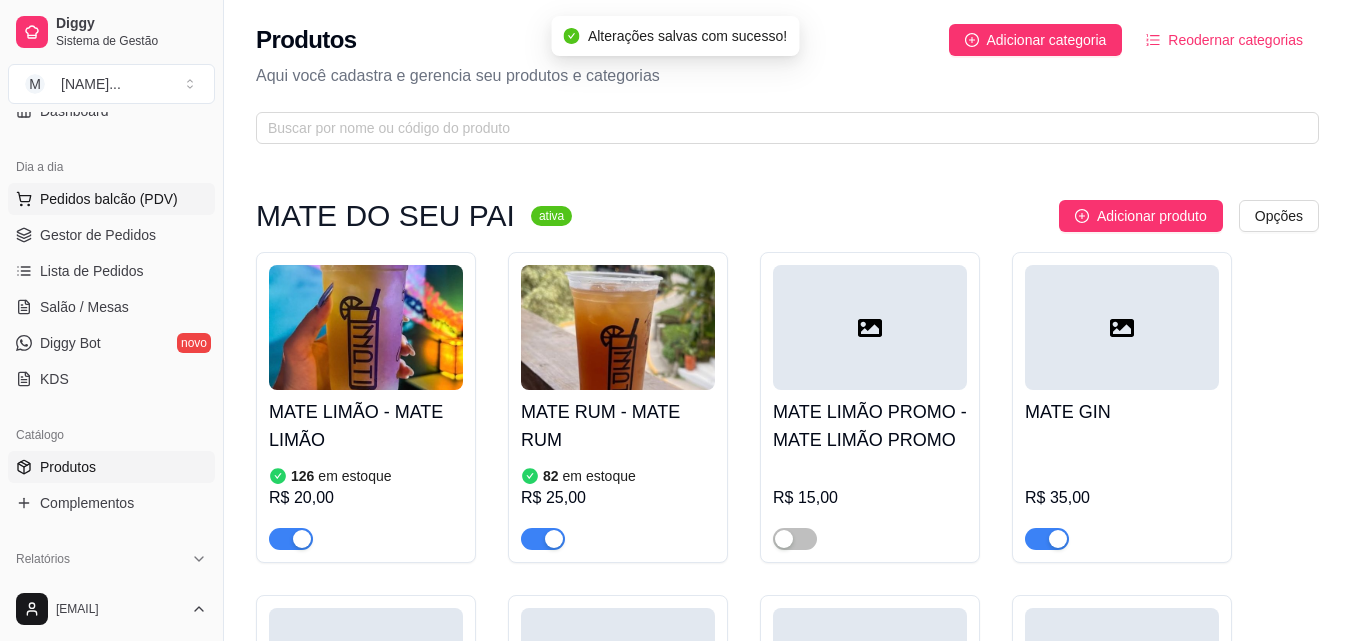 click on "Pedidos balcão (PDV)" at bounding box center (109, 199) 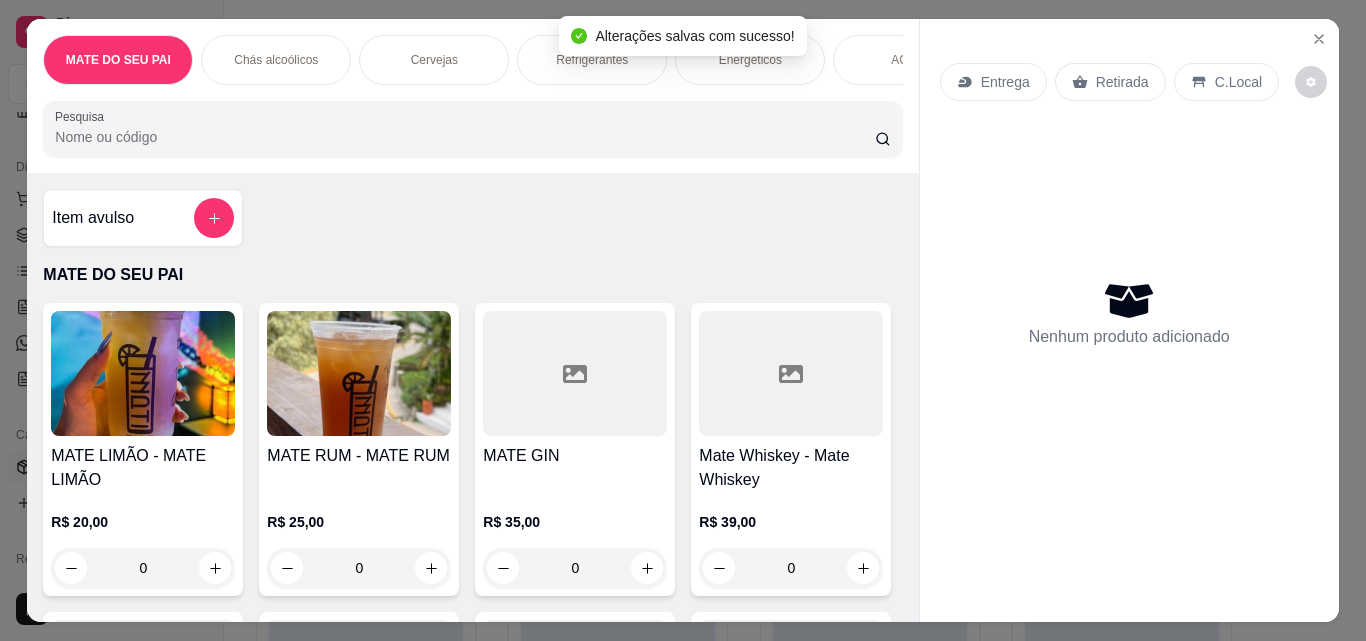 click at bounding box center [359, 373] 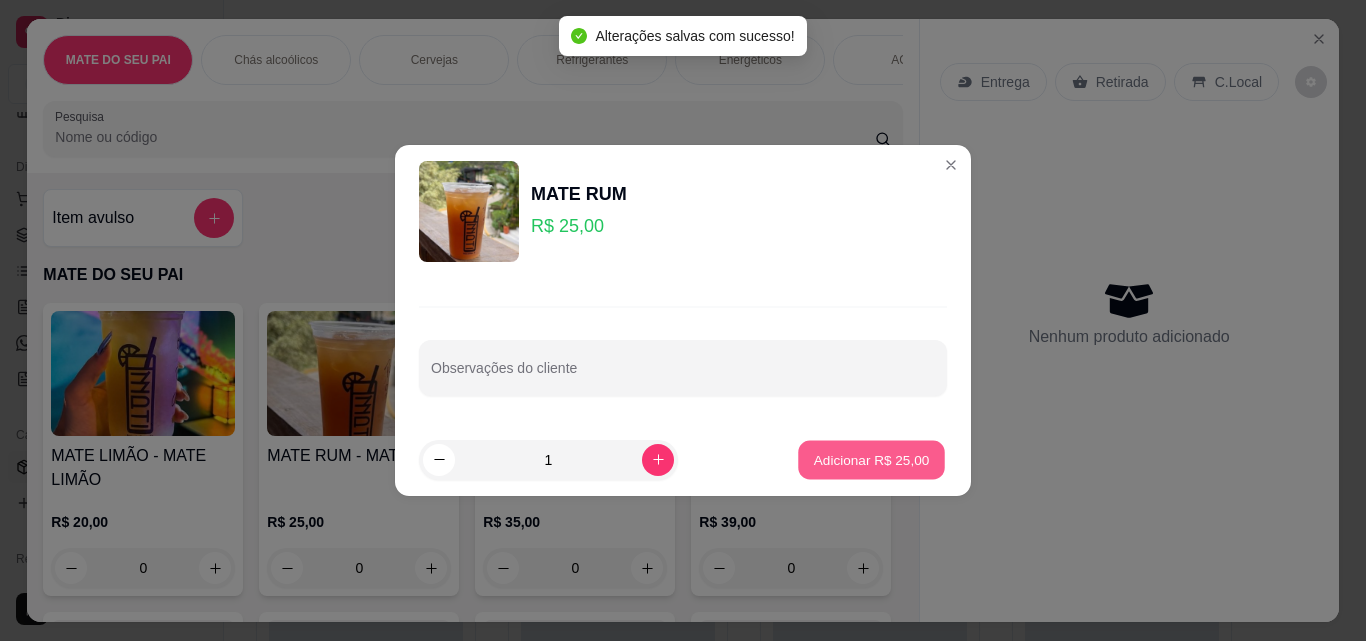 click on "Adicionar   R$ 25,00" at bounding box center [872, 459] 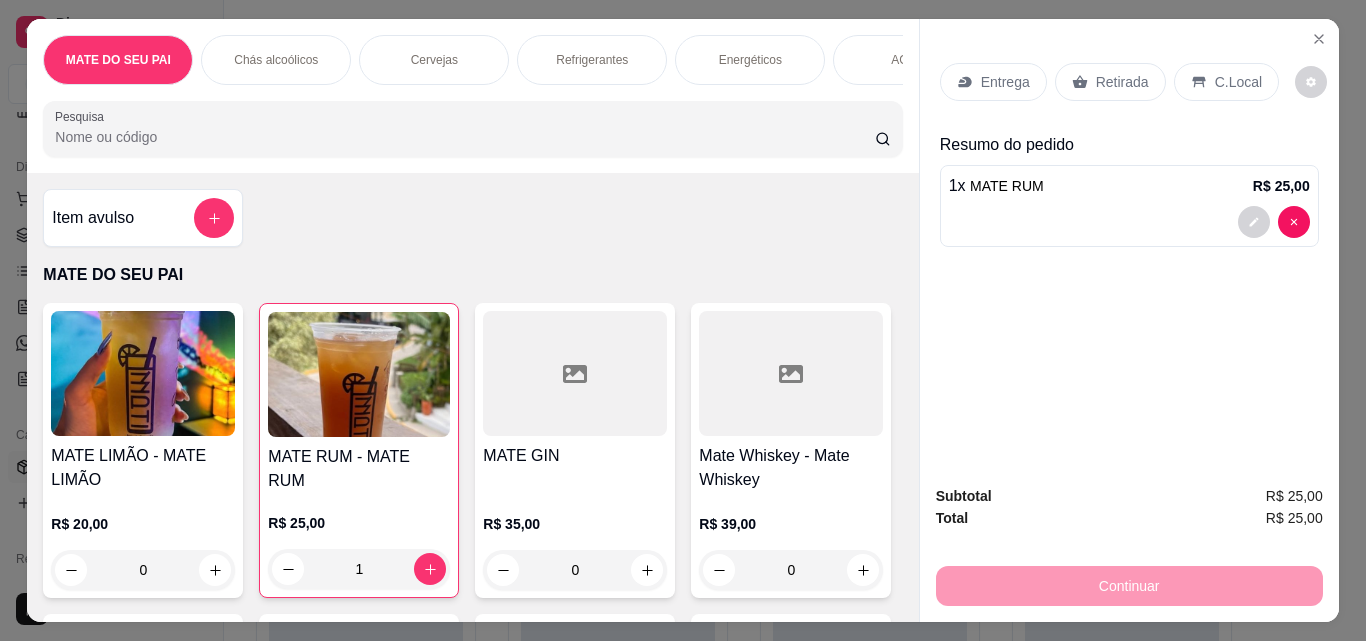 click on "Retirada" at bounding box center [1110, 82] 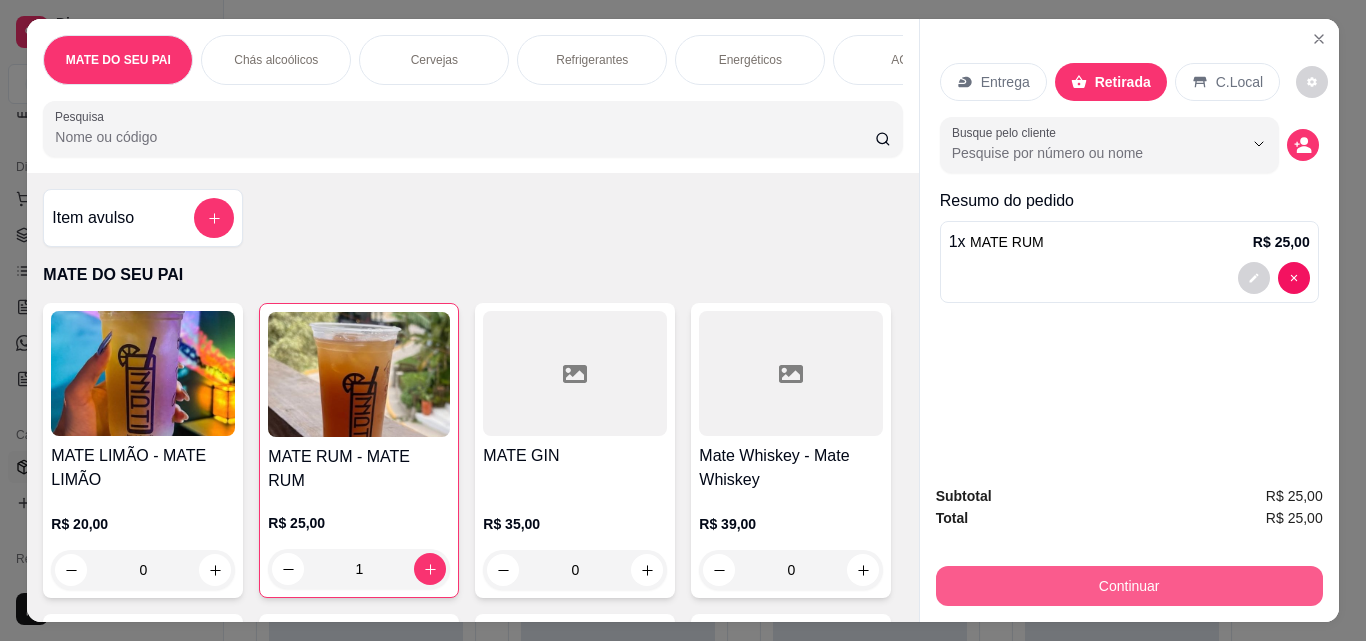 click on "Continuar" at bounding box center [1129, 586] 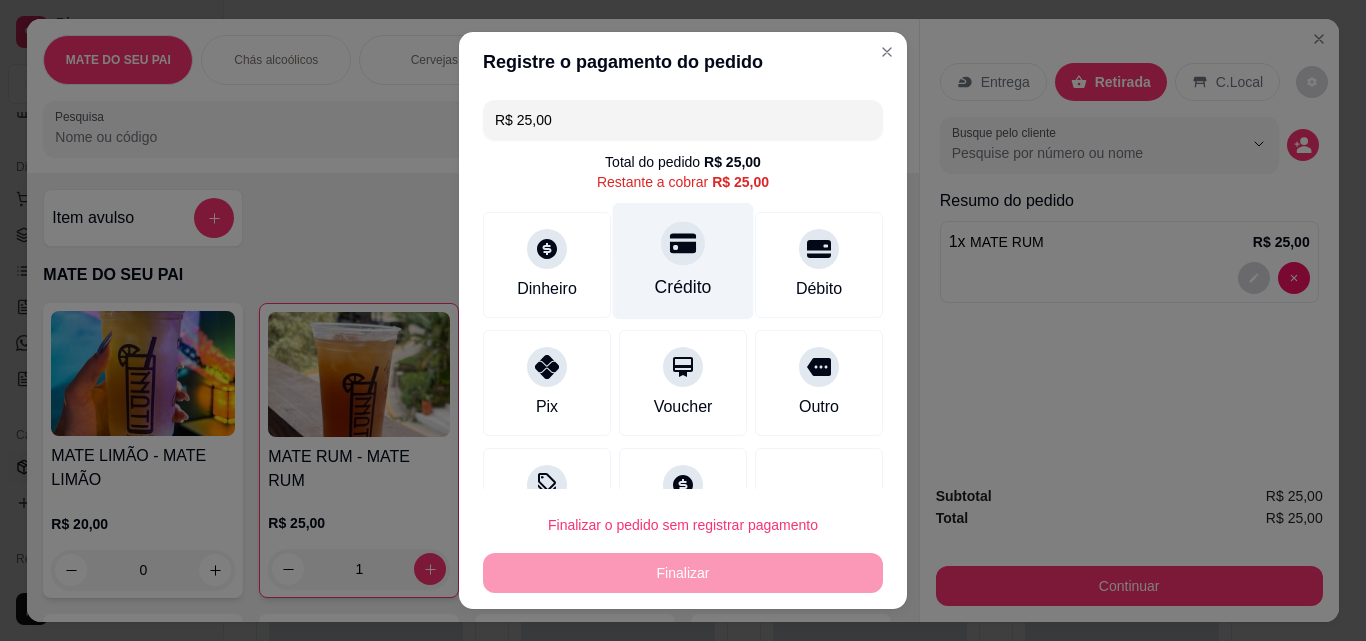 click 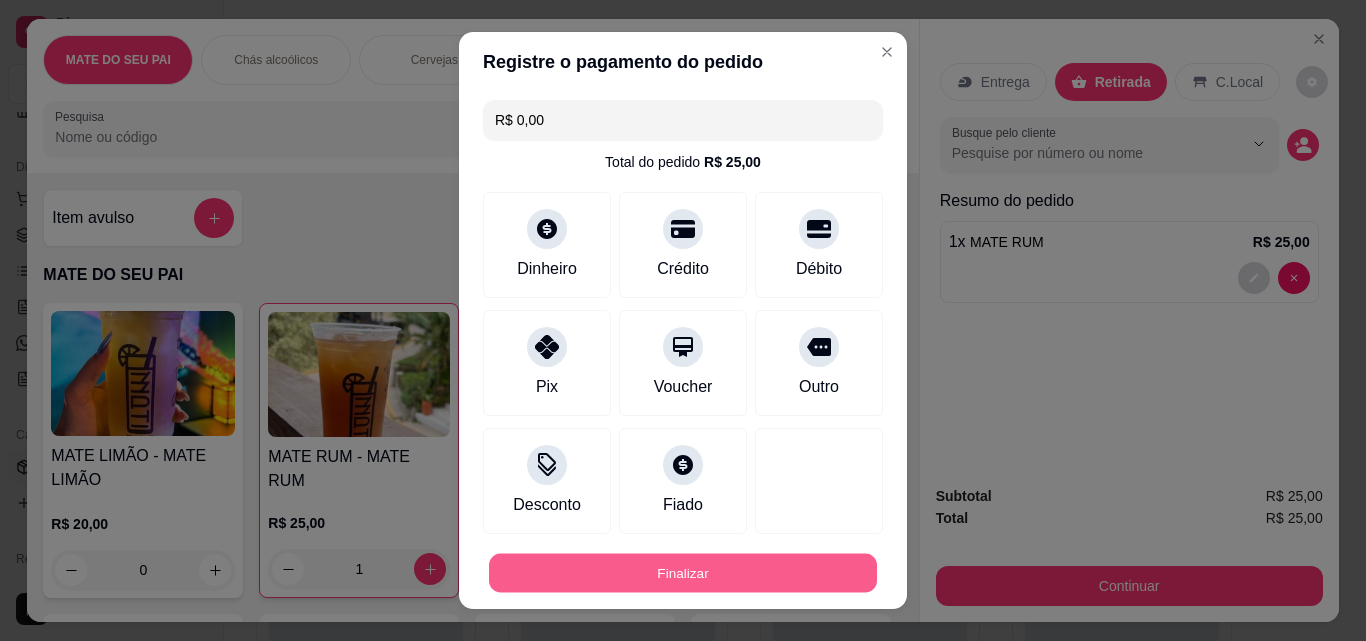 click on "Finalizar" at bounding box center [683, 573] 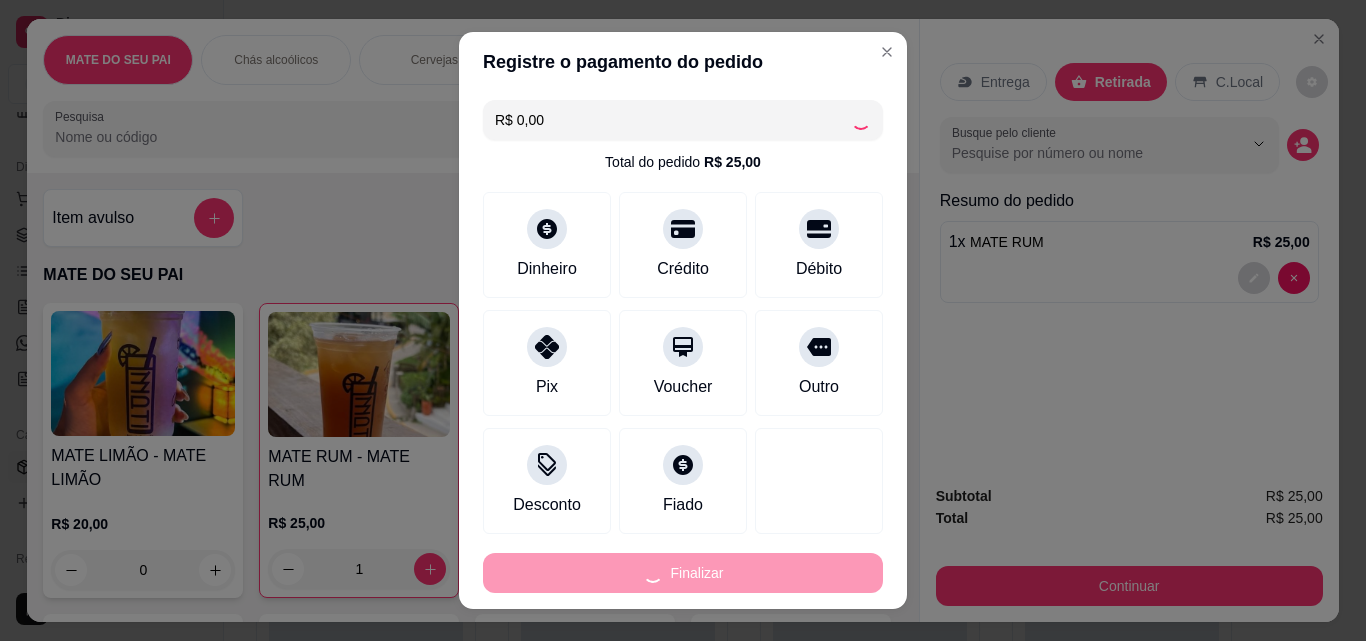 type on "0" 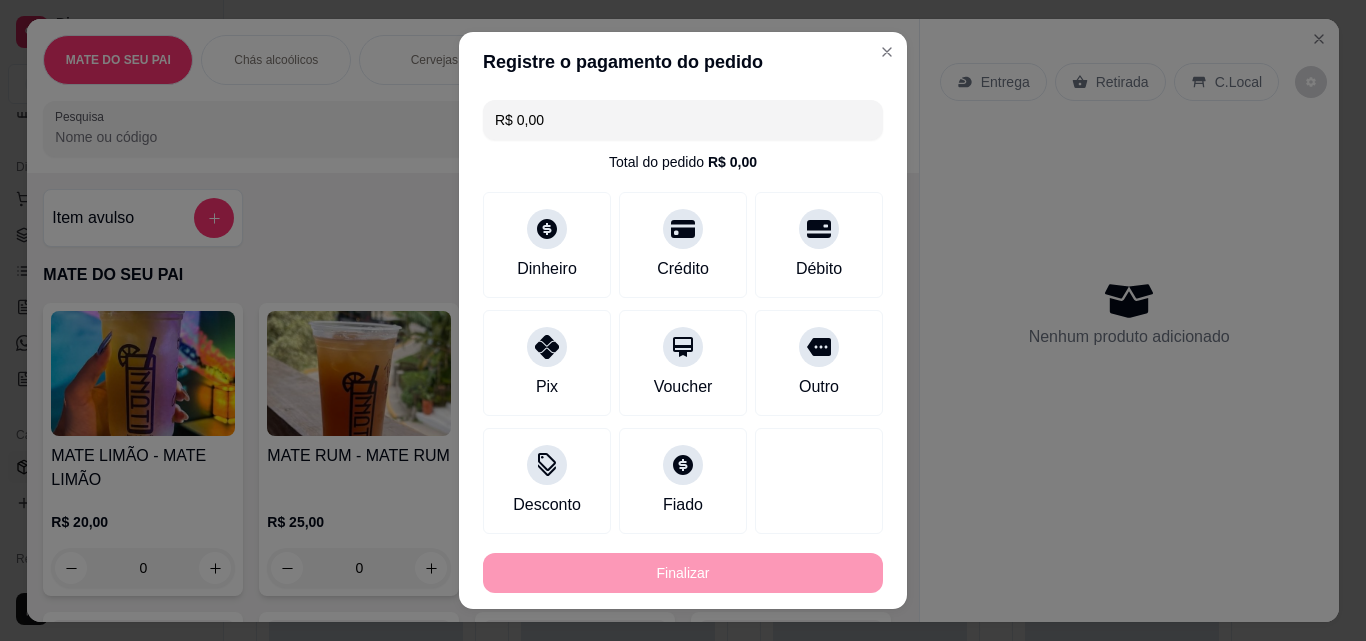 type on "-R$ 25,00" 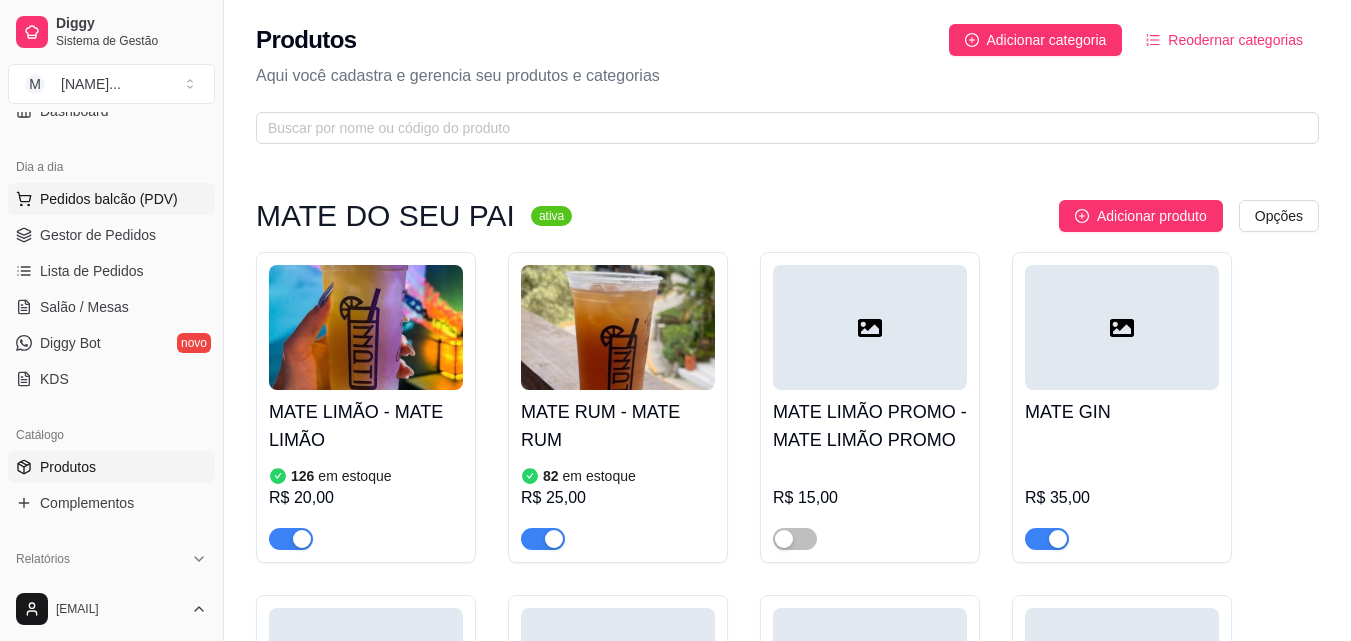 click on "Pedidos balcão (PDV)" at bounding box center [109, 199] 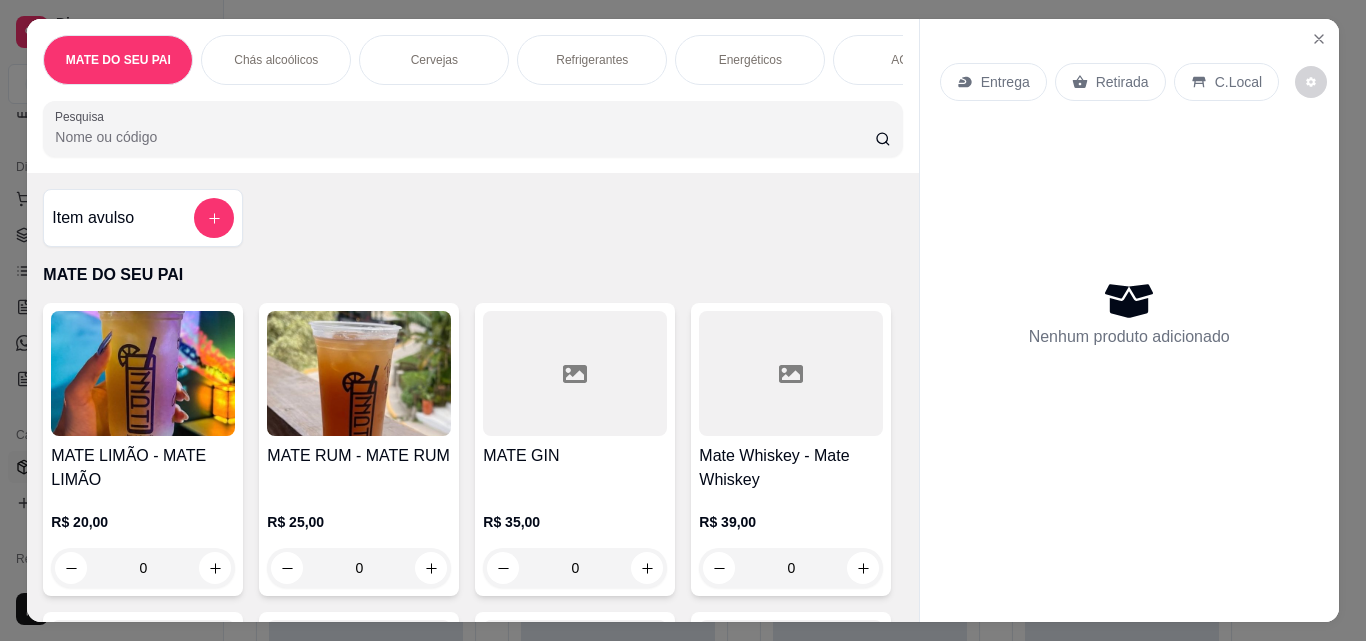 click at bounding box center (359, 373) 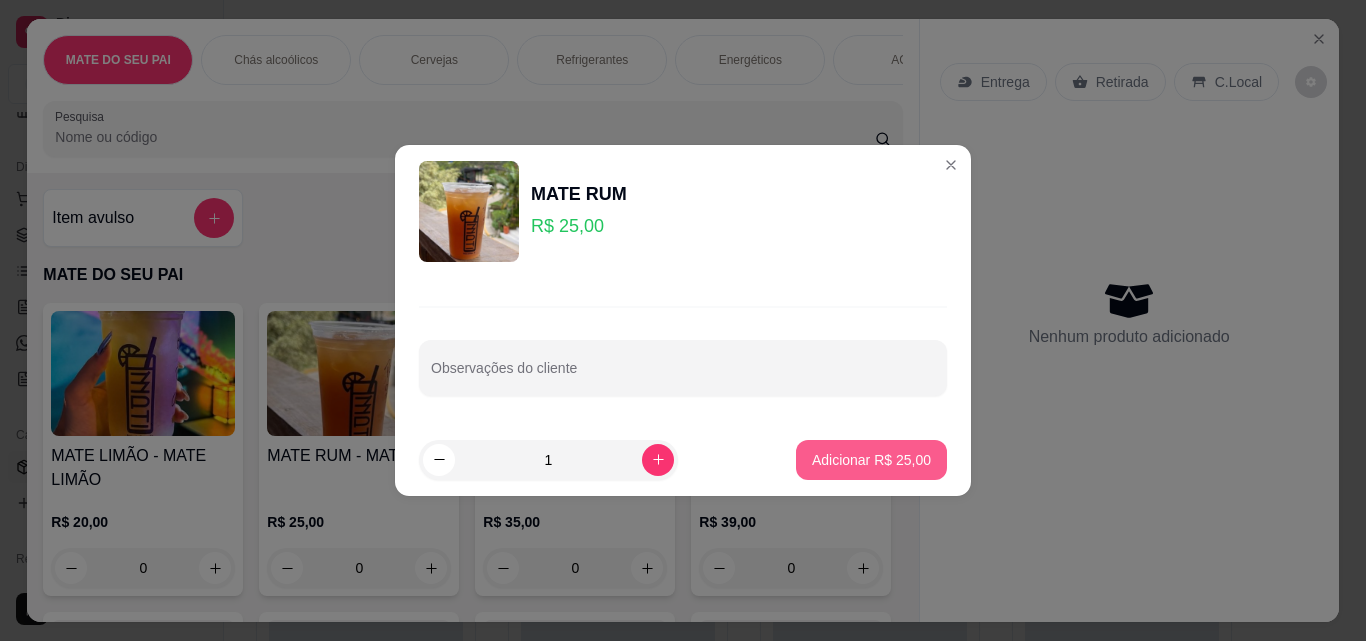 click on "Adicionar   R$ 25,00" at bounding box center (871, 460) 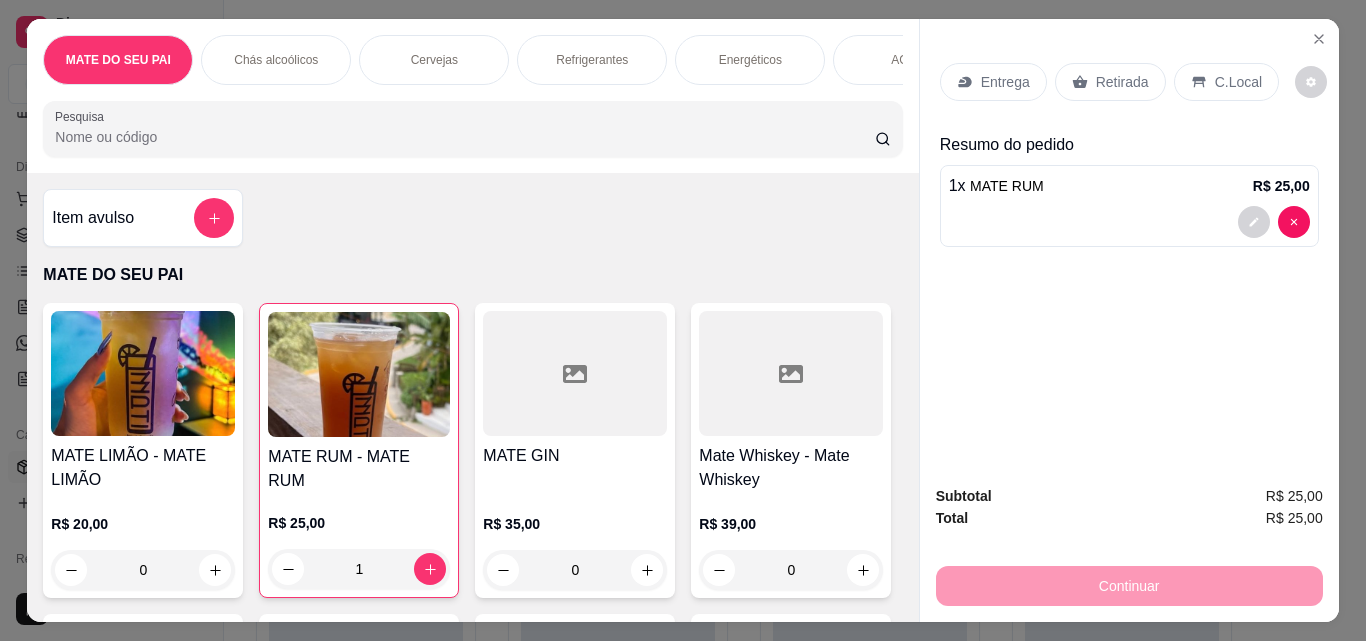 click on "Entrega Retirada C.Local" at bounding box center (1109, 82) 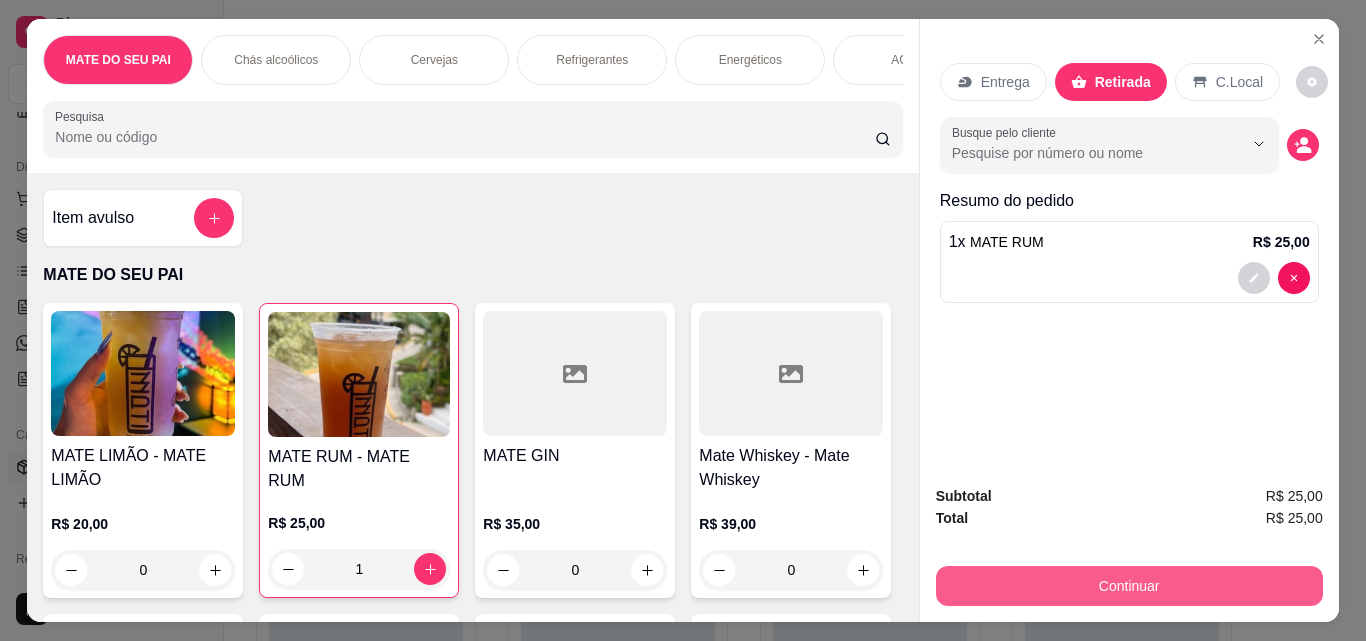click on "Continuar" at bounding box center [1129, 586] 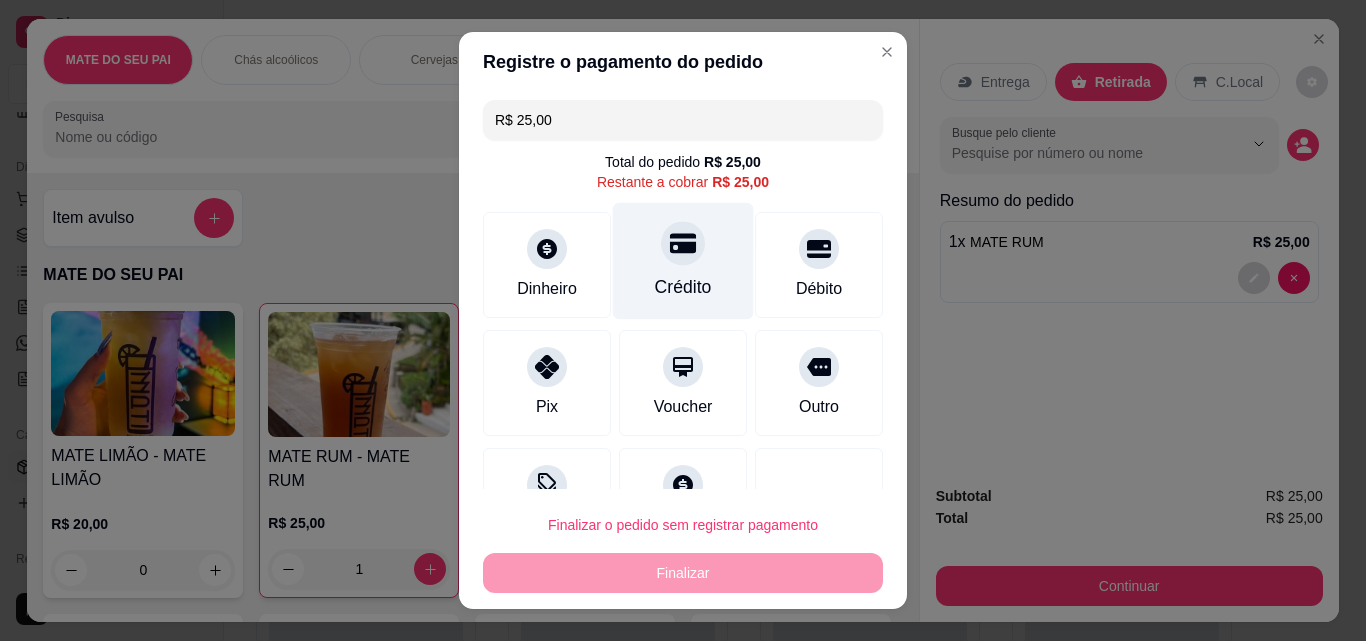 click 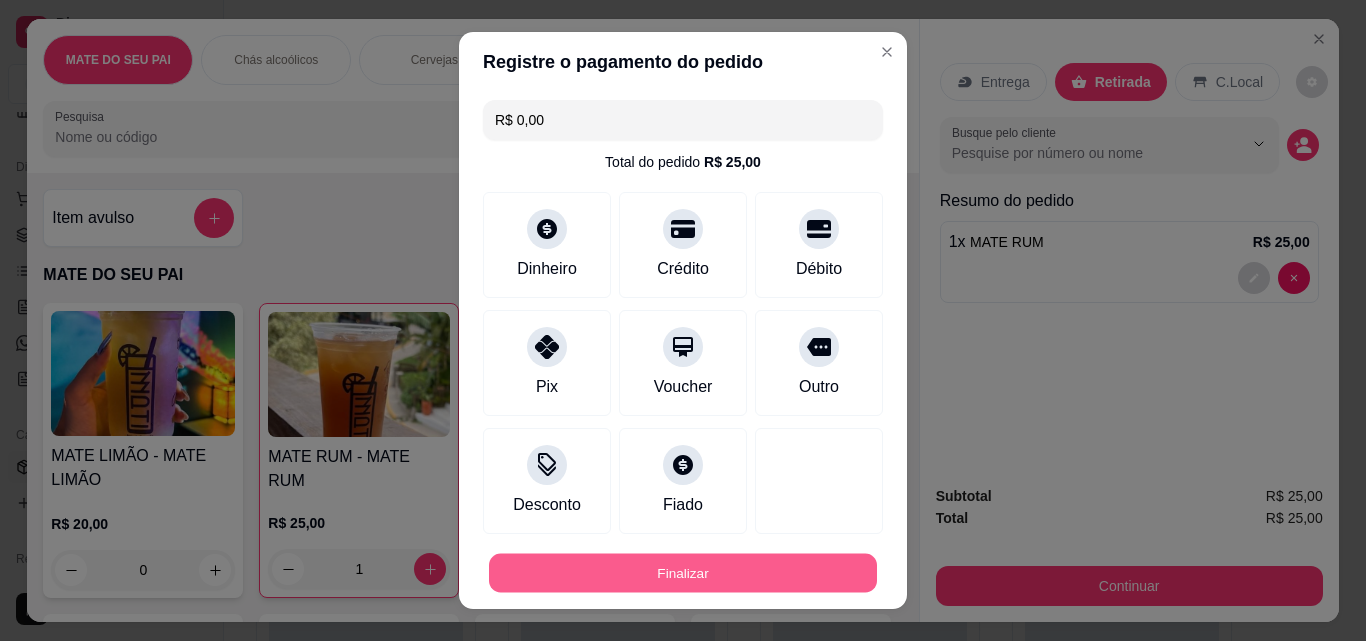 click on "Finalizar" at bounding box center [683, 573] 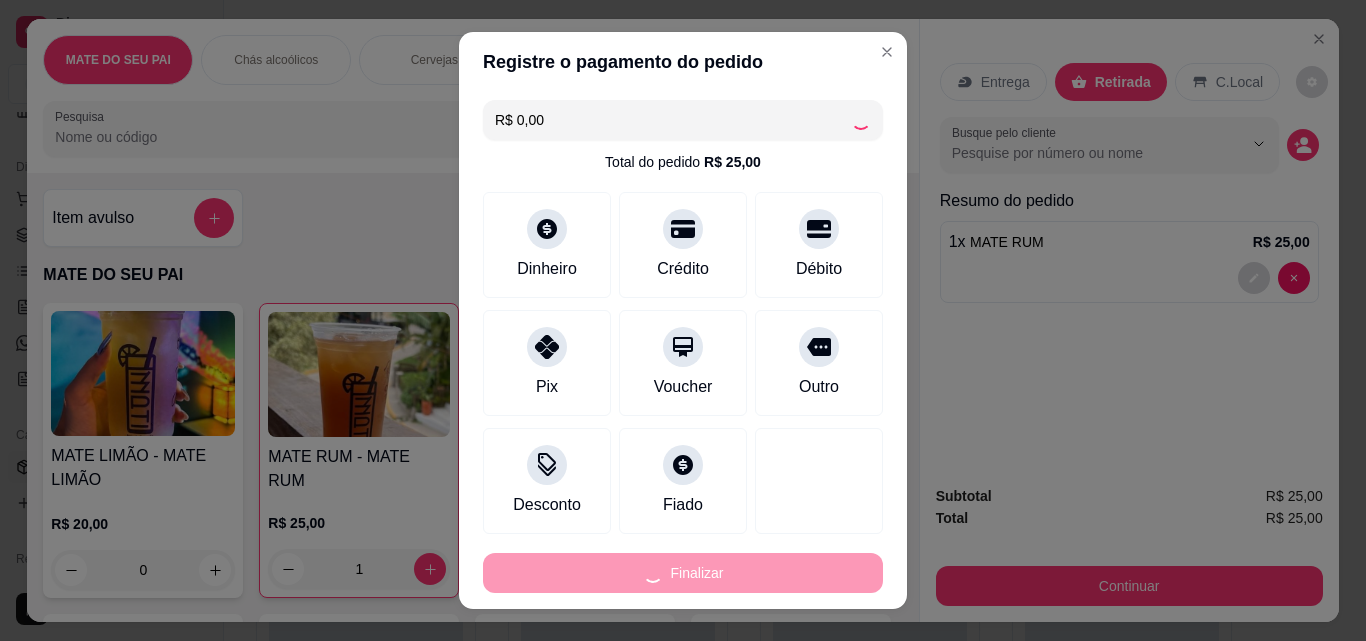 type on "0" 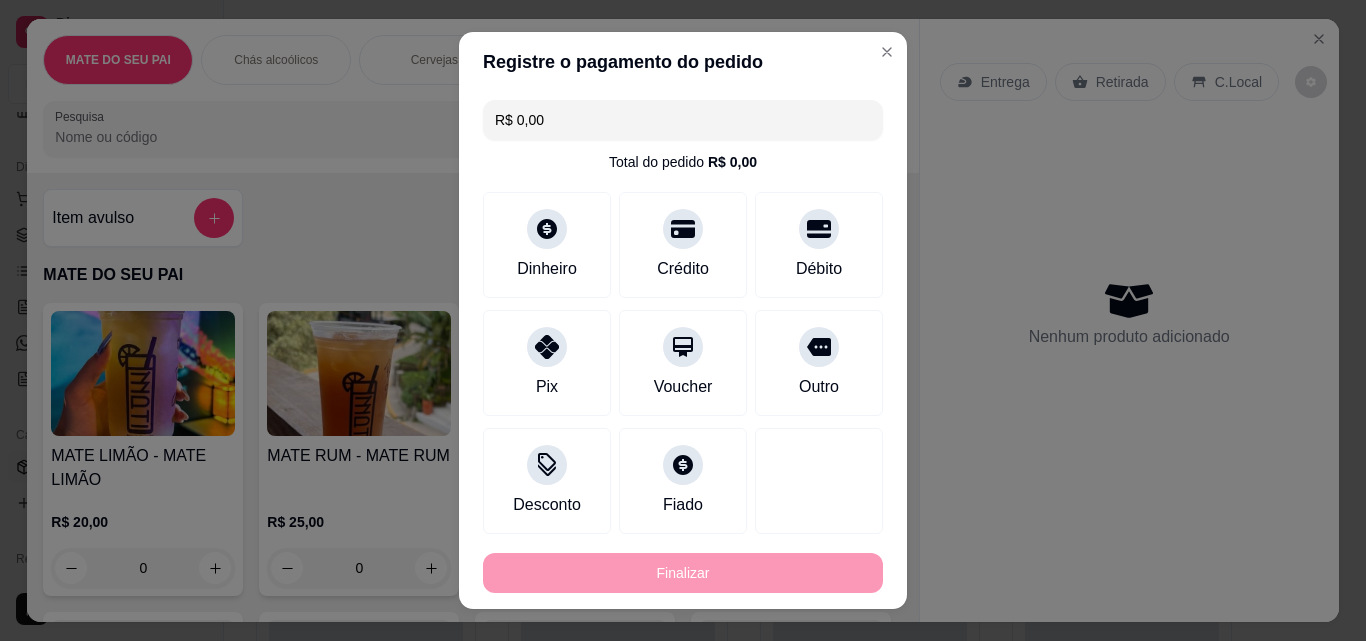 type on "-R$ 25,00" 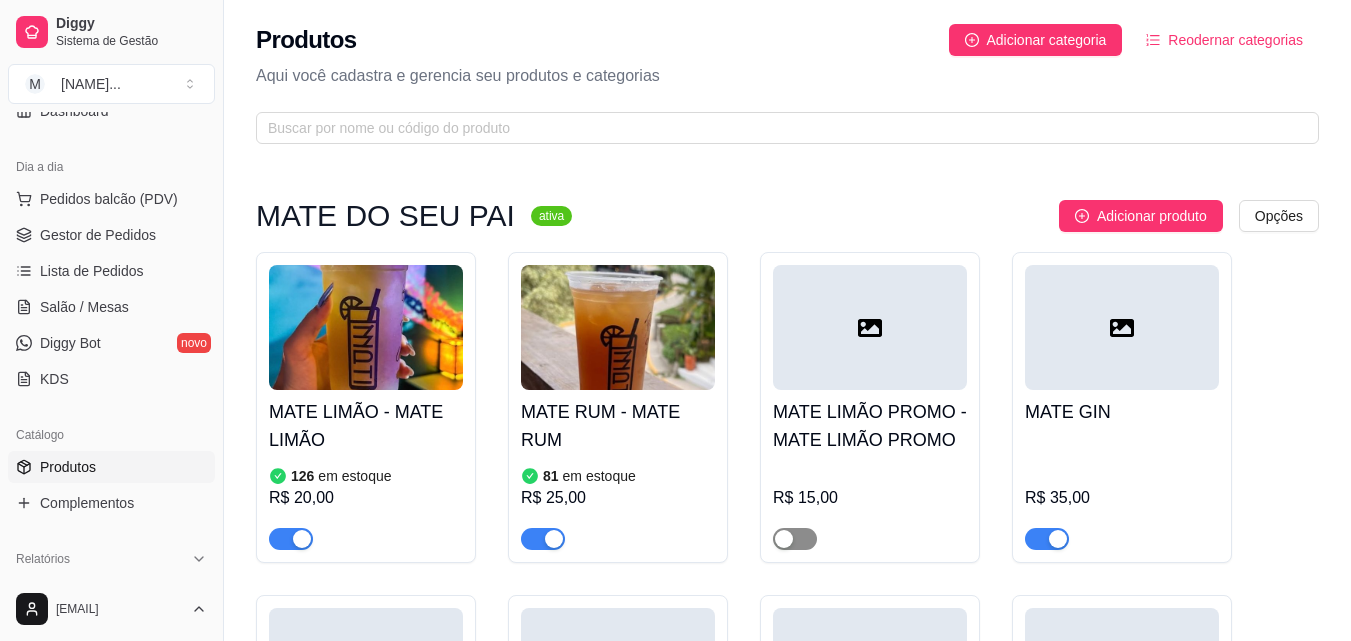 click at bounding box center (795, 539) 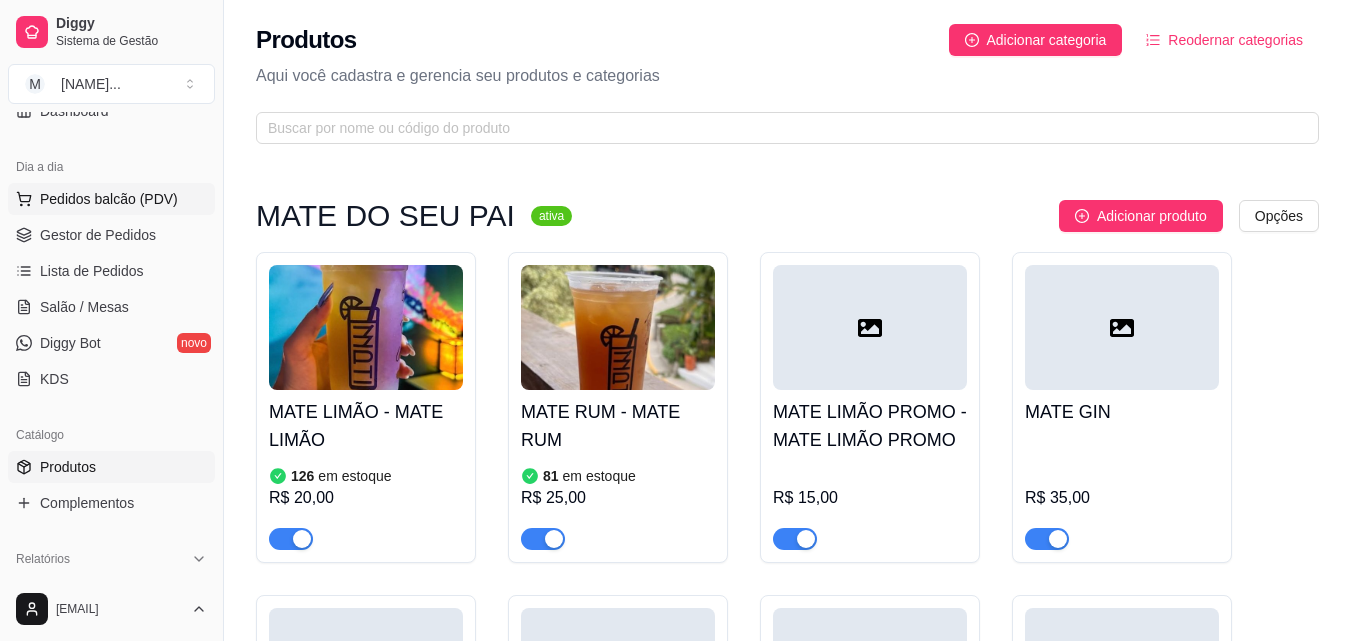 click on "Pedidos balcão (PDV)" at bounding box center [111, 199] 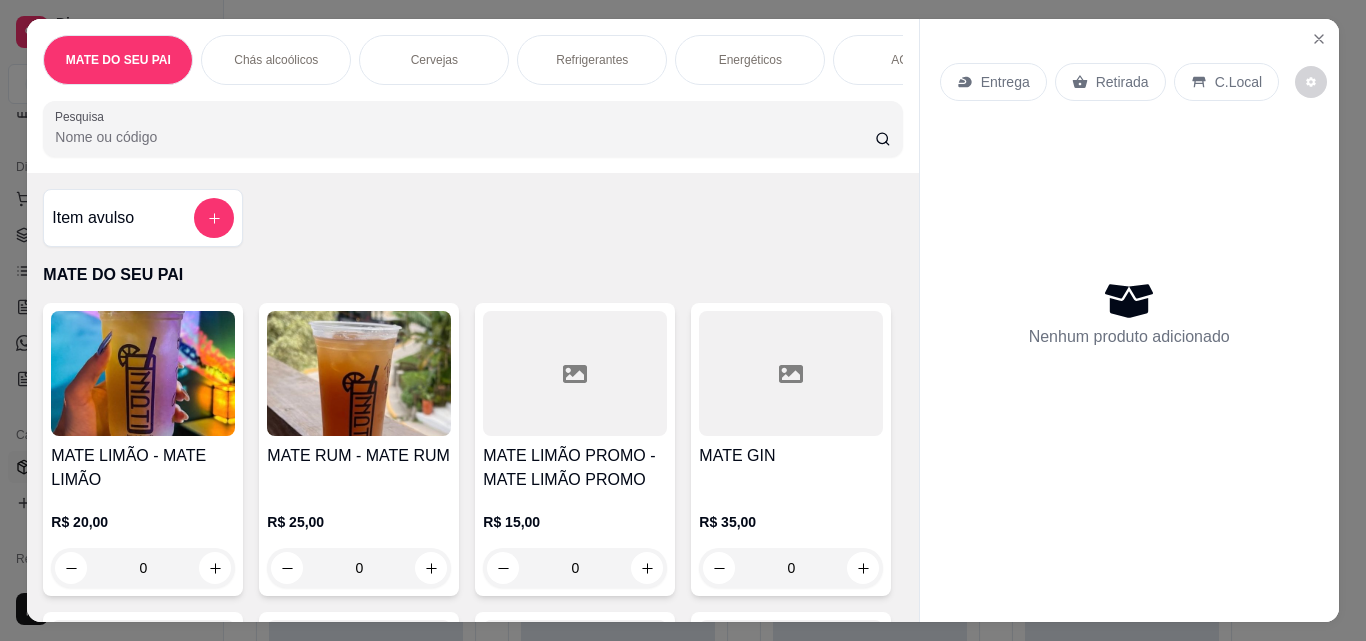 click at bounding box center [575, 373] 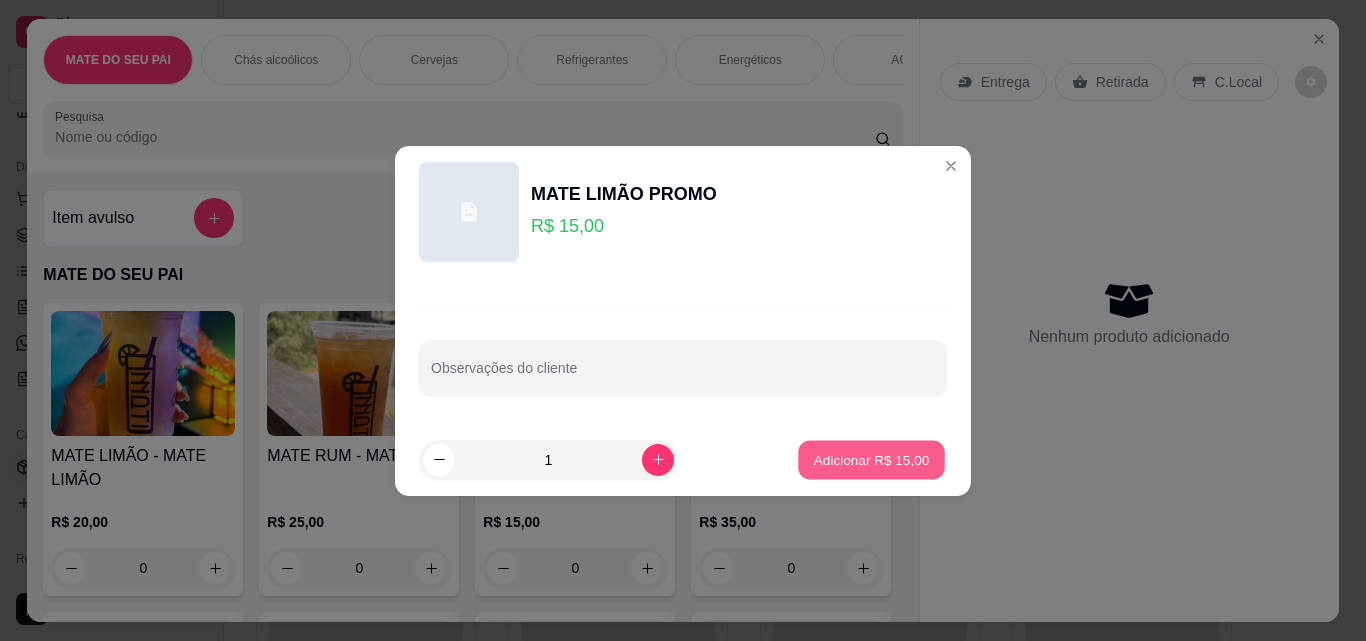 click on "Adicionar   R$ 15,00" at bounding box center [872, 459] 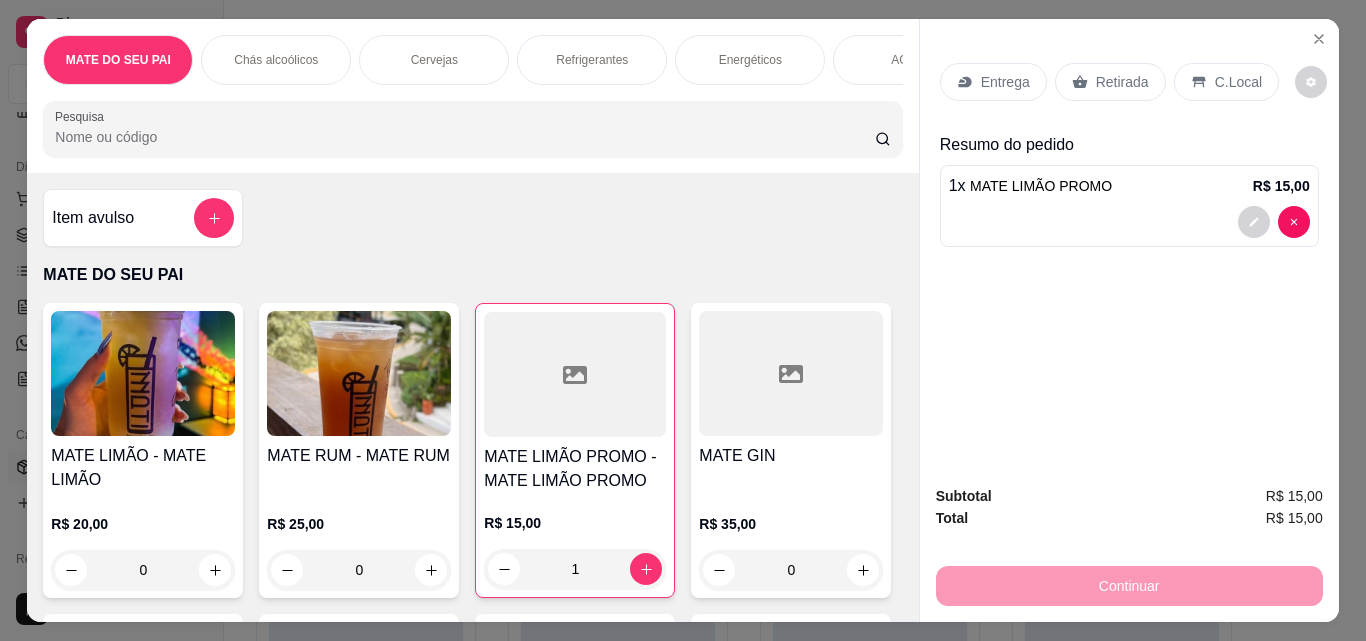 click on "Retirada" at bounding box center [1122, 82] 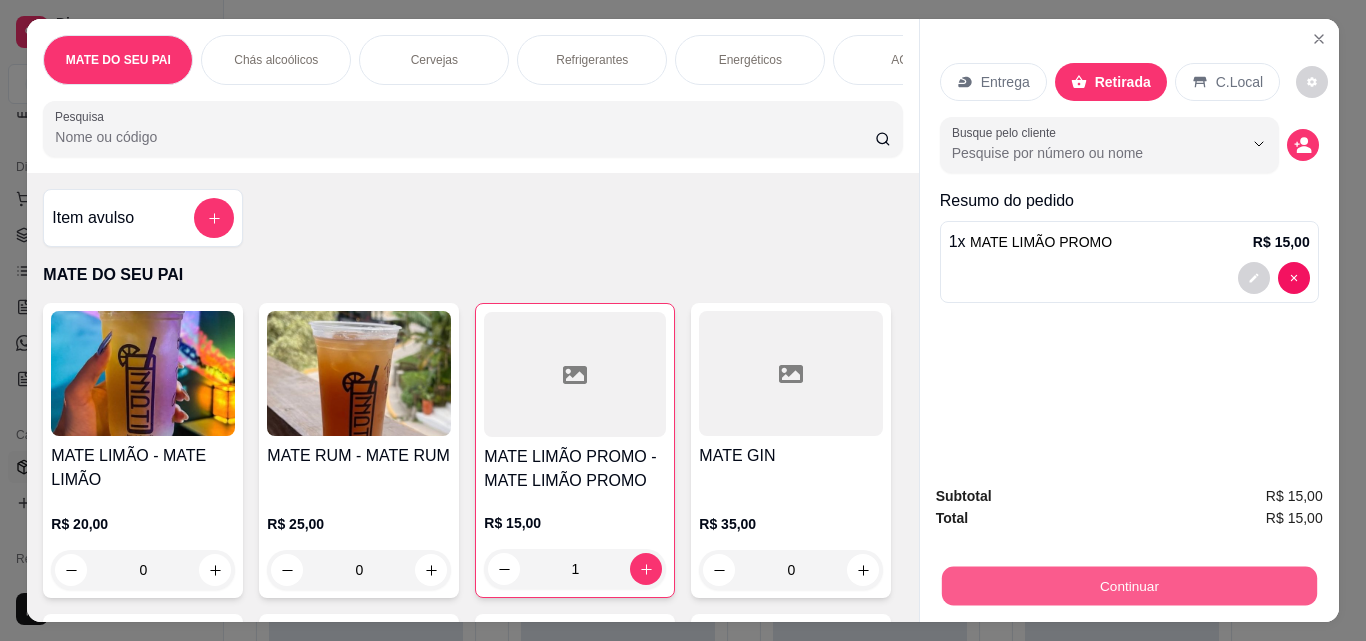 click on "Continuar" at bounding box center [1128, 585] 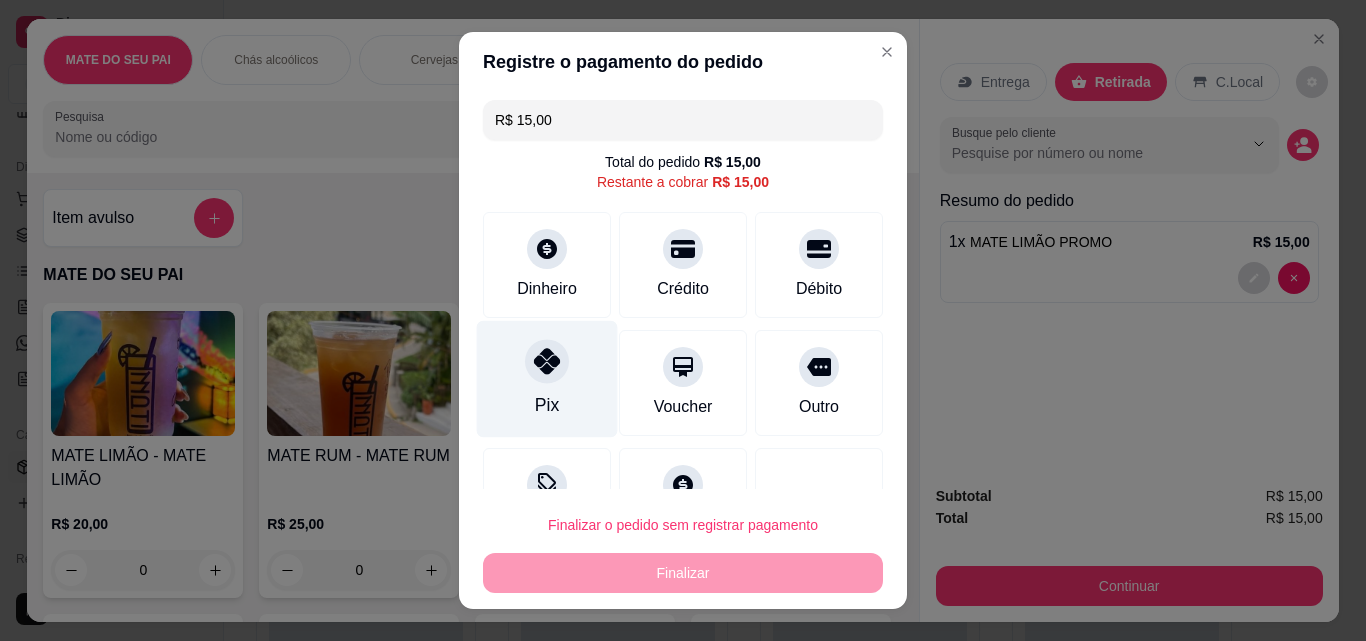 click 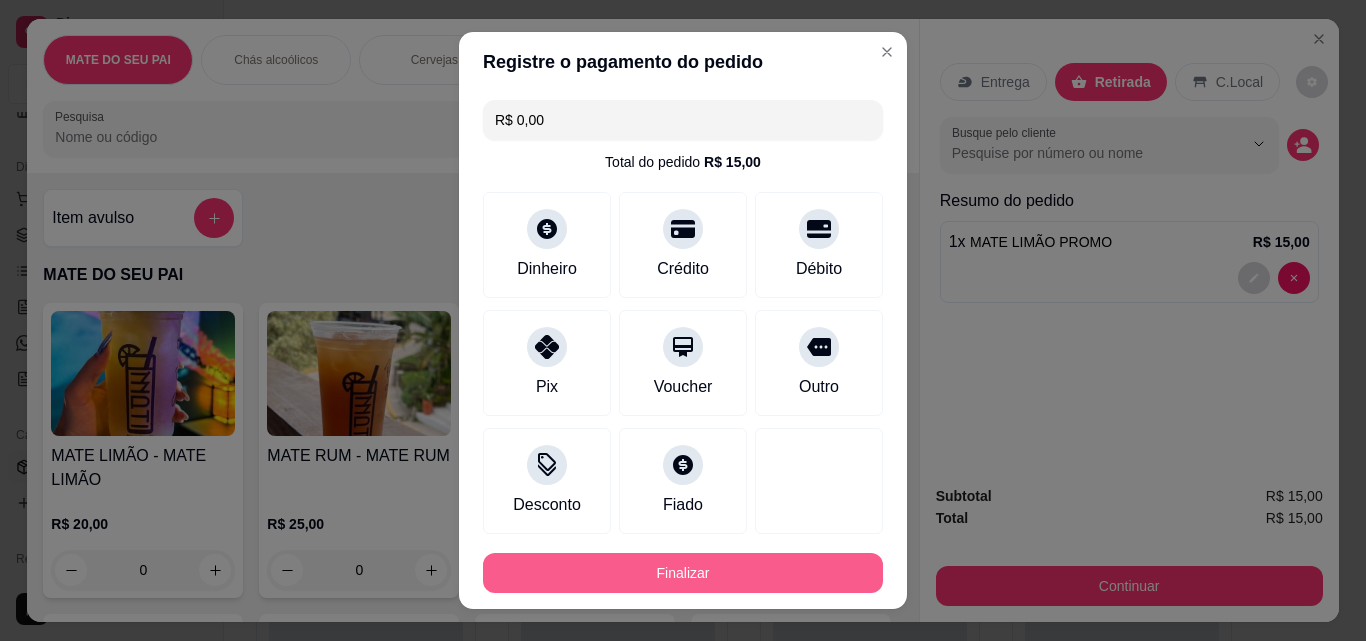 click on "Finalizar" at bounding box center [683, 573] 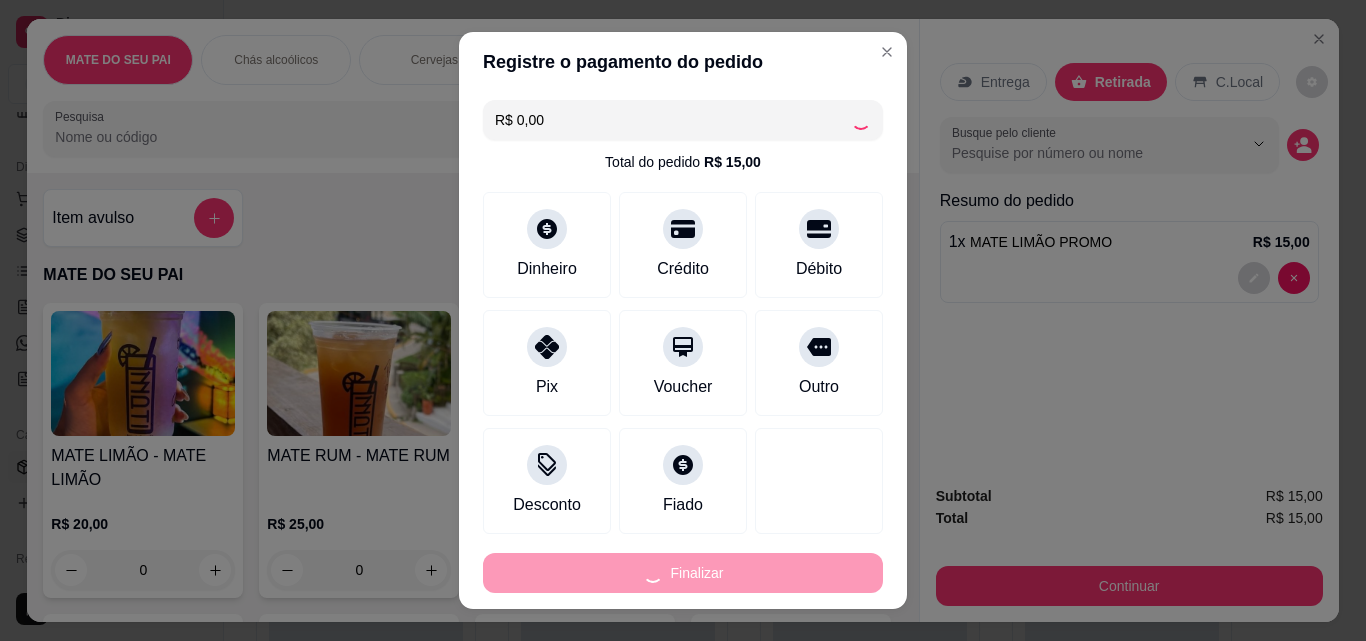 type on "0" 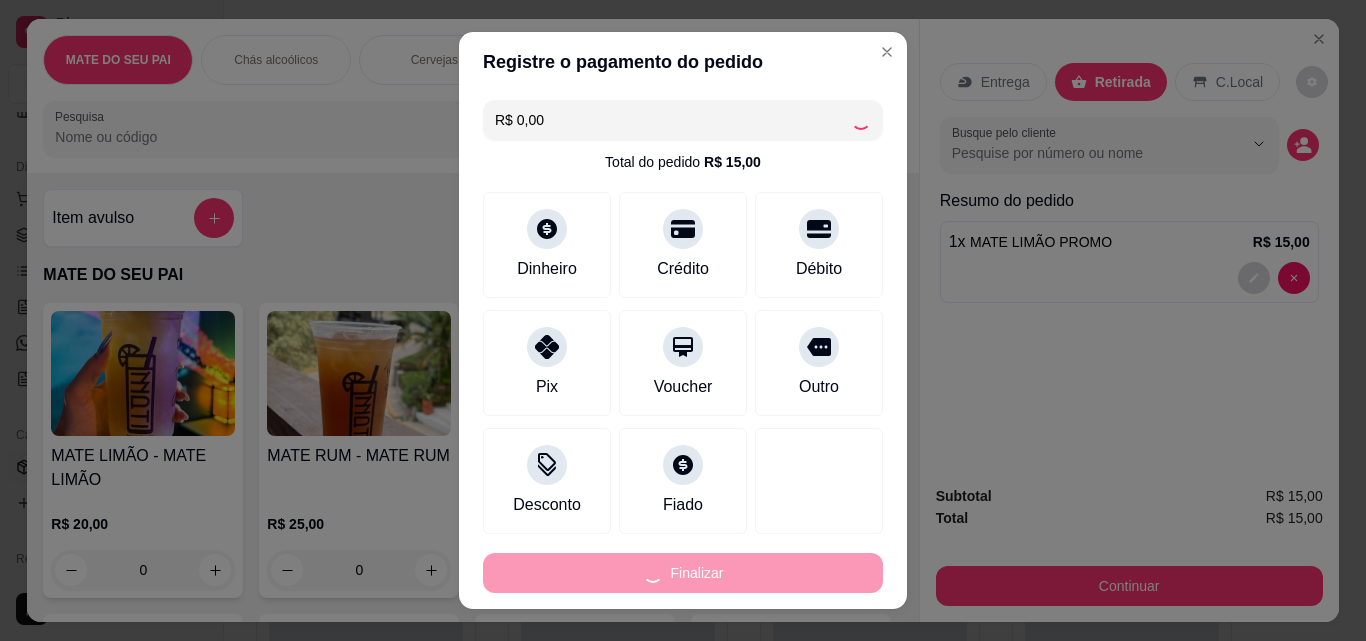 type on "-R$ 15,00" 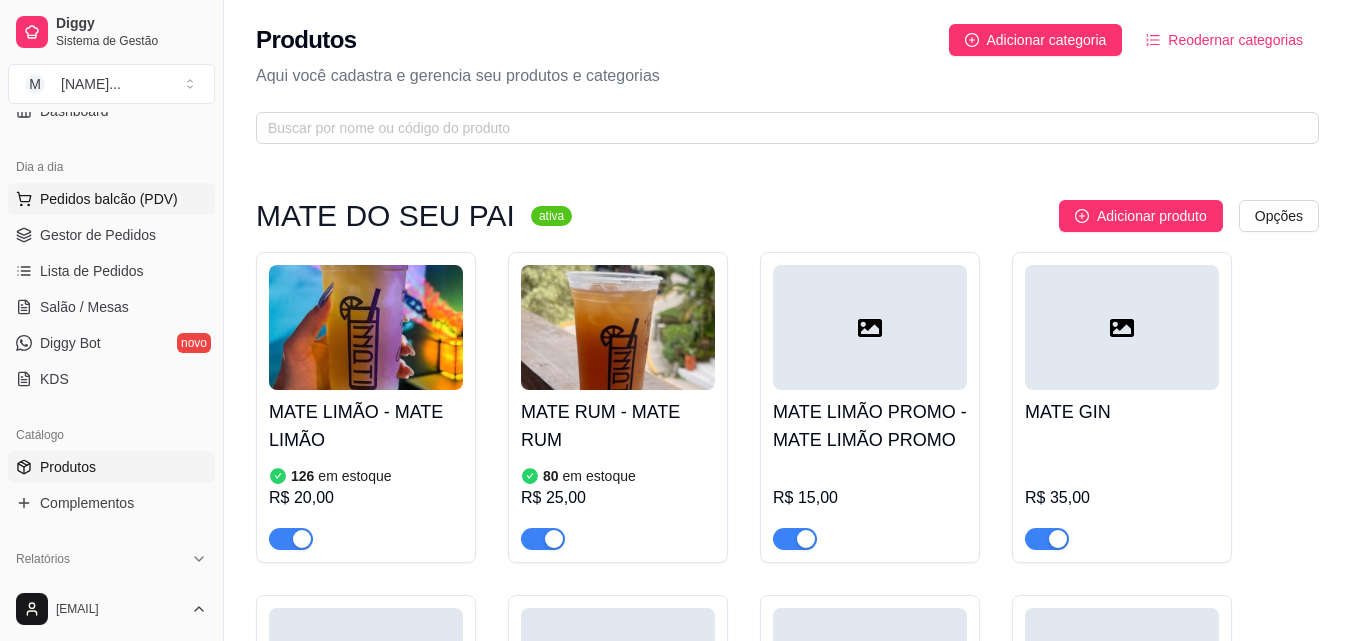click on "Pedidos balcão (PDV)" at bounding box center [109, 199] 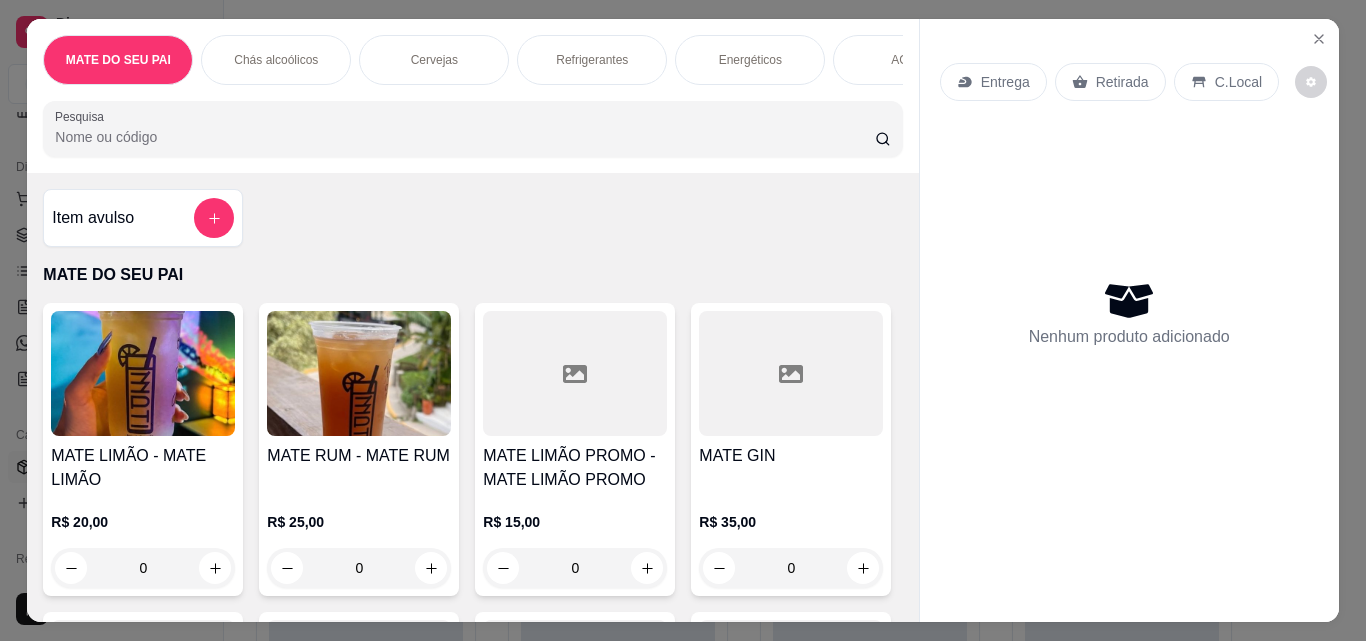 click at bounding box center [359, 373] 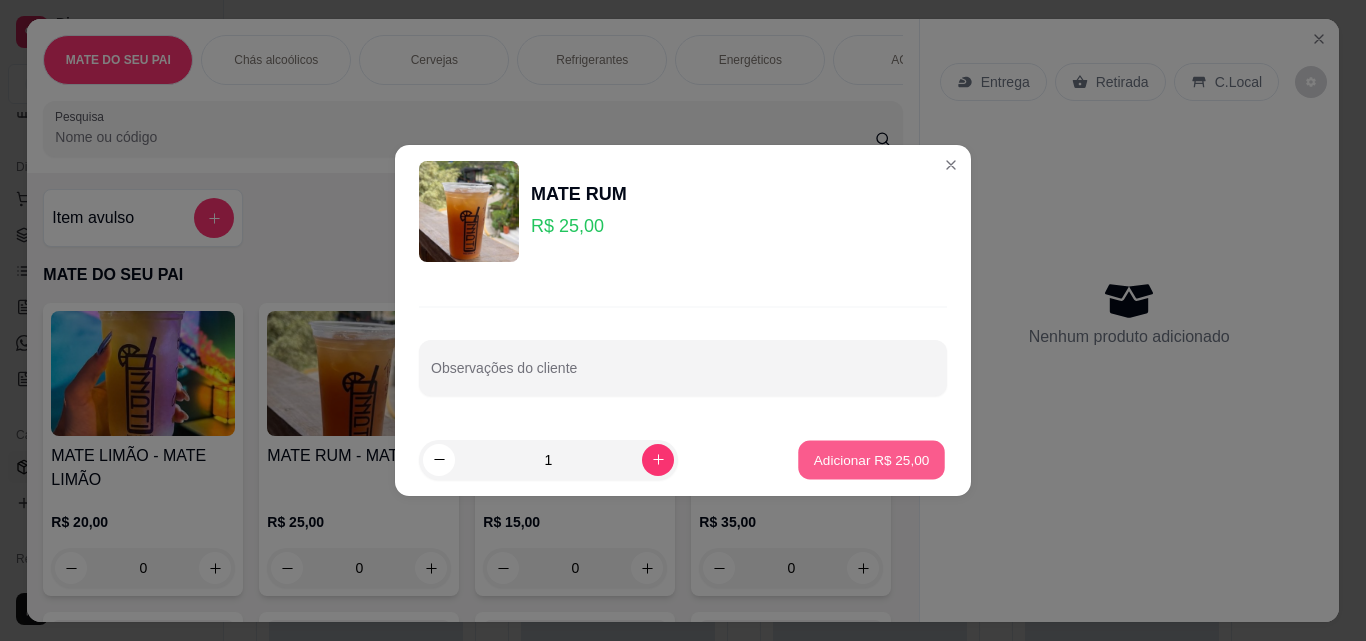click on "Adicionar   R$ 25,00" at bounding box center [872, 459] 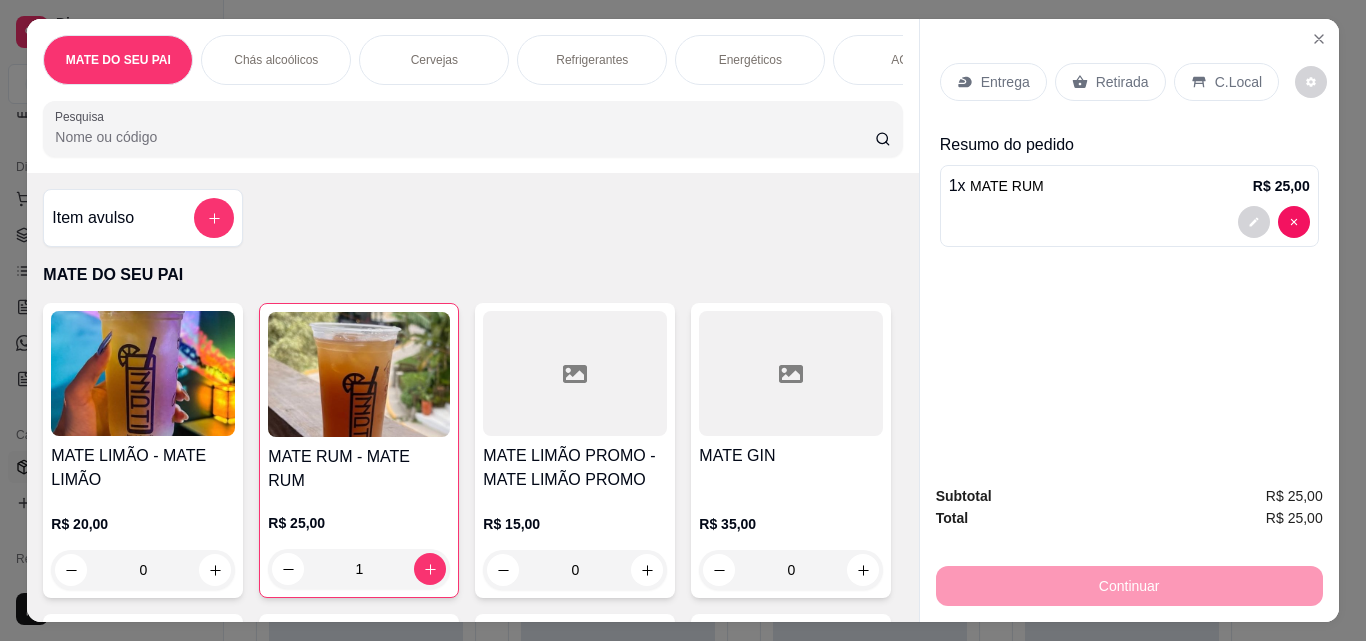 click on "MATE DO SEU PAI Chás alcoólicos Cervejas Refrigerantes Energéticos AGUA Trident DOSES DRINKS BROWNIES Bebidas não alcoólicas DOCES PRATOS QUENTES BONÉS CAMISETAS CALDOS BEBIDAS QUENTES PIZZAS Pesquisa" at bounding box center (472, 96) 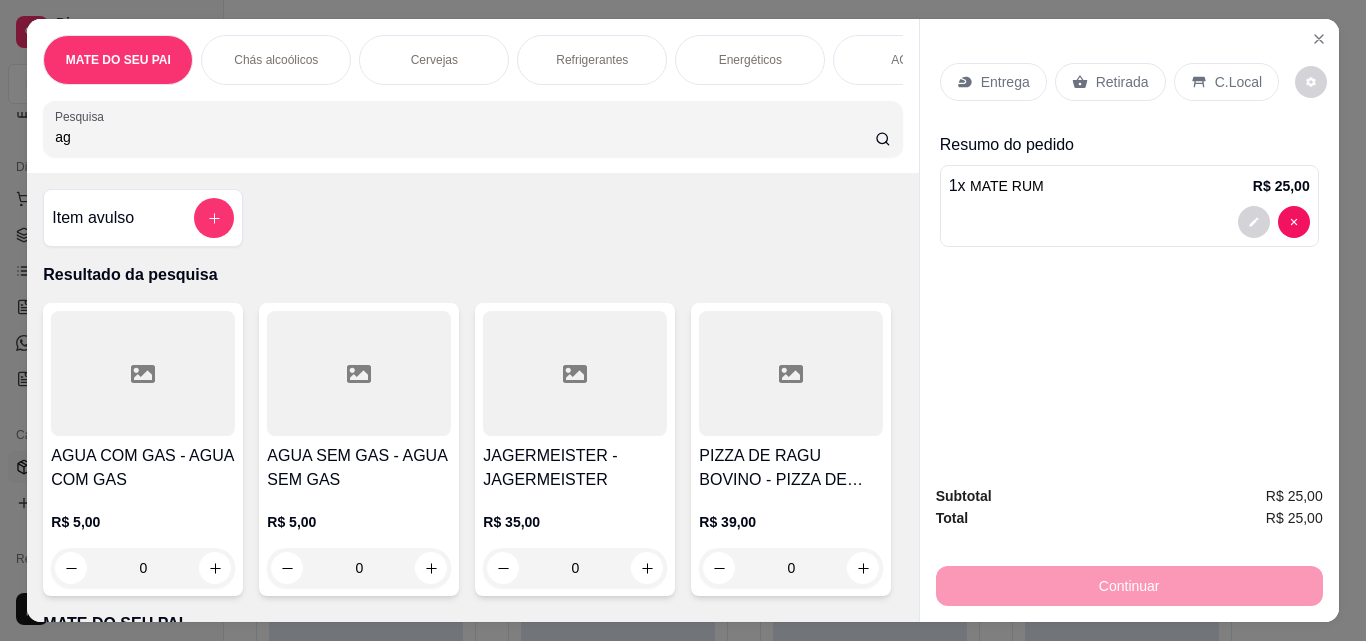 type on "ag" 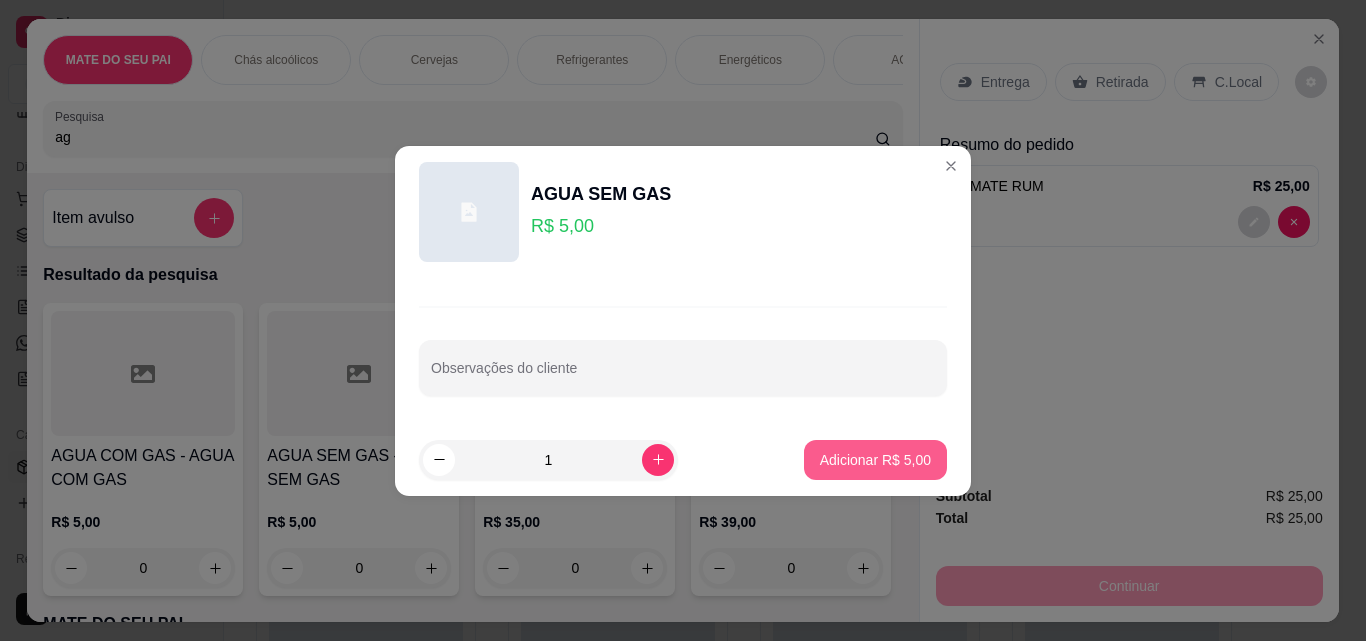 click on "Adicionar   R$ 5,00" at bounding box center [875, 460] 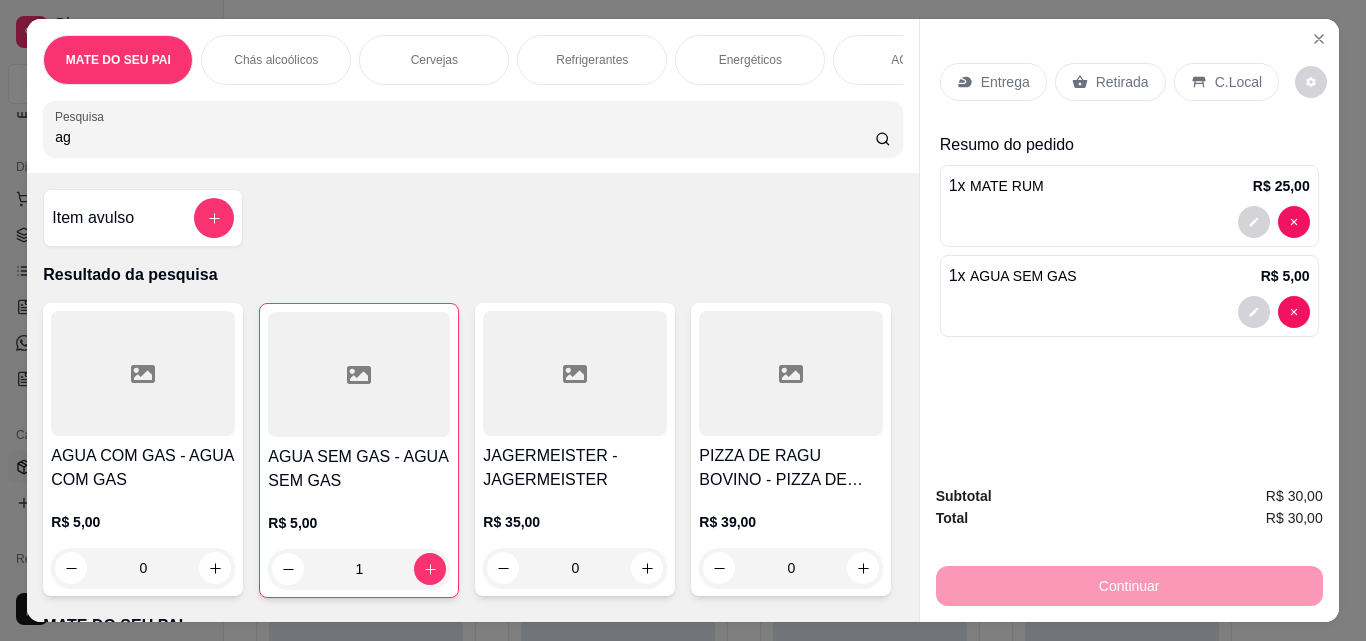 click 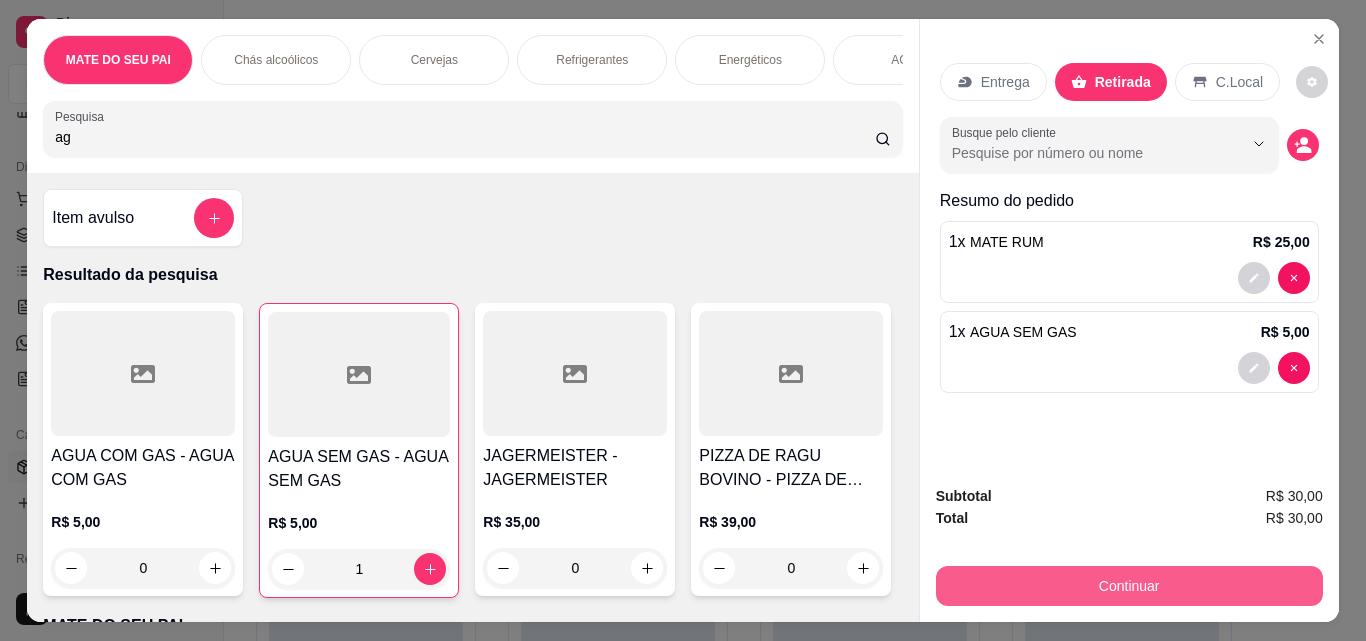 click on "Continuar" at bounding box center [1129, 586] 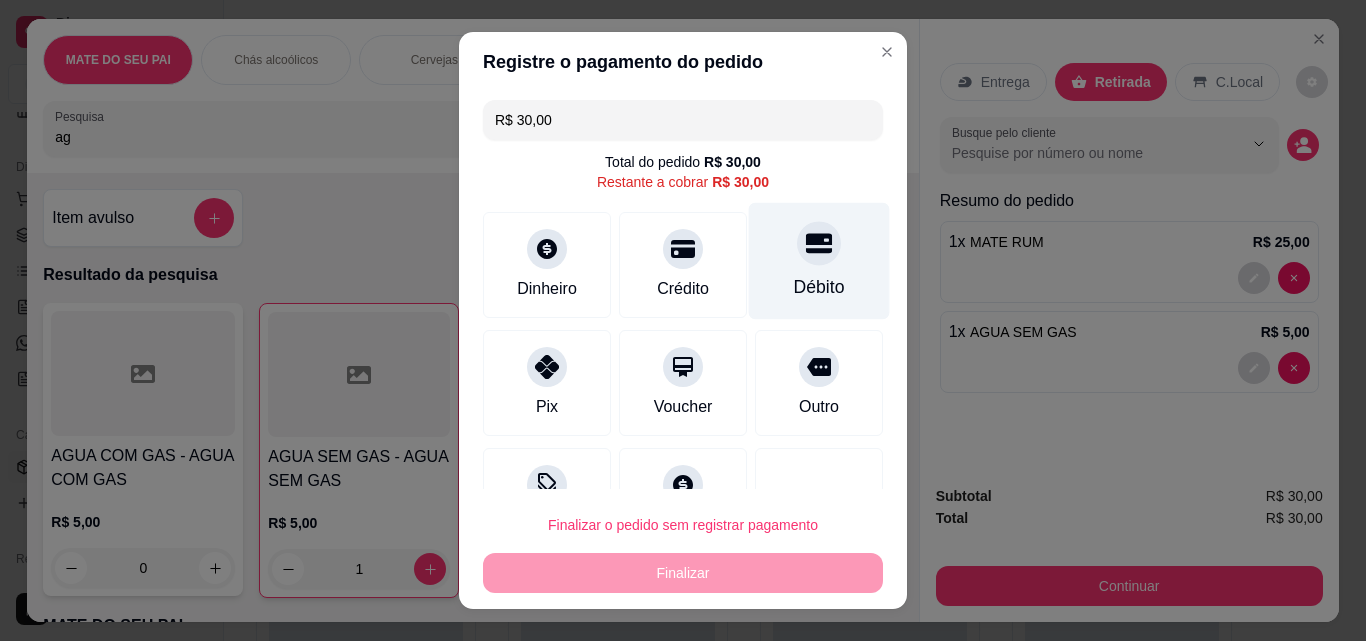 click at bounding box center (819, 243) 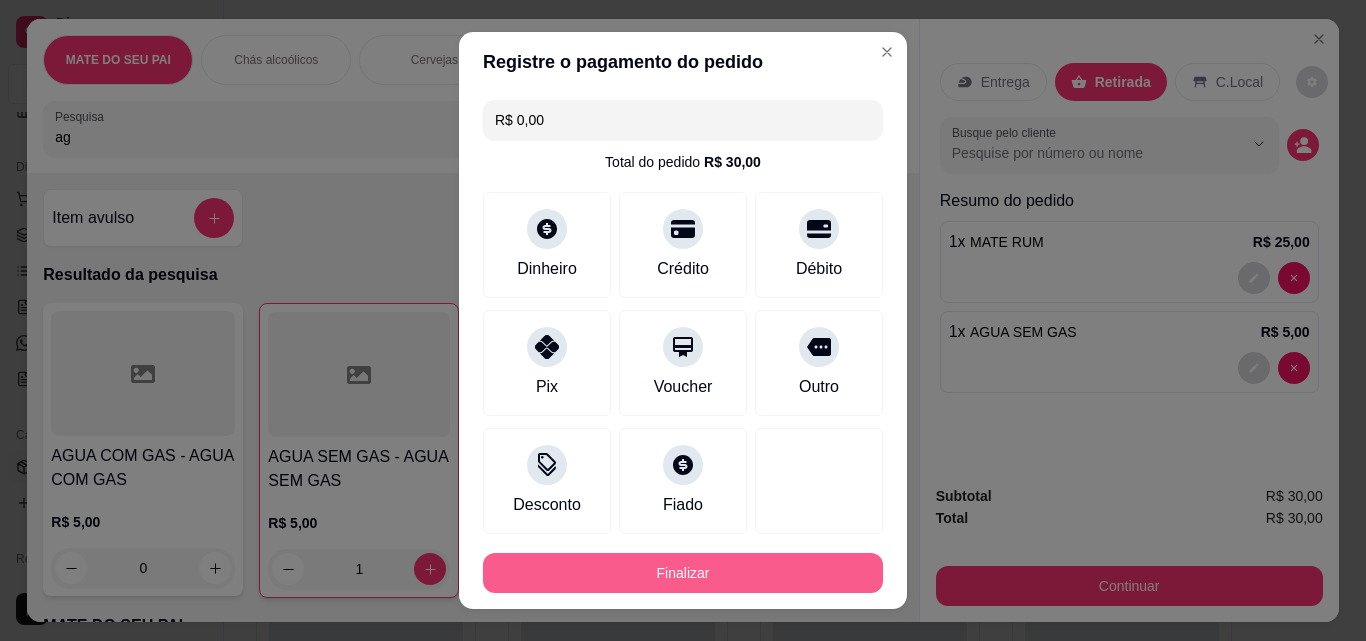 click on "Finalizar" at bounding box center (683, 573) 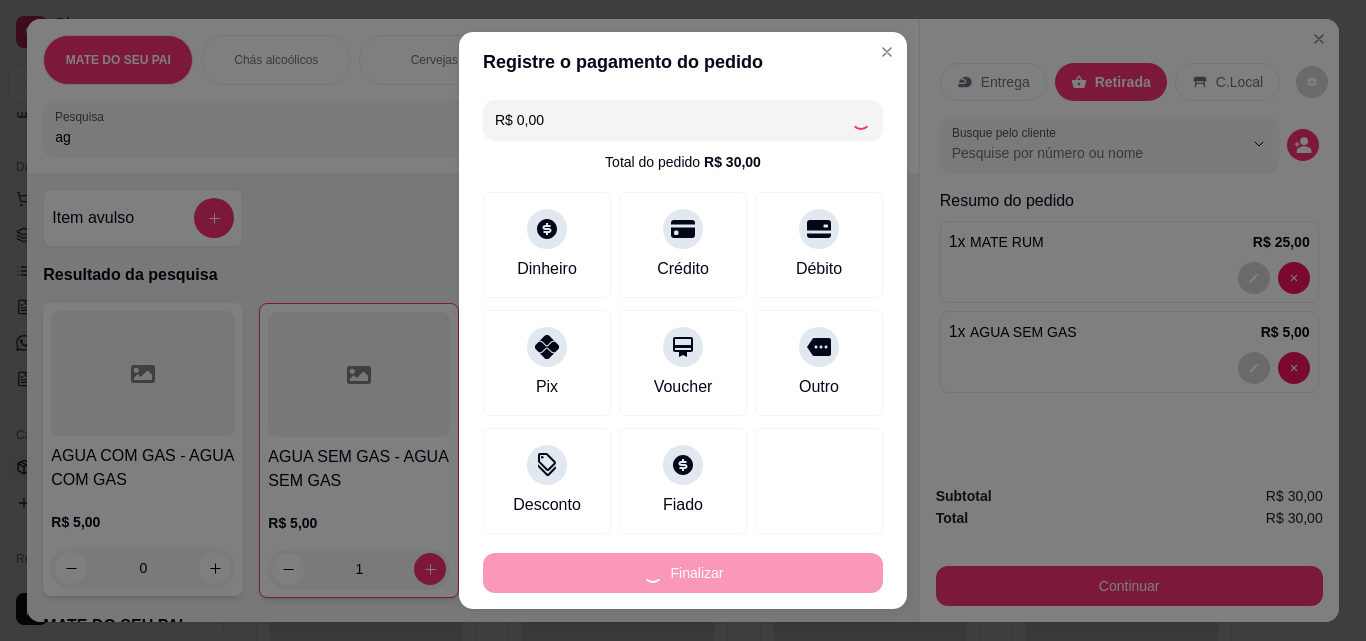 type on "0" 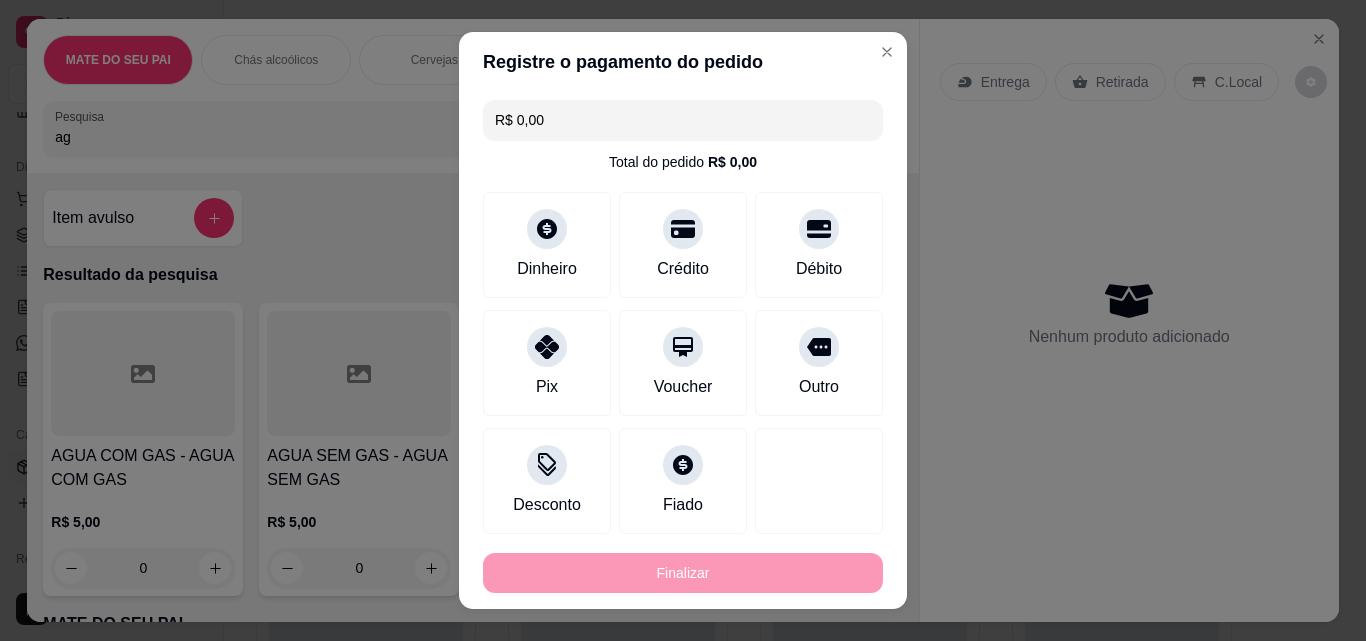 type on "-R$ 30,00" 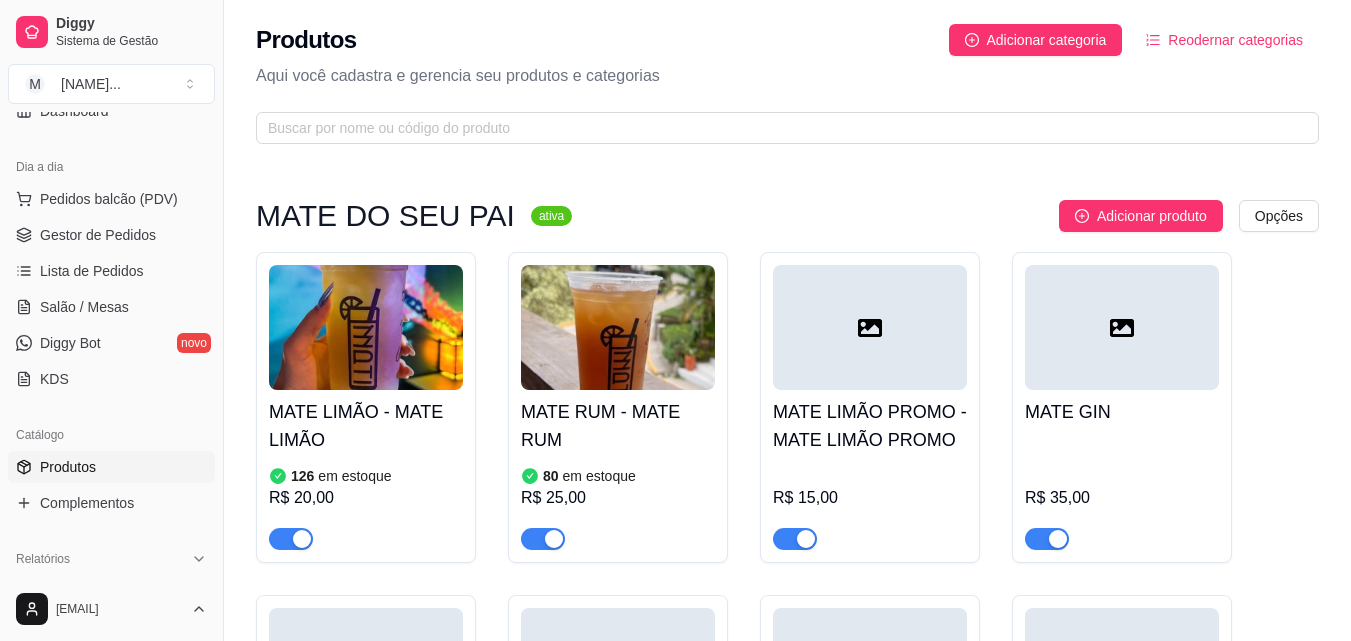 scroll, scrollTop: 0, scrollLeft: 0, axis: both 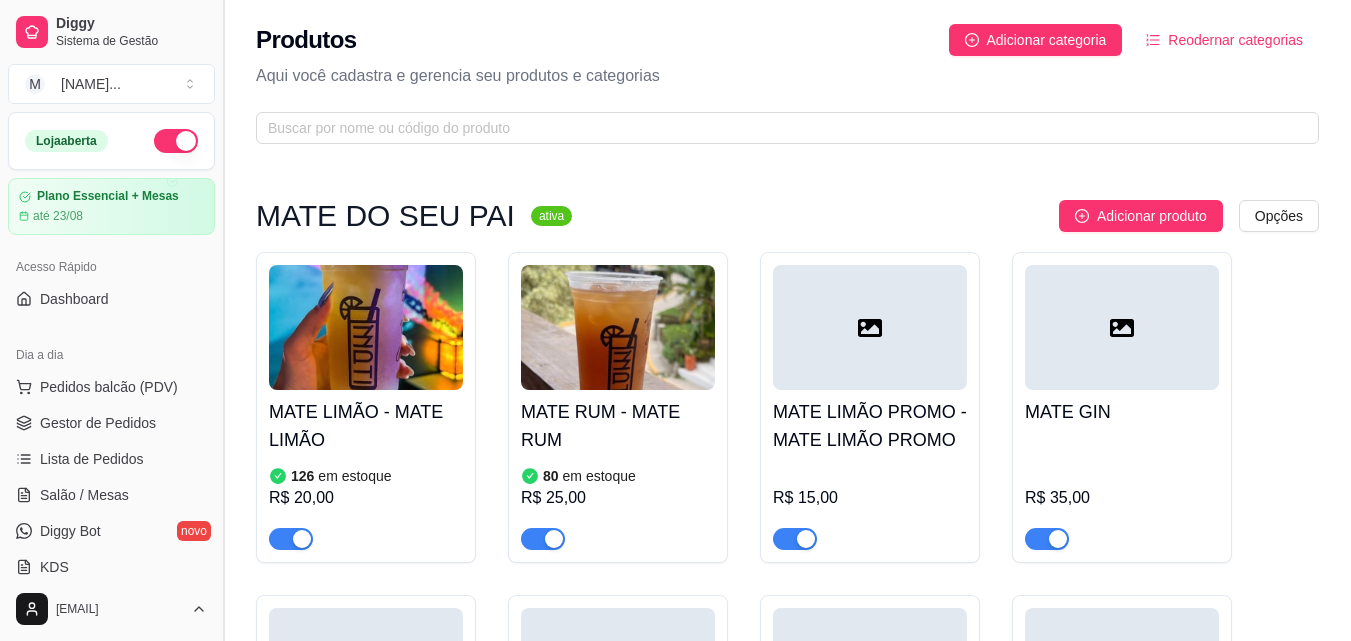 click at bounding box center (223, 320) 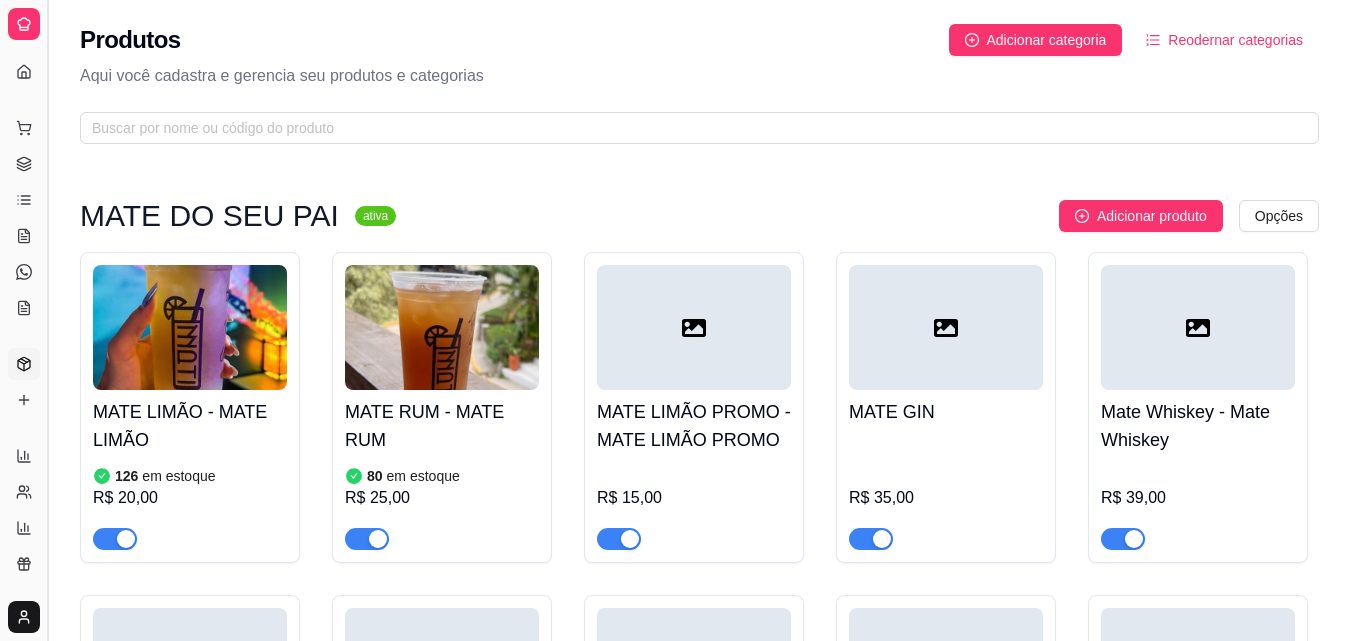 click at bounding box center [47, 320] 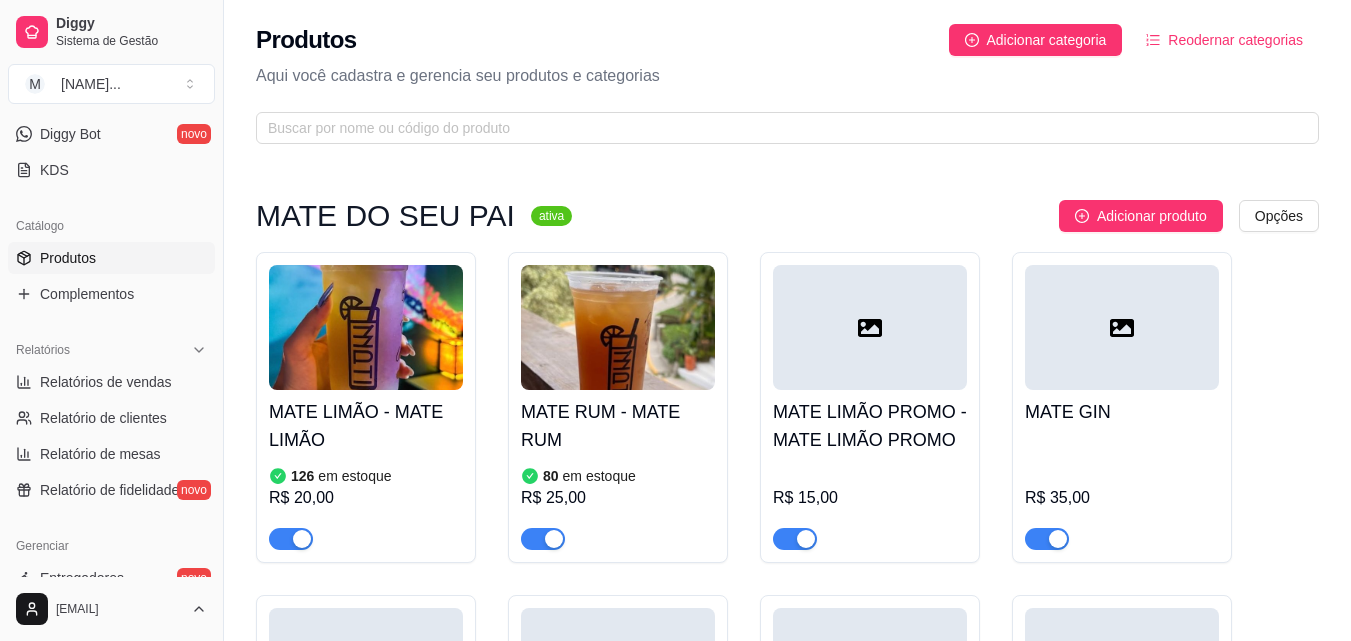 scroll, scrollTop: 406, scrollLeft: 0, axis: vertical 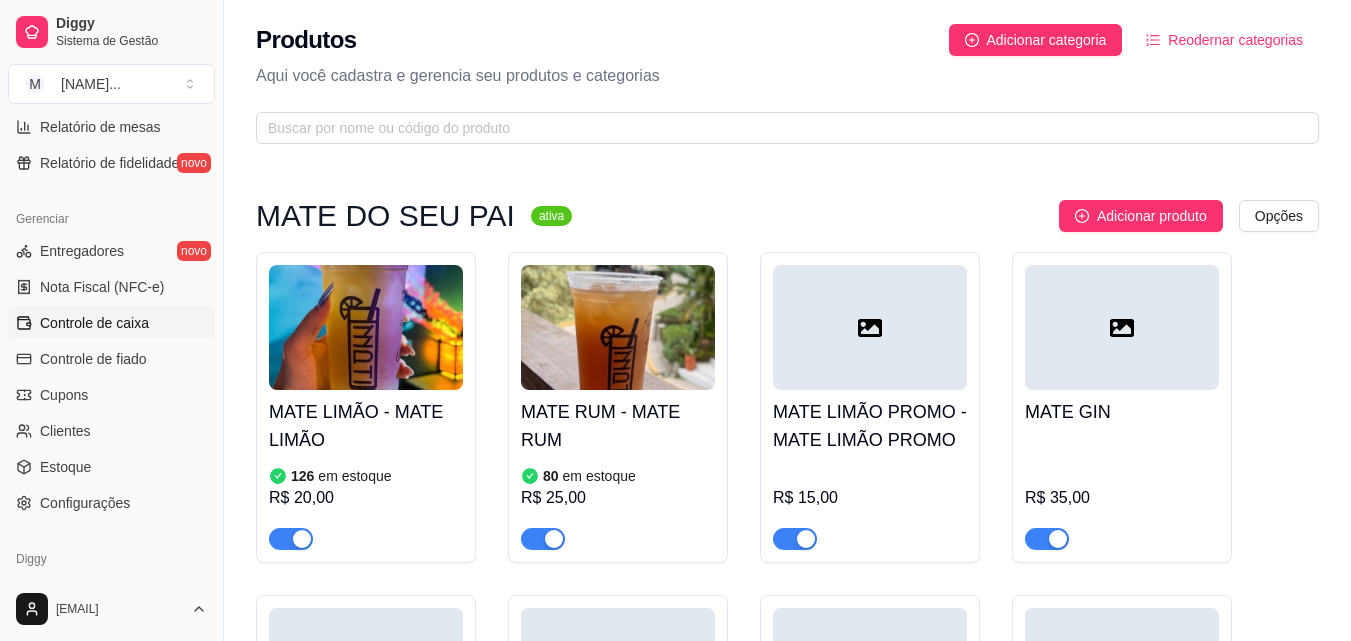 click on "Controle de caixa" at bounding box center (94, 323) 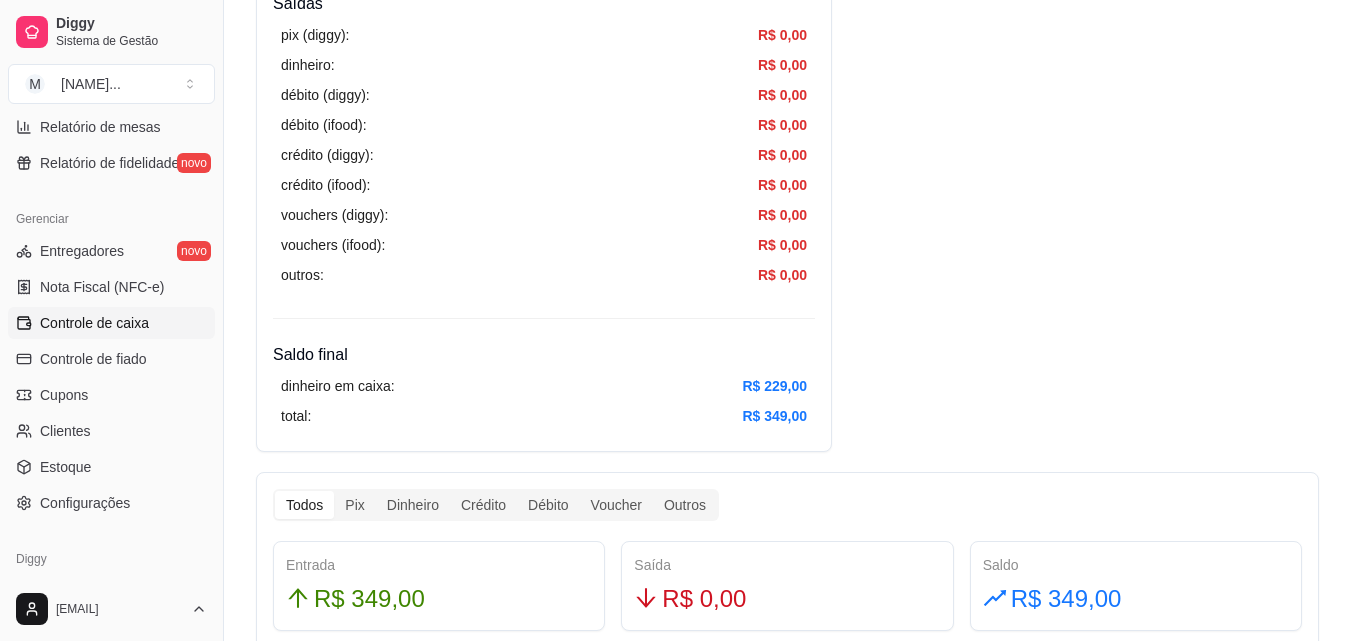 scroll, scrollTop: 777, scrollLeft: 0, axis: vertical 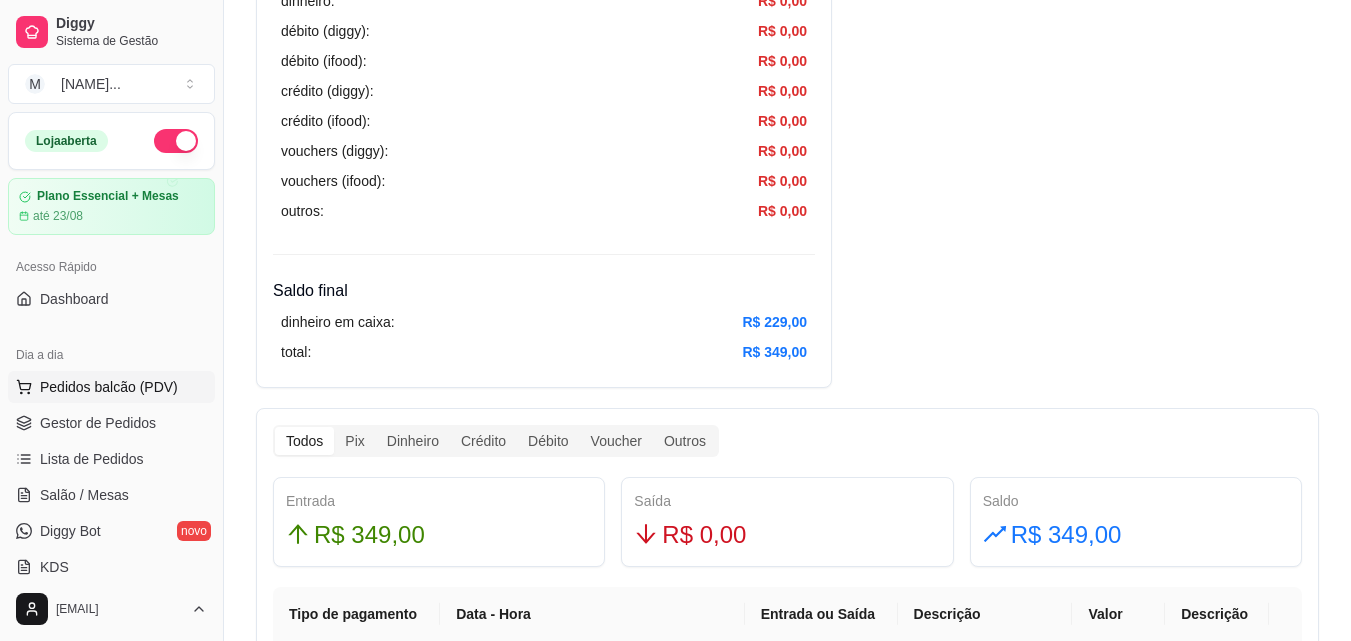 click on "Pedidos balcão (PDV)" at bounding box center (109, 387) 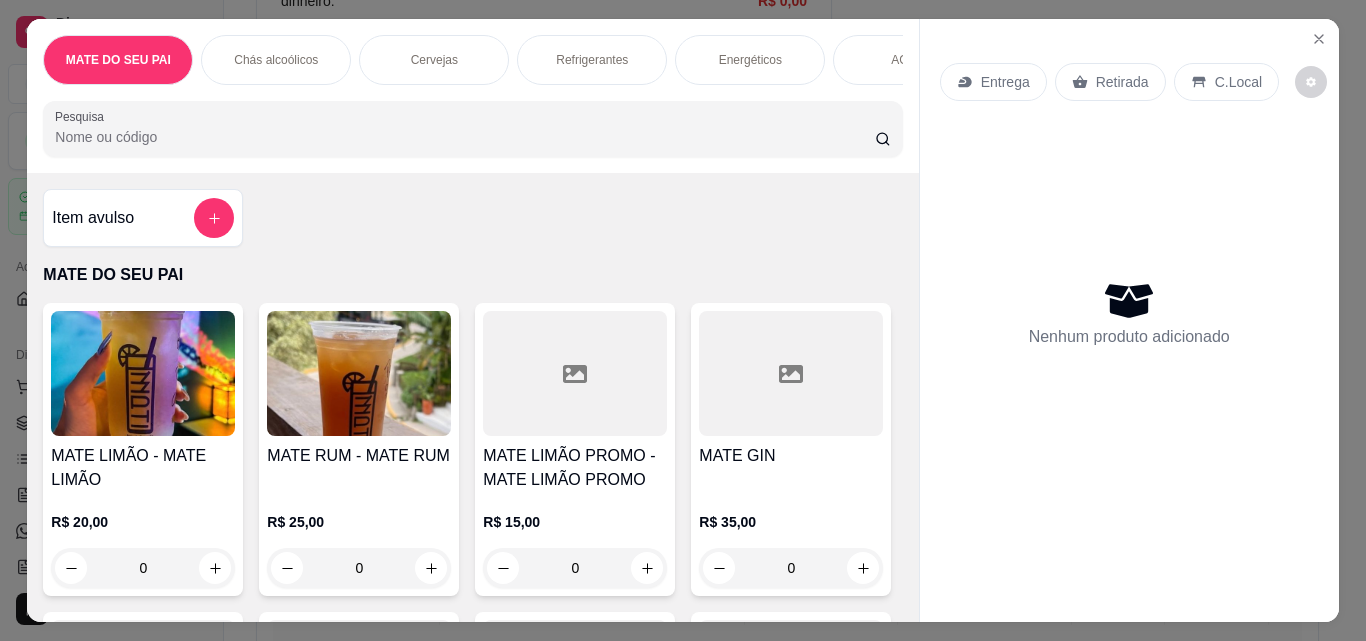 click at bounding box center (359, 373) 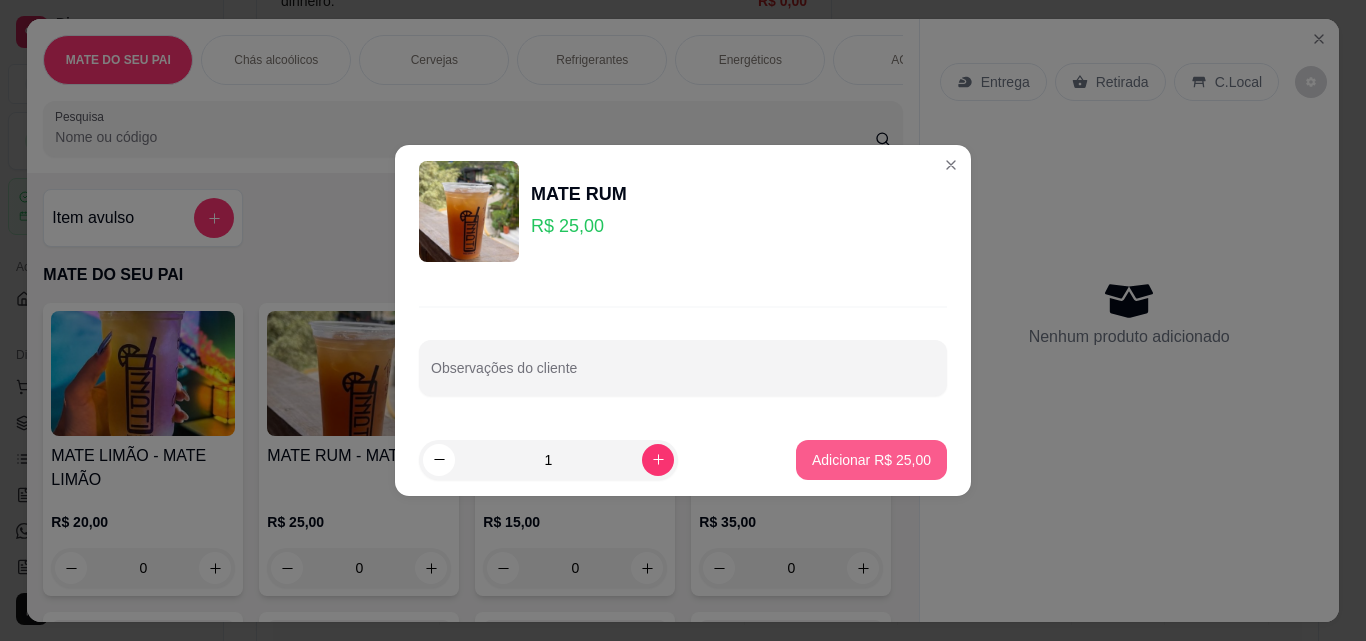 click on "Adicionar   R$ 25,00" at bounding box center [871, 460] 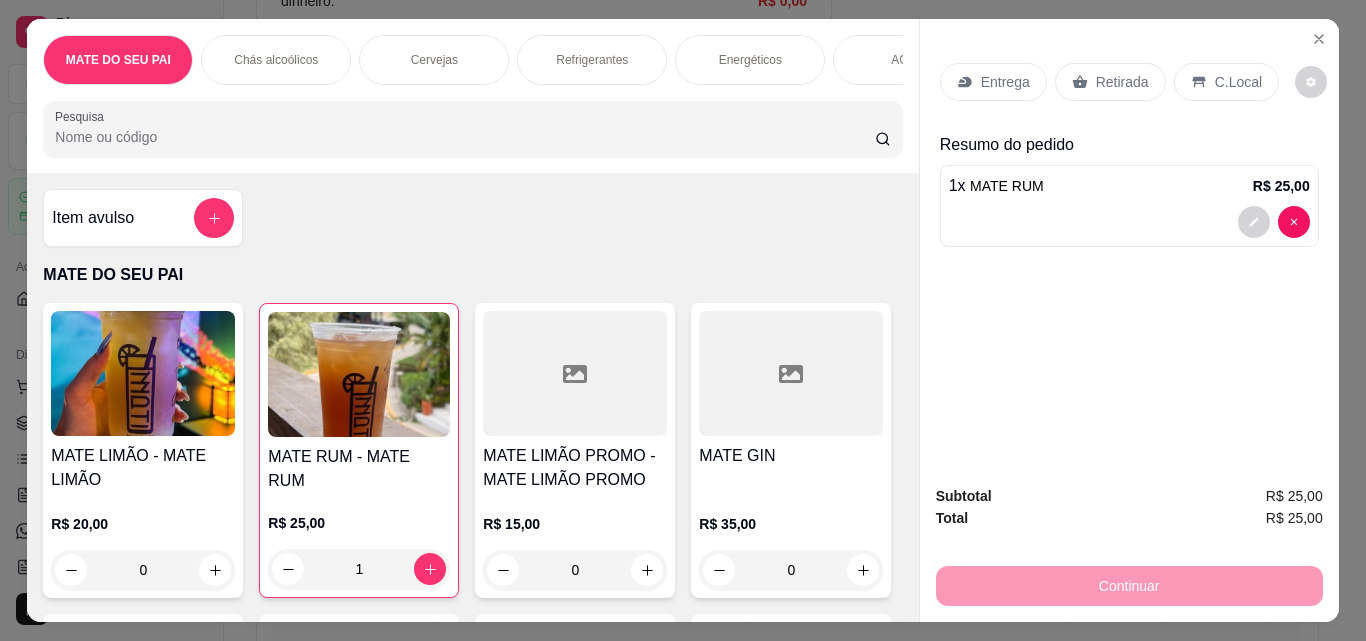 click on "Retirada" at bounding box center [1110, 82] 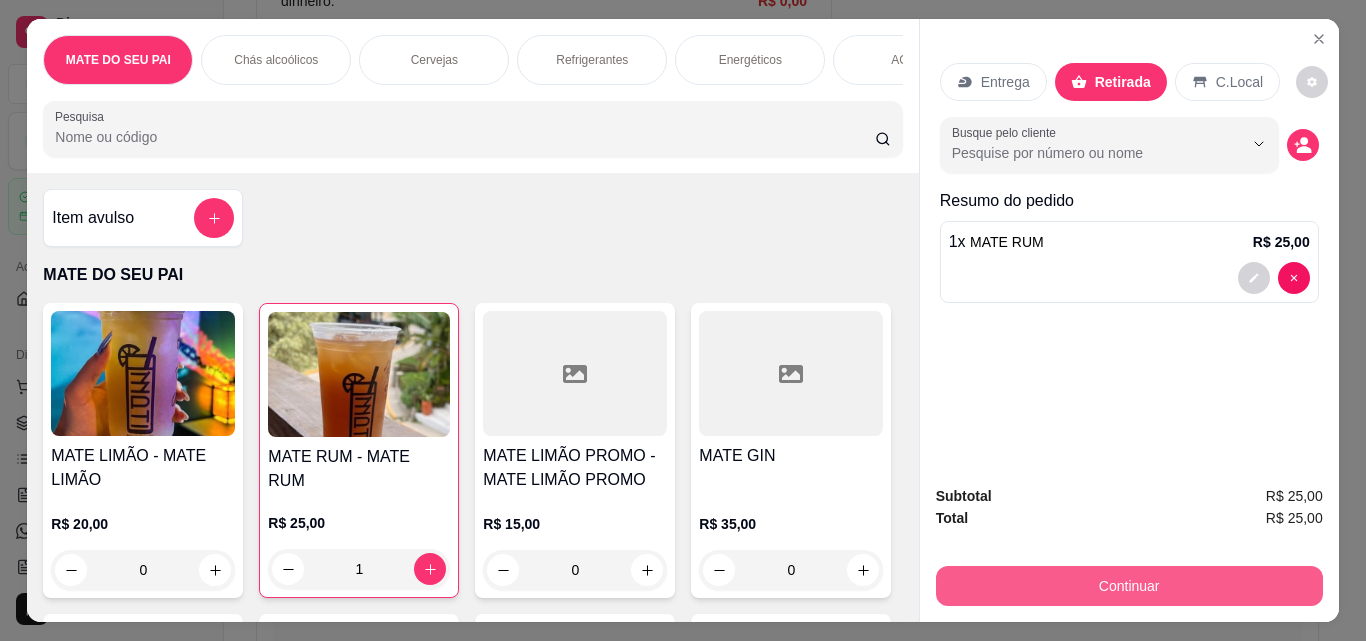 click on "Continuar" at bounding box center [1129, 586] 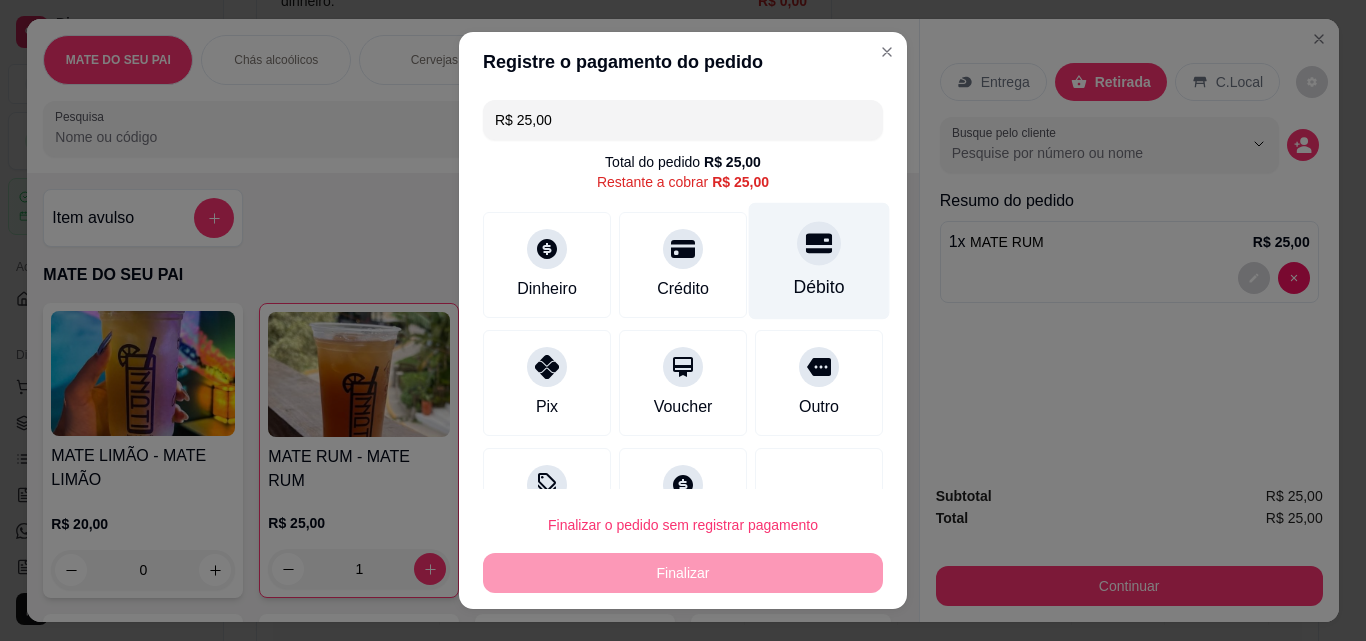 click 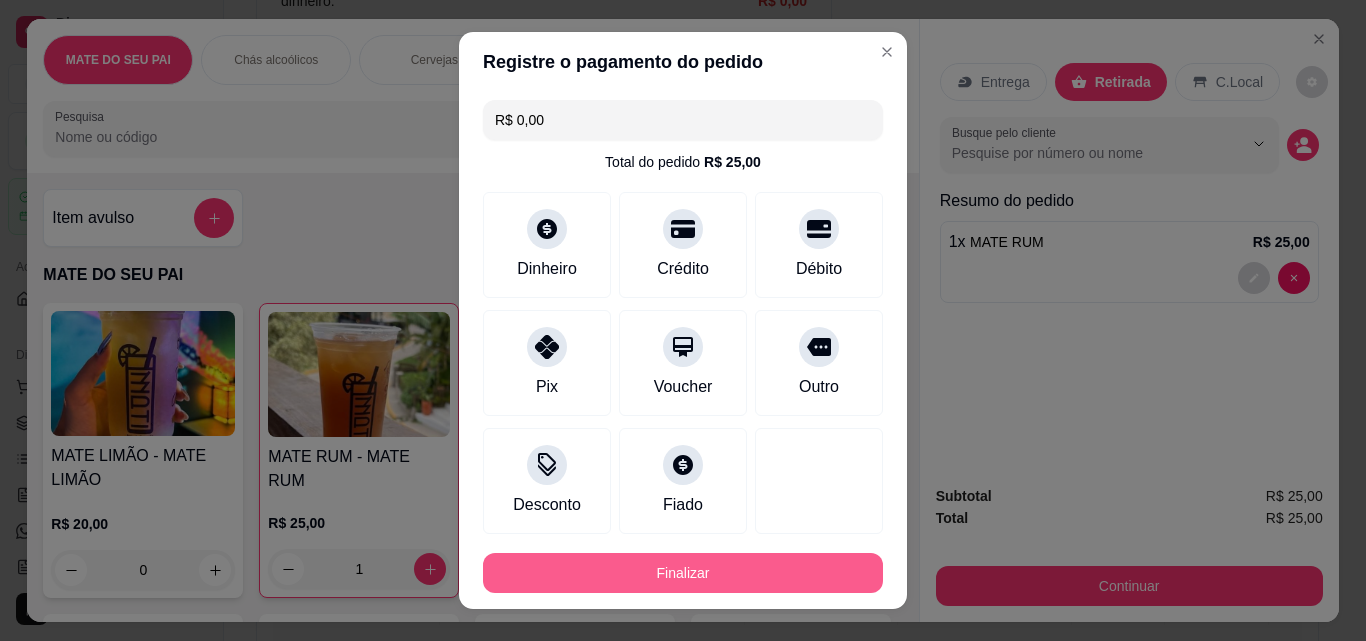 click on "Finalizar" at bounding box center (683, 573) 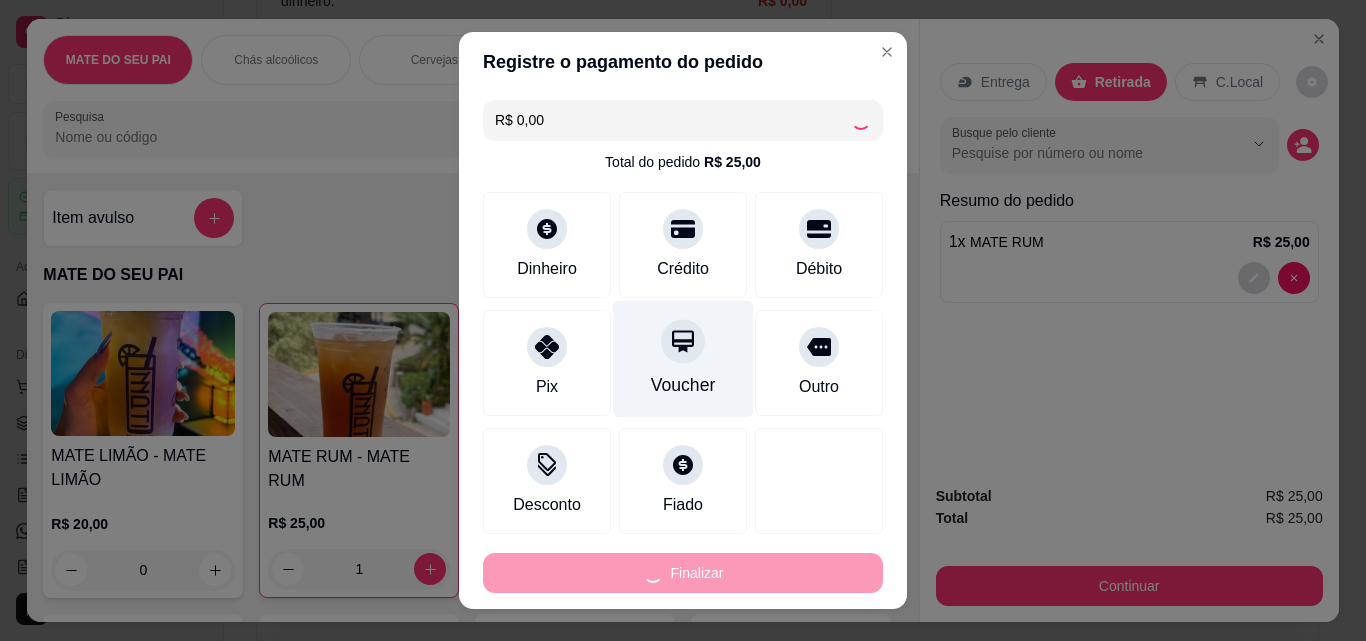 type on "0" 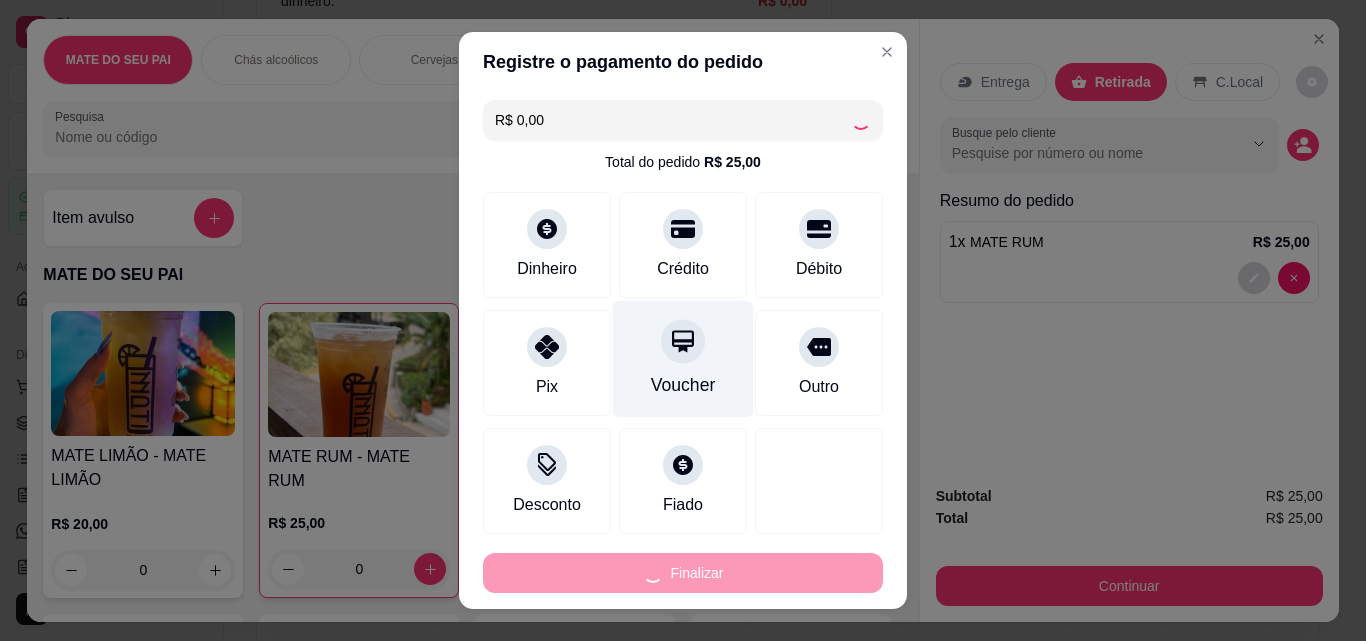 type on "-R$ 25,00" 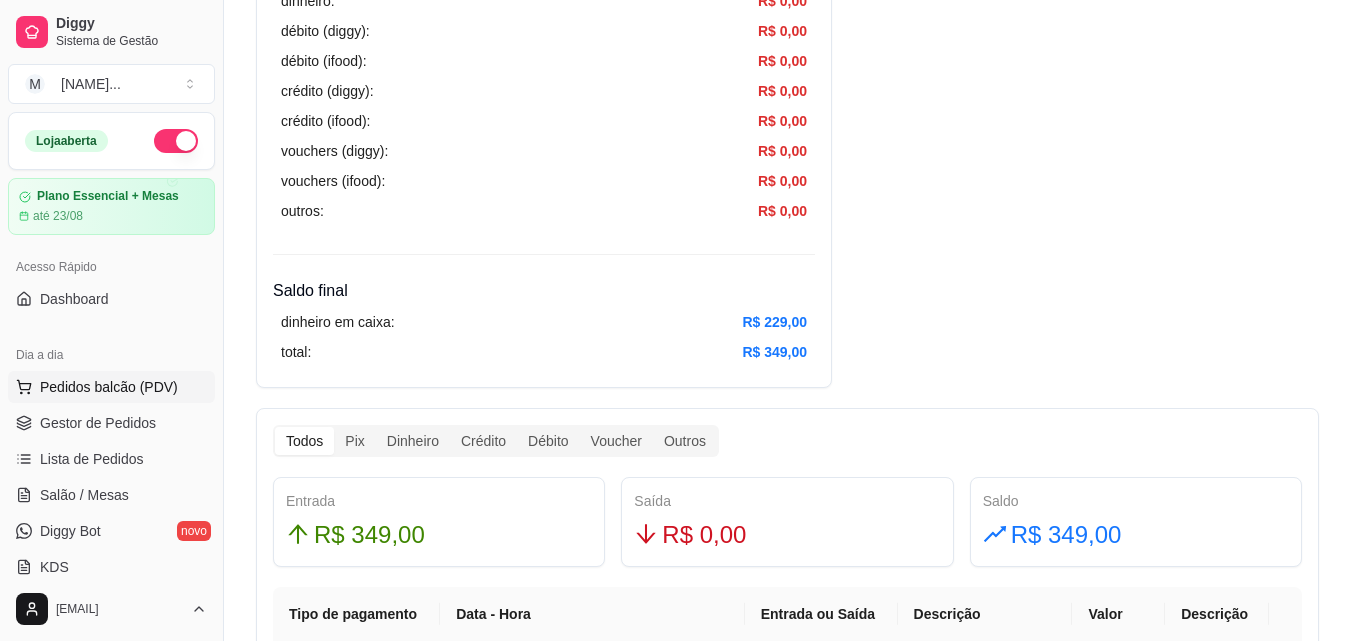 click on "Pedidos balcão (PDV)" at bounding box center (111, 387) 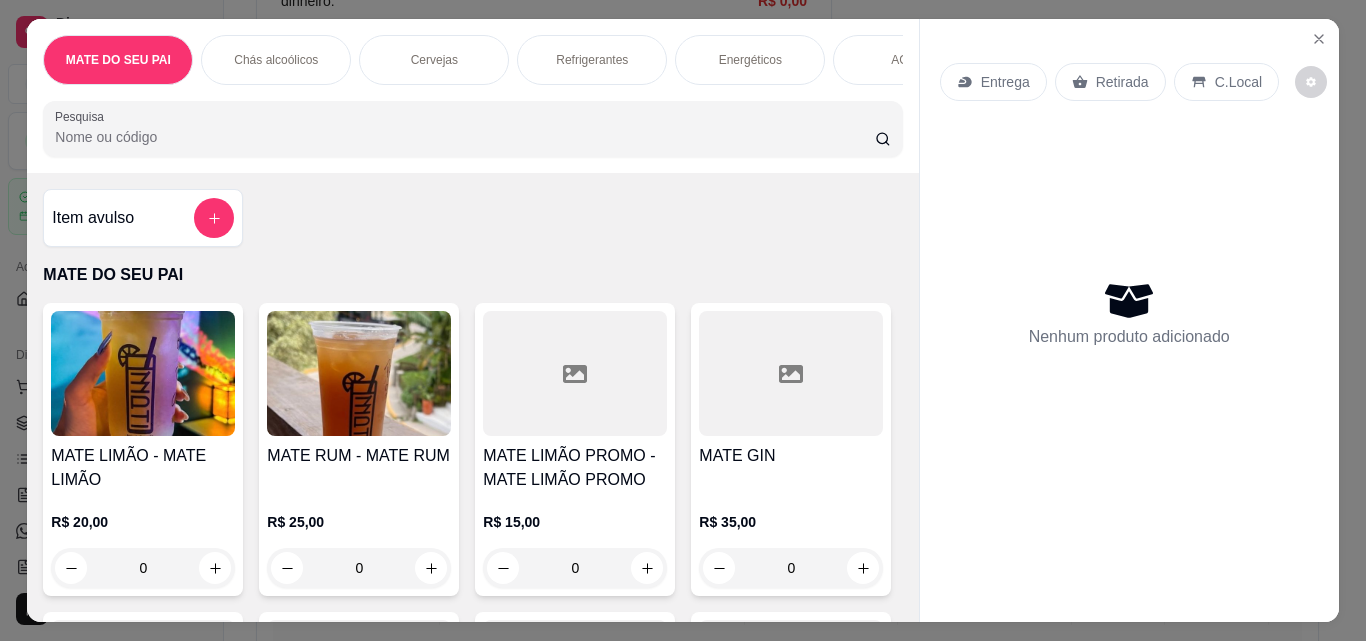 click at bounding box center [359, 373] 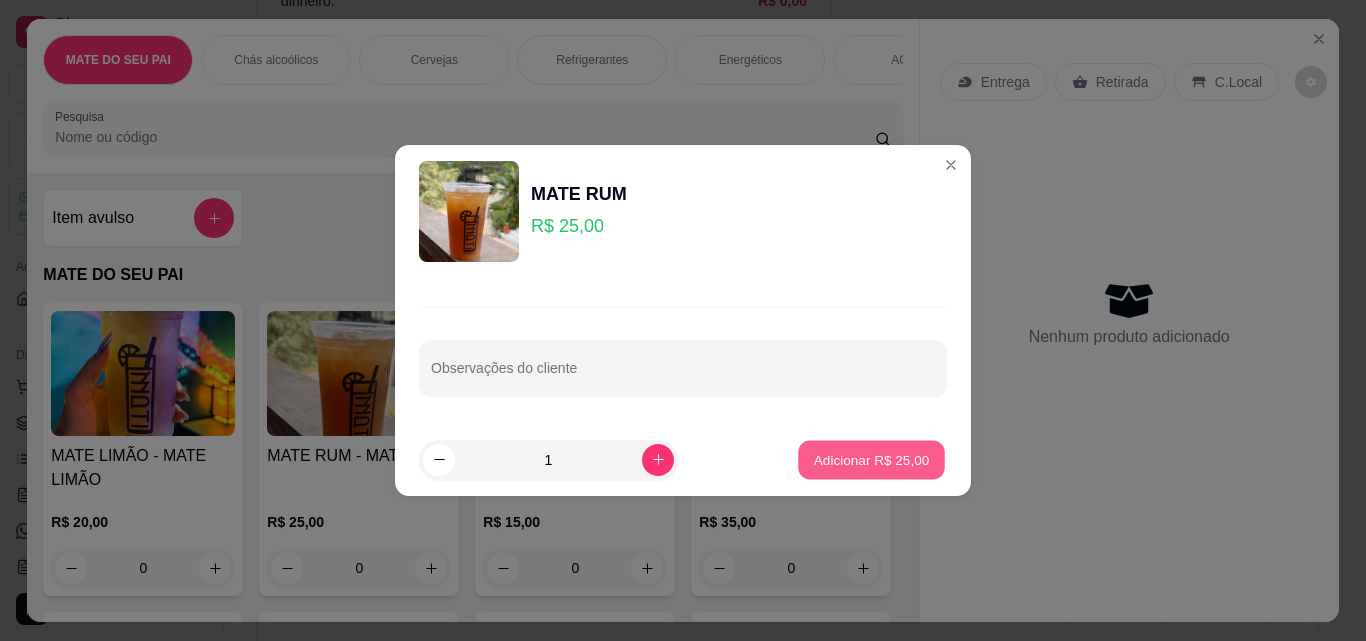 click on "Adicionar   R$ 25,00" at bounding box center [872, 459] 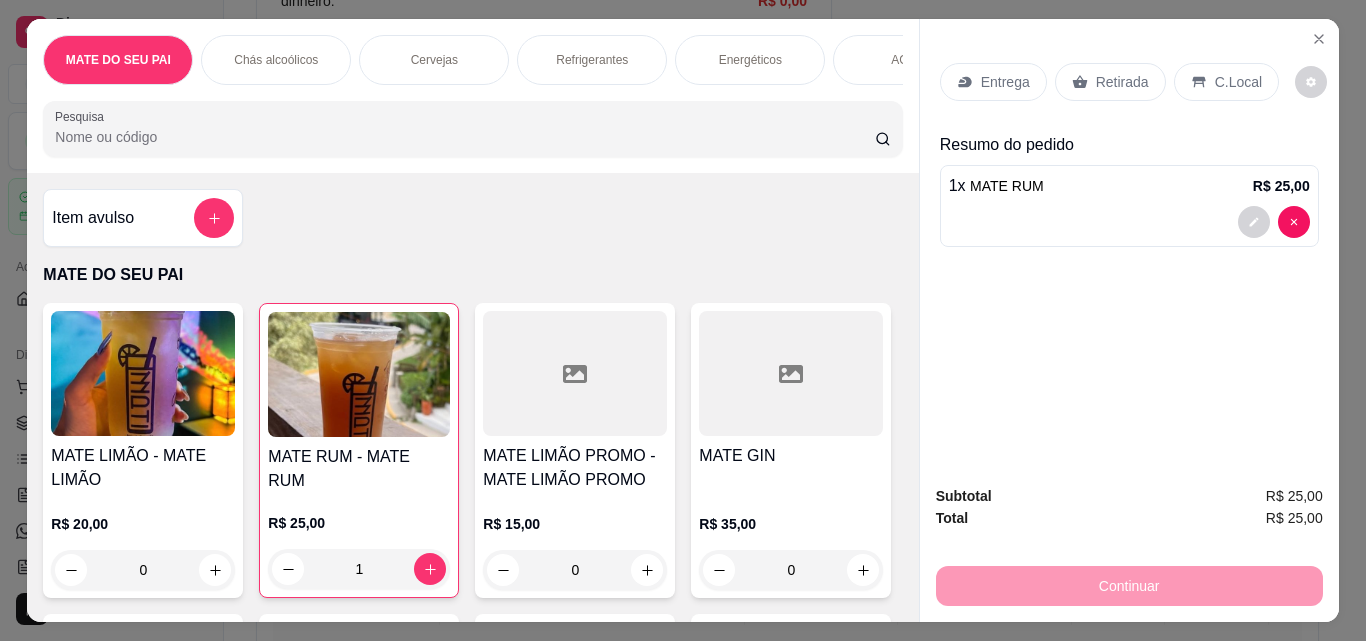 click on "Retirada" at bounding box center (1122, 82) 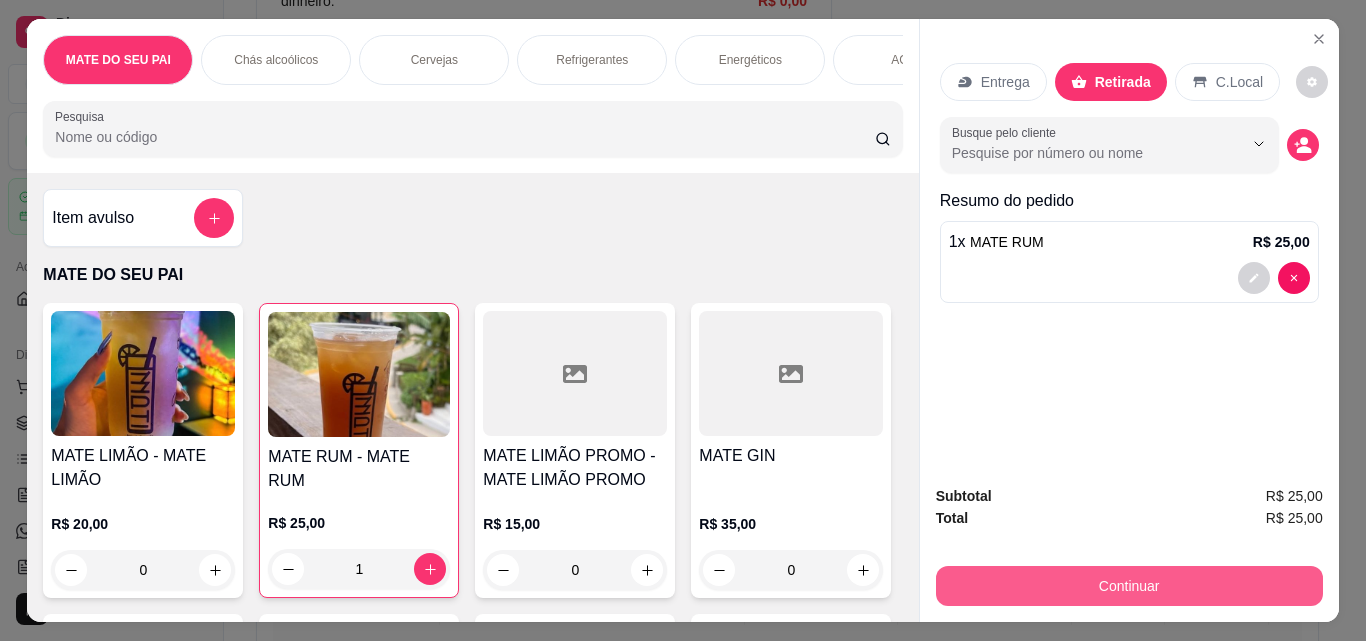 click on "Continuar" at bounding box center (1129, 586) 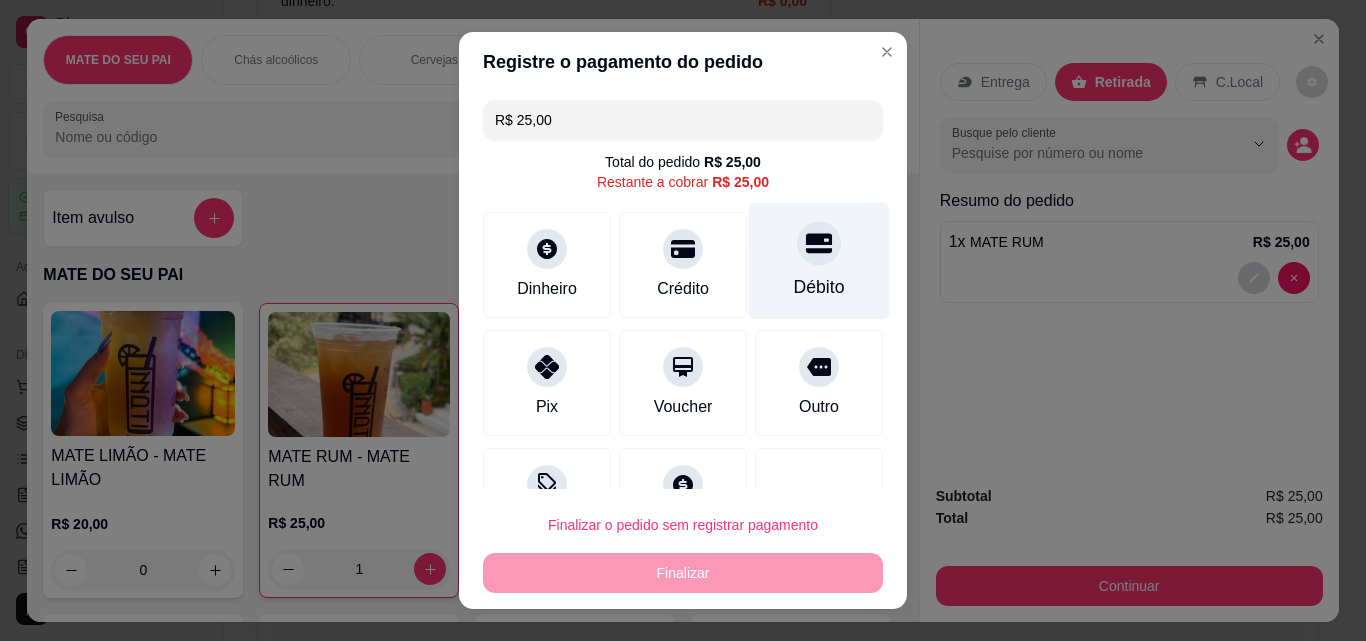 click on "Débito" at bounding box center [819, 261] 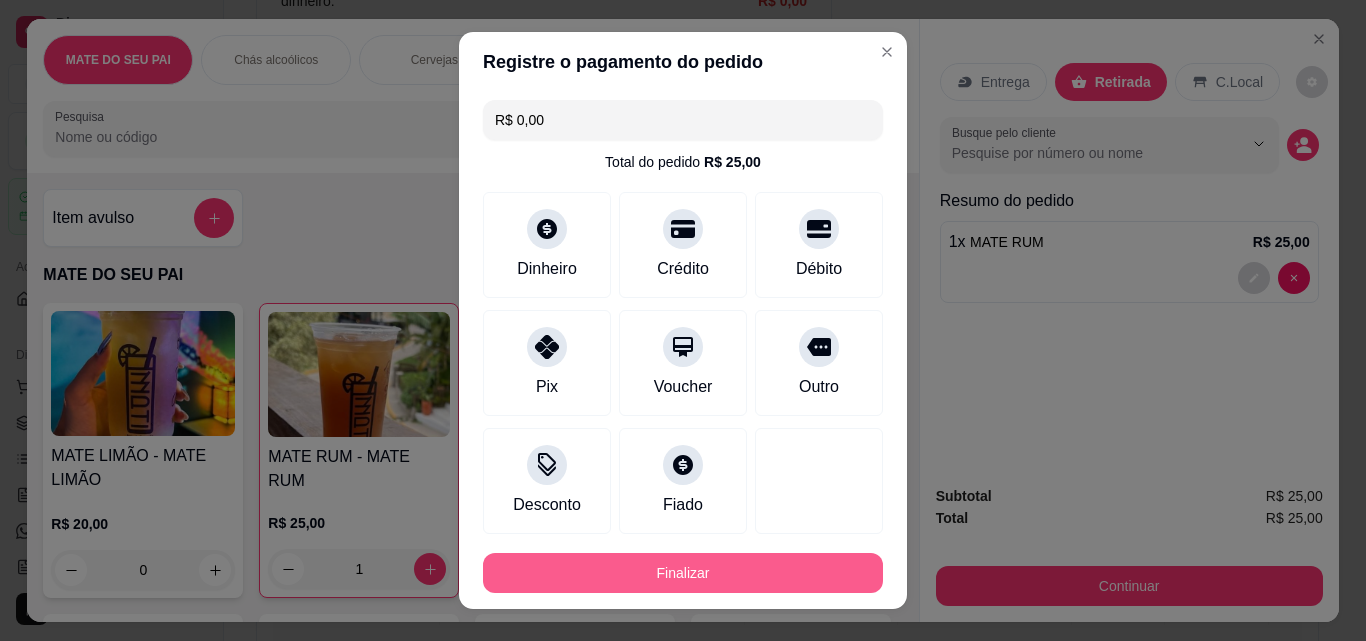 click on "Finalizar" at bounding box center (683, 573) 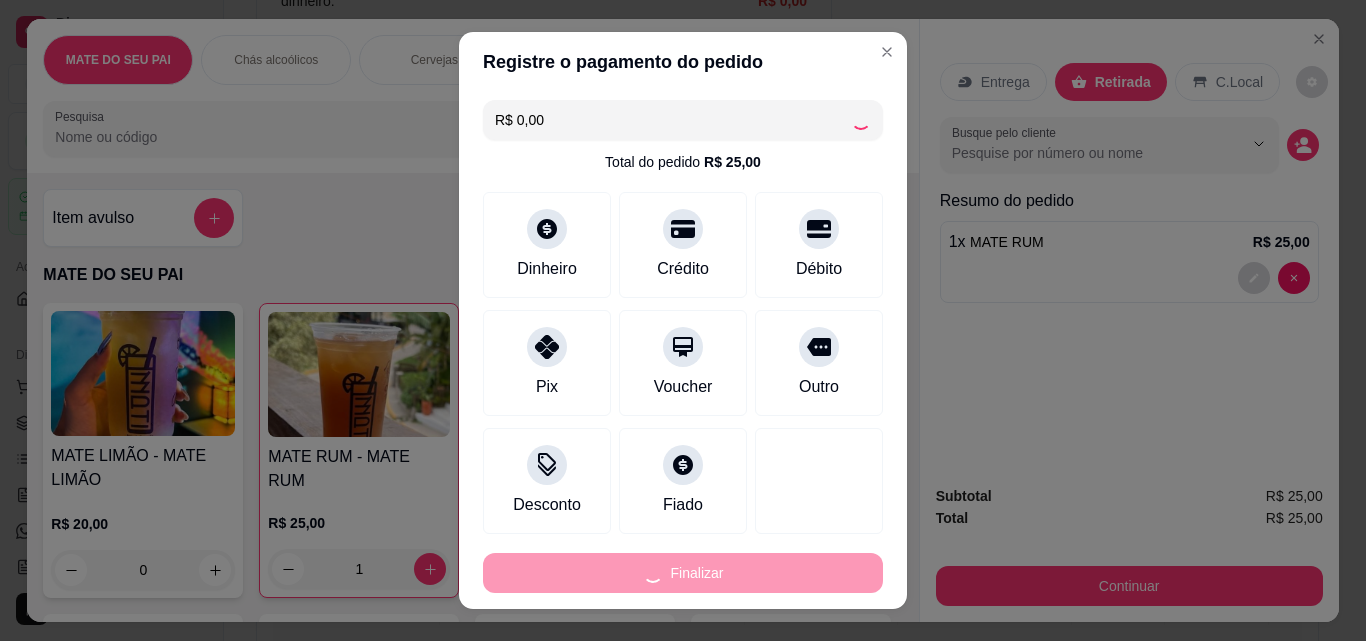 type on "0" 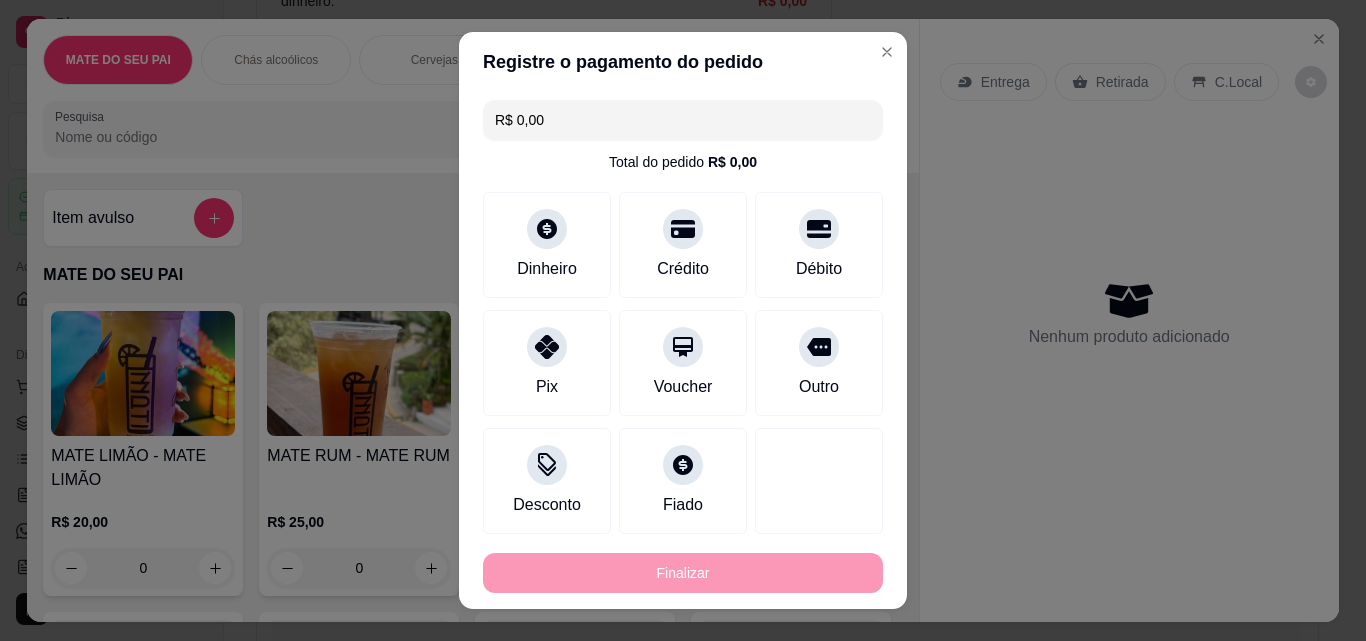 type on "-R$ 25,00" 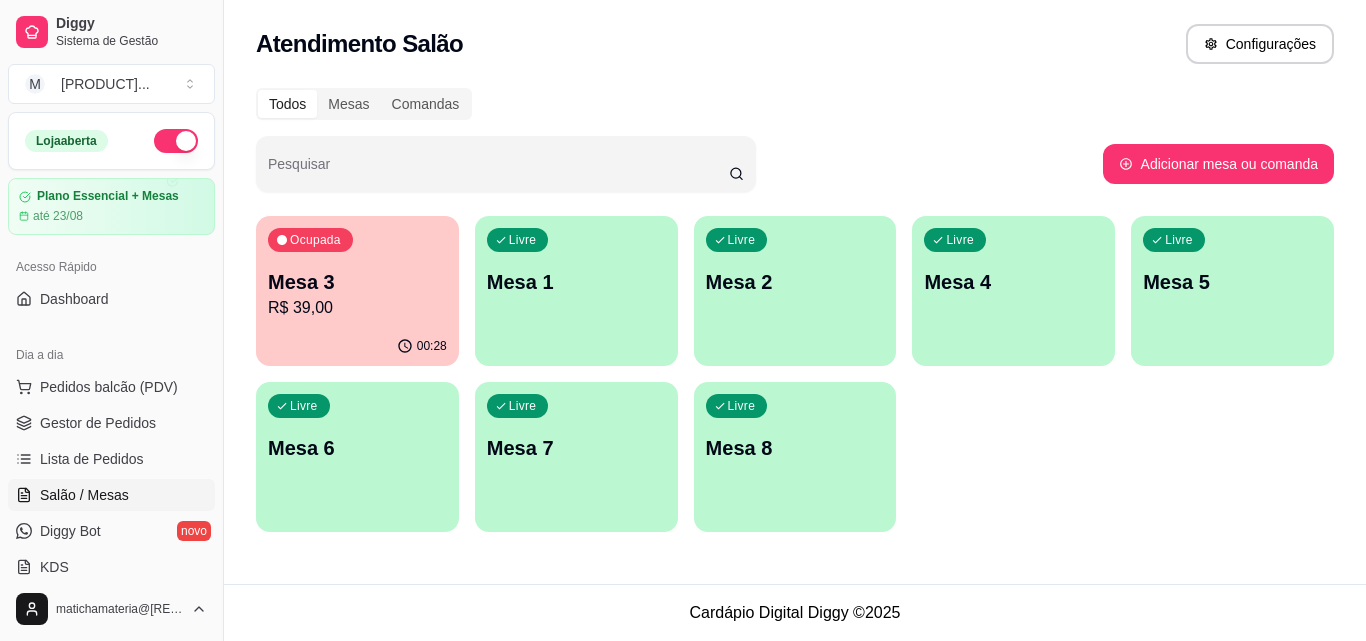 scroll, scrollTop: 0, scrollLeft: 0, axis: both 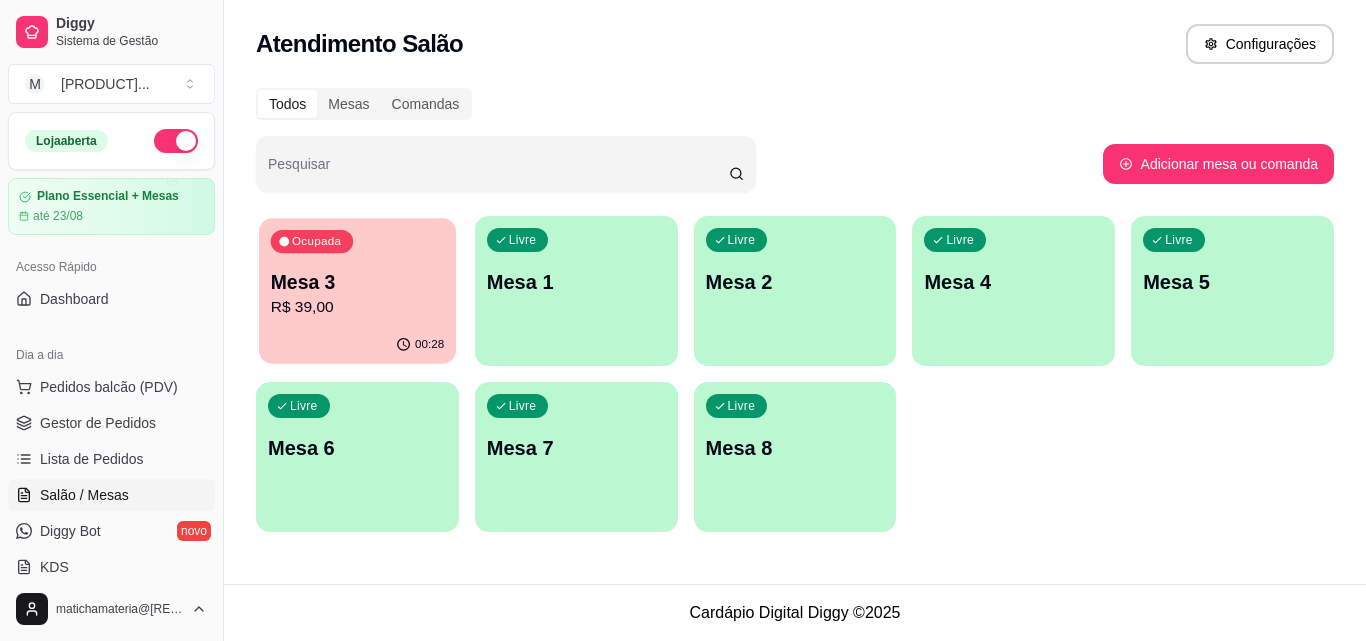 click on "R$ 39,00" at bounding box center [357, 307] 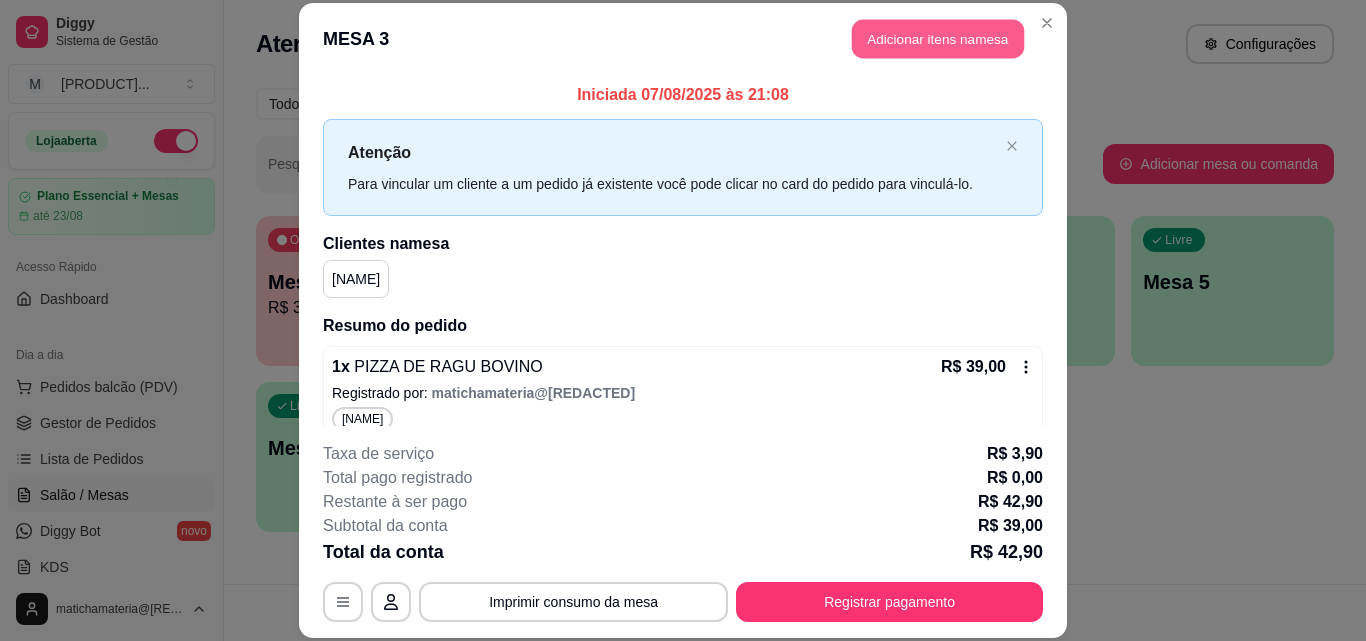 click on "Adicionar itens na  mesa" at bounding box center [938, 39] 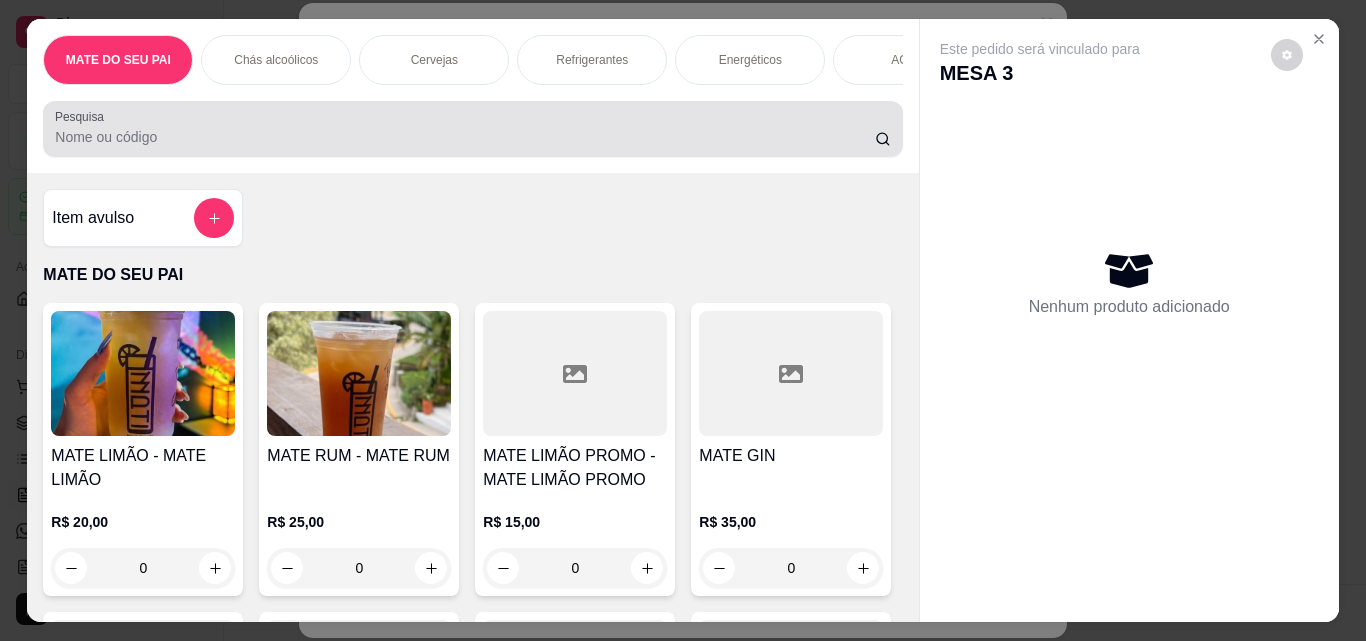 click at bounding box center (472, 129) 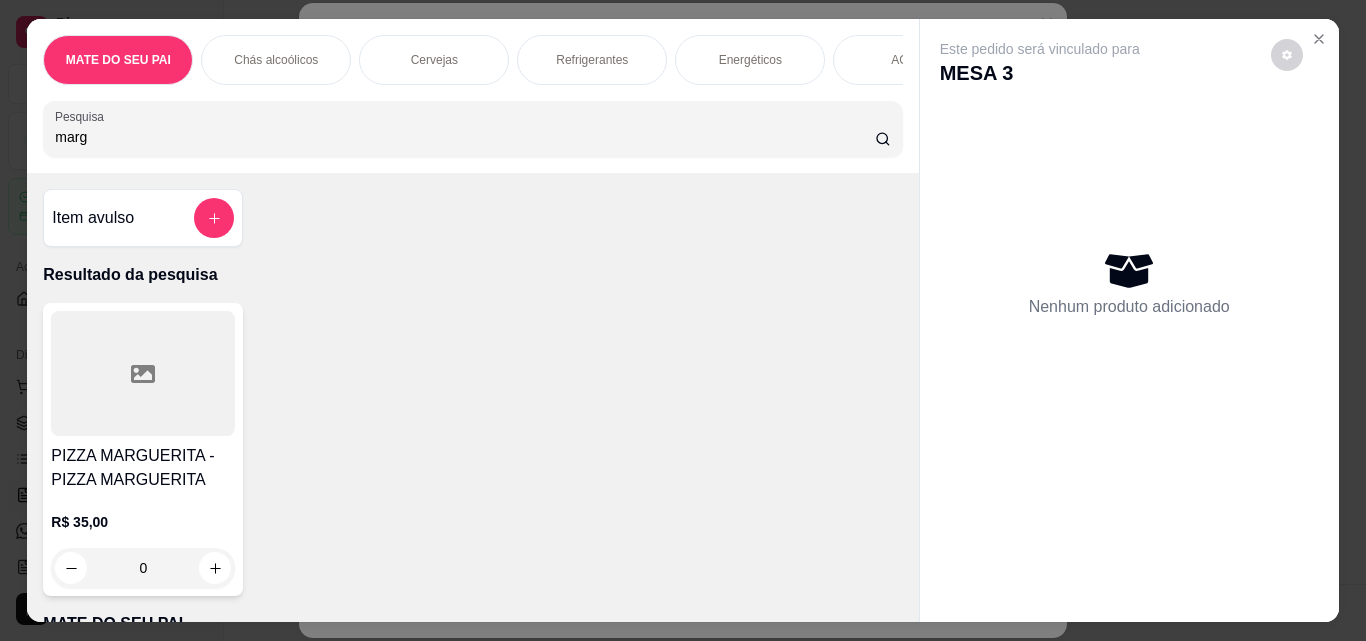 type on "marg" 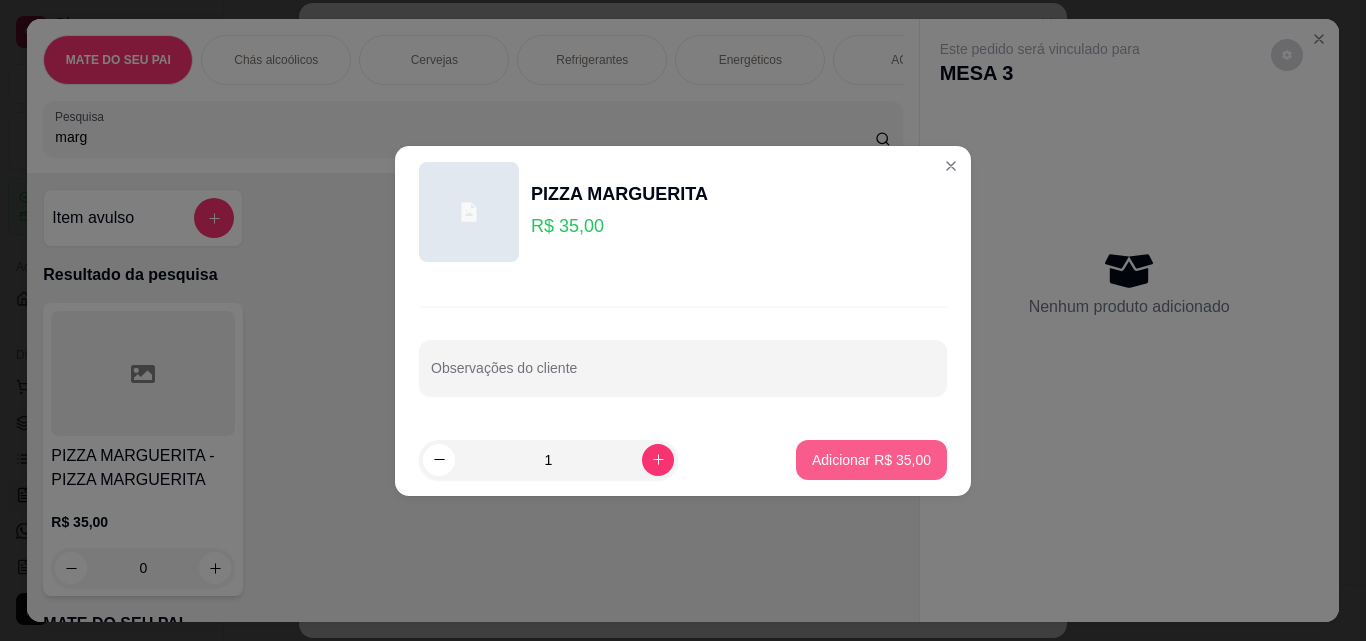 click on "Adicionar   R$ 35,00" at bounding box center (871, 460) 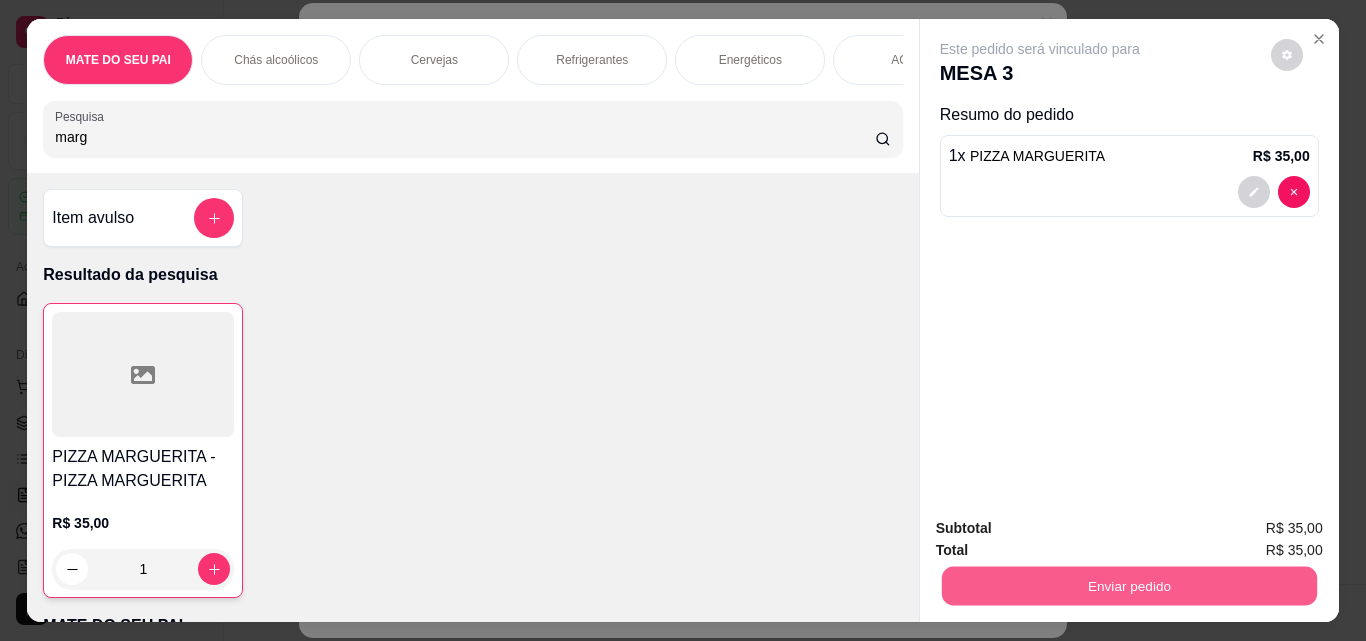 click on "Enviar pedido" at bounding box center [1128, 585] 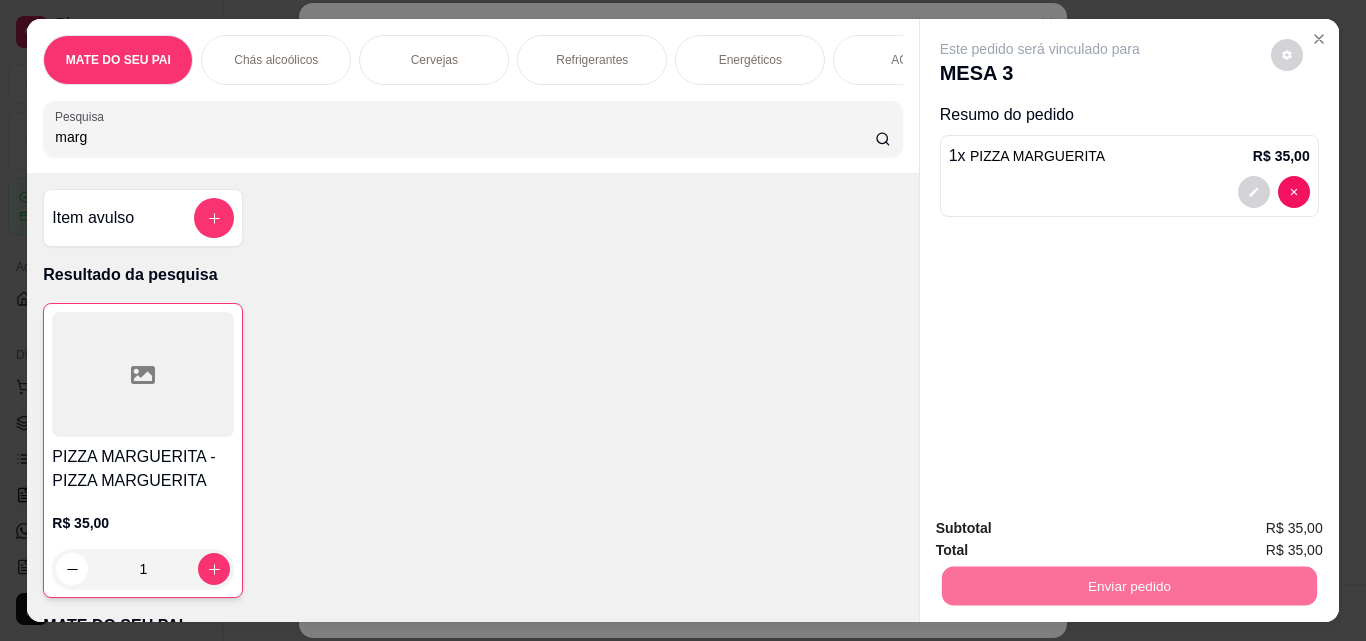 click on "Sim, quero registrar" at bounding box center (1252, 529) 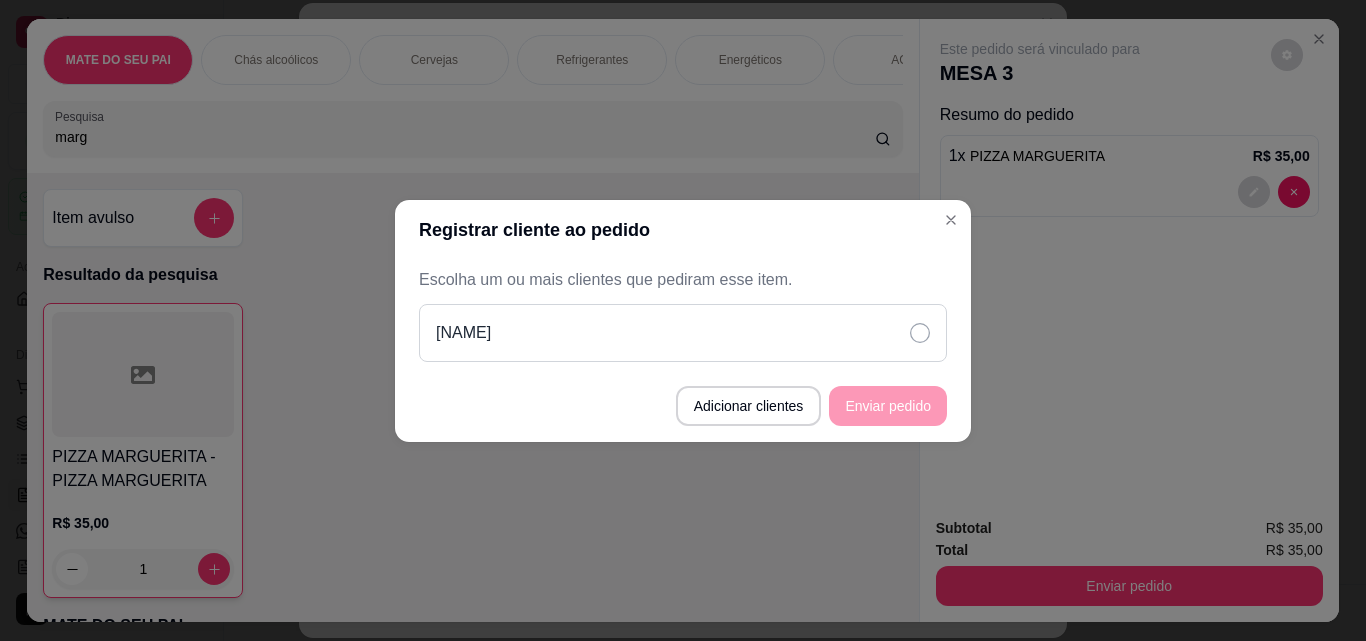 click on "[NAME]" at bounding box center (683, 333) 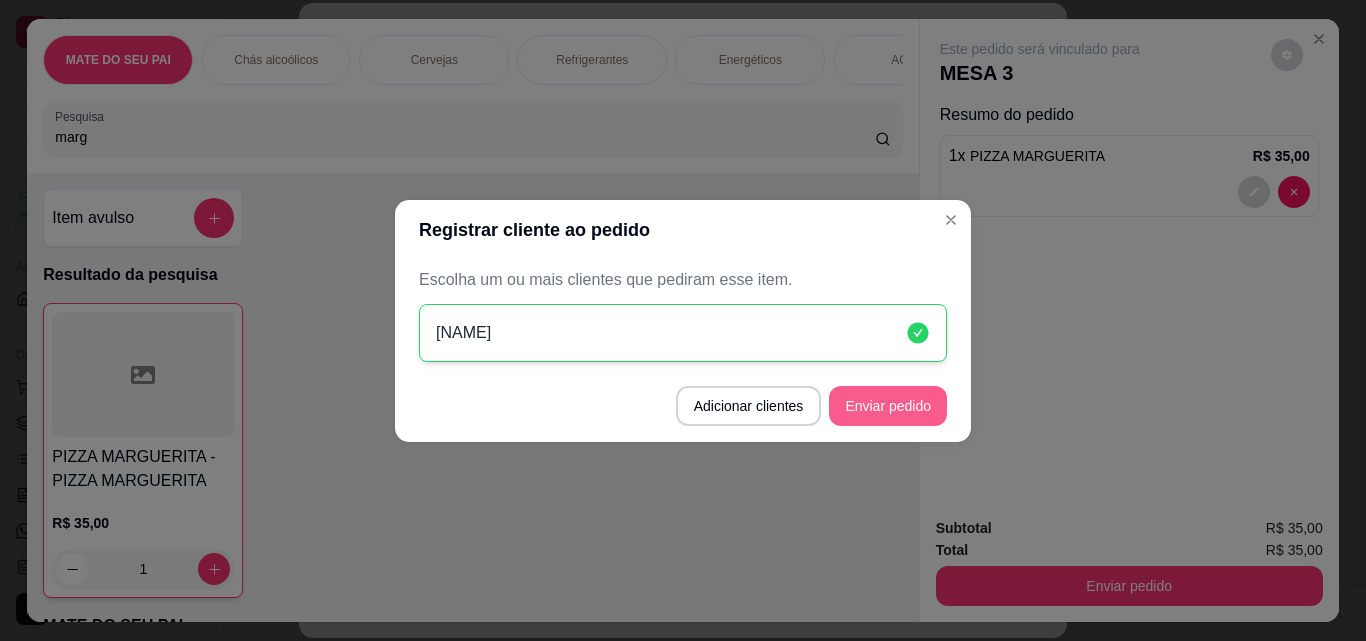 click on "Enviar pedido" at bounding box center (888, 406) 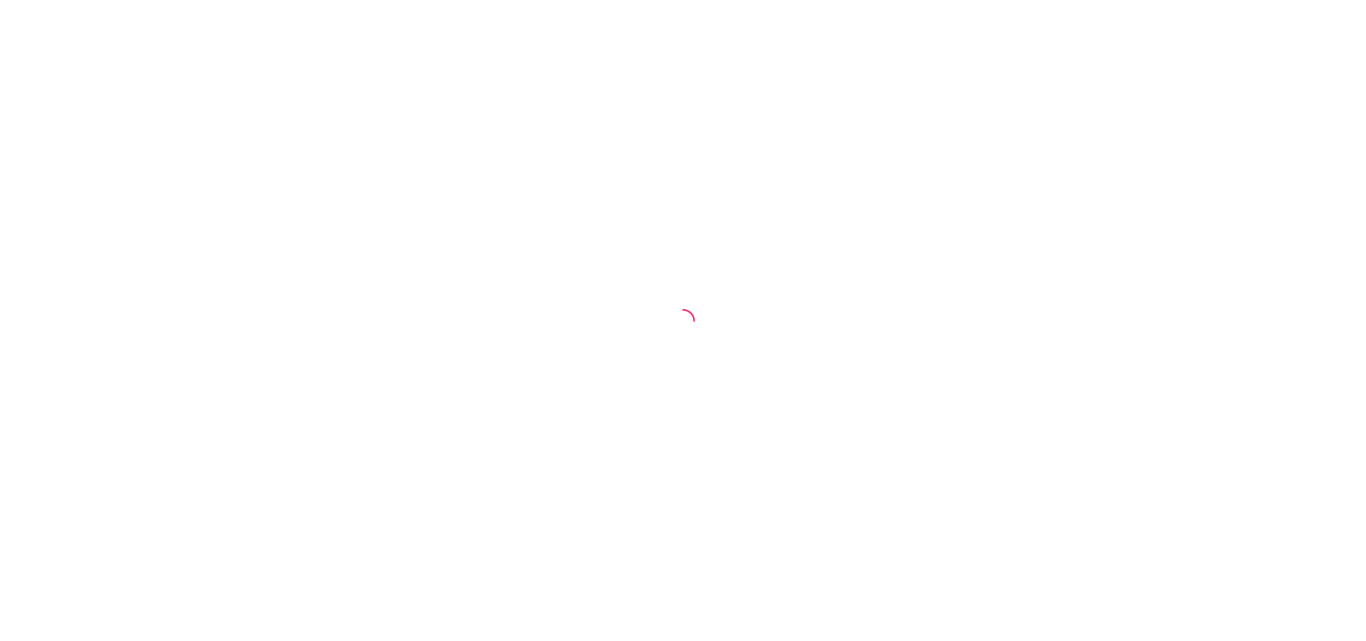 scroll, scrollTop: 0, scrollLeft: 0, axis: both 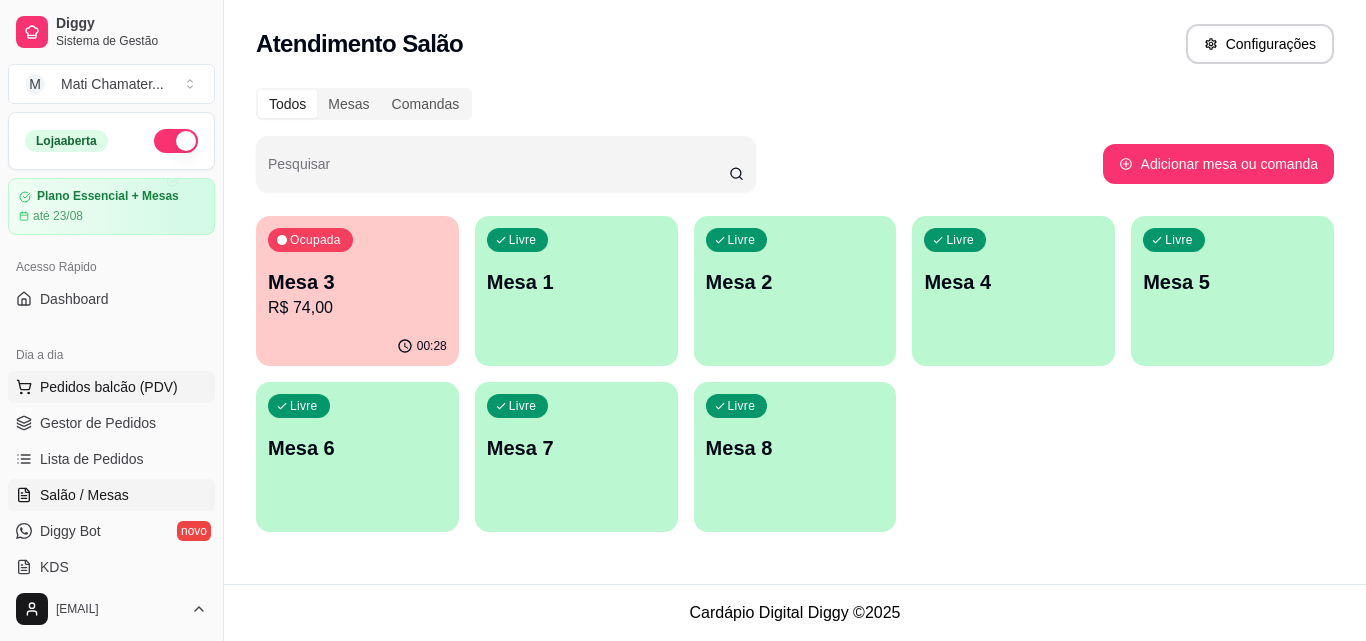 click on "Pedidos balcão (PDV)" at bounding box center [109, 387] 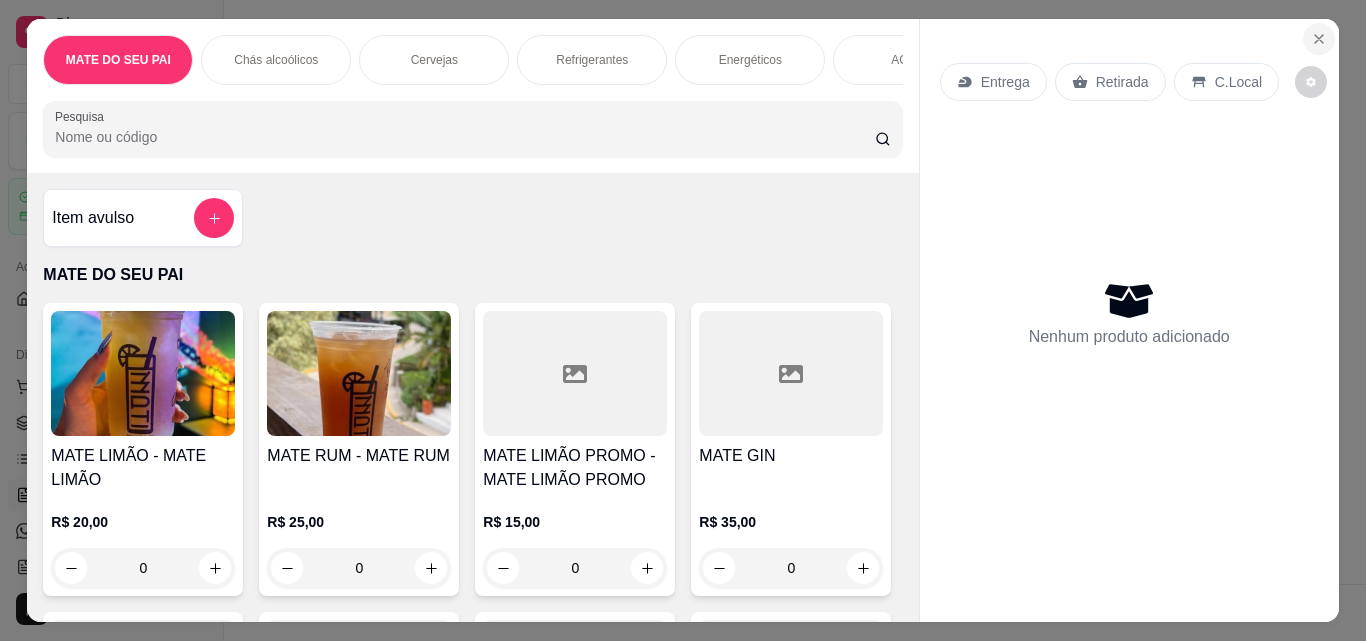 click 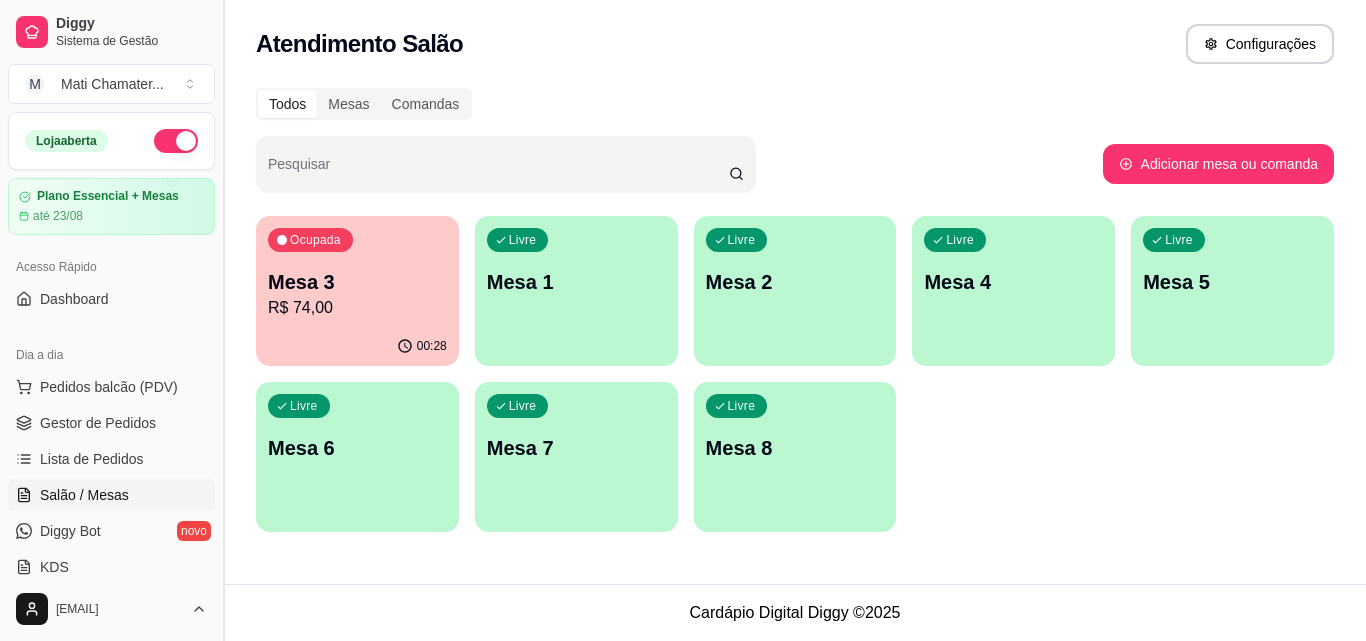 click at bounding box center (223, 320) 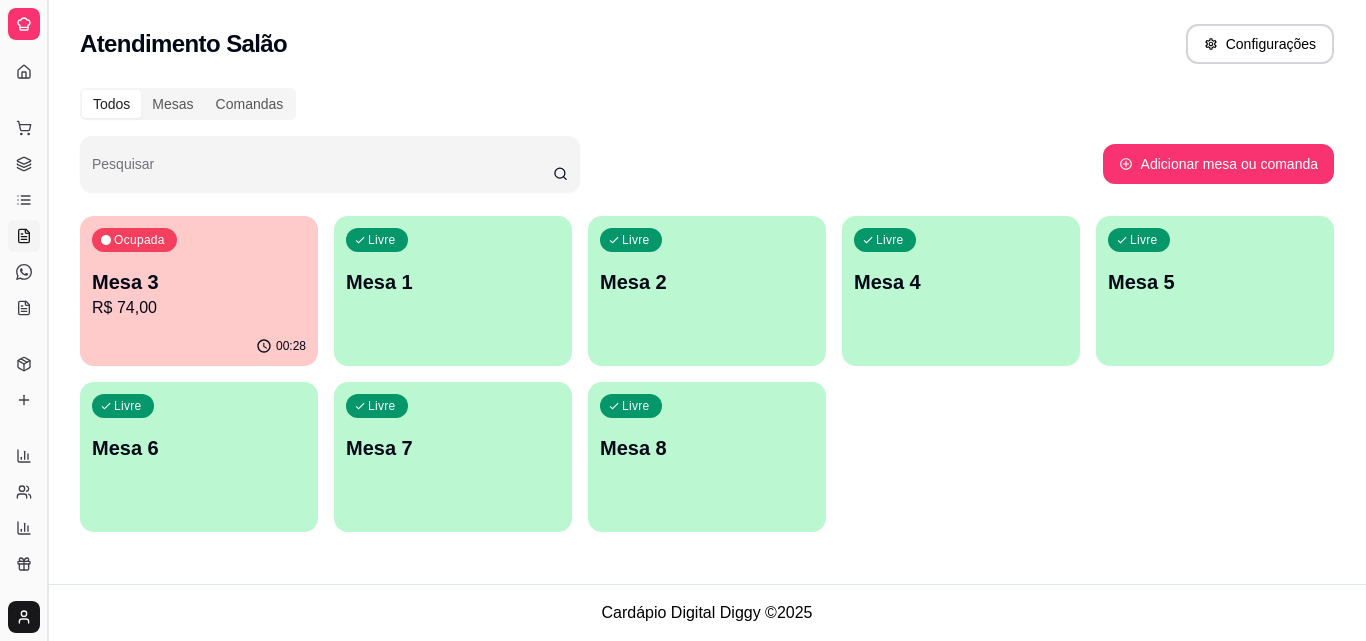 click at bounding box center [47, 320] 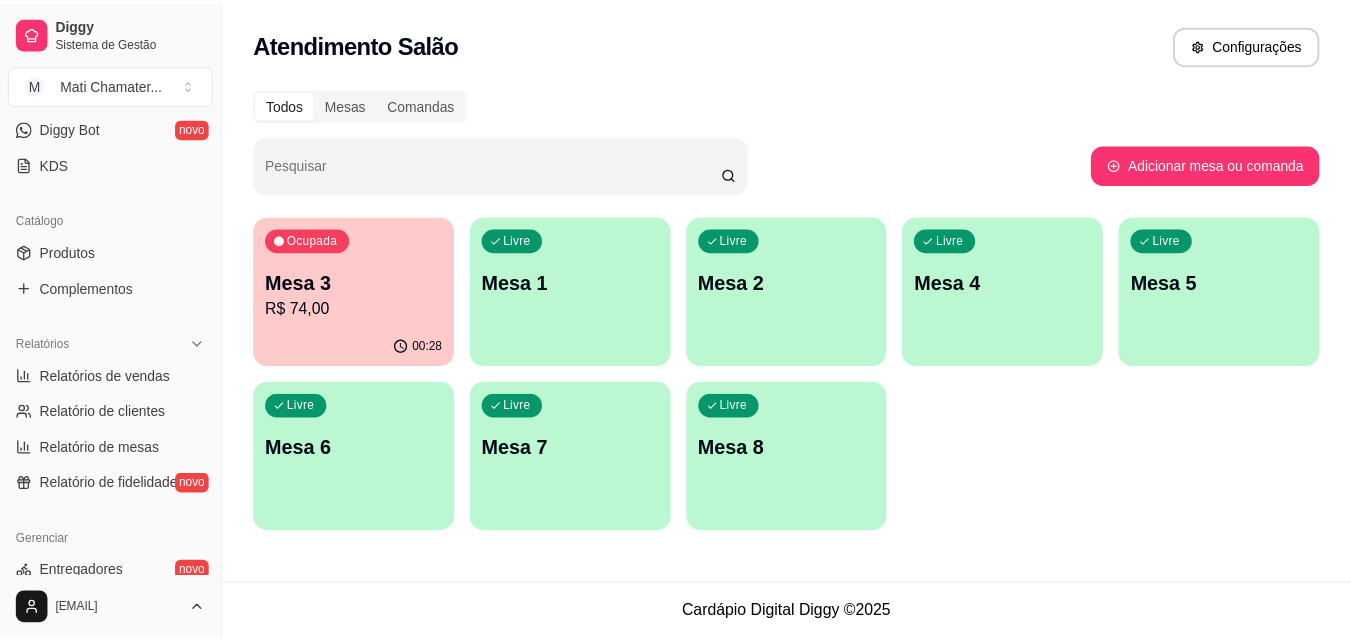 scroll, scrollTop: 406, scrollLeft: 0, axis: vertical 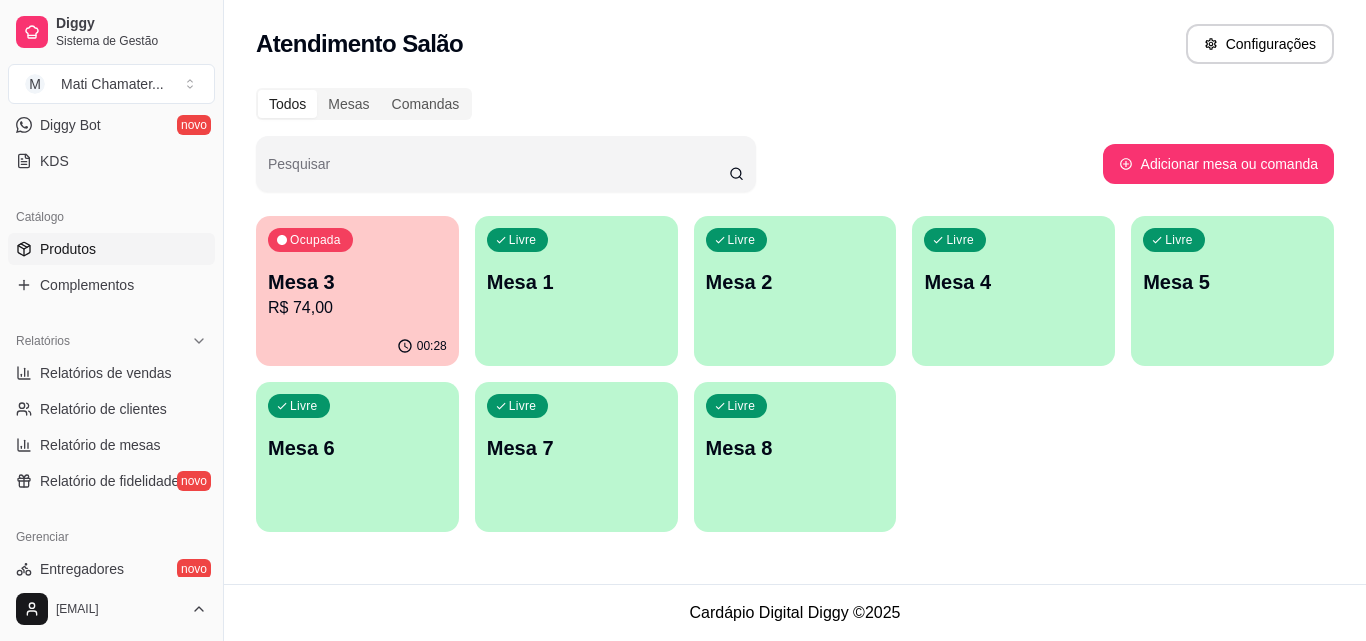 click on "Produtos" at bounding box center [68, 249] 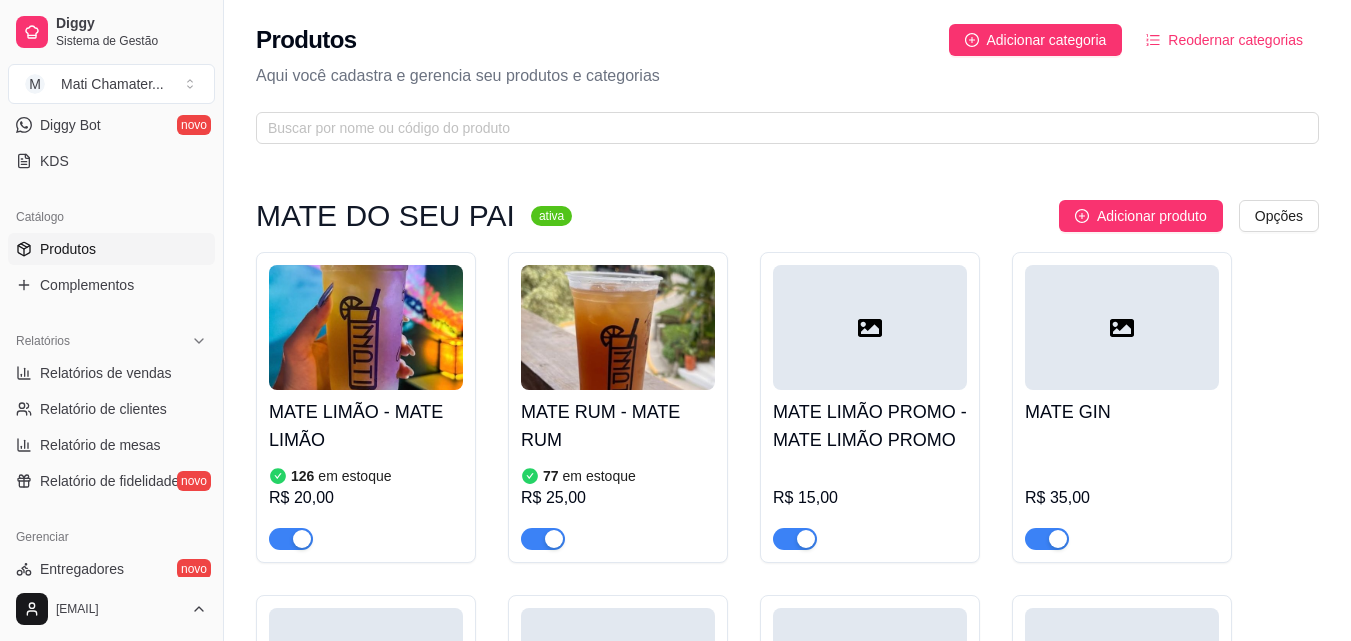 click at bounding box center (795, 539) 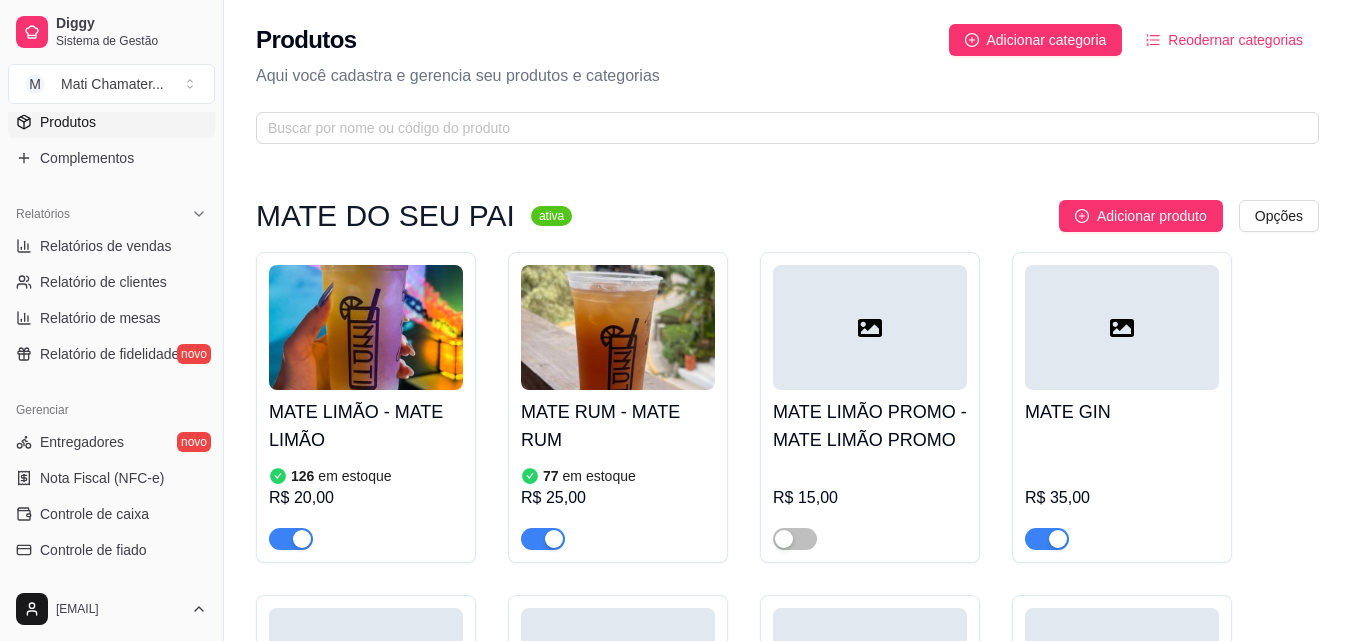 scroll, scrollTop: 627, scrollLeft: 0, axis: vertical 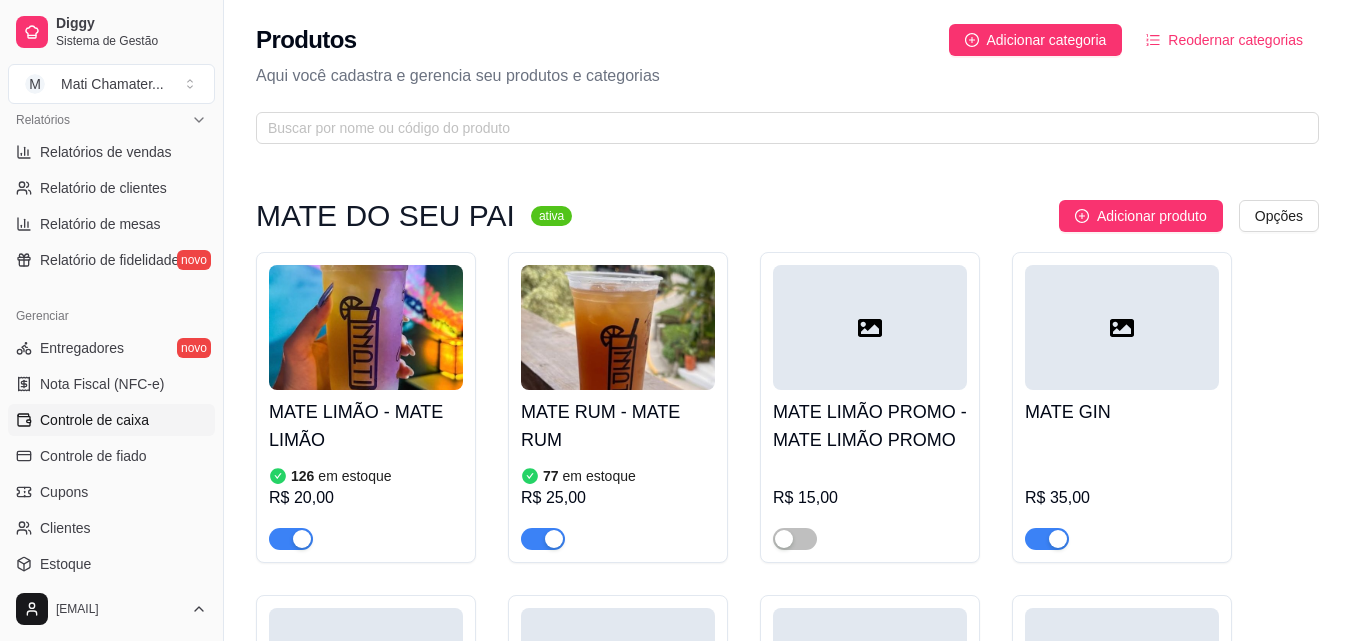 click on "Controle de caixa" at bounding box center [111, 420] 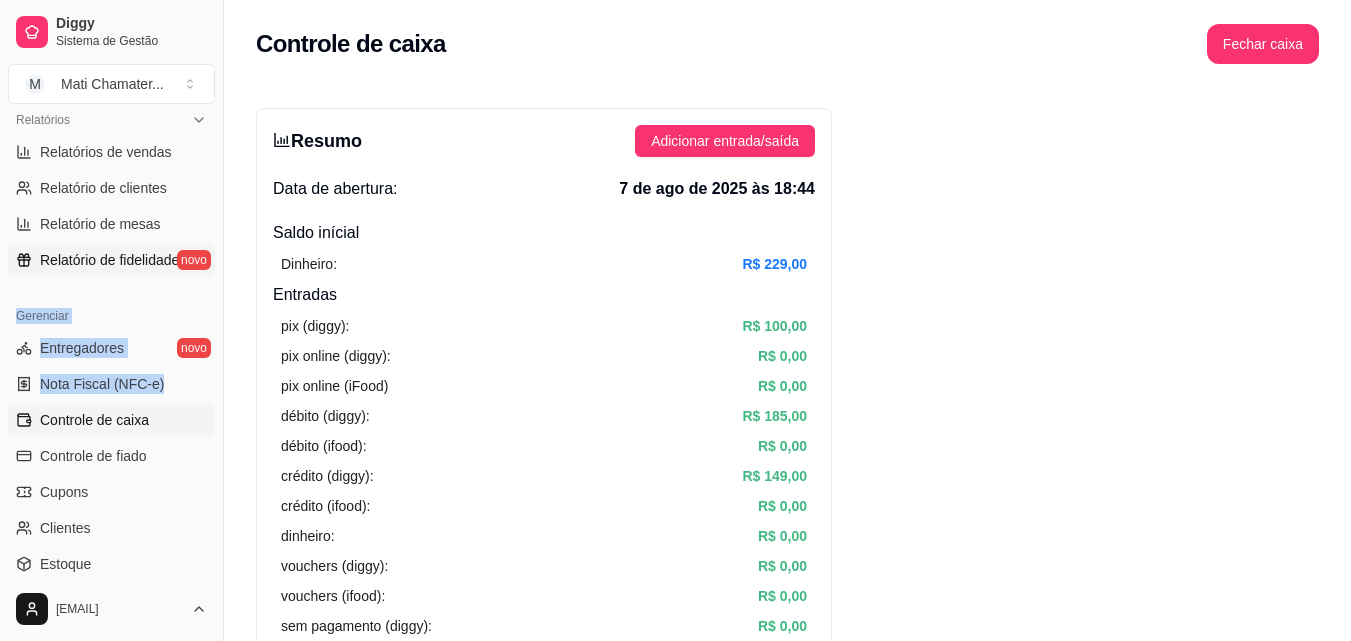 drag, startPoint x: 205, startPoint y: 391, endPoint x: 179, endPoint y: 263, distance: 130.61394 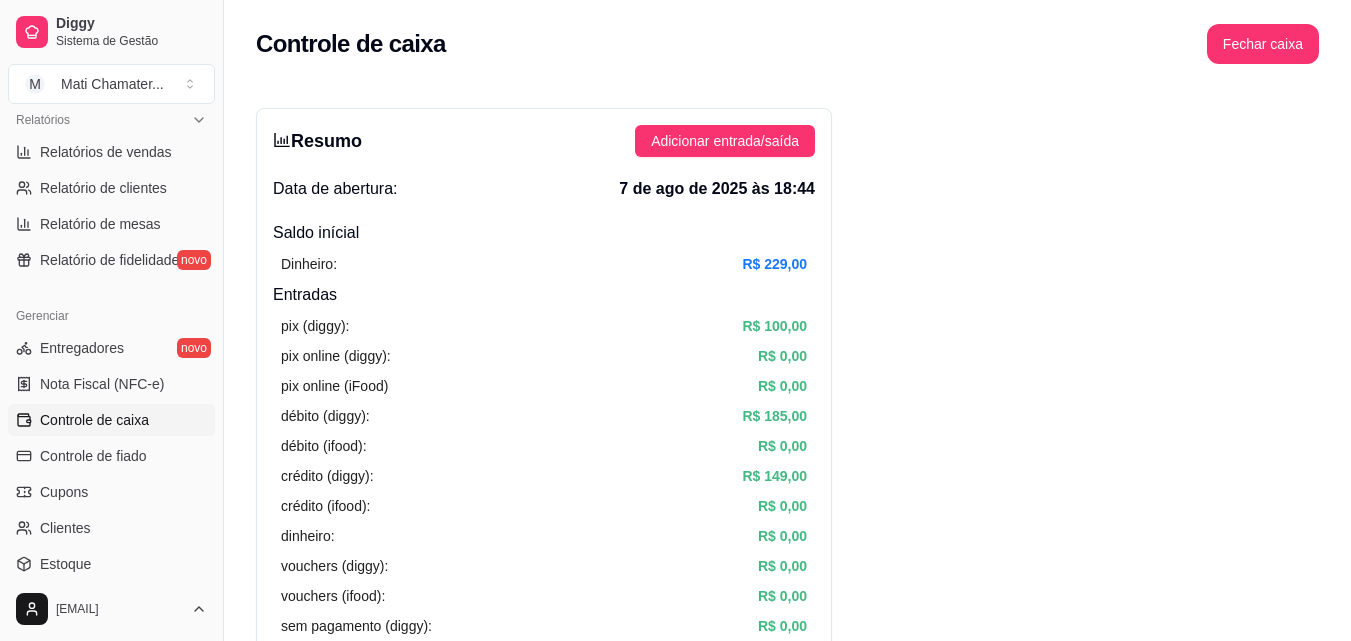 click on "Resumo Adicionar entrada/saída Data de abertura: 7 de [MONTH] de [YEAR] às 18:44 Saldo inícial Dinheiro: R$ 229,00 Entradas pix (diggy): R$ 100,00 pix online (diggy): R$ 0,00 pix online (iFood) R$ 0,00 débito (diggy): R$ 185,00 débito (ifood): R$ 0,00 crédito (diggy): R$ 149,00 crédito (ifood): R$ 0,00 dinheiro: R$ 0,00 vouchers (diggy): R$ 0,00 vouchers (ifood): R$ 0,00 sem pagamento (diggy): R$ 0,00 fiado: R$ 0,00 outros: R$ 0,00 Saídas pix (diggy): R$ 0,00 dinheiro: R$ 0,00 débito (diggy): R$ 0,00 débito (ifood): R$ 0,00 crédito (diggy): R$ 0,00 crédito (ifood): R$ 0,00 vouchers (diggy): R$ 0,00 vouchers (ifood): R$ 0,00 outros: R$ 0,00 Saldo final dinheiro em caixa: R$ 229,00 total: R$ 434,00" at bounding box center [544, 636] 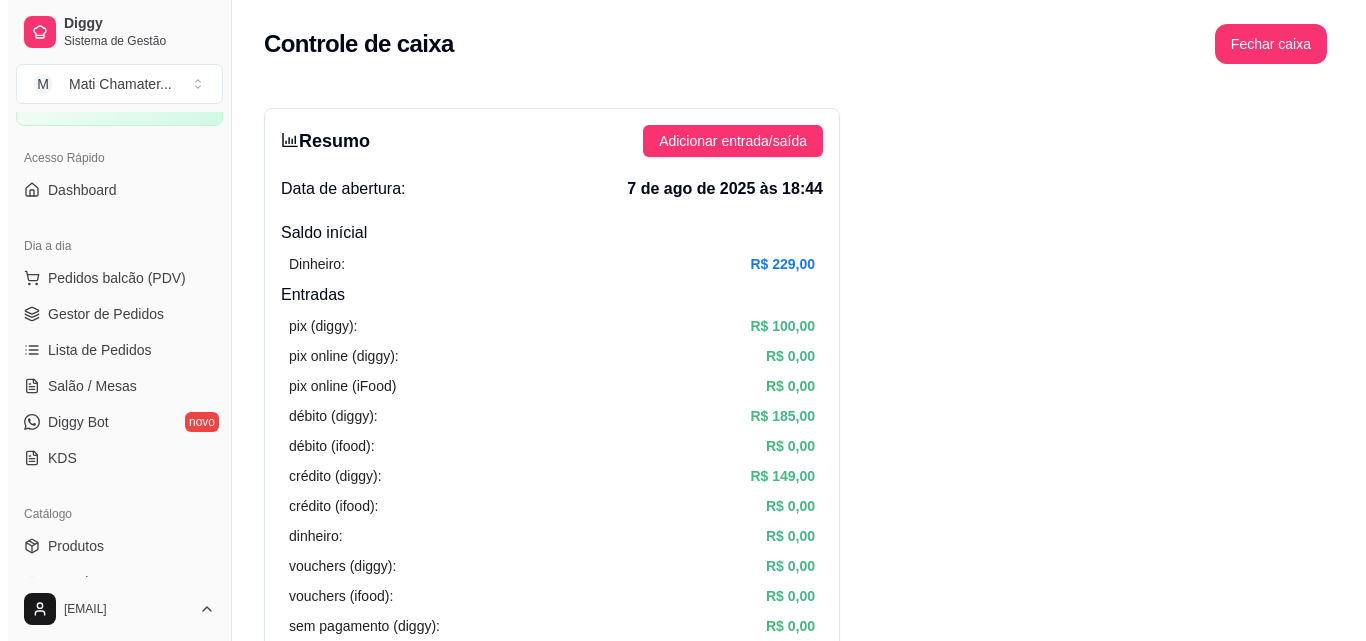 scroll, scrollTop: 100, scrollLeft: 0, axis: vertical 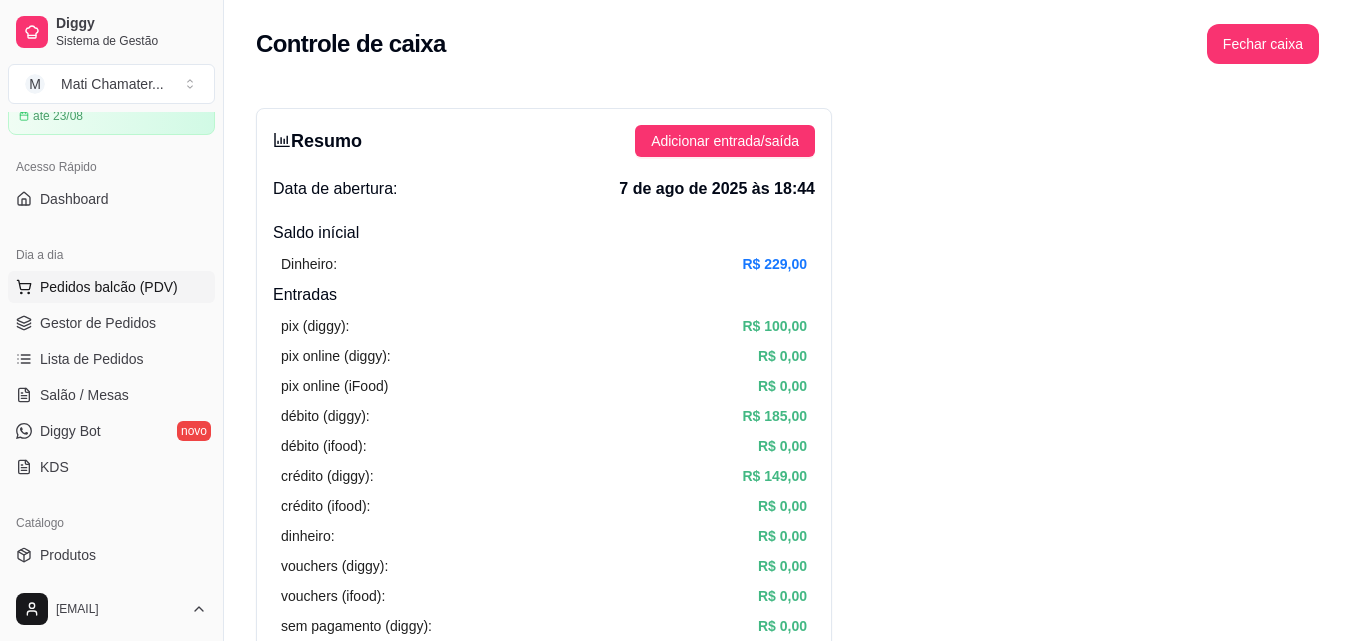 click on "Pedidos balcão (PDV)" at bounding box center [109, 287] 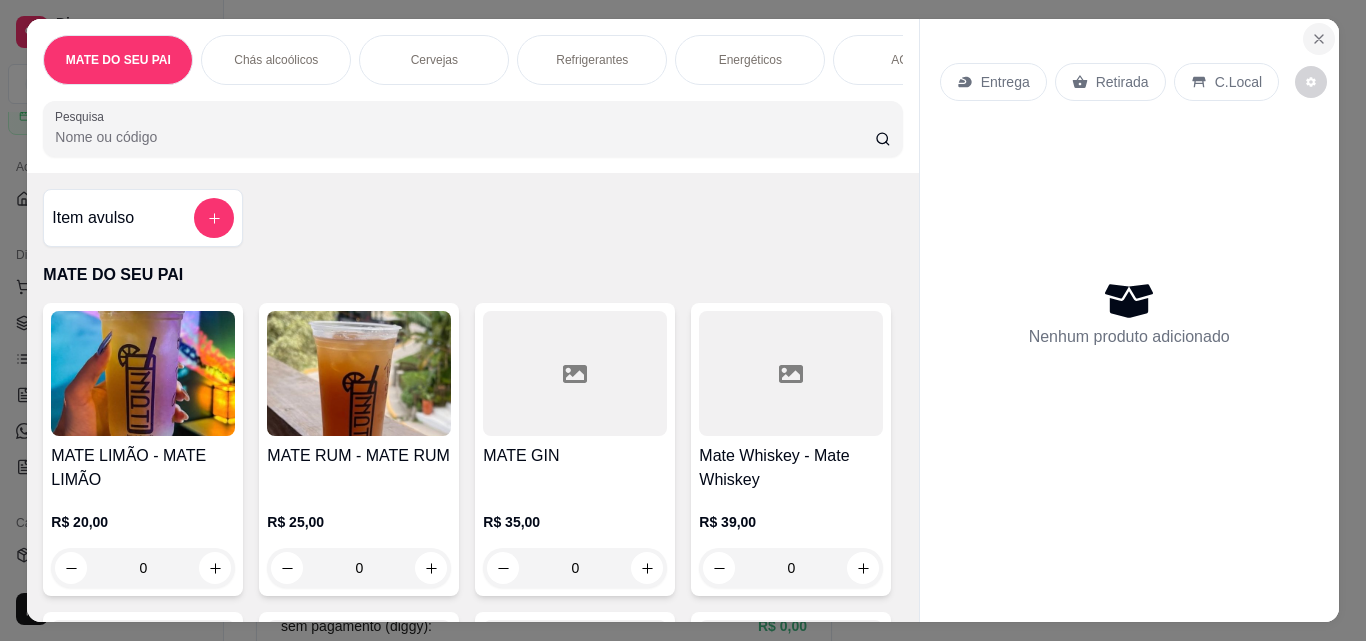 click 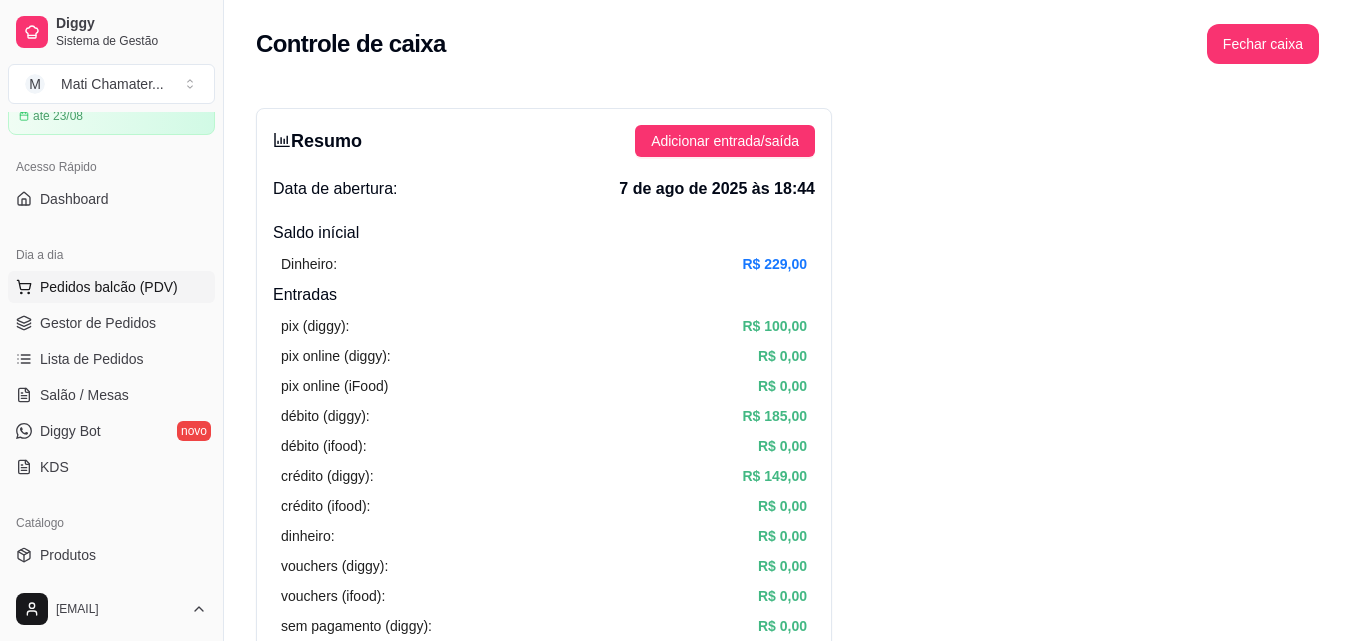 click on "Pedidos balcão (PDV)" at bounding box center [109, 287] 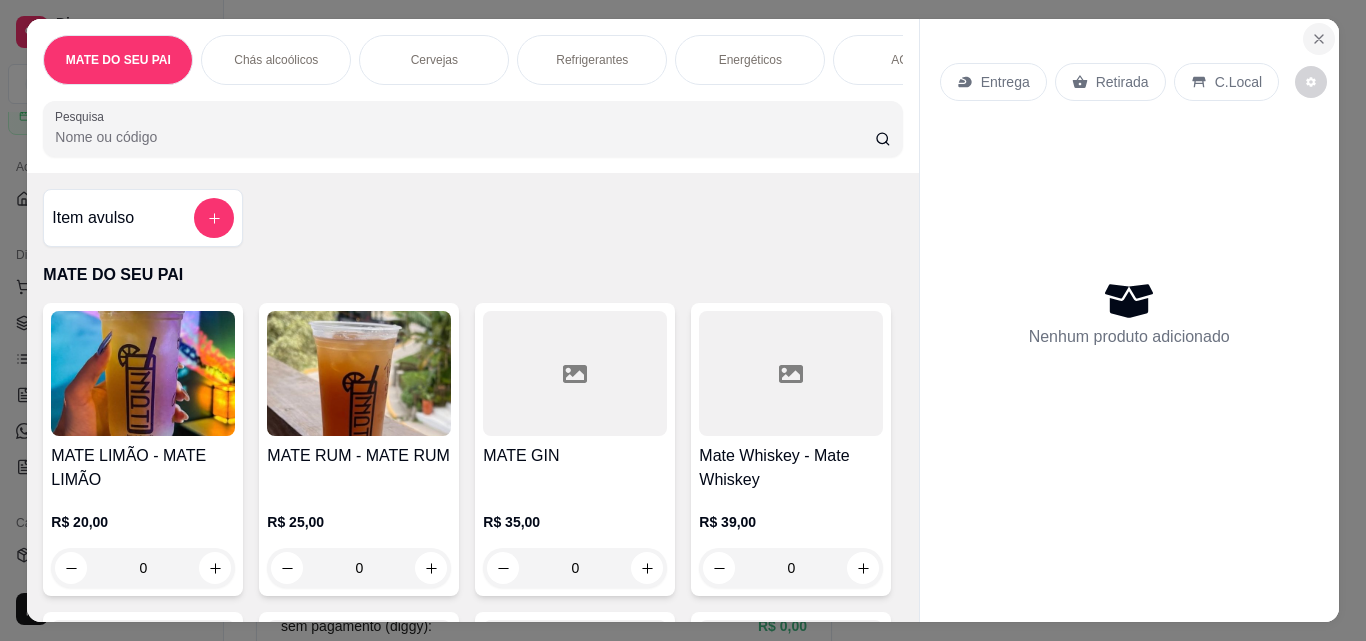 click 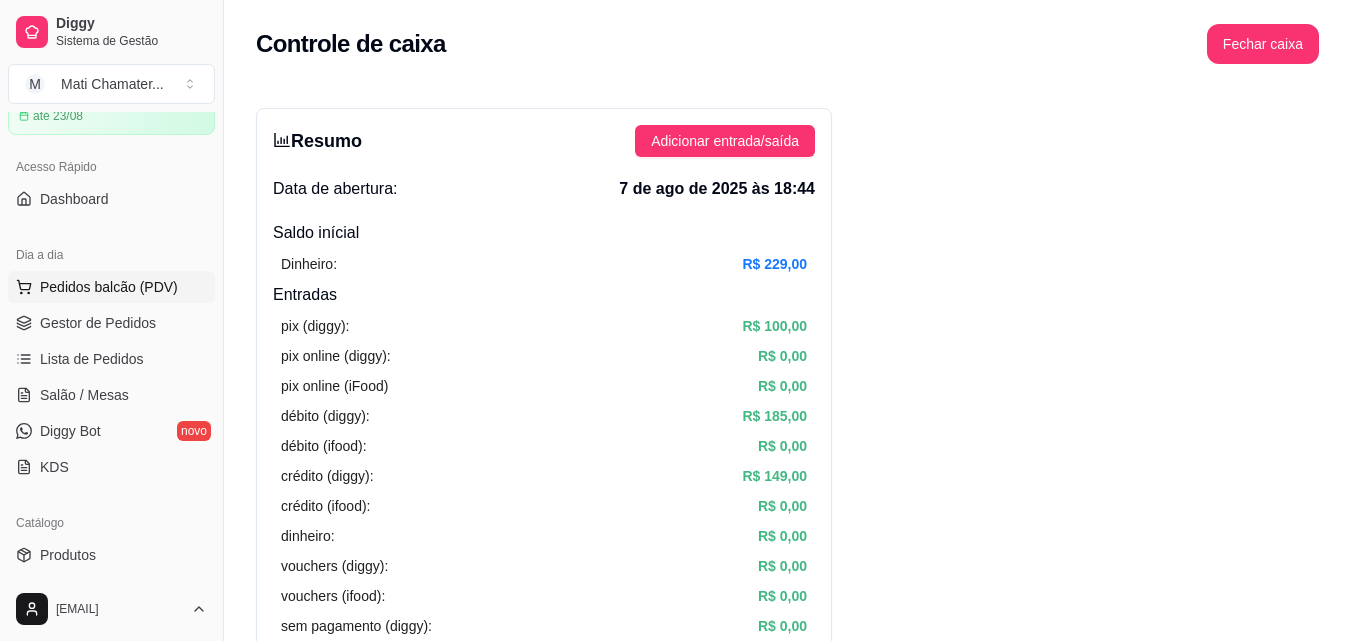 click on "Pedidos balcão (PDV)" at bounding box center [109, 287] 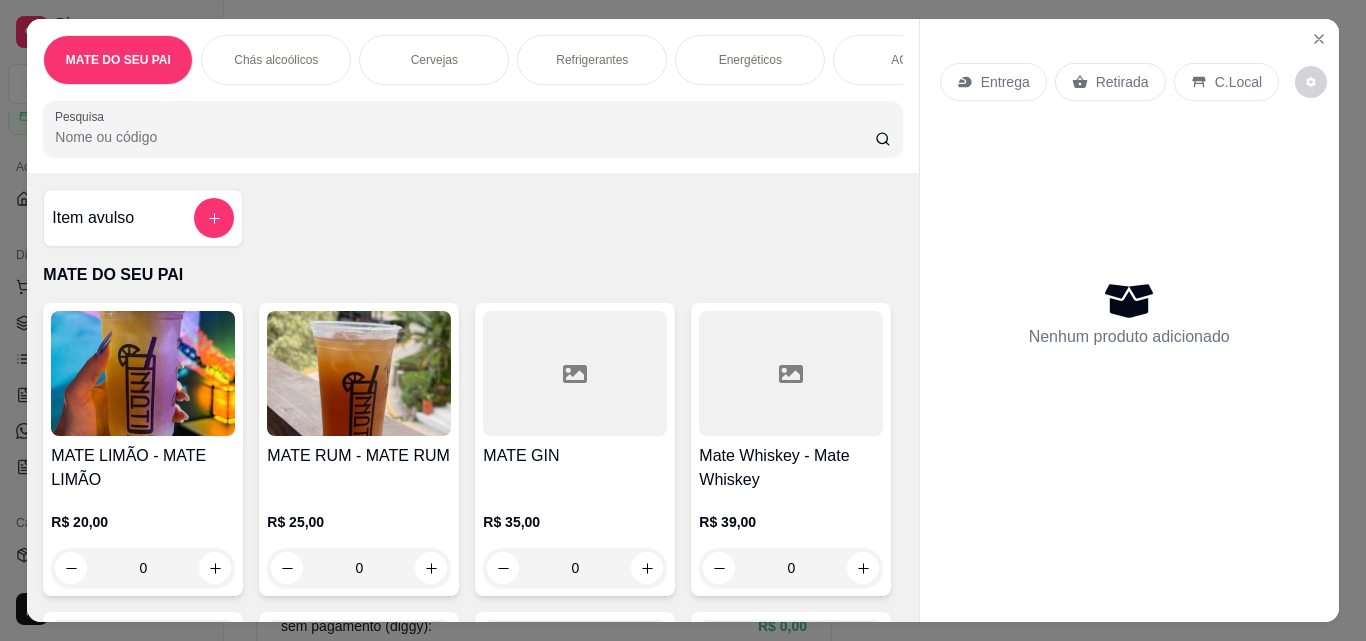 click at bounding box center (359, 373) 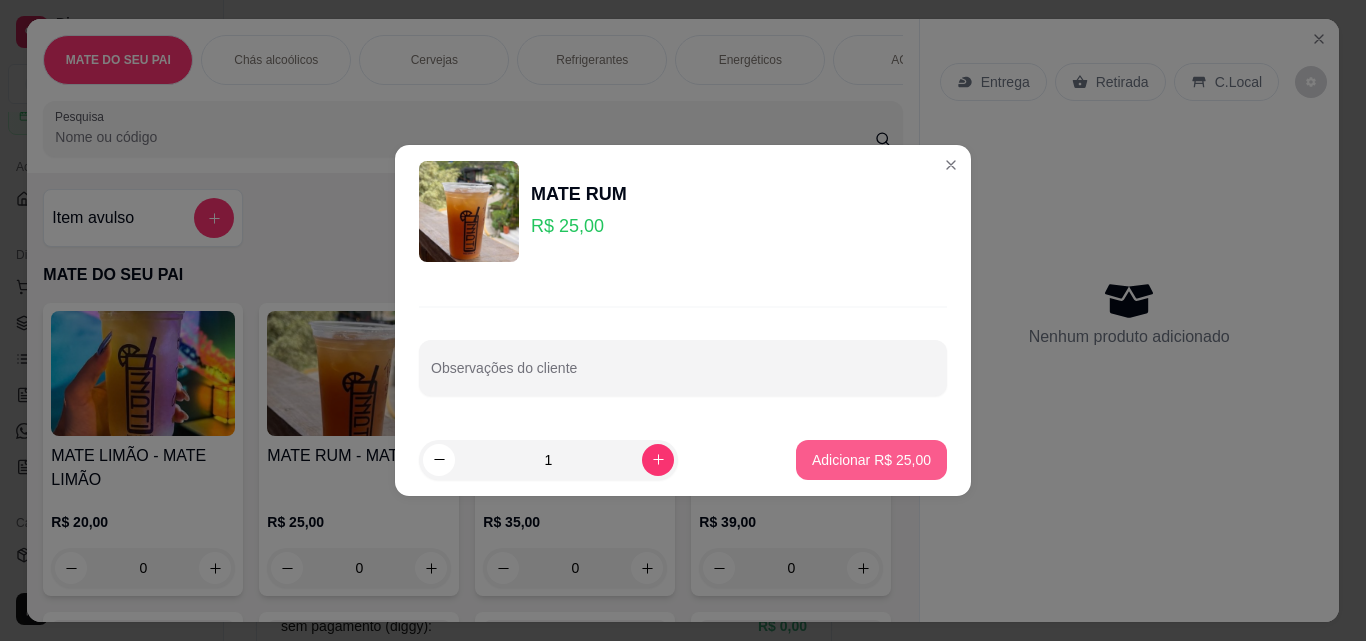 click on "Adicionar   R$ 25,00" at bounding box center [871, 460] 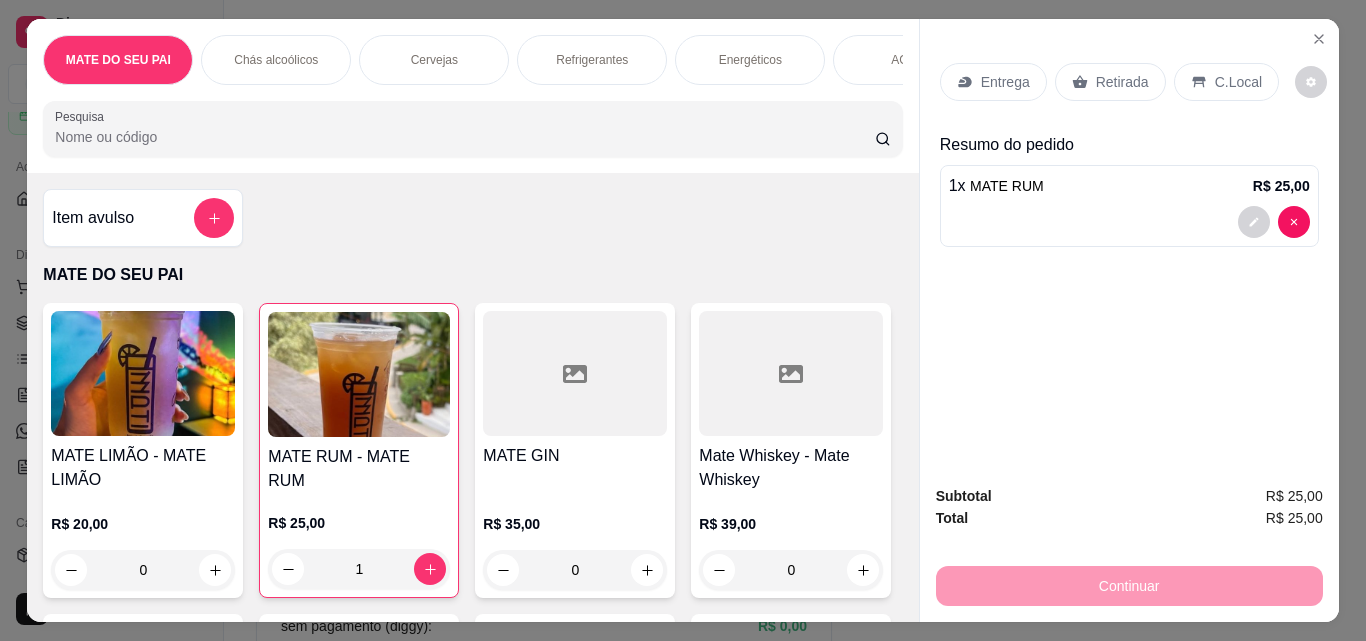 click on "Retirada" at bounding box center [1122, 82] 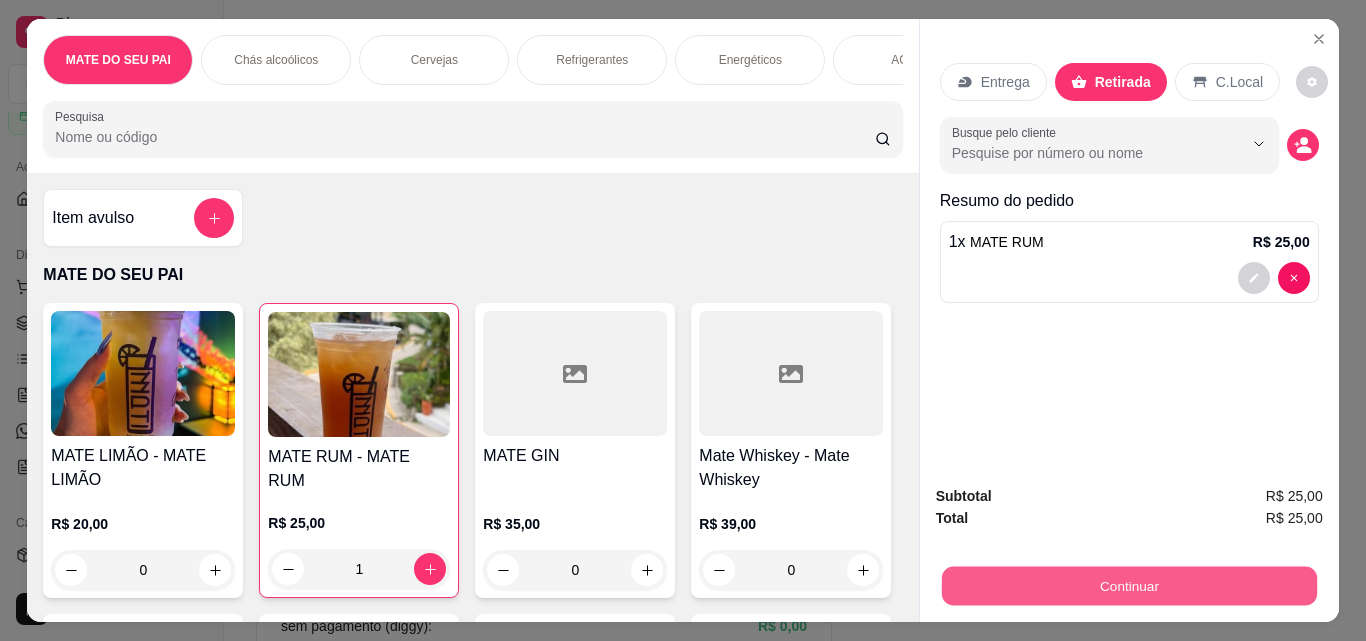 click on "Continuar" at bounding box center (1128, 585) 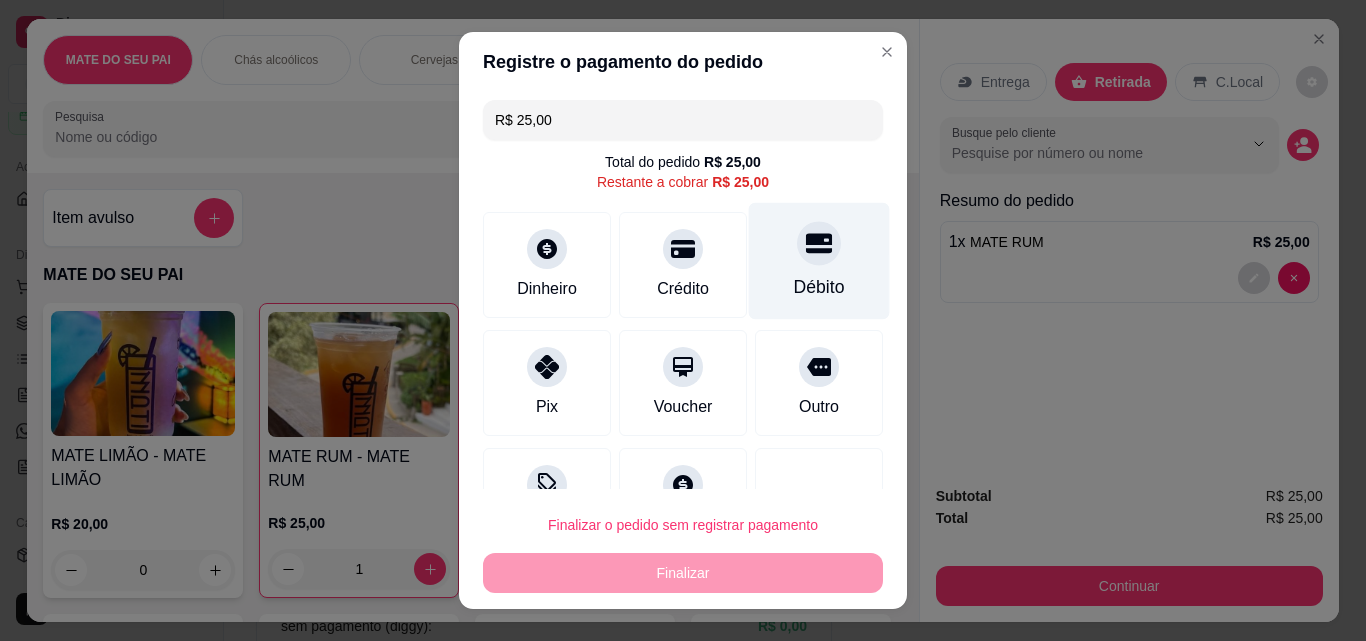 click on "Débito" at bounding box center (819, 261) 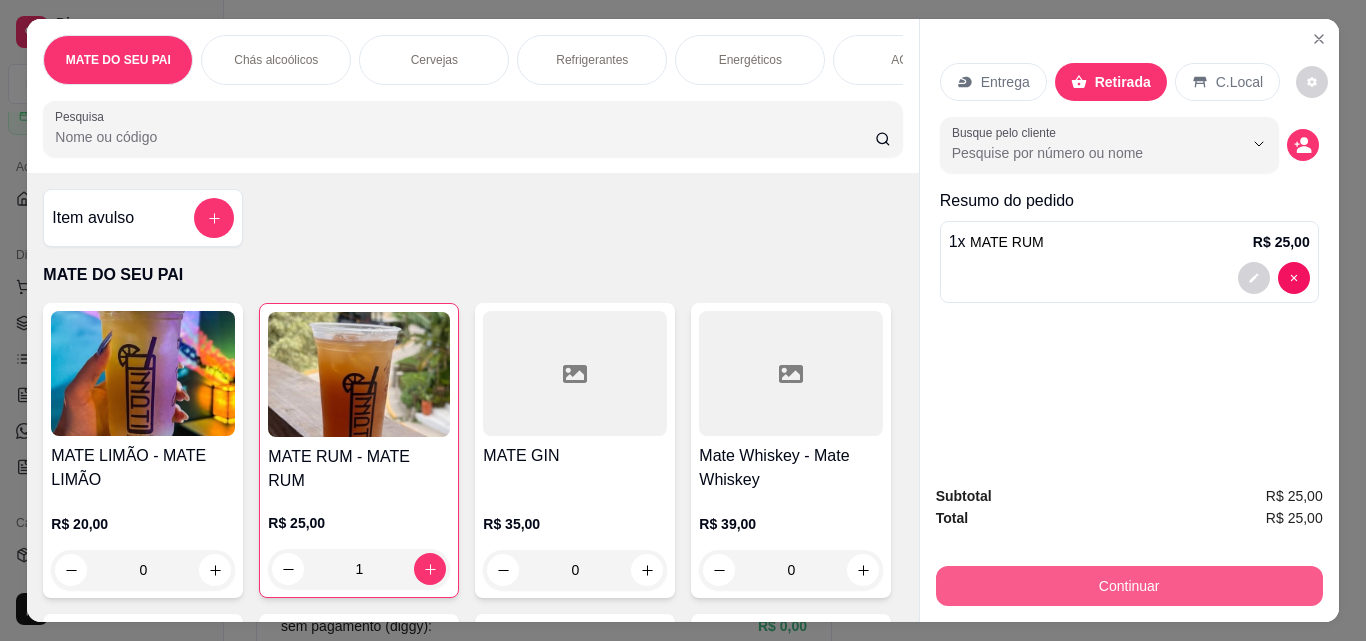 click on "Continuar" at bounding box center (1129, 586) 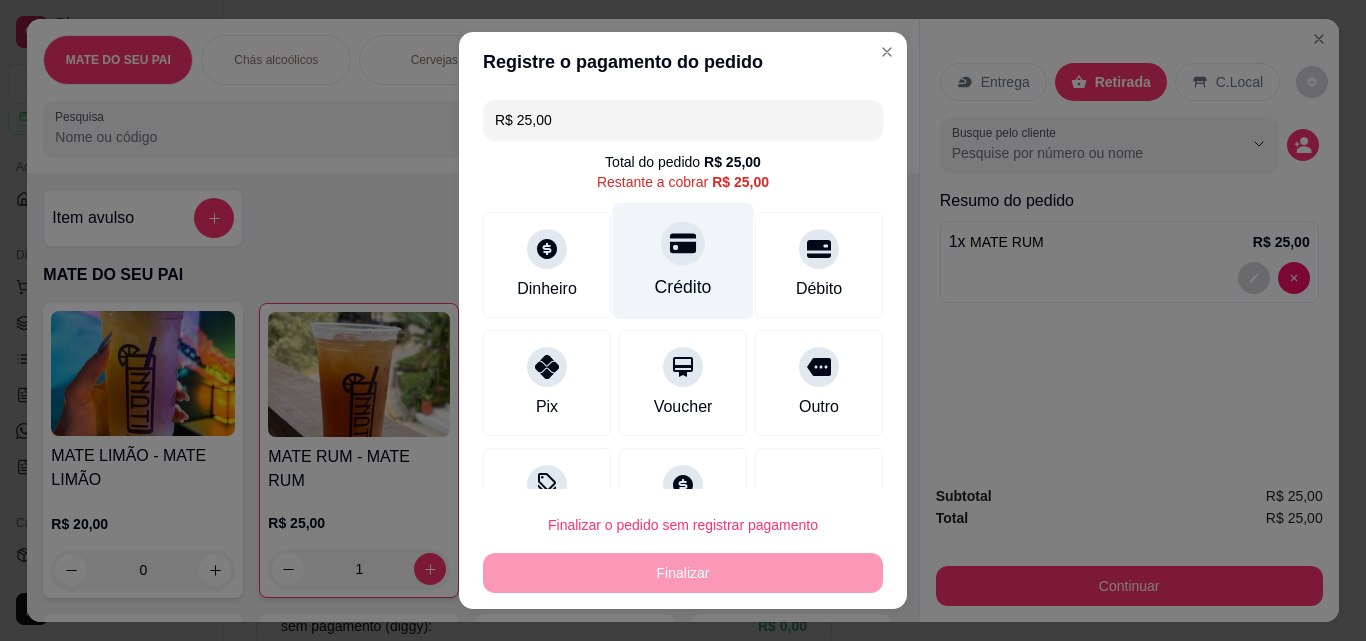 click on "Crédito" at bounding box center [683, 261] 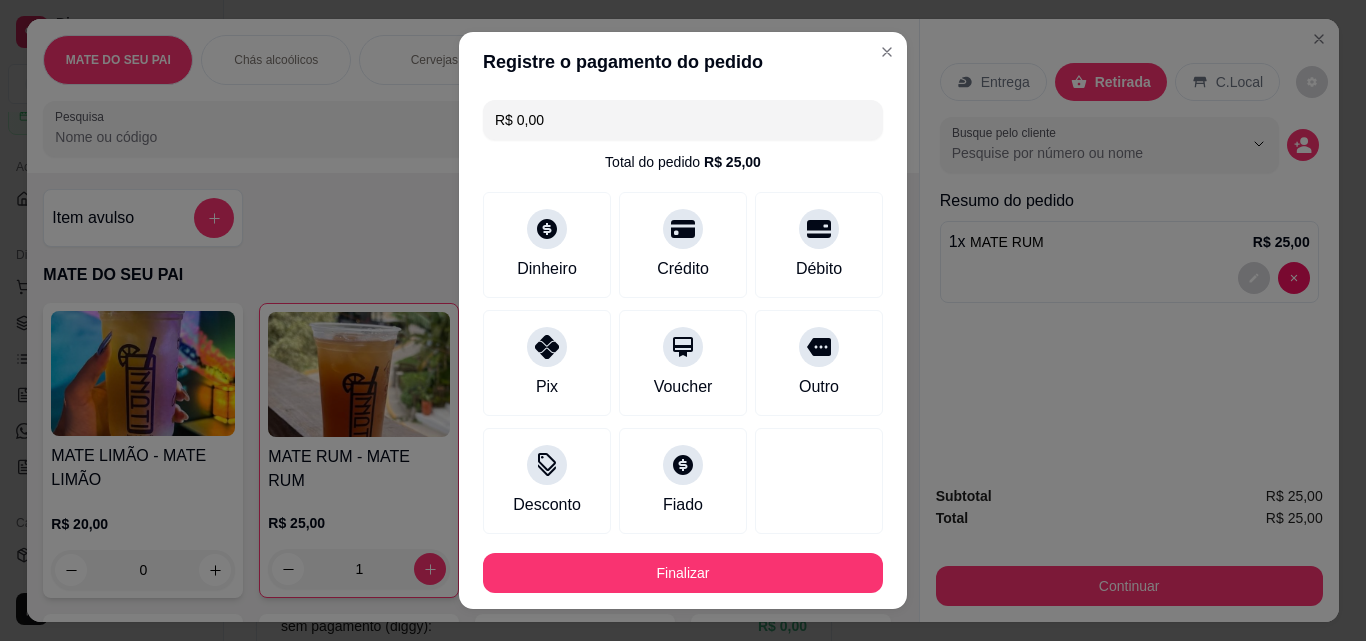 click on "Finalizar" at bounding box center (683, 573) 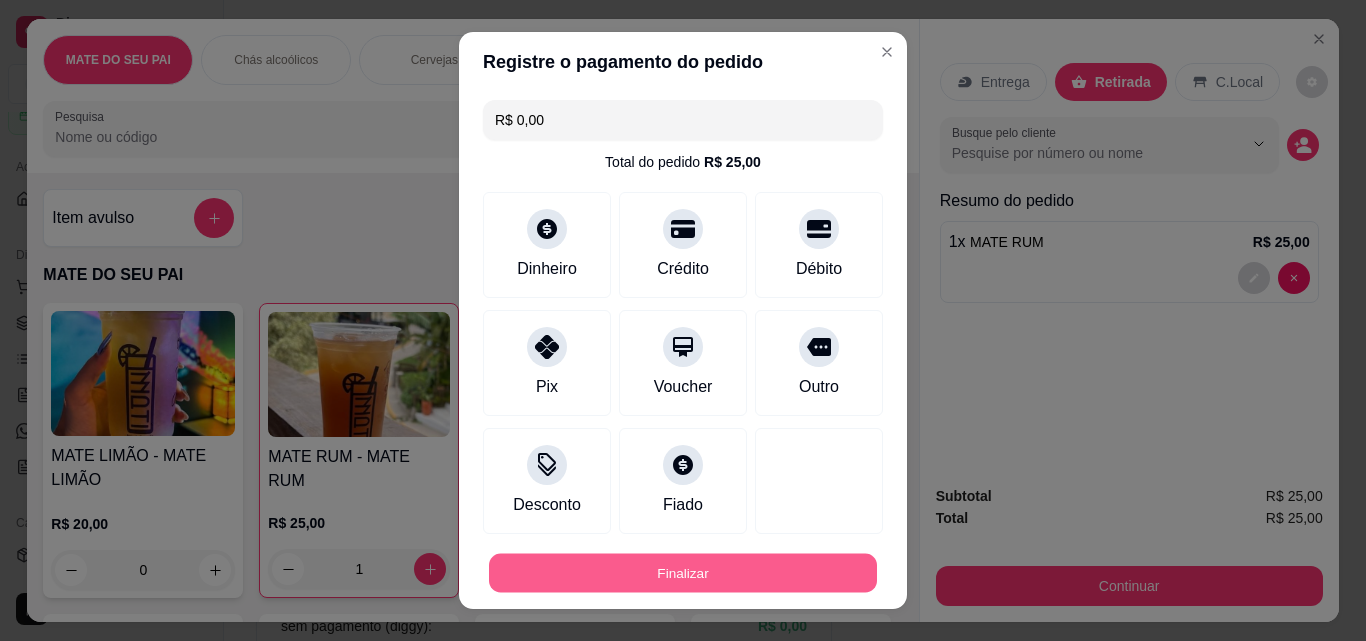 click on "Finalizar" at bounding box center (683, 573) 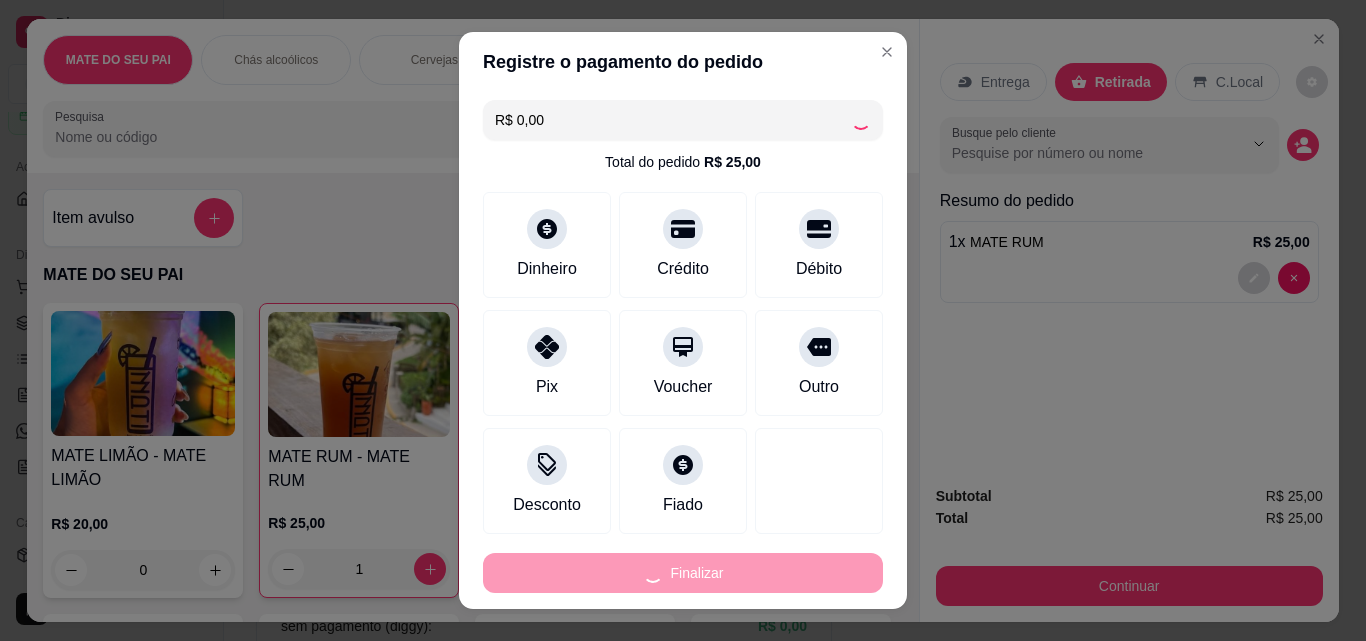 type on "0" 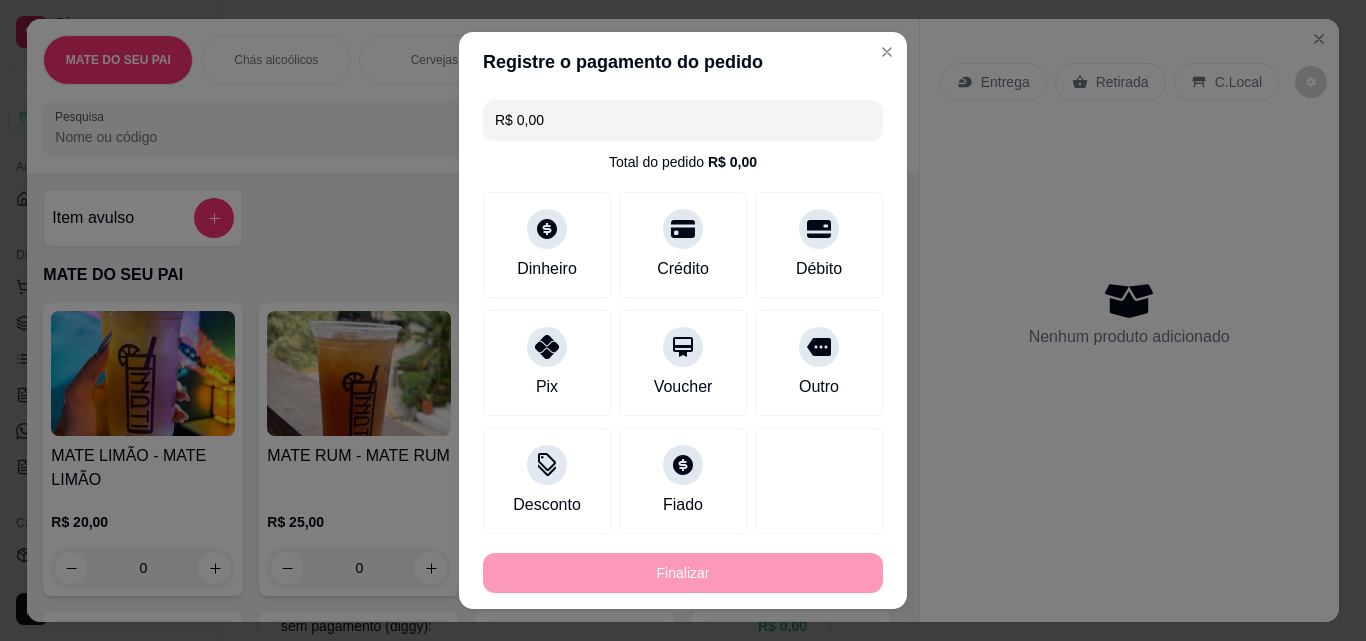 type on "-R$ 25,00" 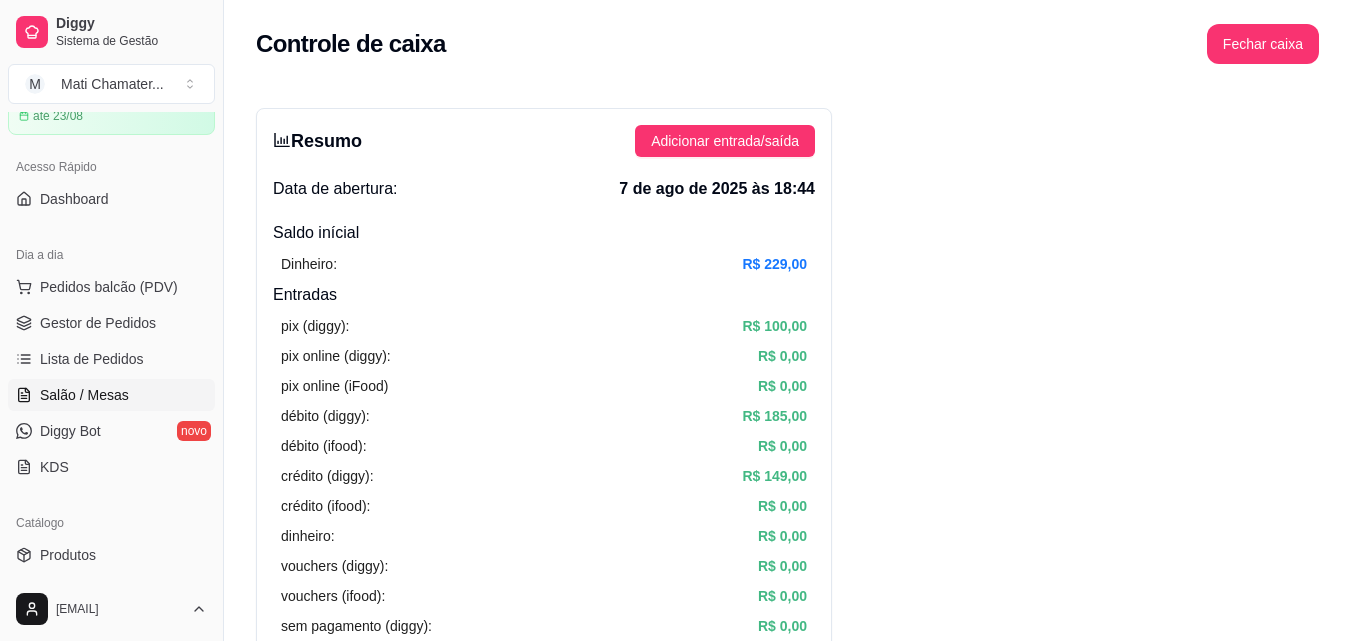 click on "Salão / Mesas" at bounding box center (84, 395) 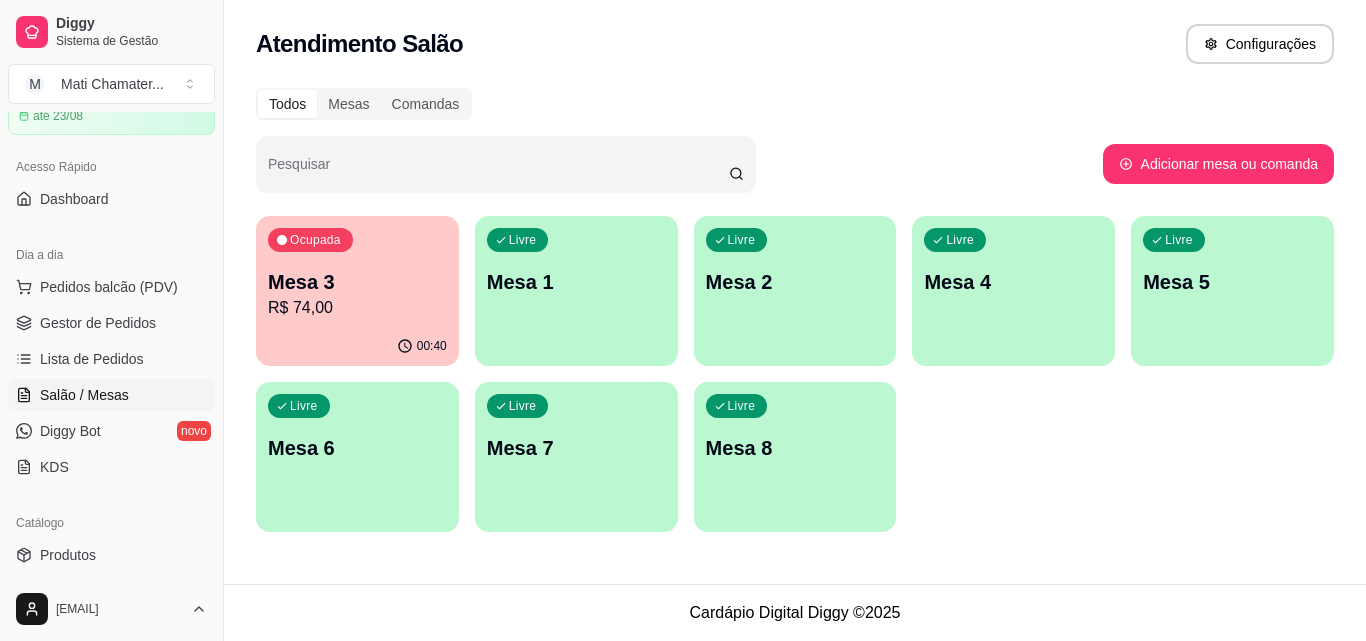 click on "Mesa 3" at bounding box center (357, 282) 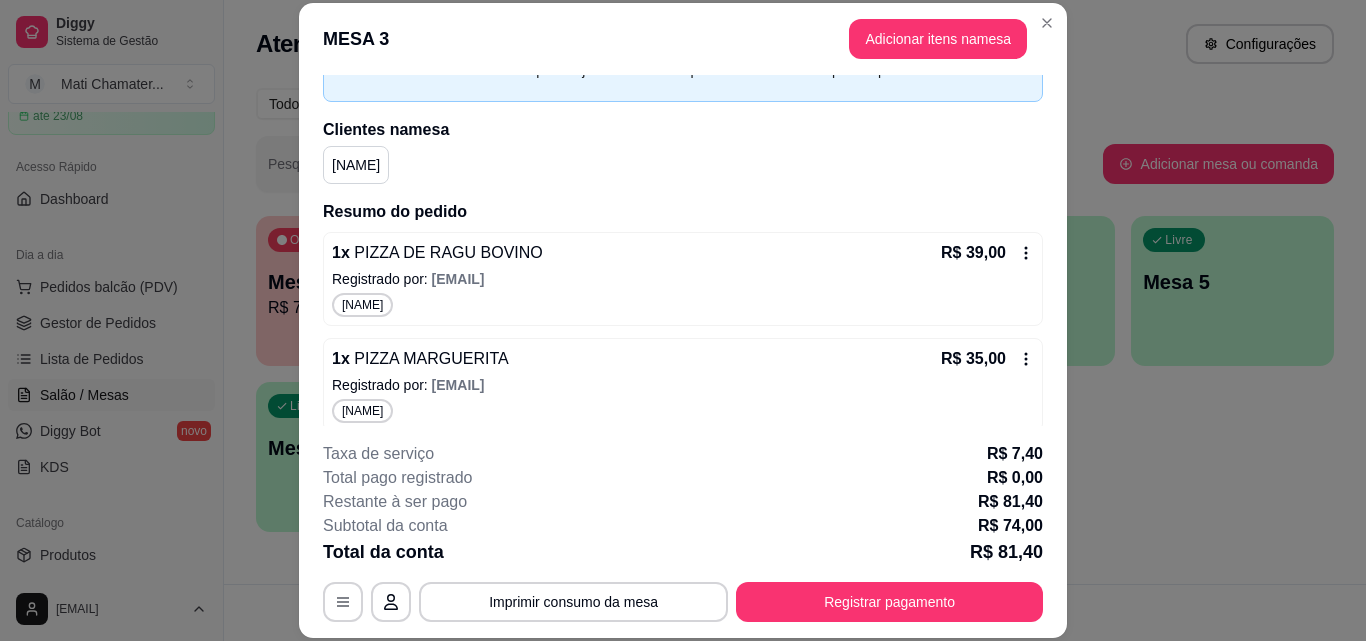 scroll, scrollTop: 128, scrollLeft: 0, axis: vertical 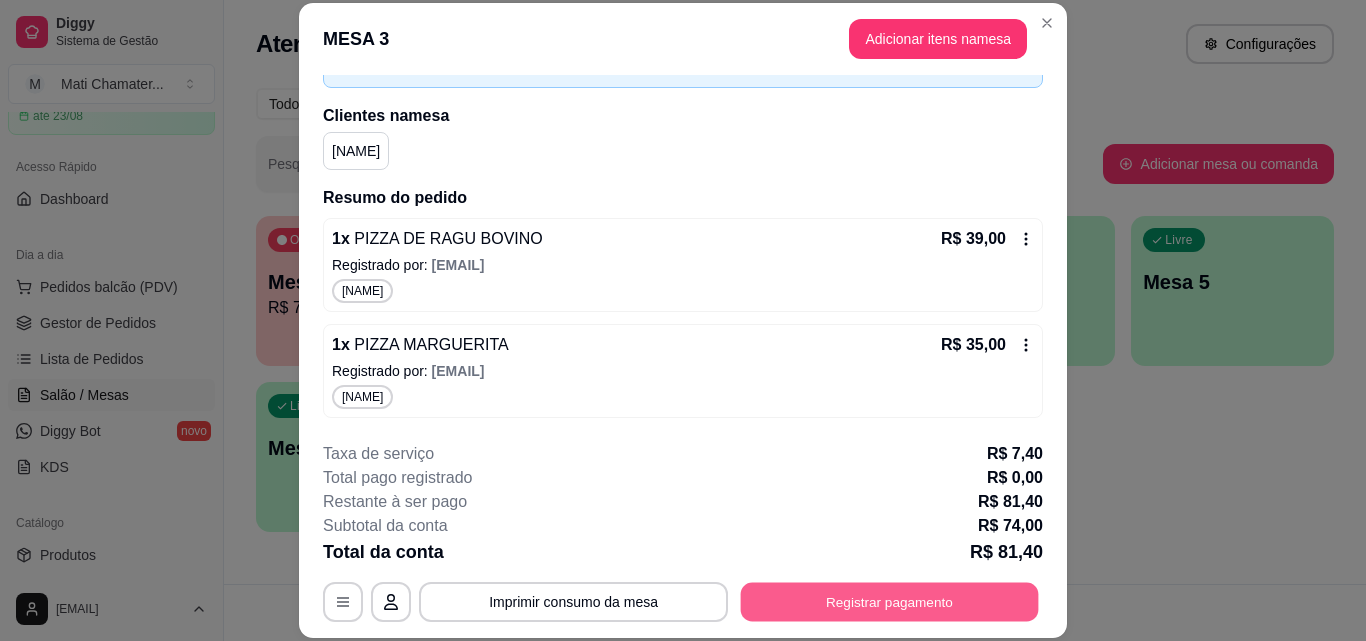 click on "Registrar pagamento" at bounding box center (890, 601) 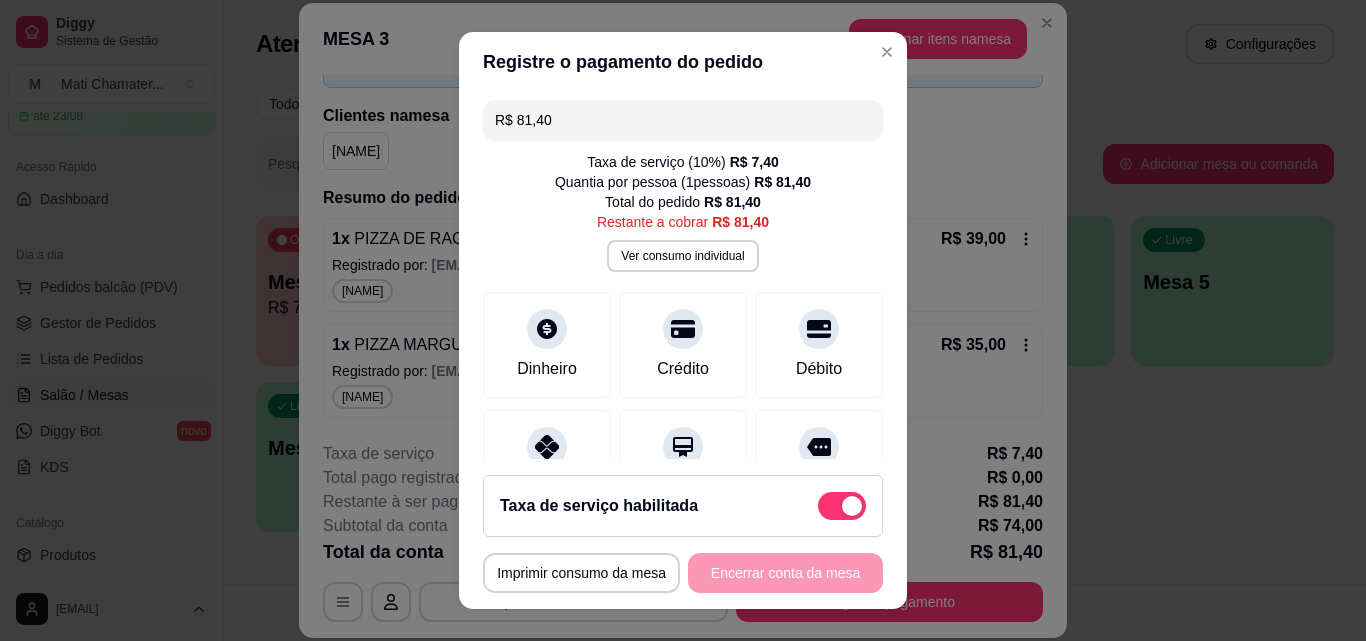click at bounding box center (842, 506) 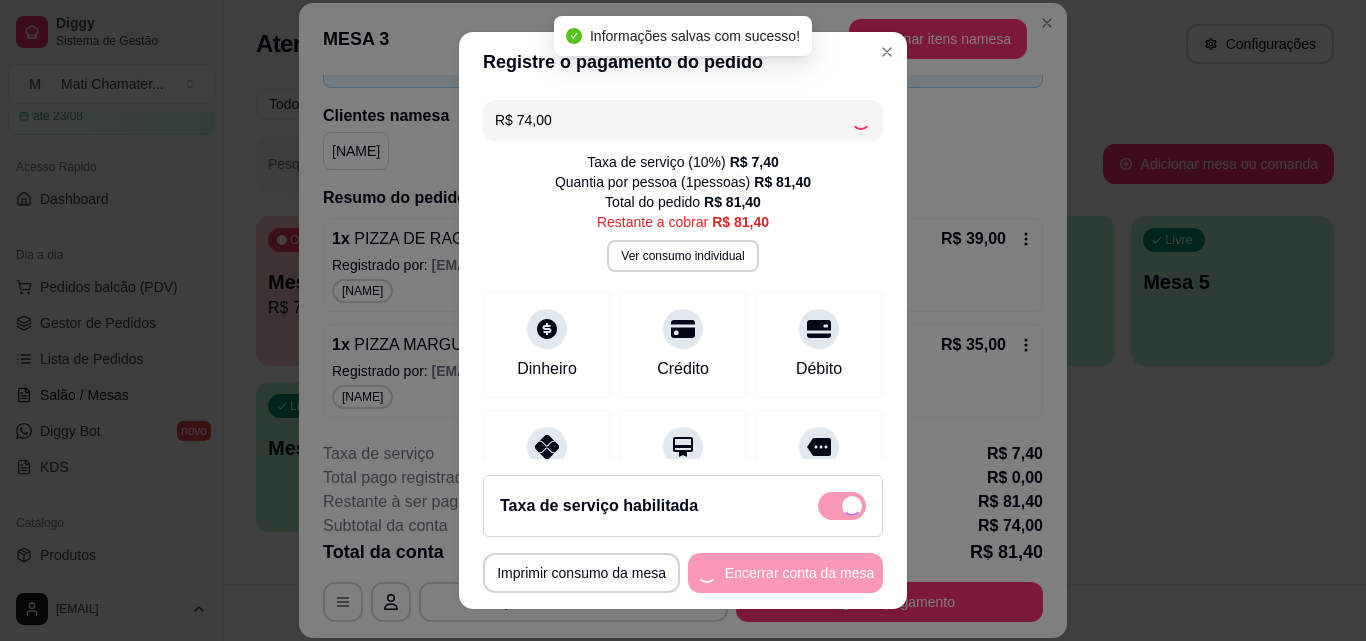 checkbox on "false" 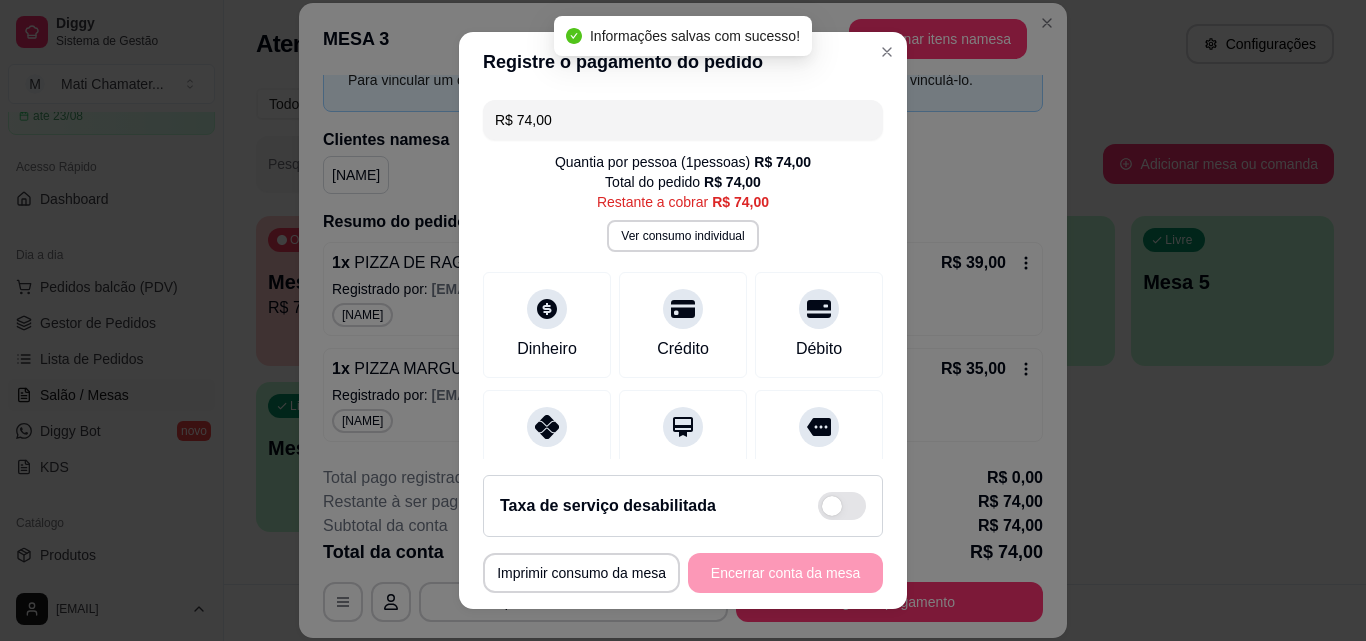 scroll, scrollTop: 104, scrollLeft: 0, axis: vertical 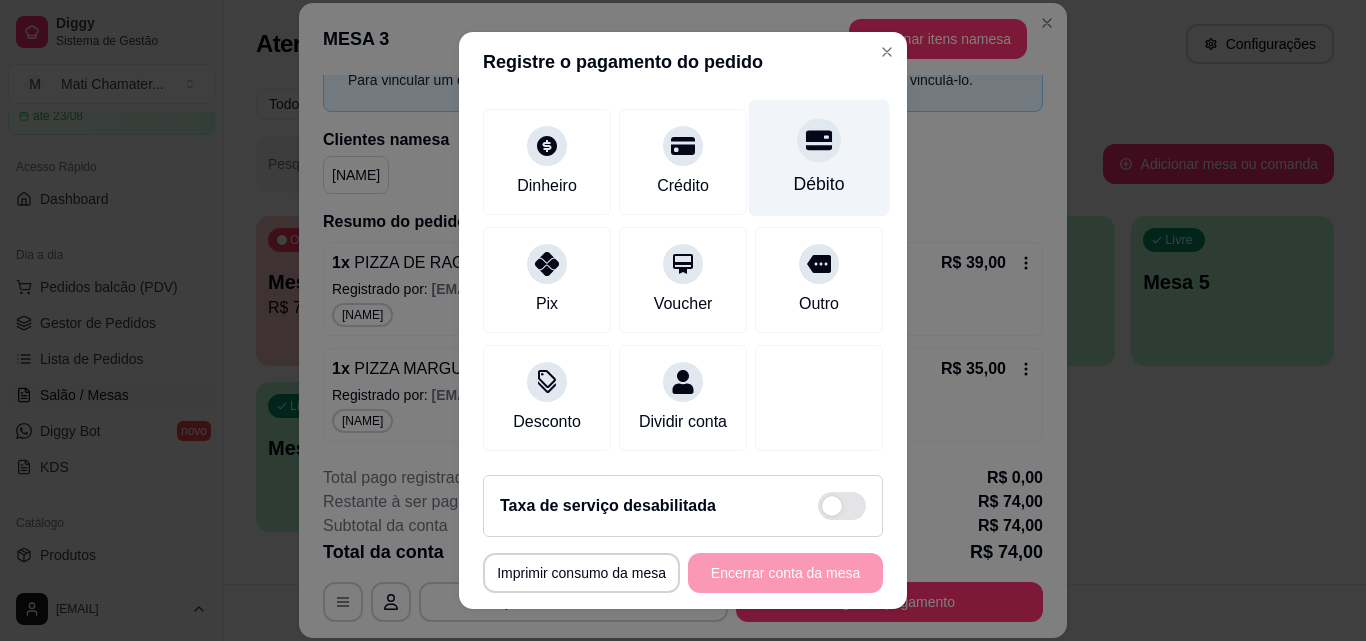 click at bounding box center (819, 140) 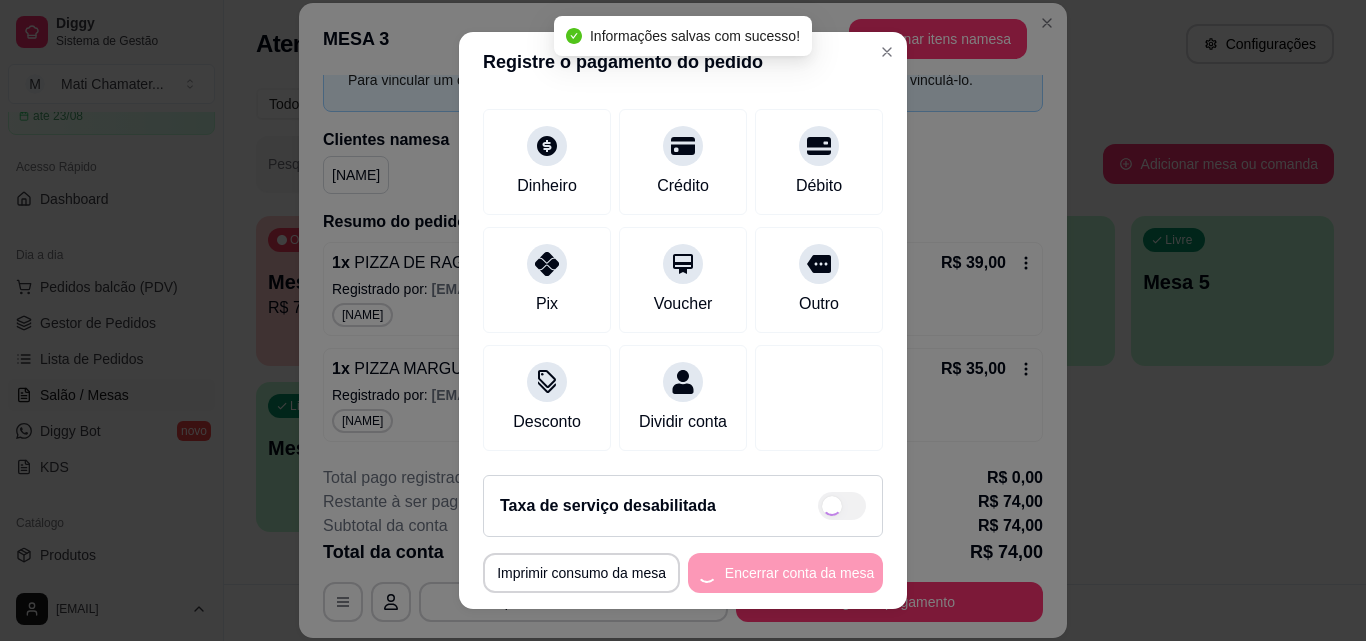 type on "R$ 0,00" 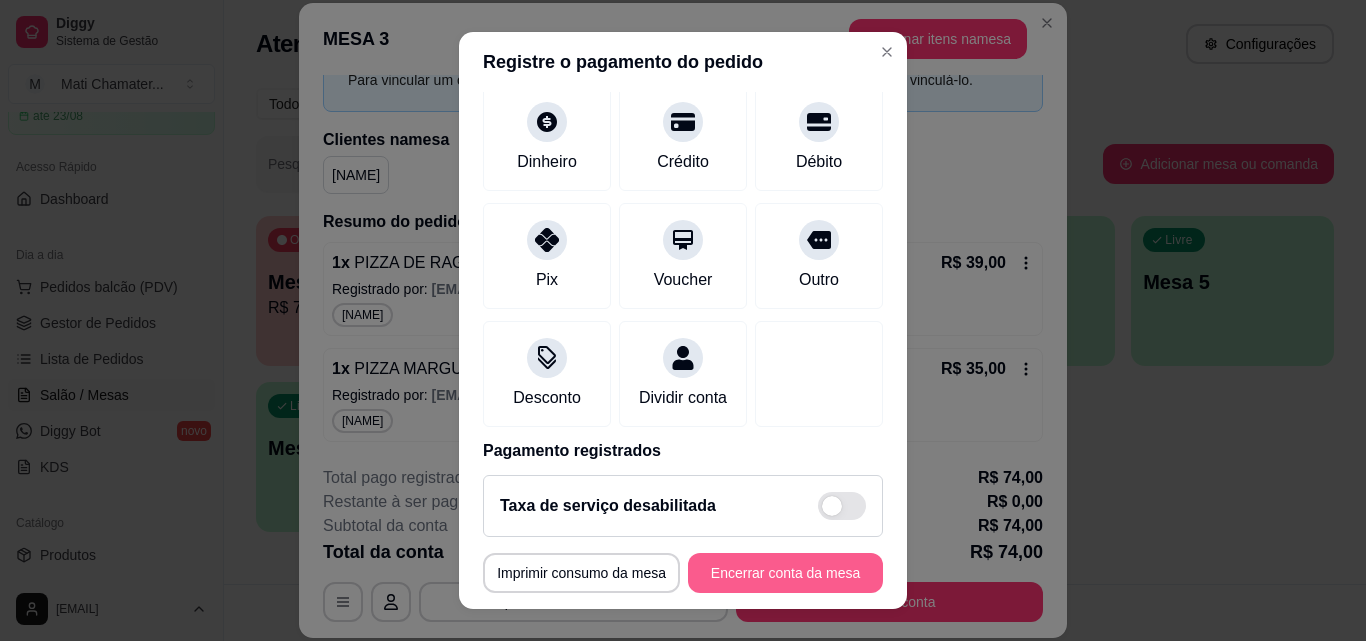 click on "Encerrar conta da mesa" at bounding box center (785, 573) 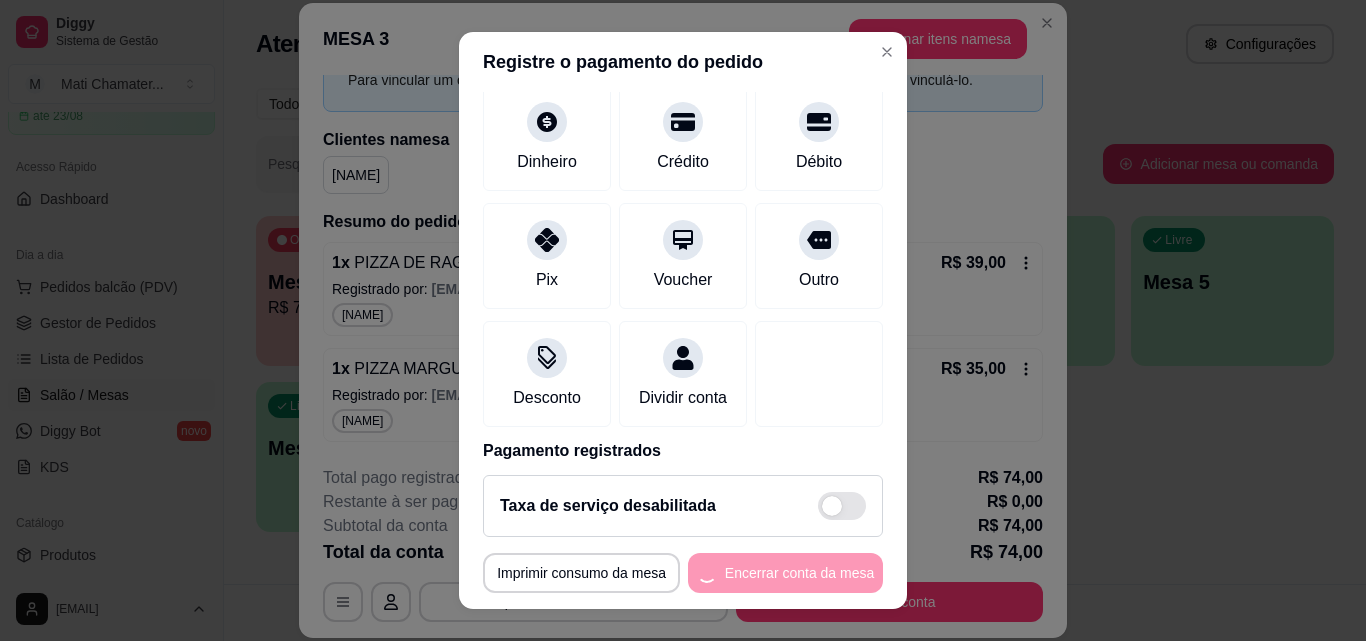 scroll, scrollTop: 0, scrollLeft: 0, axis: both 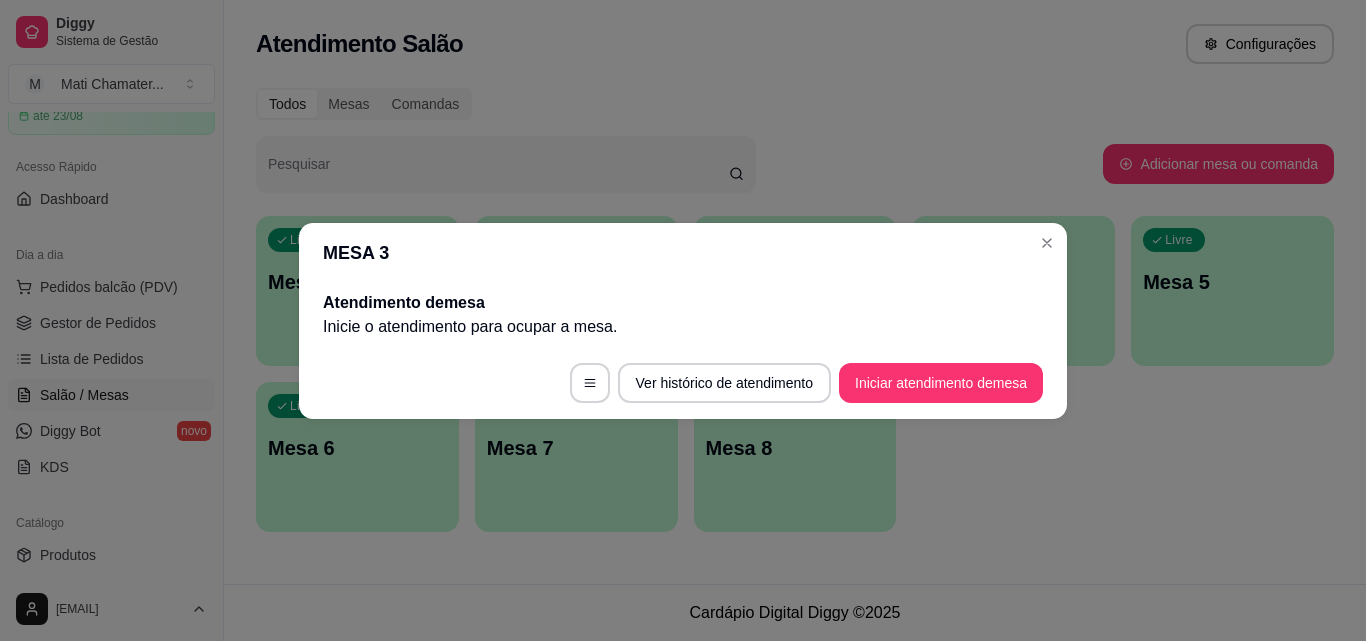 click on "MESA 3" at bounding box center (683, 253) 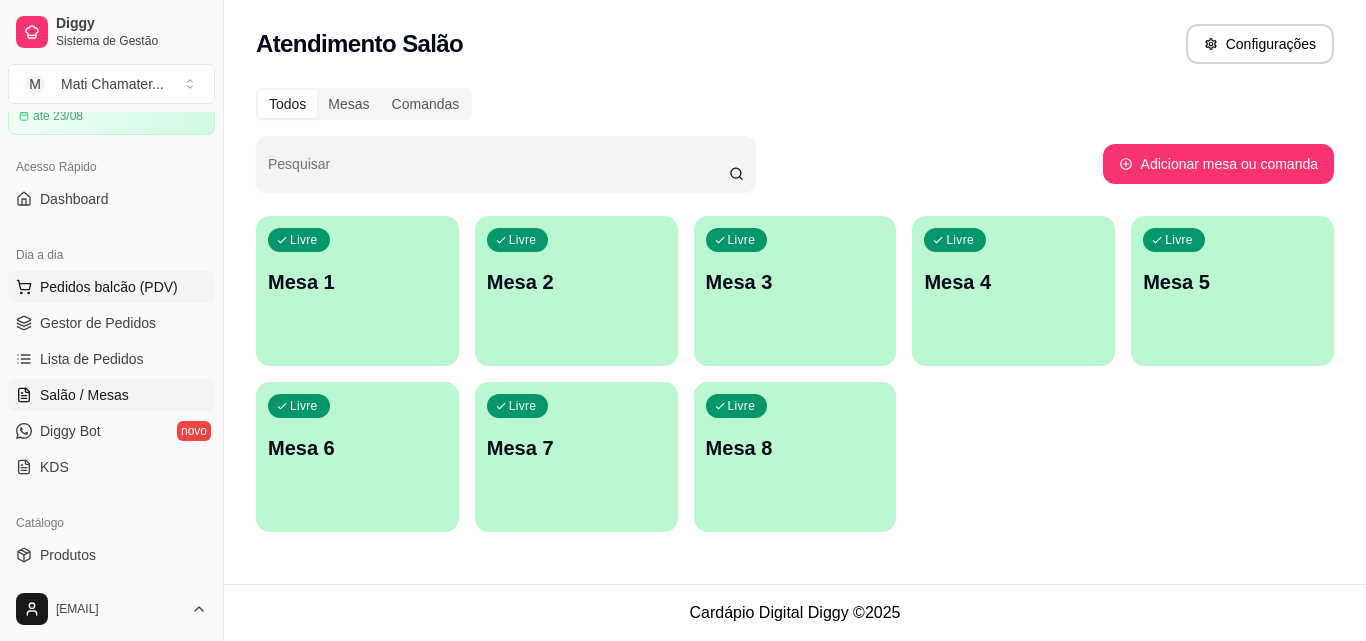 click on "Pedidos balcão (PDV)" at bounding box center (111, 287) 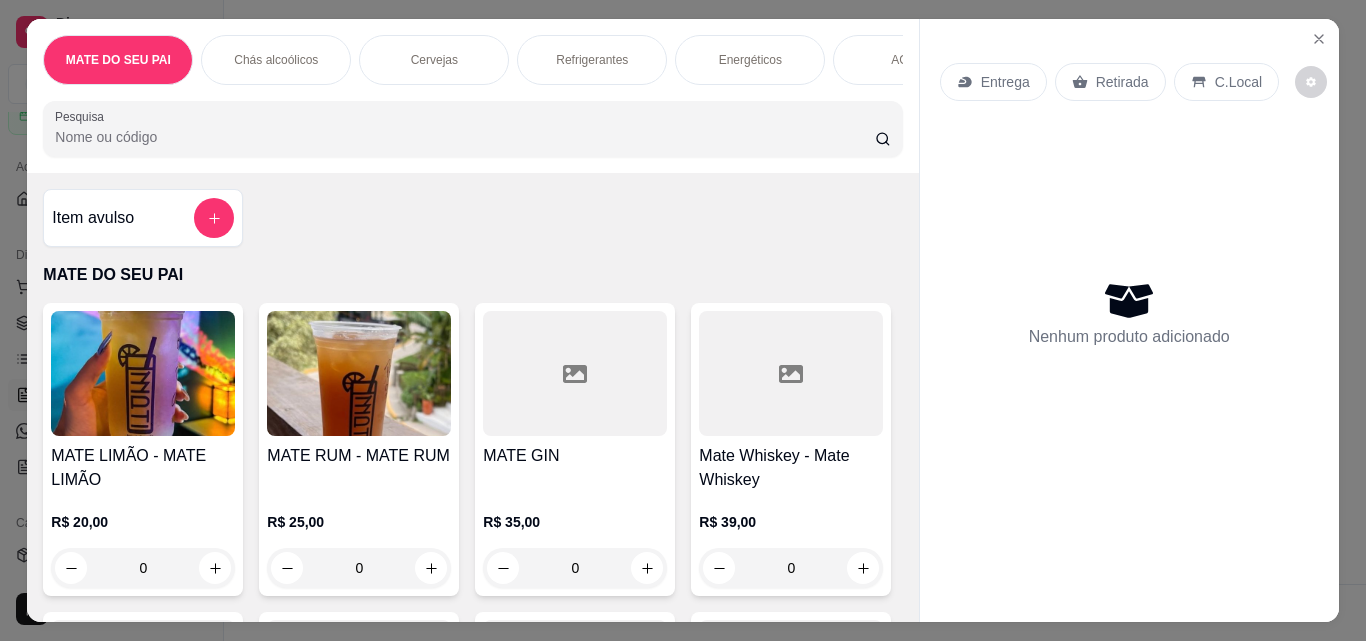 click at bounding box center [359, 373] 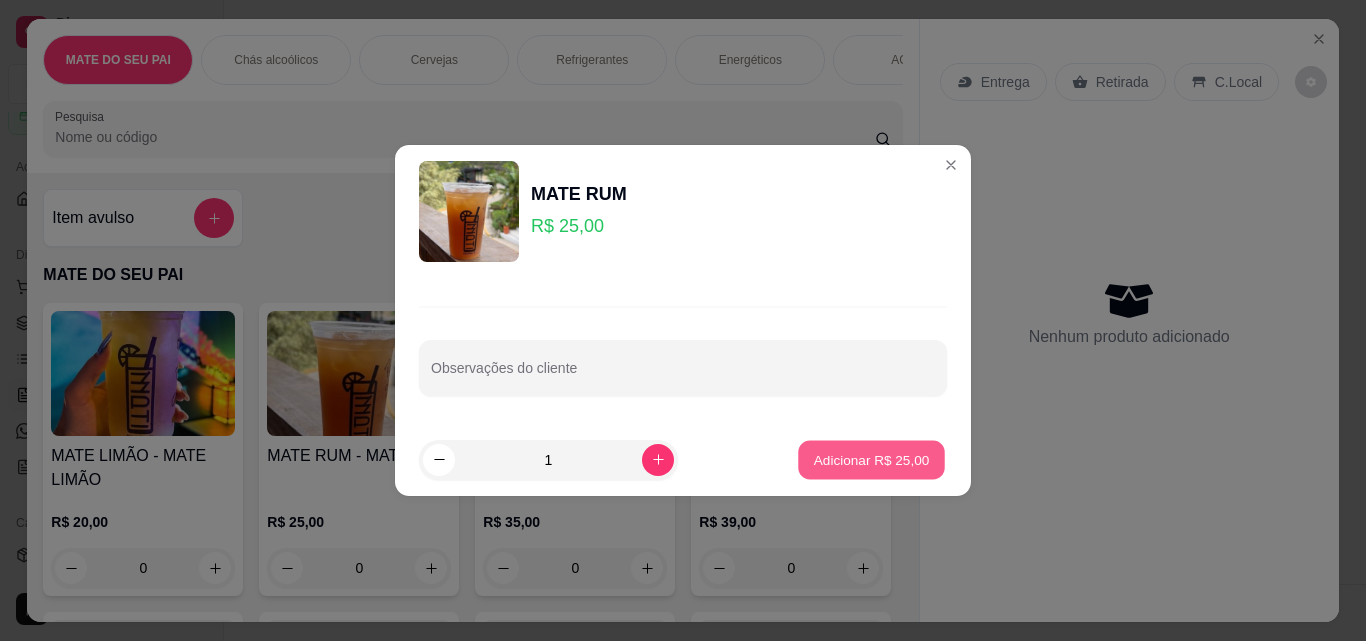 click on "Adicionar   R$ 25,00" at bounding box center [872, 459] 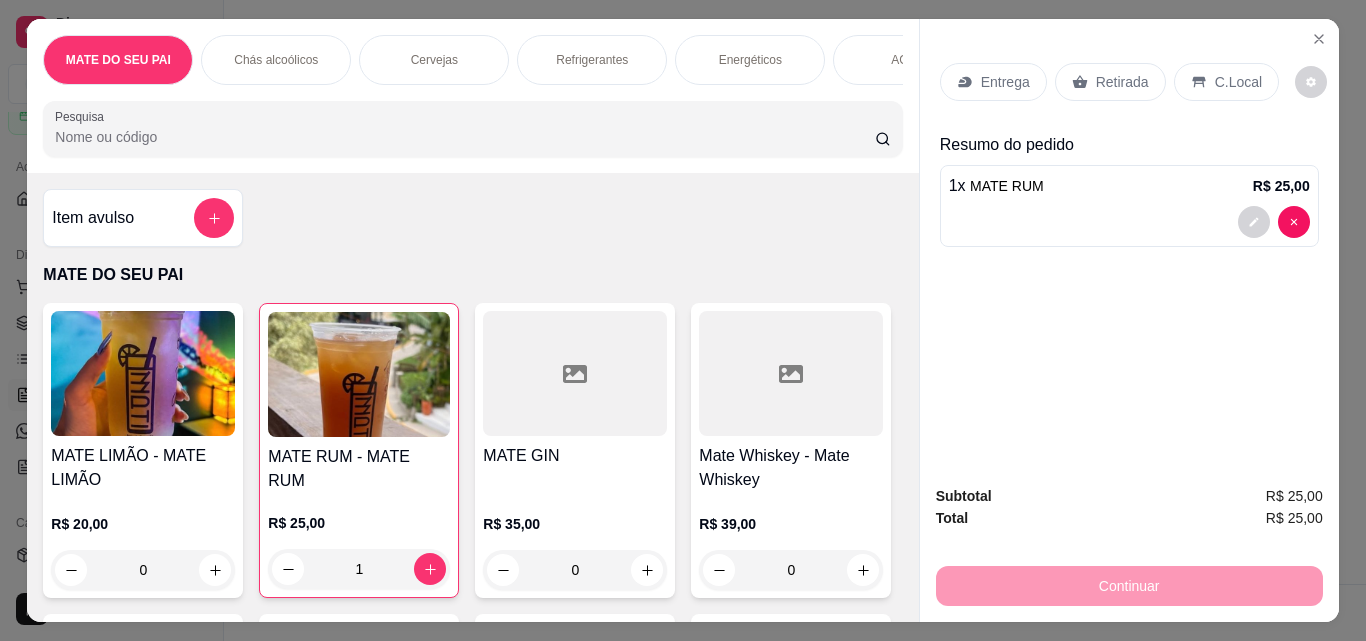 click on "Retirada" at bounding box center [1110, 82] 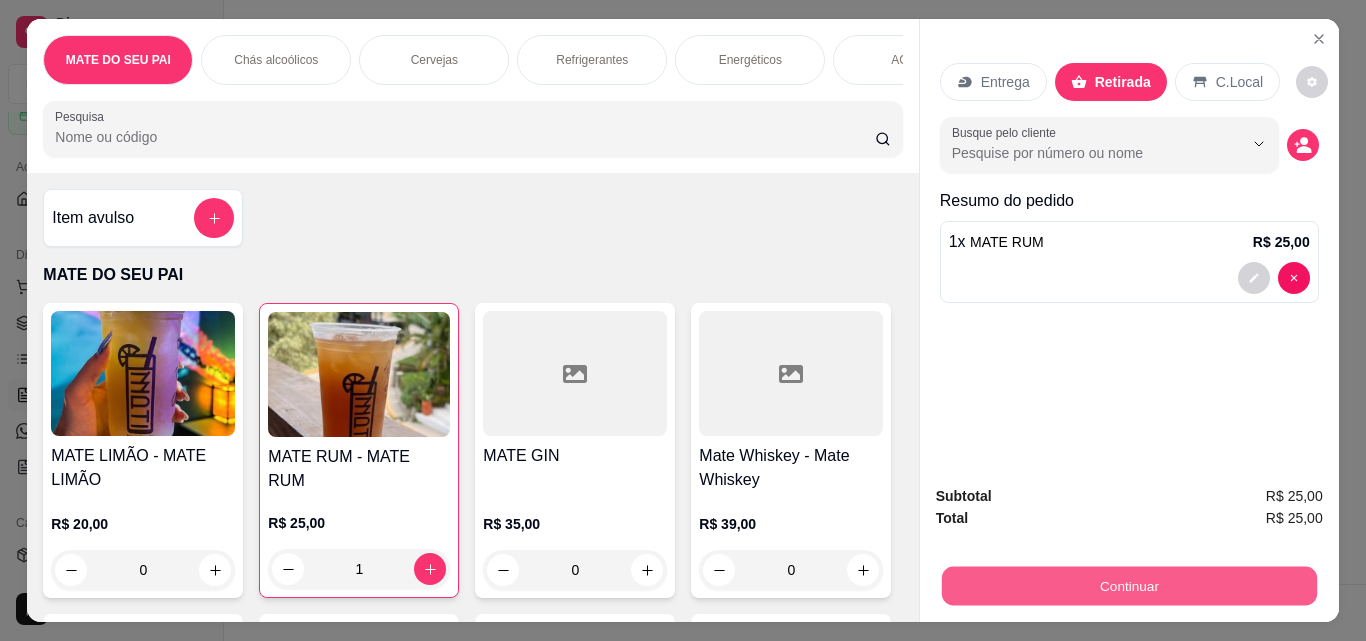click on "Continuar" at bounding box center [1128, 585] 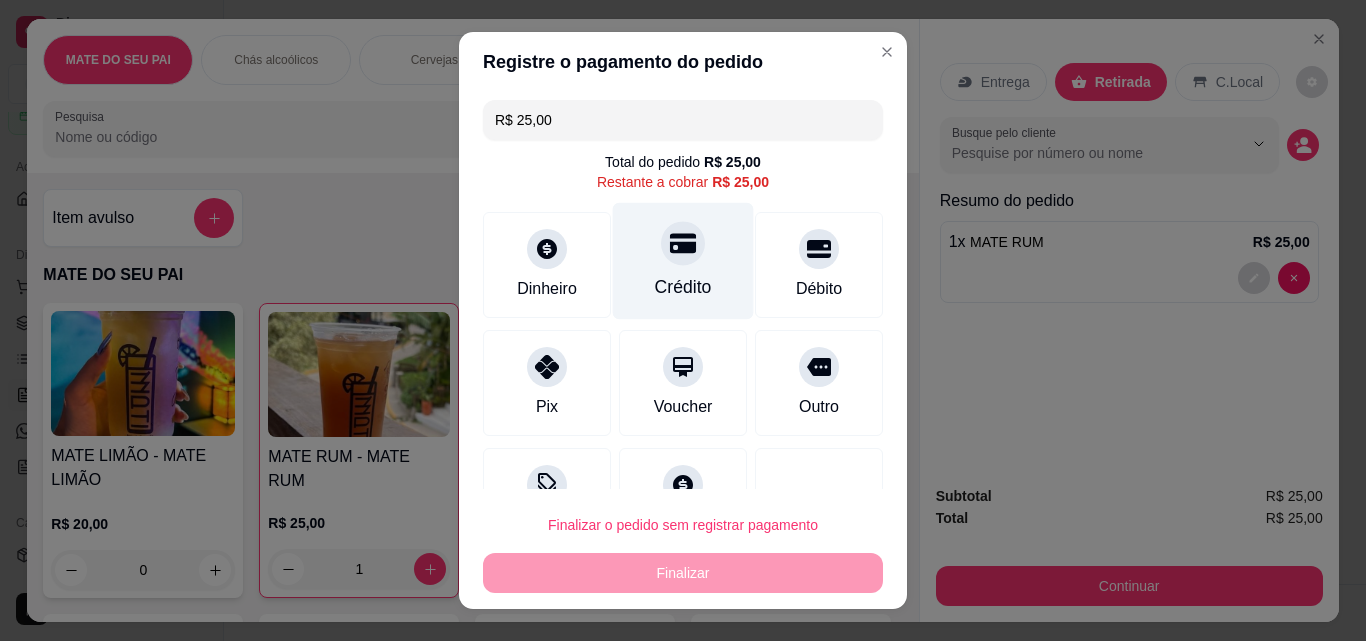 click 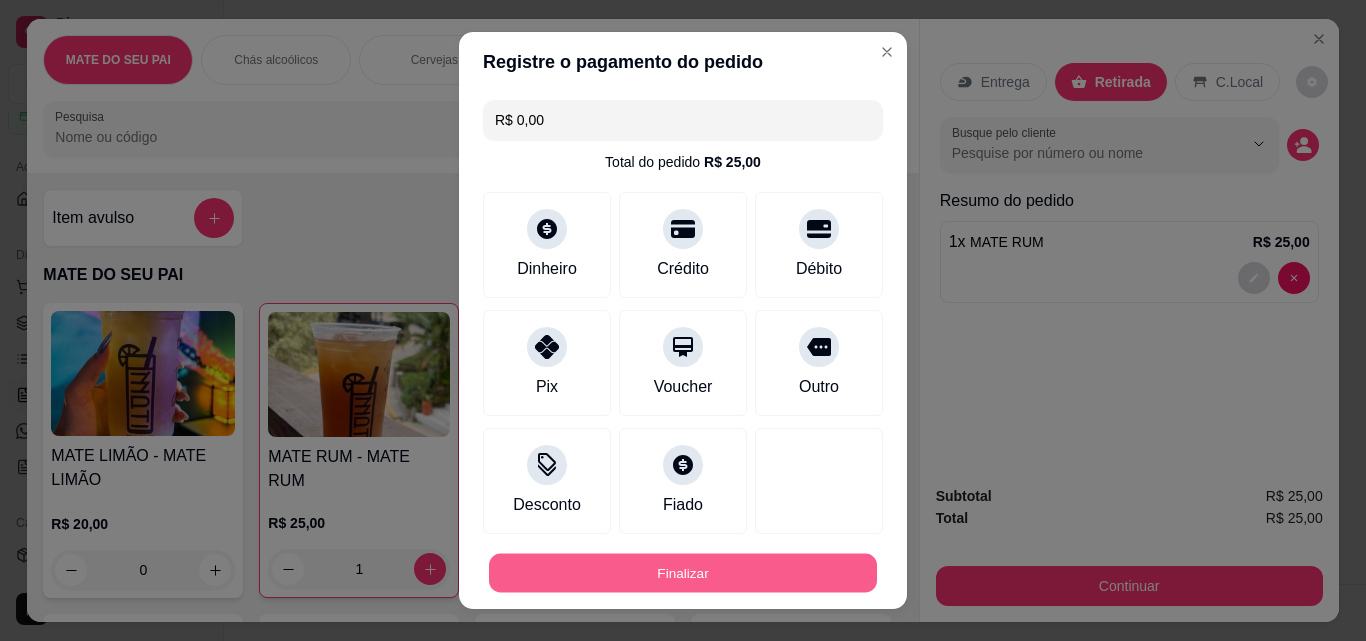 click on "Finalizar" at bounding box center [683, 573] 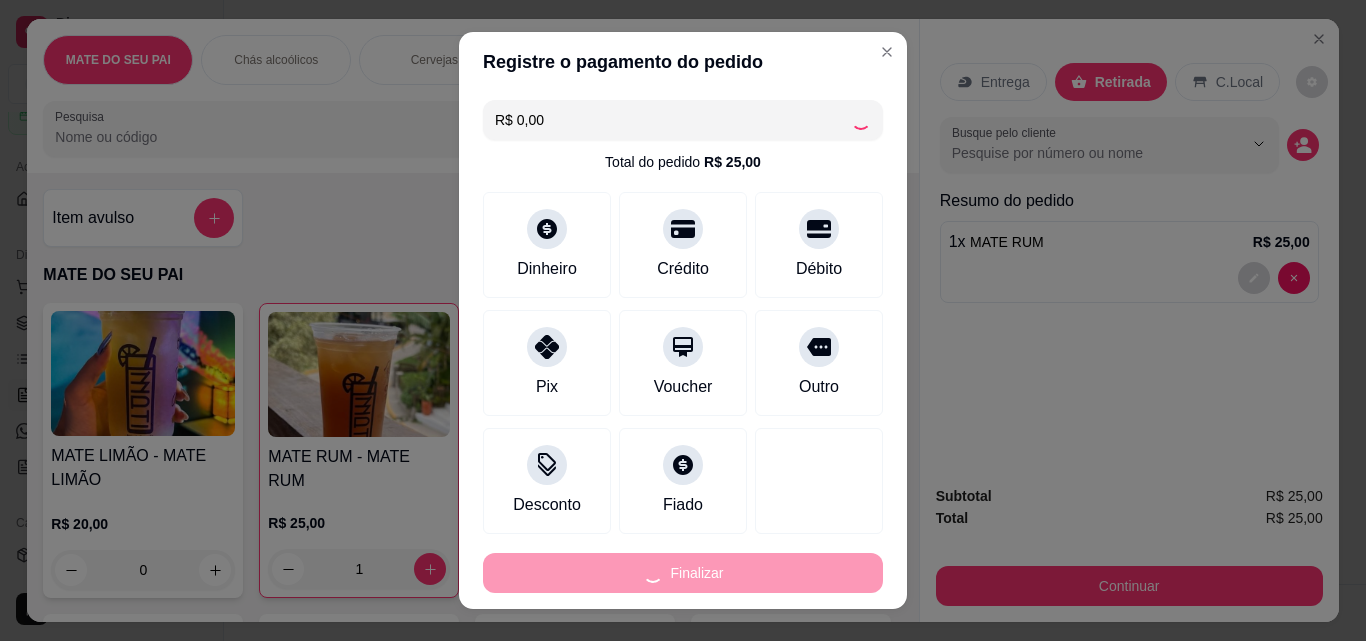 type on "0" 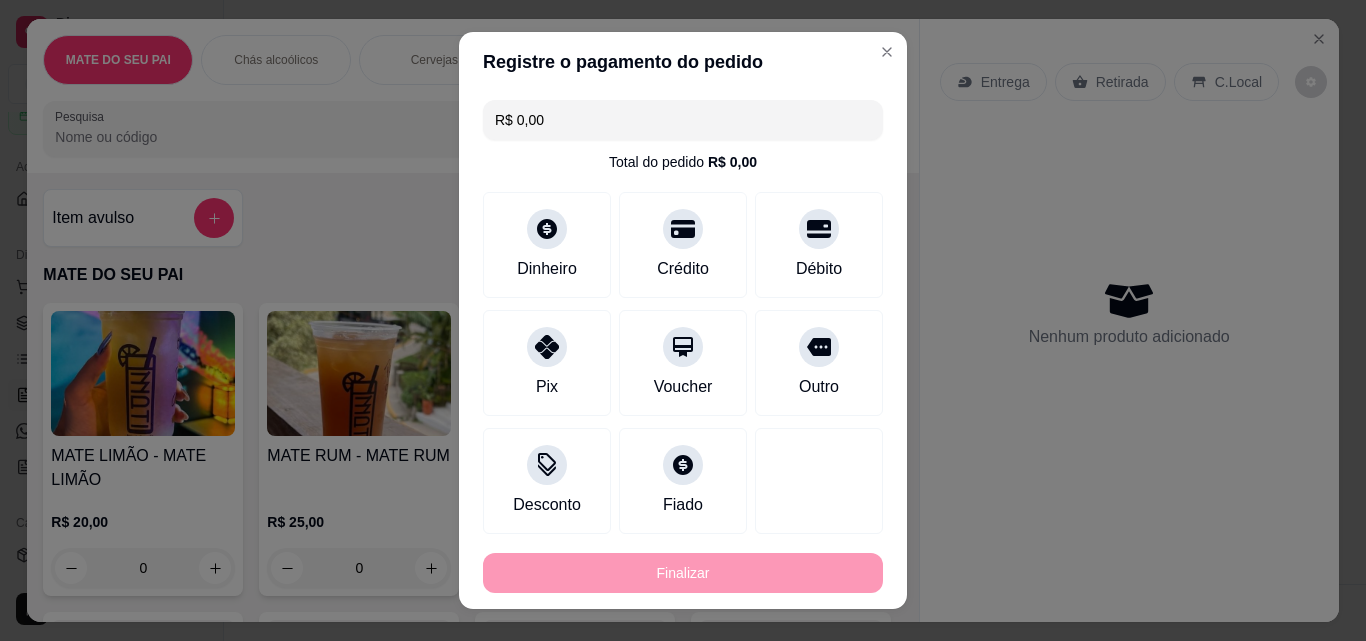 type on "-R$ 25,00" 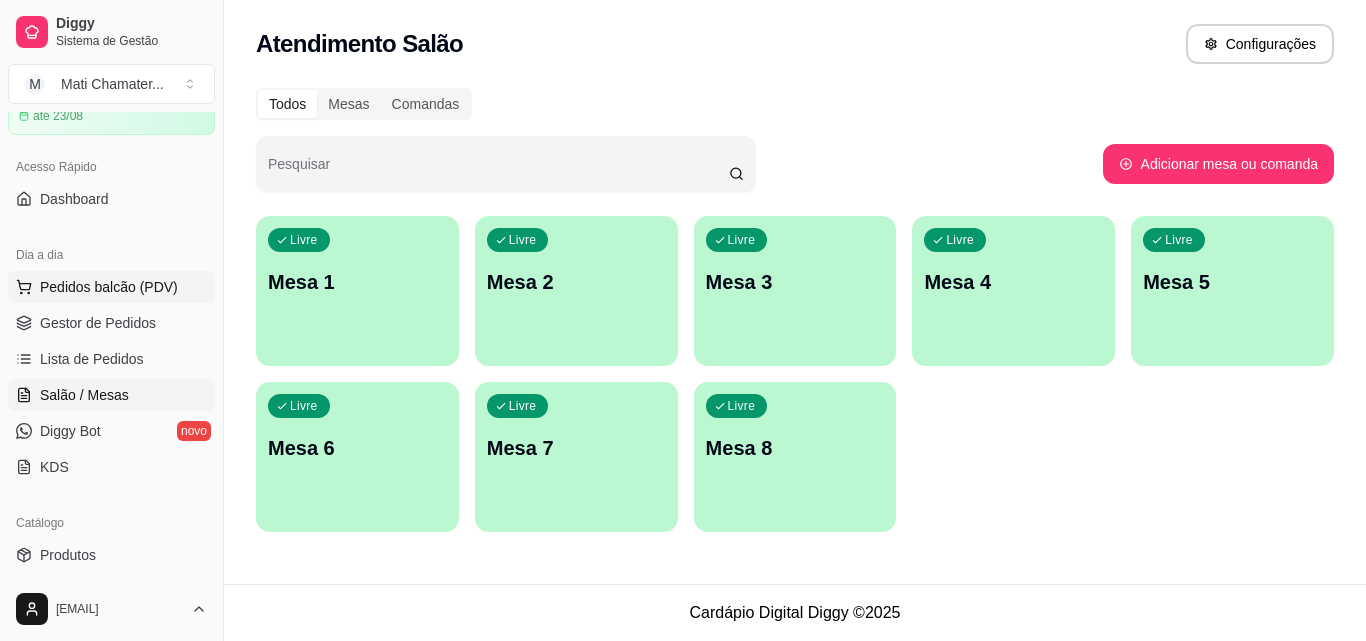 click on "Pedidos balcão (PDV)" at bounding box center (109, 287) 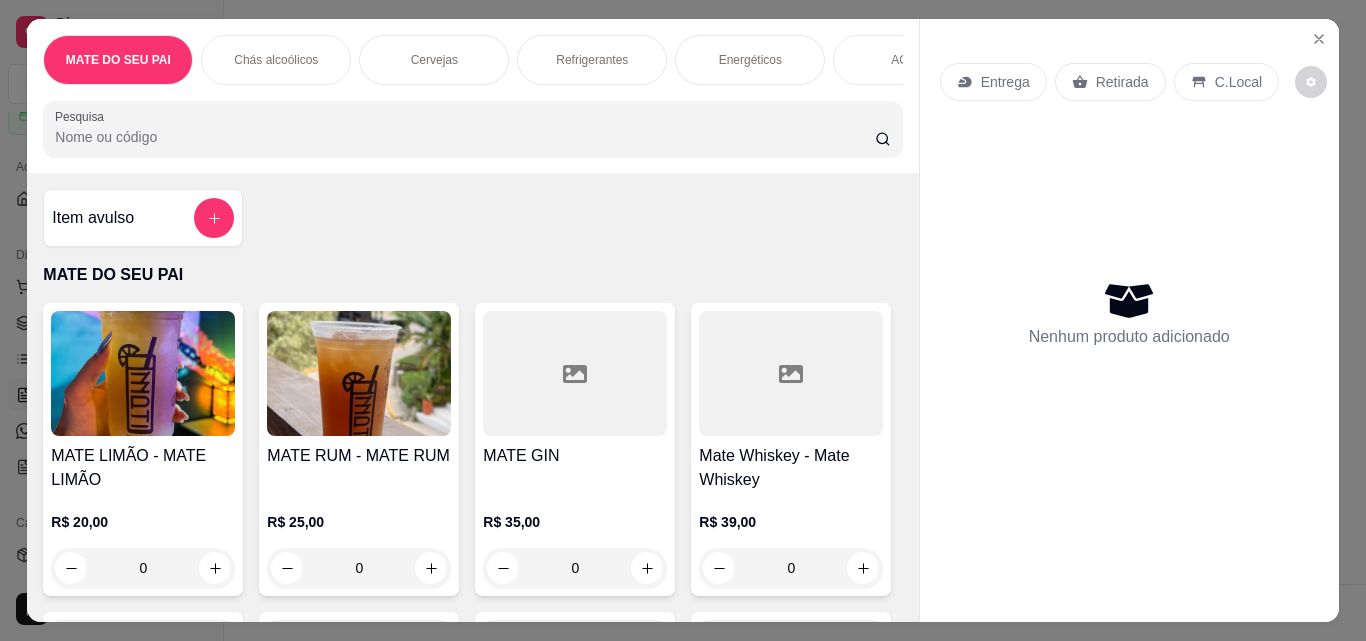 click on "Pesquisa" at bounding box center (465, 137) 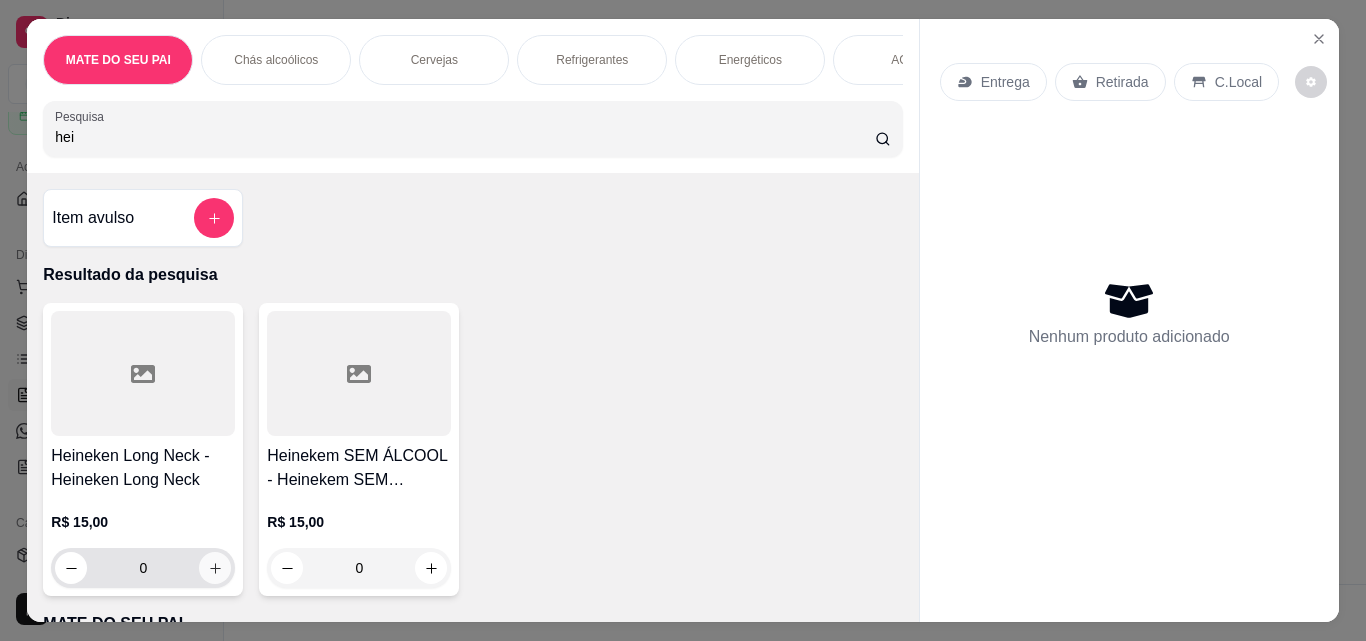 type on "hei" 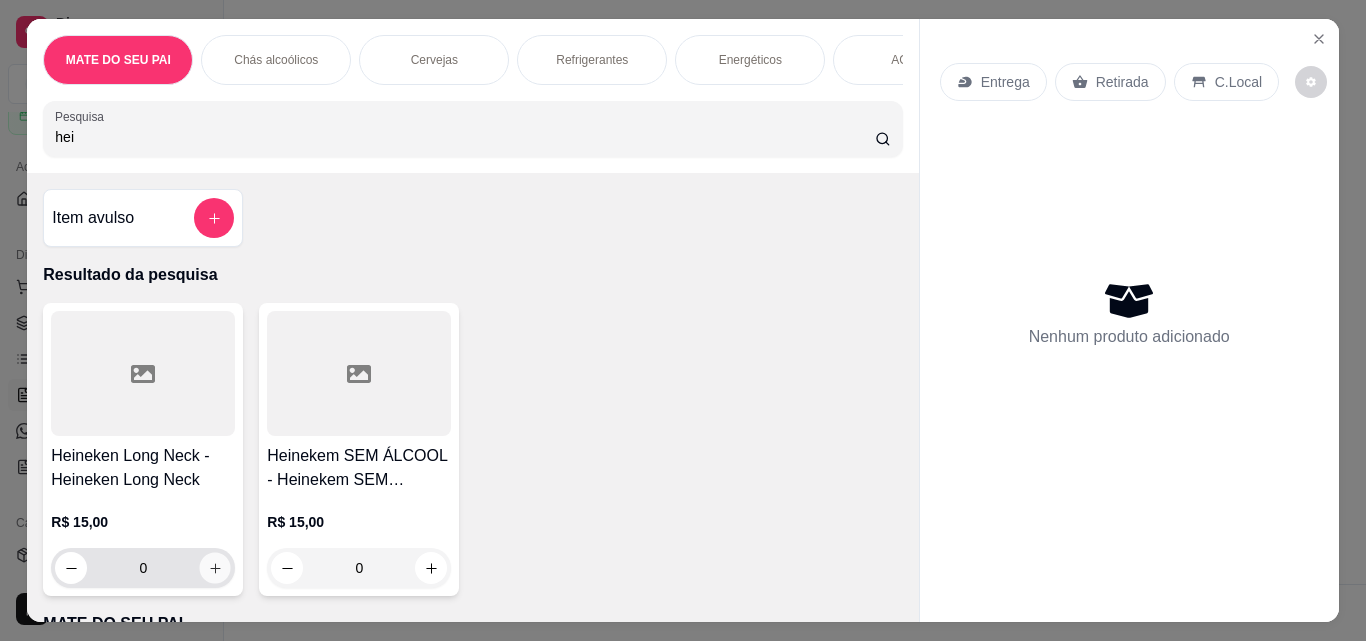 click 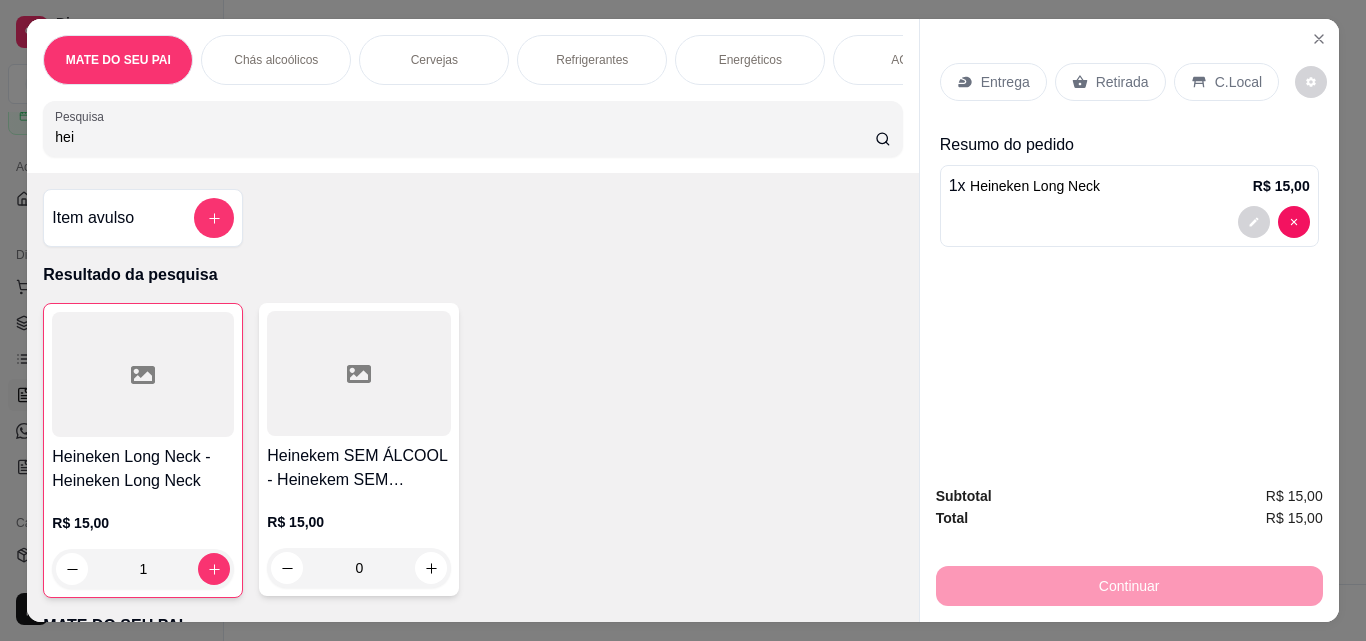 click on "Retirada" at bounding box center (1122, 82) 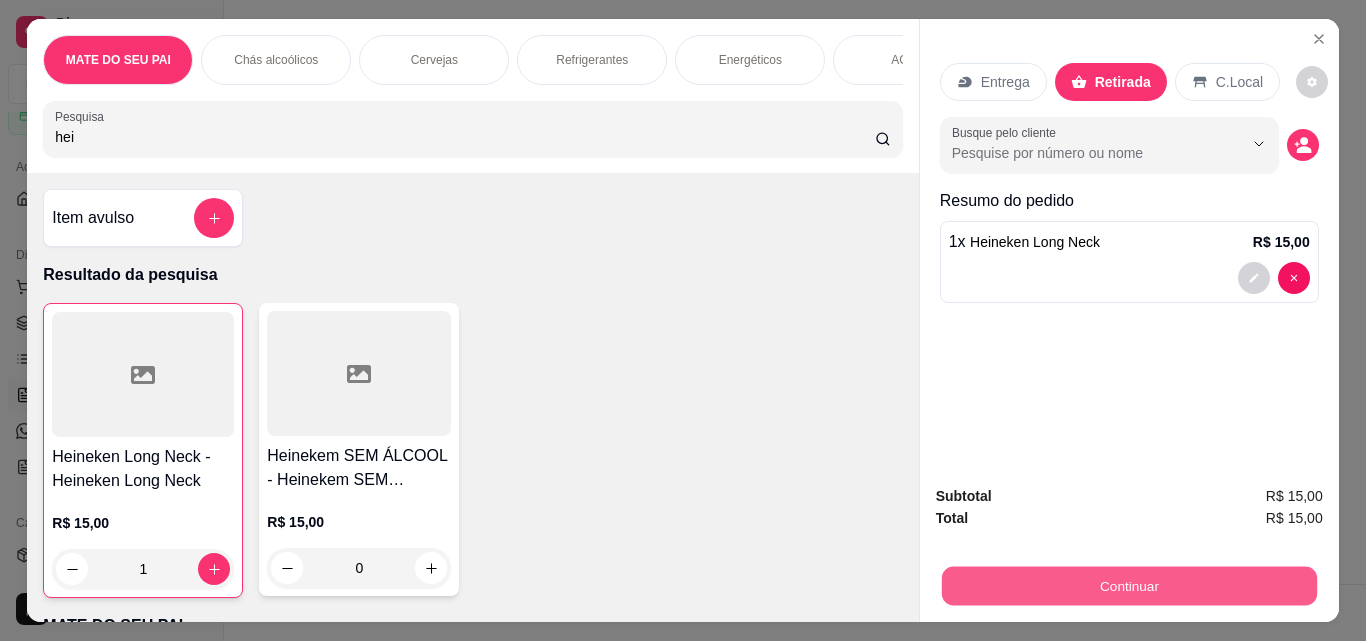 click on "Continuar" at bounding box center (1128, 585) 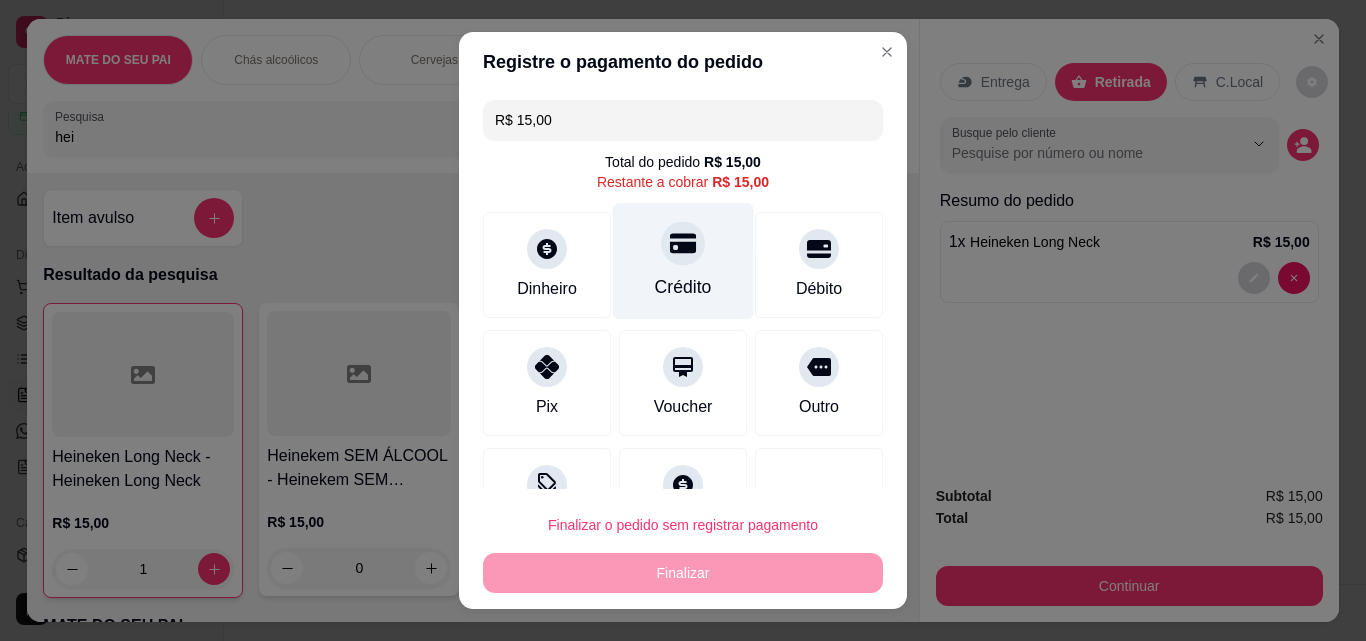 click 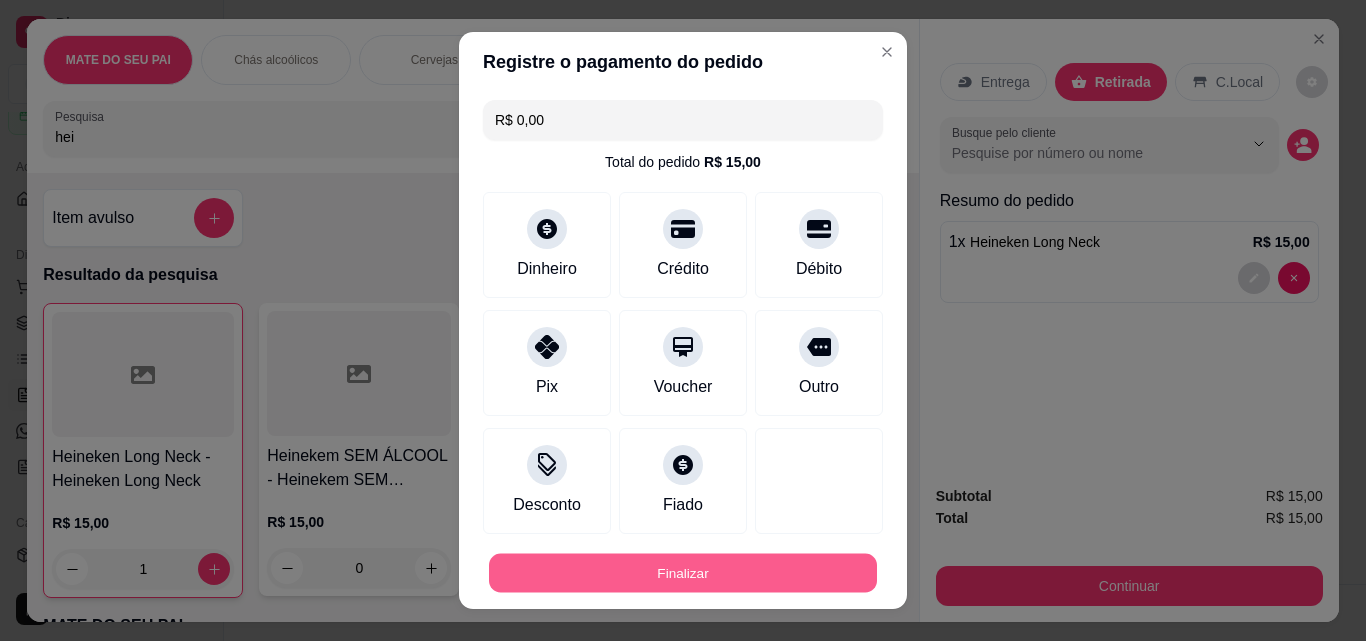 click on "Finalizar" at bounding box center (683, 573) 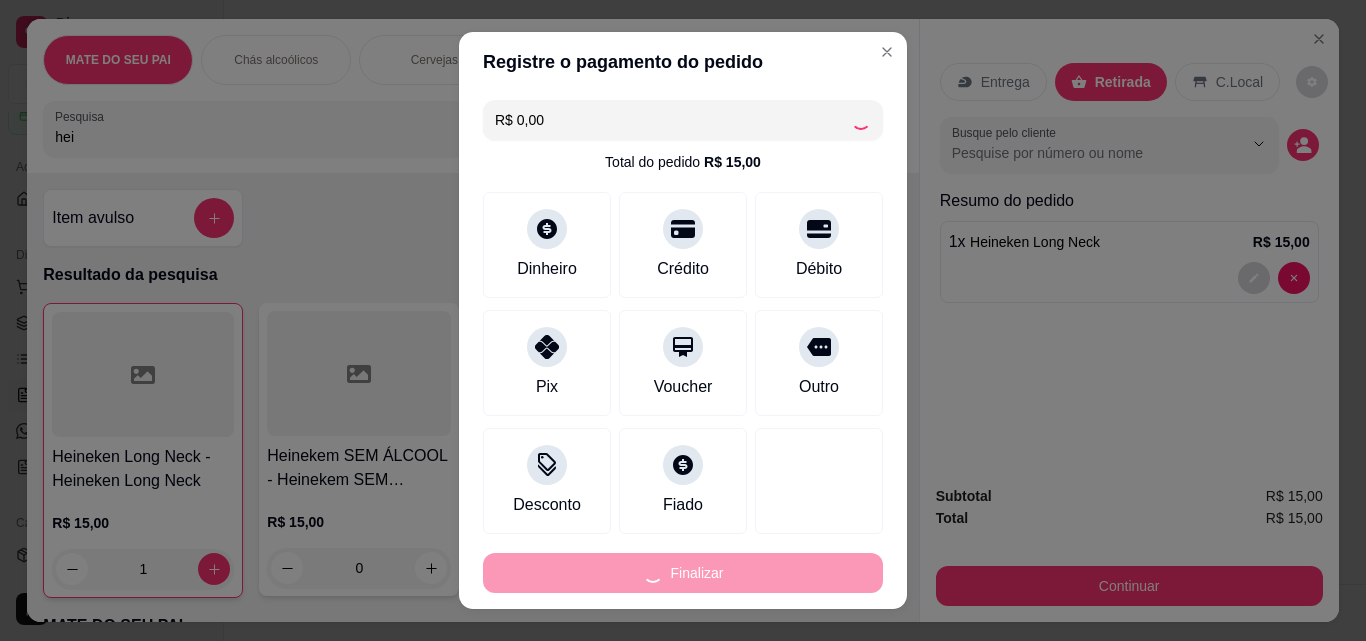 type on "0" 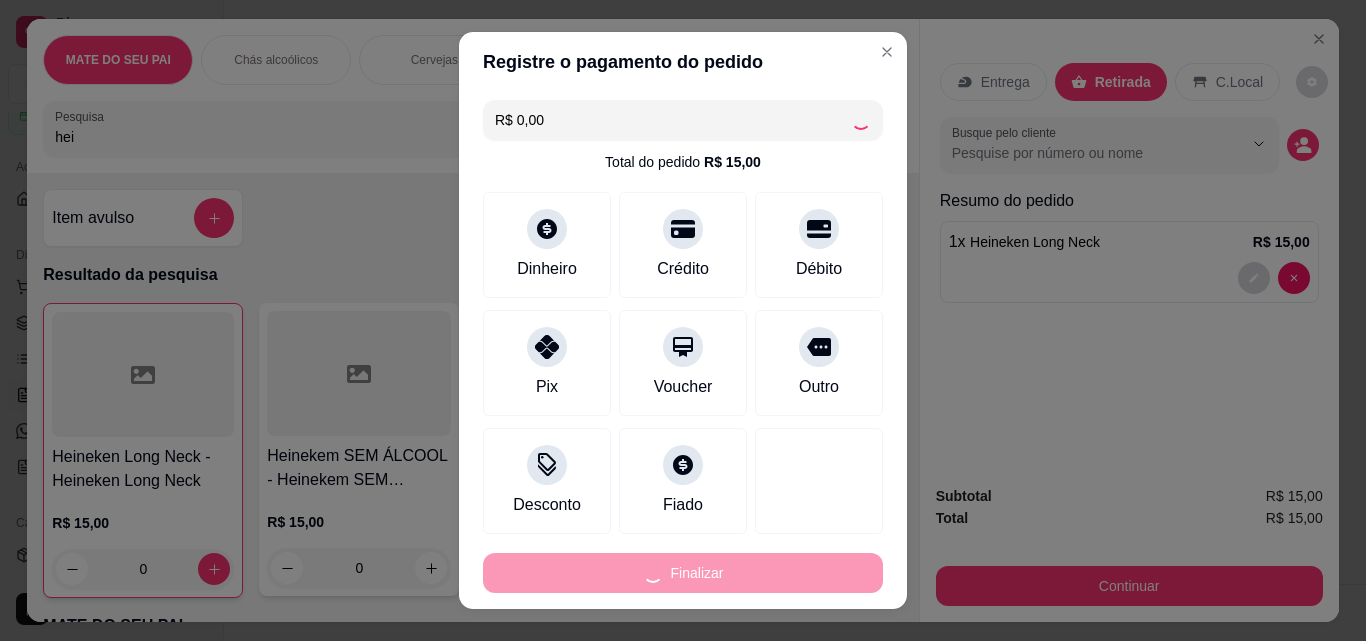 type on "-R$ 15,00" 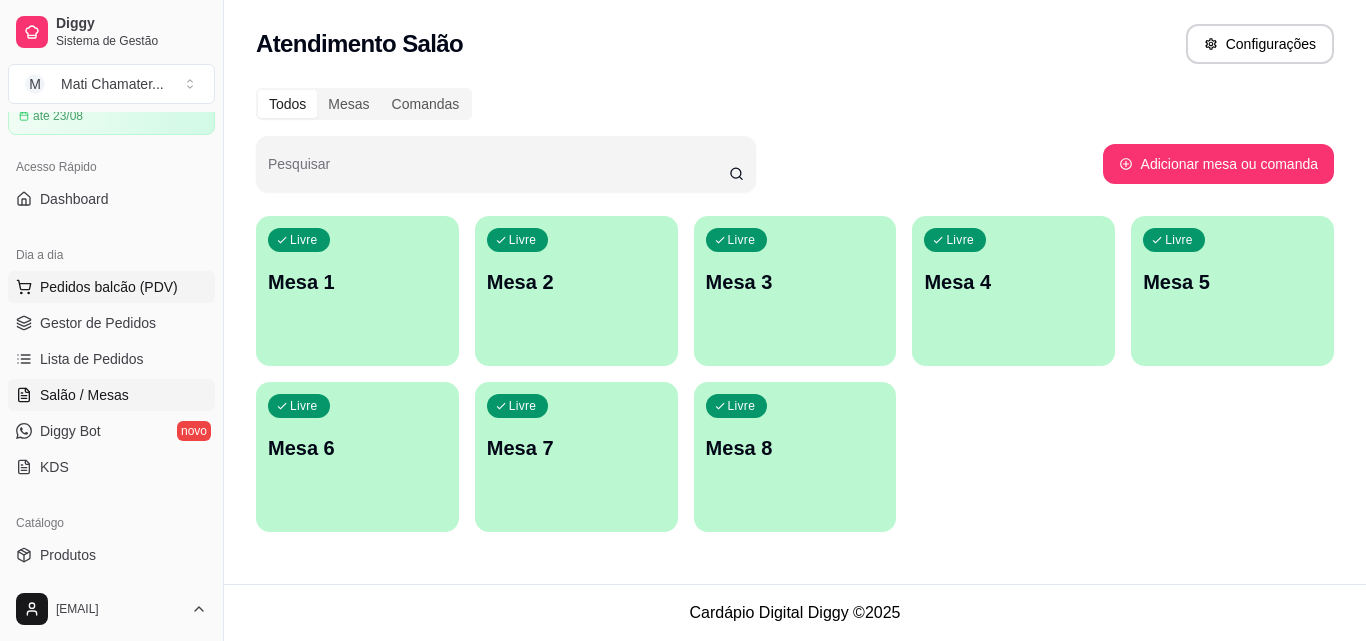 click on "Pedidos balcão (PDV)" at bounding box center [109, 287] 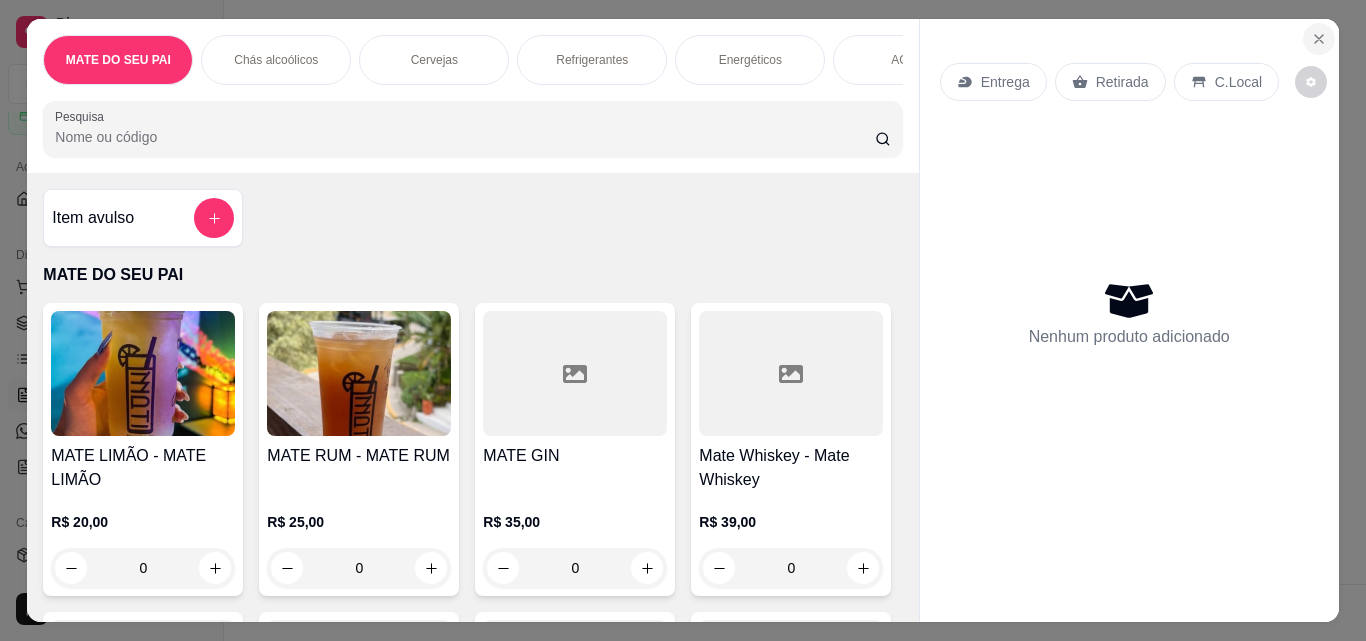 click at bounding box center [1319, 39] 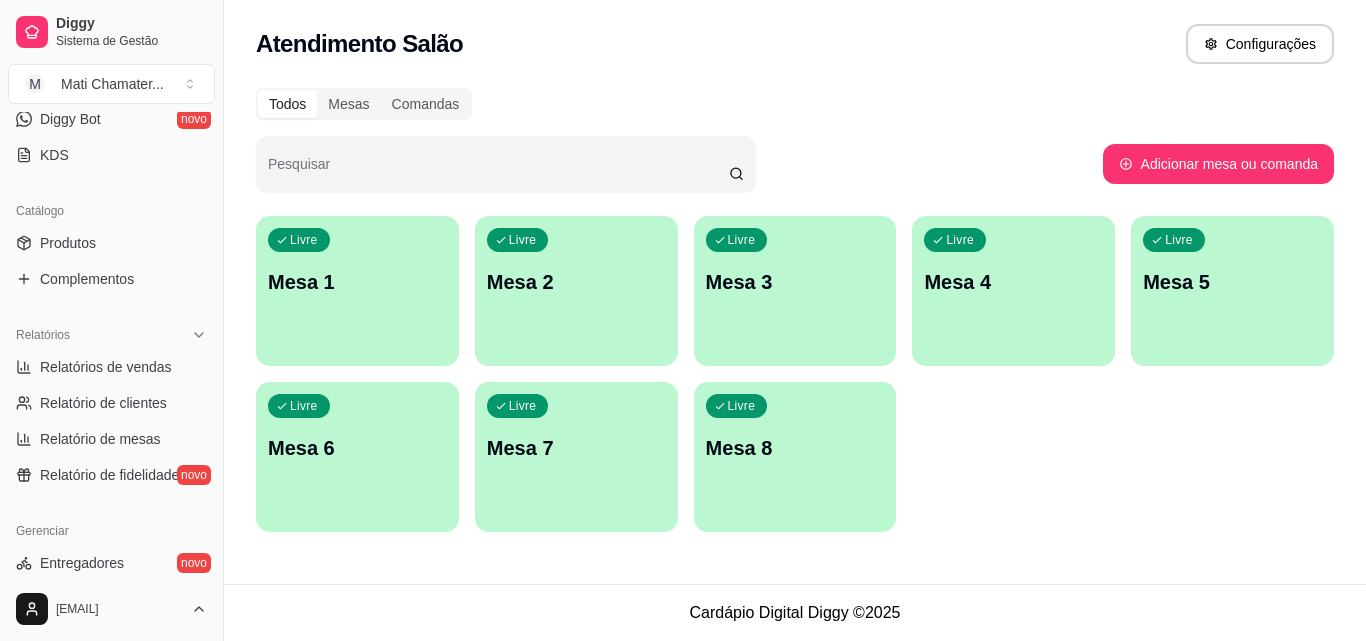 scroll, scrollTop: 456, scrollLeft: 0, axis: vertical 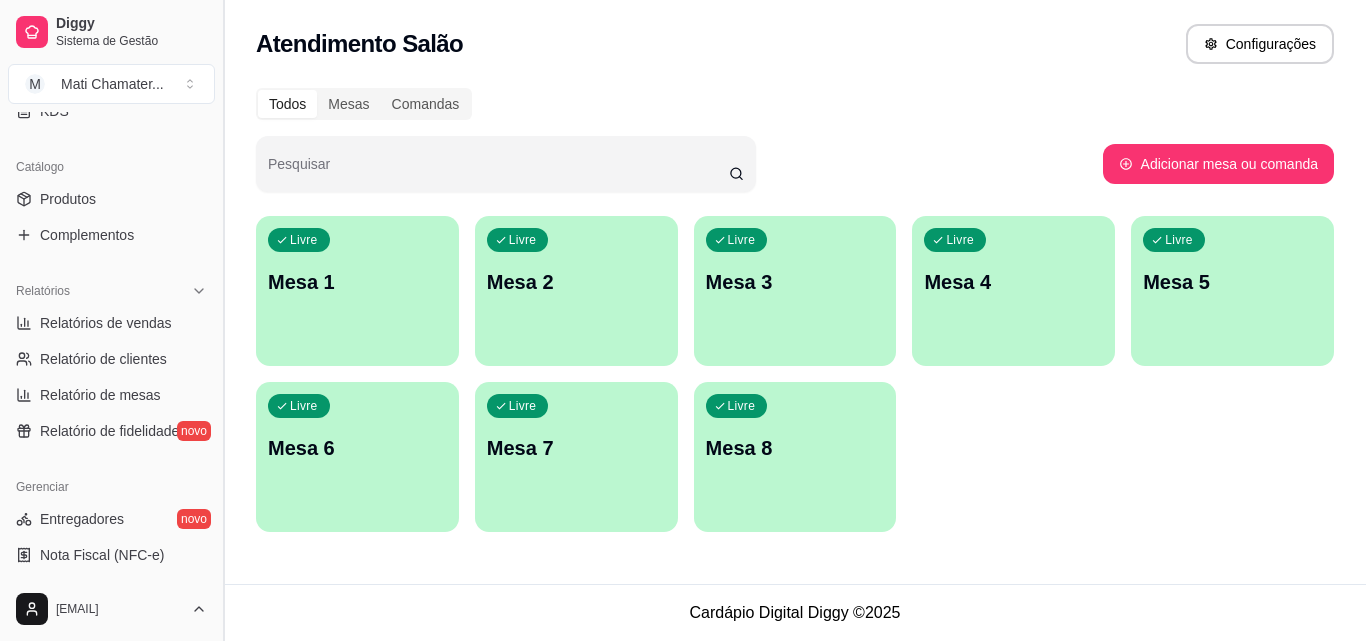 click at bounding box center [223, 320] 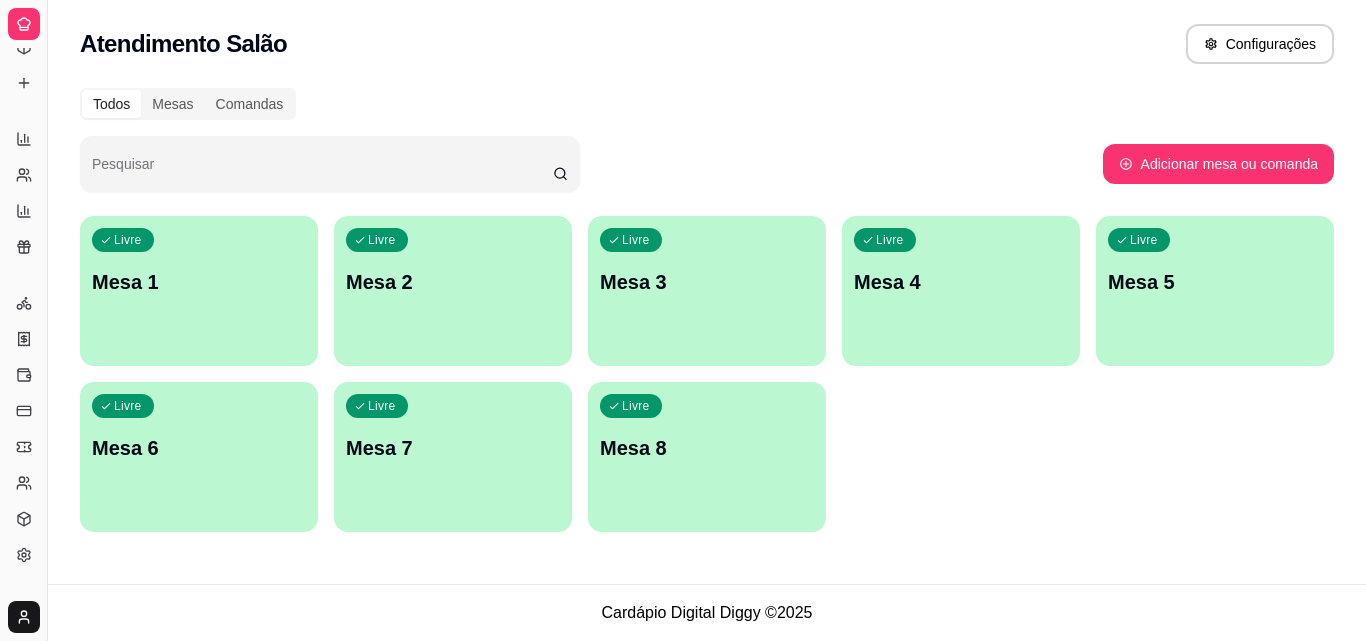scroll, scrollTop: 301, scrollLeft: 0, axis: vertical 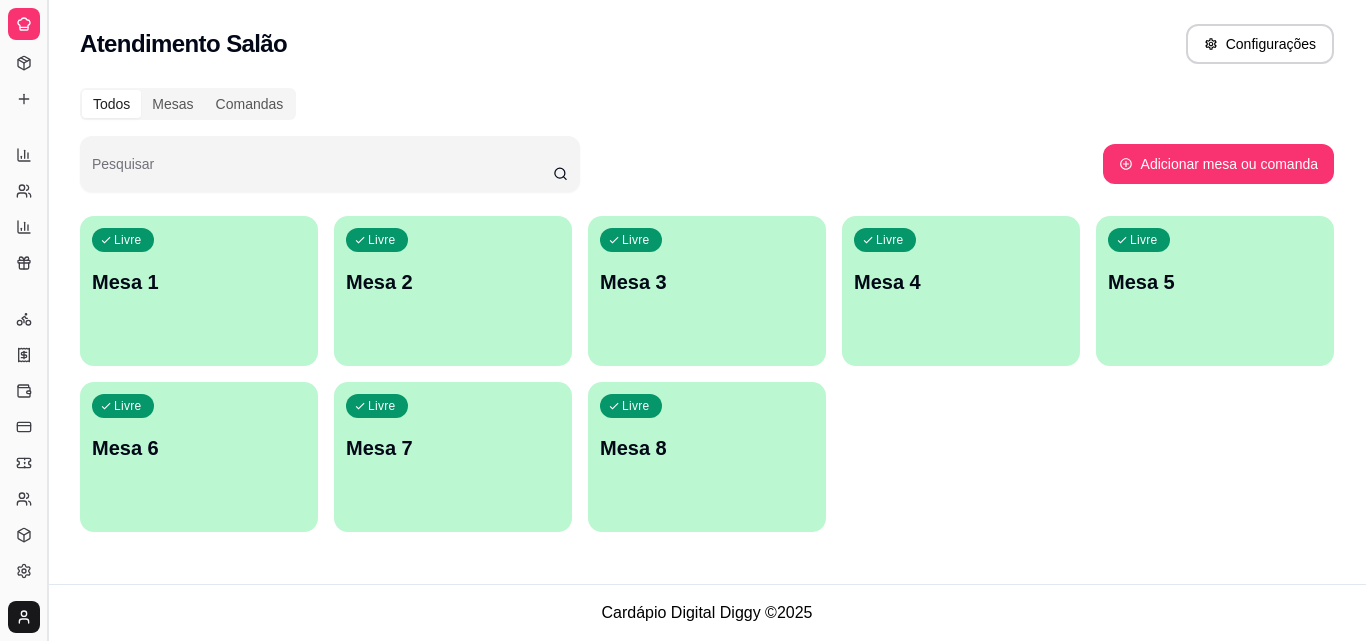 click at bounding box center (47, 320) 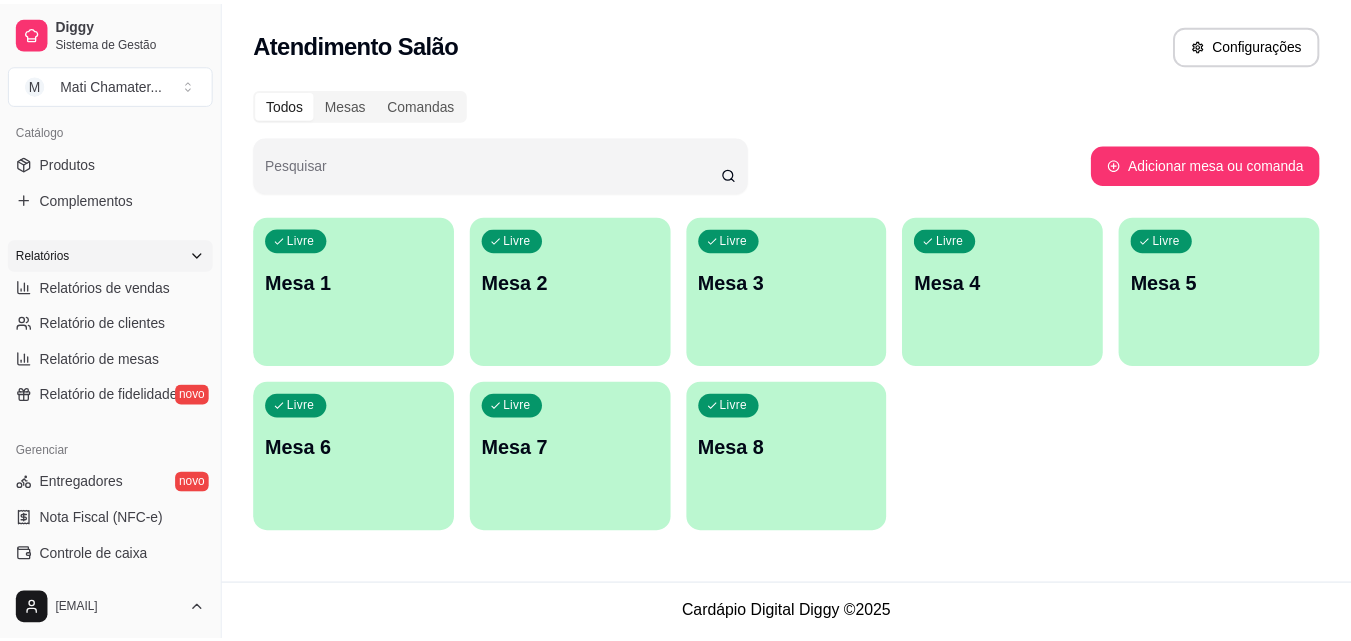 scroll, scrollTop: 464, scrollLeft: 0, axis: vertical 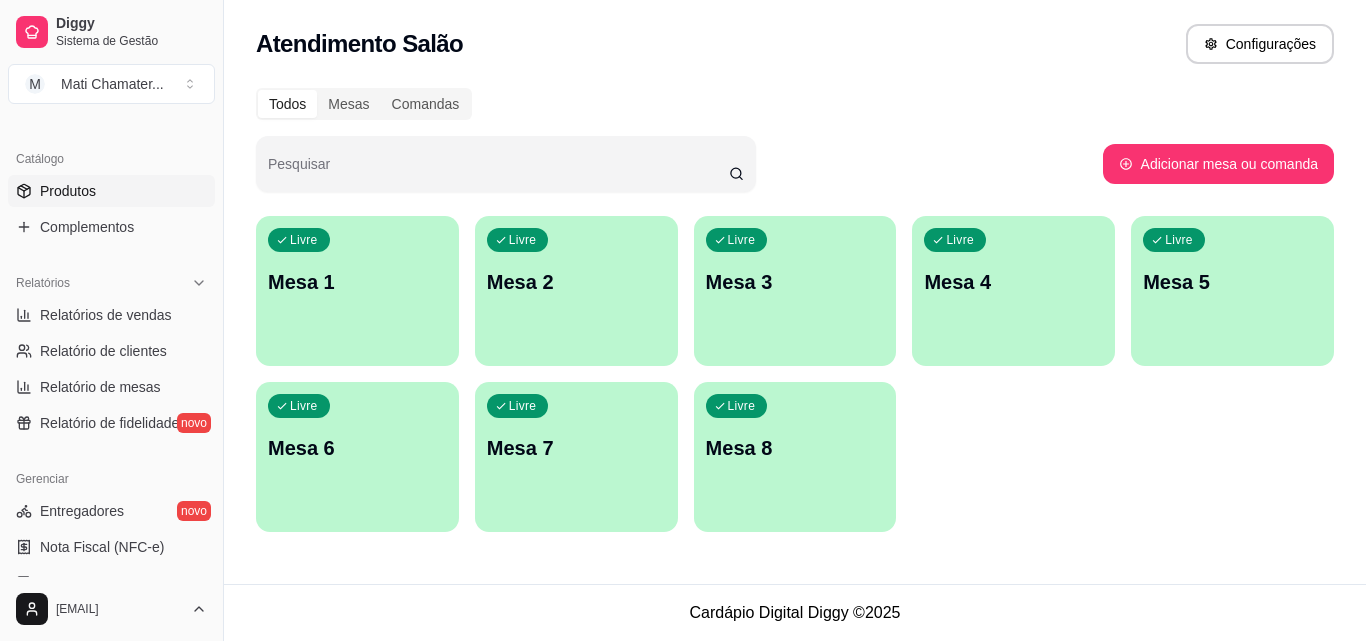 click on "Produtos" at bounding box center (111, 191) 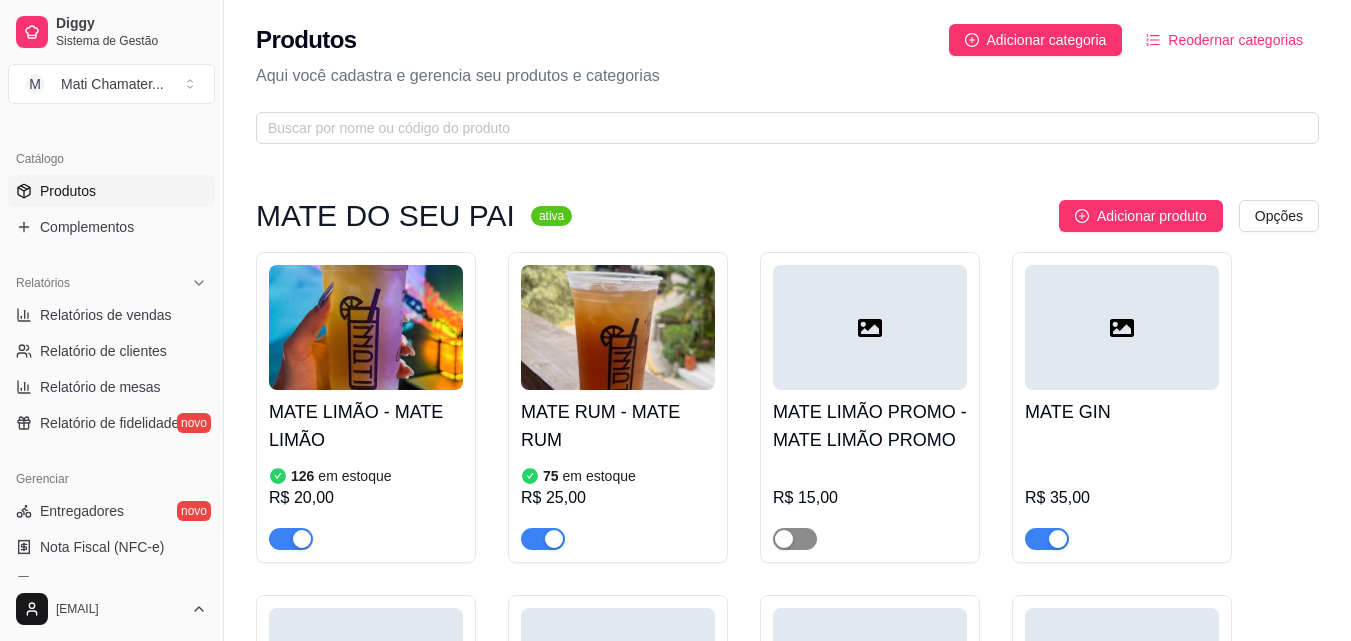 click at bounding box center [795, 539] 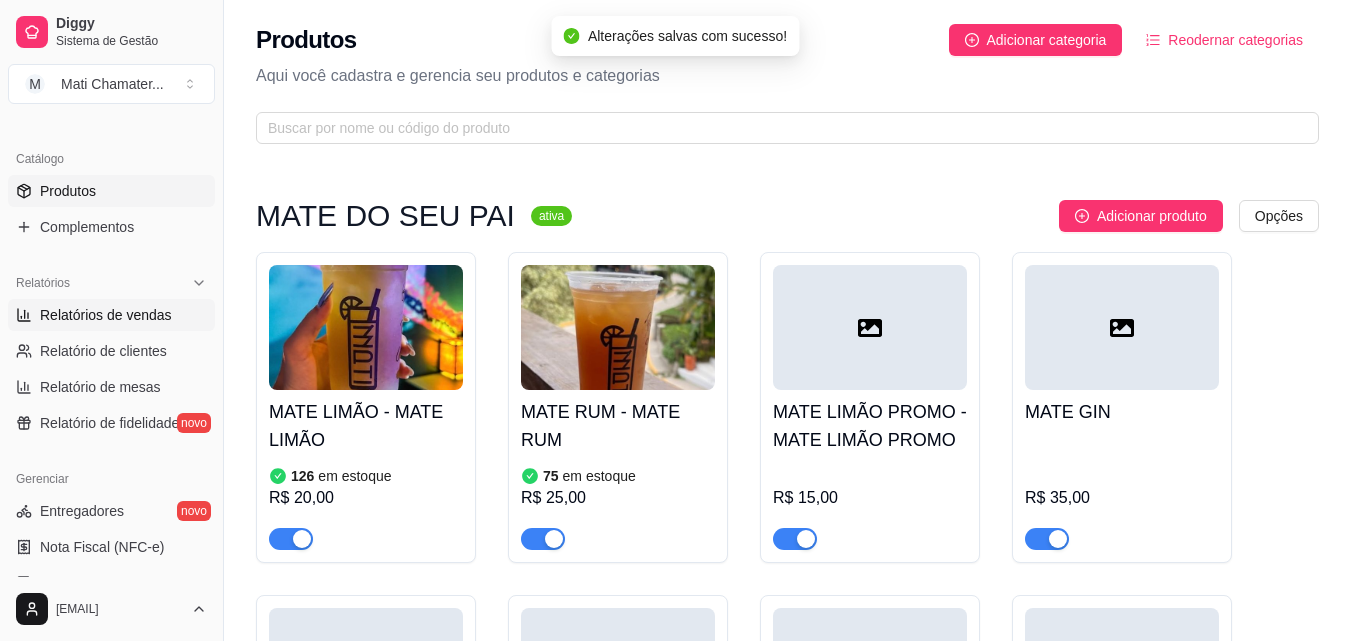 click on "Relatórios de vendas" at bounding box center [106, 315] 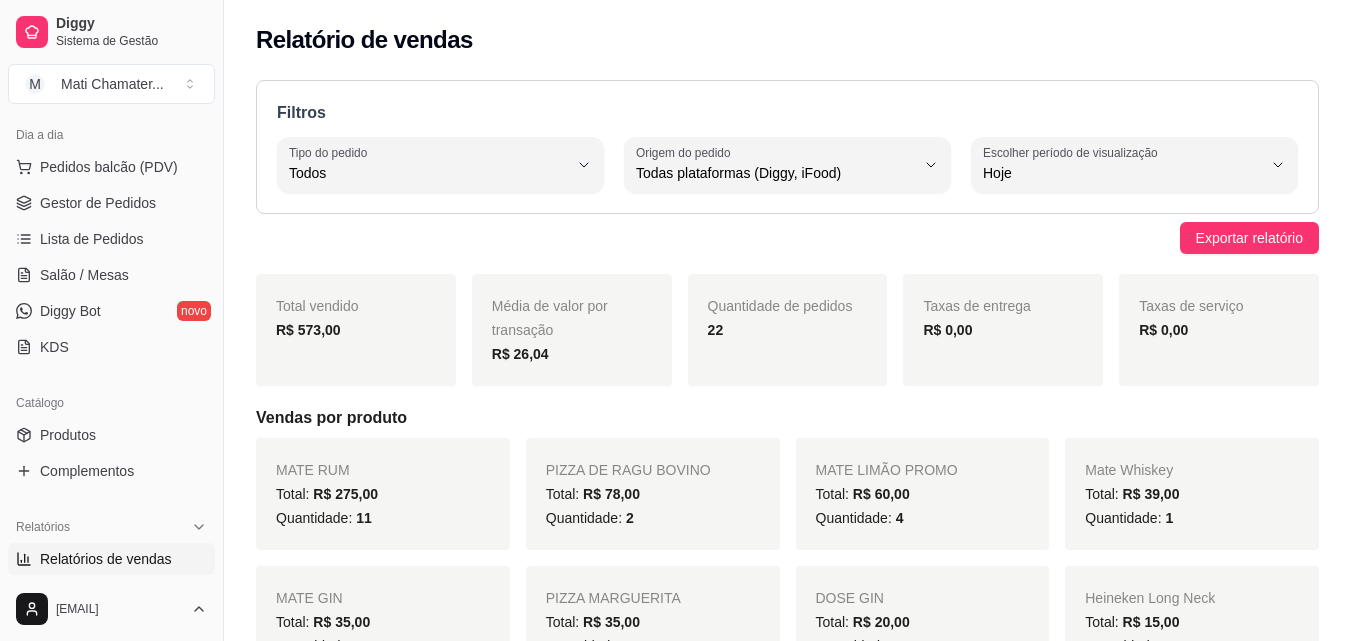 scroll, scrollTop: 211, scrollLeft: 0, axis: vertical 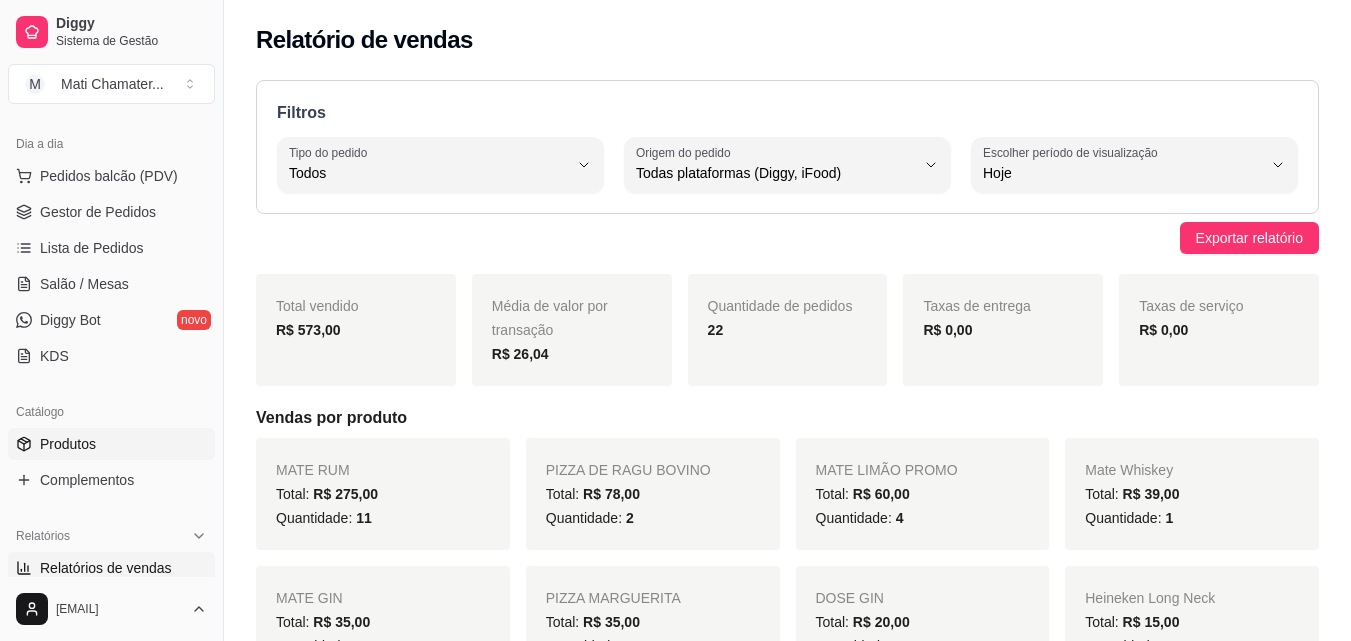 click on "Produtos" at bounding box center (68, 444) 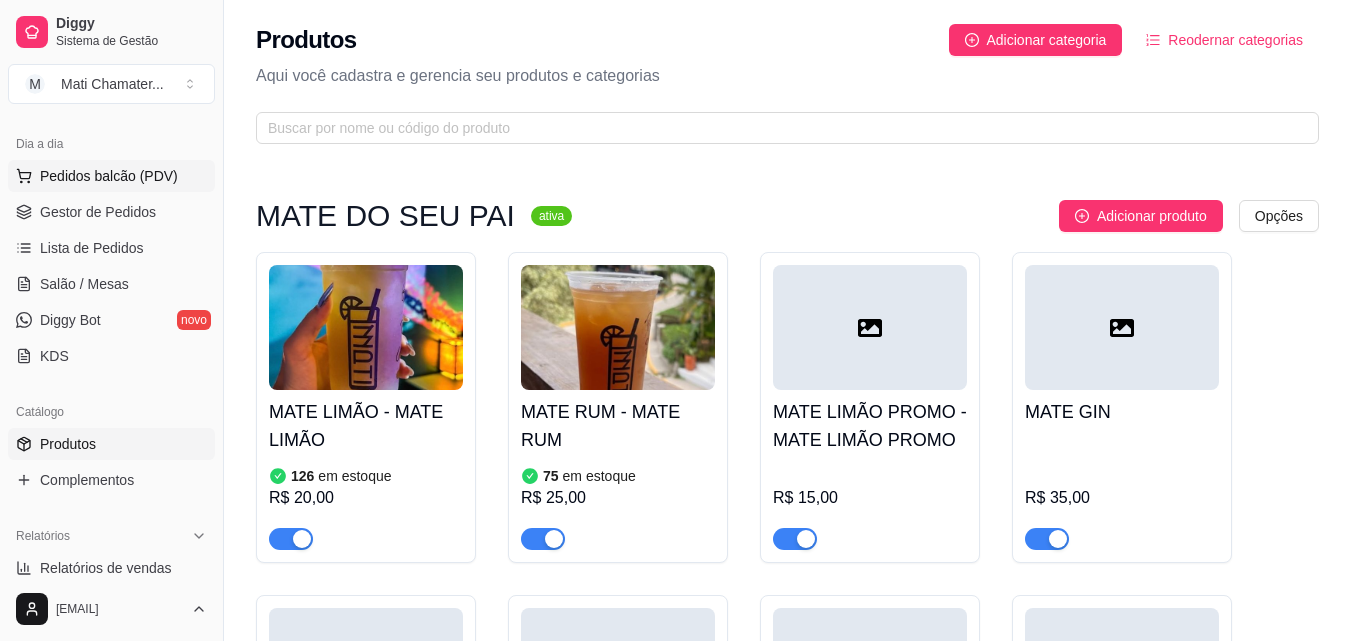 click on "Pedidos balcão (PDV)" at bounding box center [109, 176] 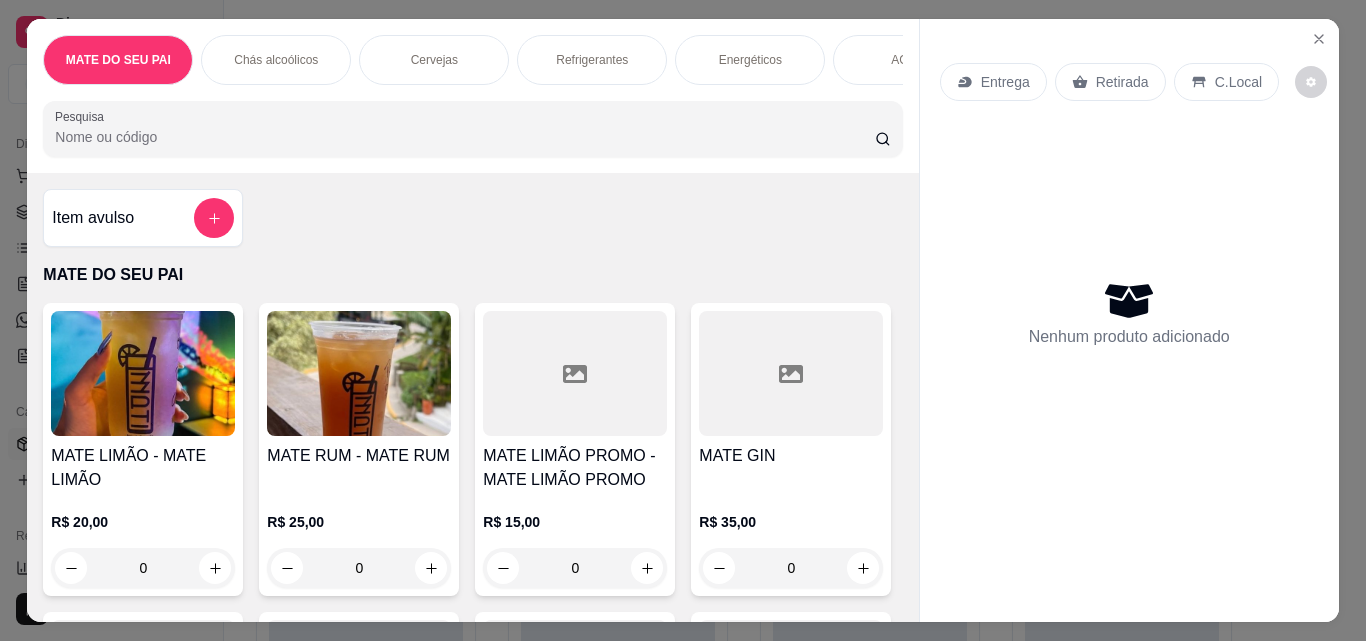 click at bounding box center (575, 373) 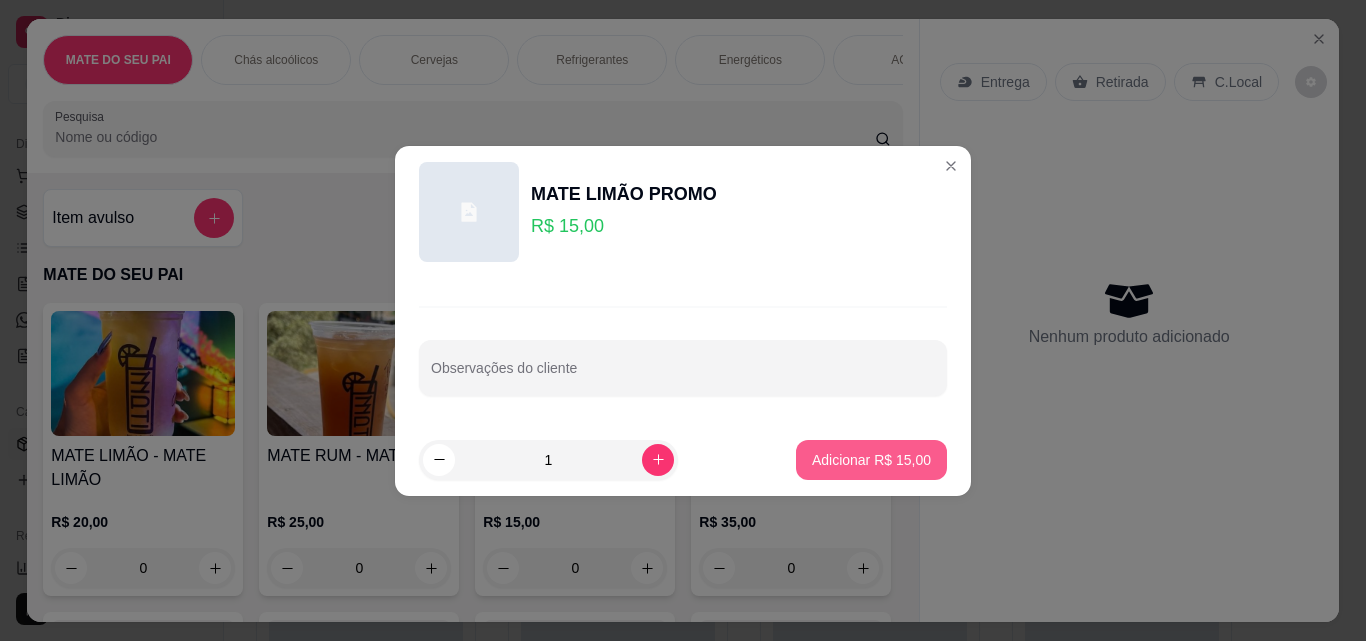 click on "Adicionar   R$ 15,00" at bounding box center [871, 460] 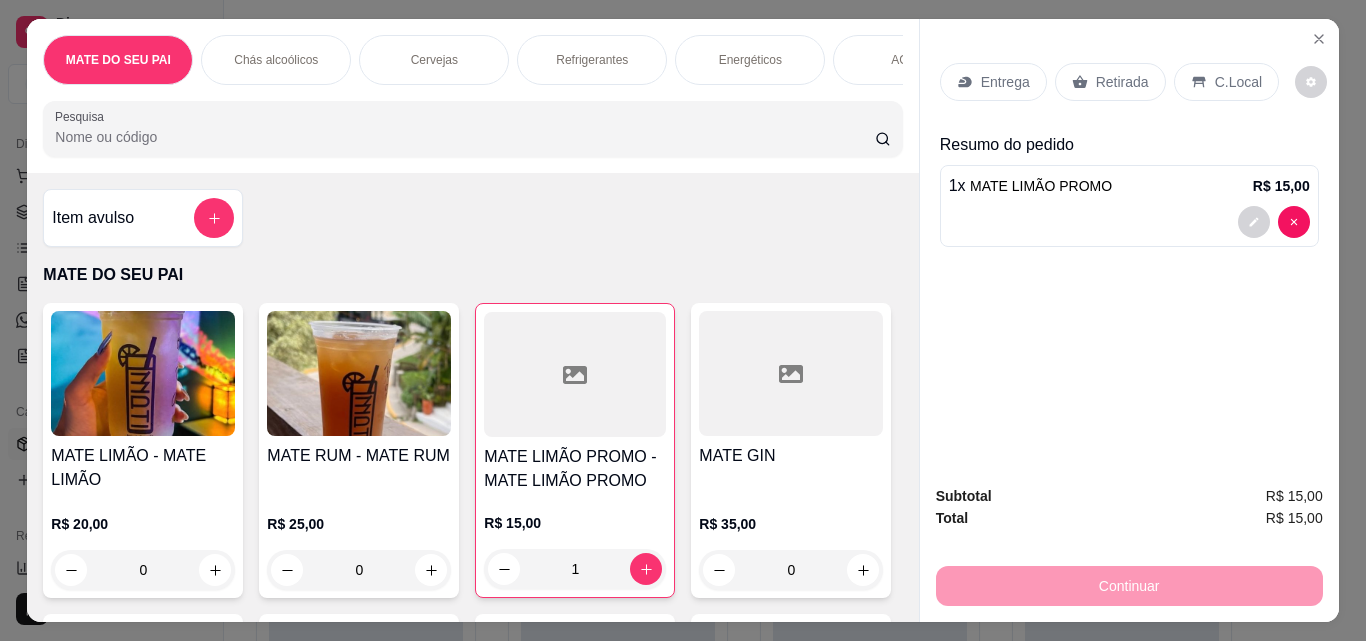 click on "Retirada" at bounding box center (1122, 82) 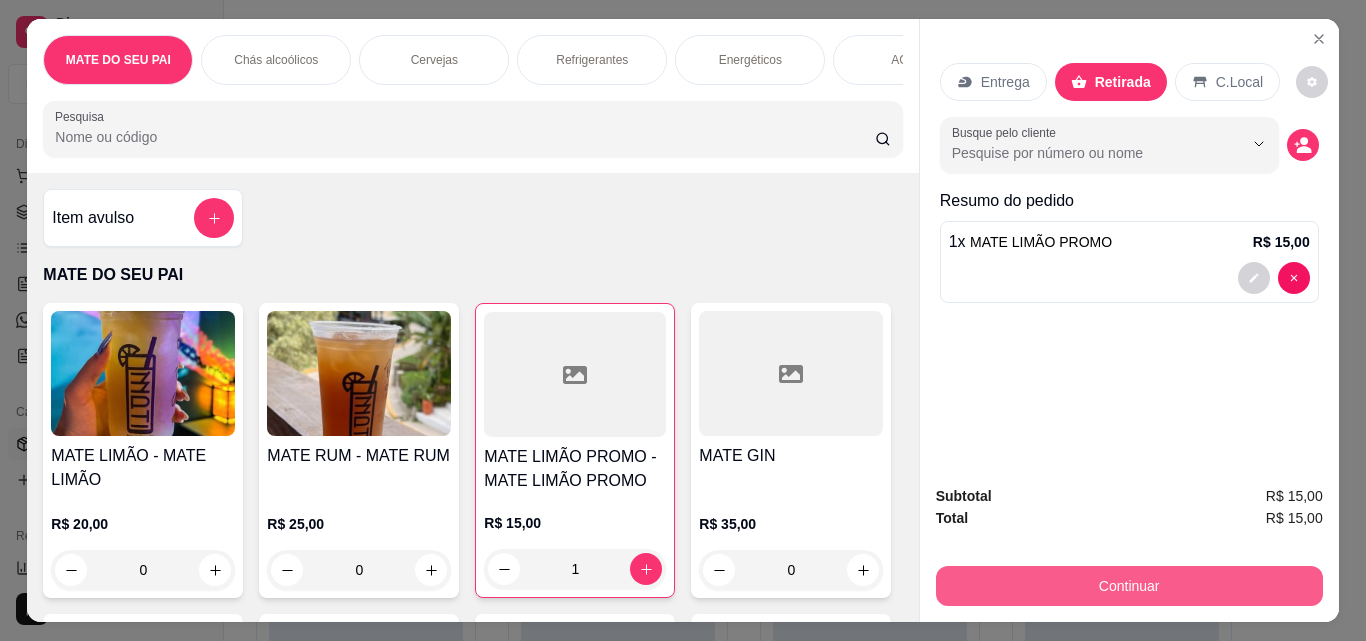 click on "Continuar" at bounding box center (1129, 586) 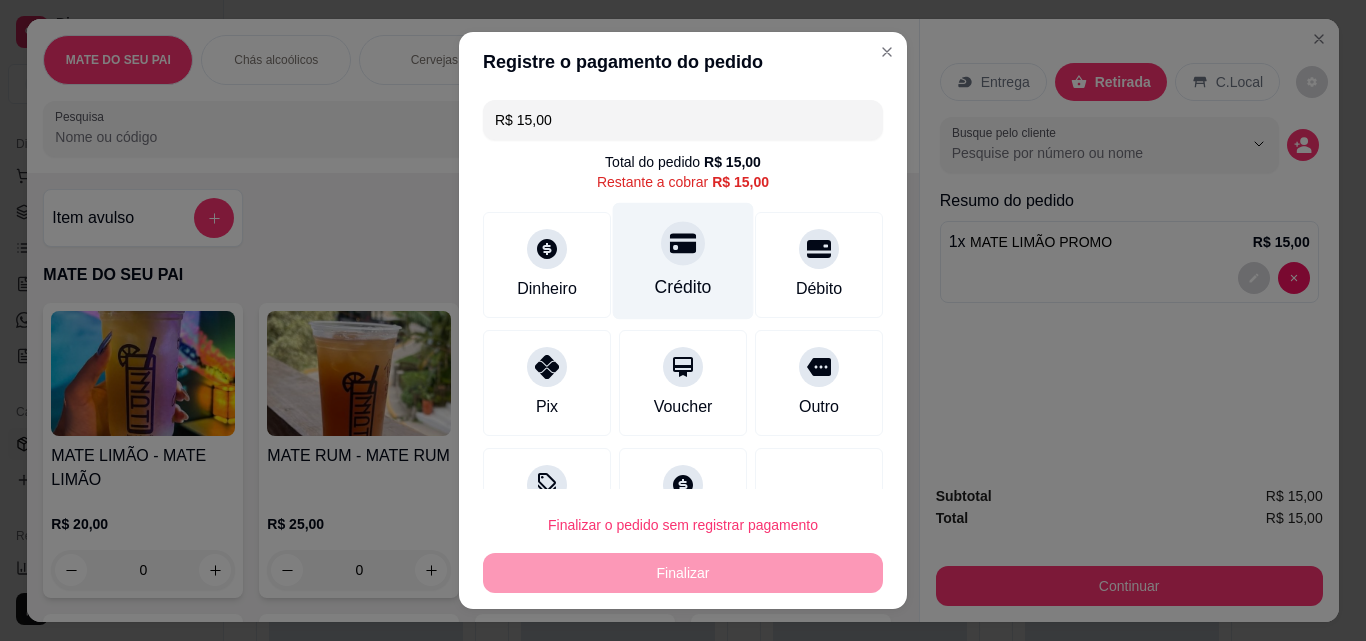 click 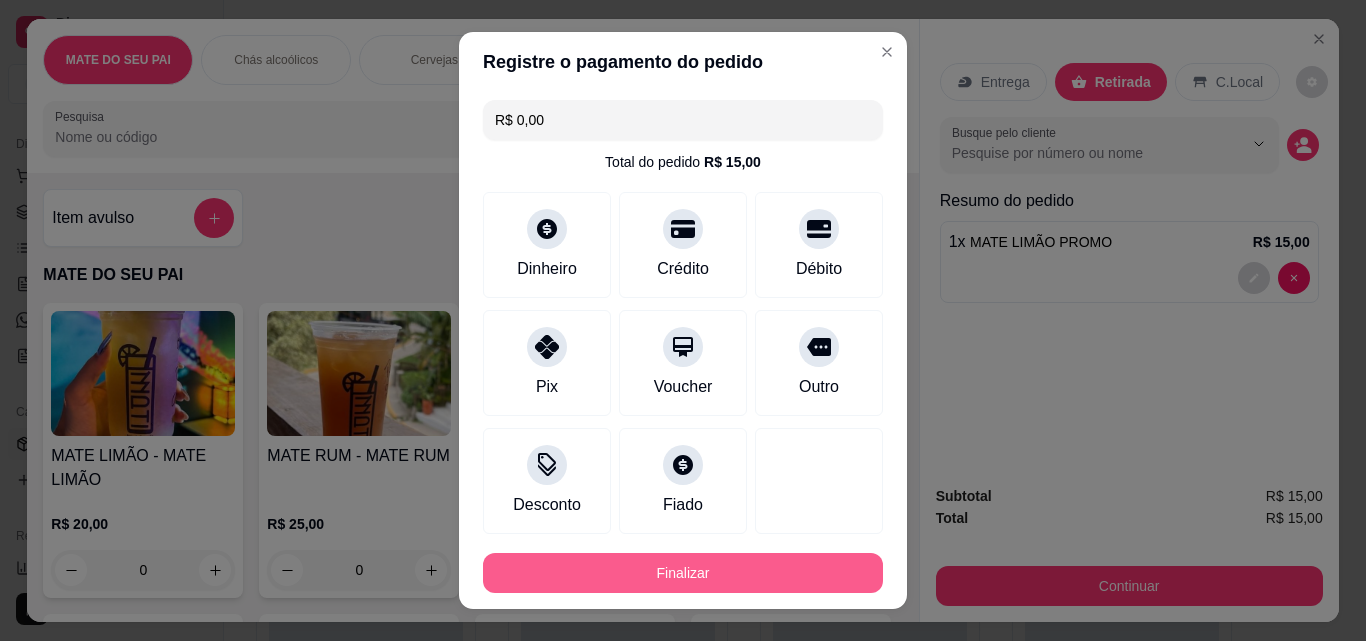 click on "Finalizar" at bounding box center [683, 573] 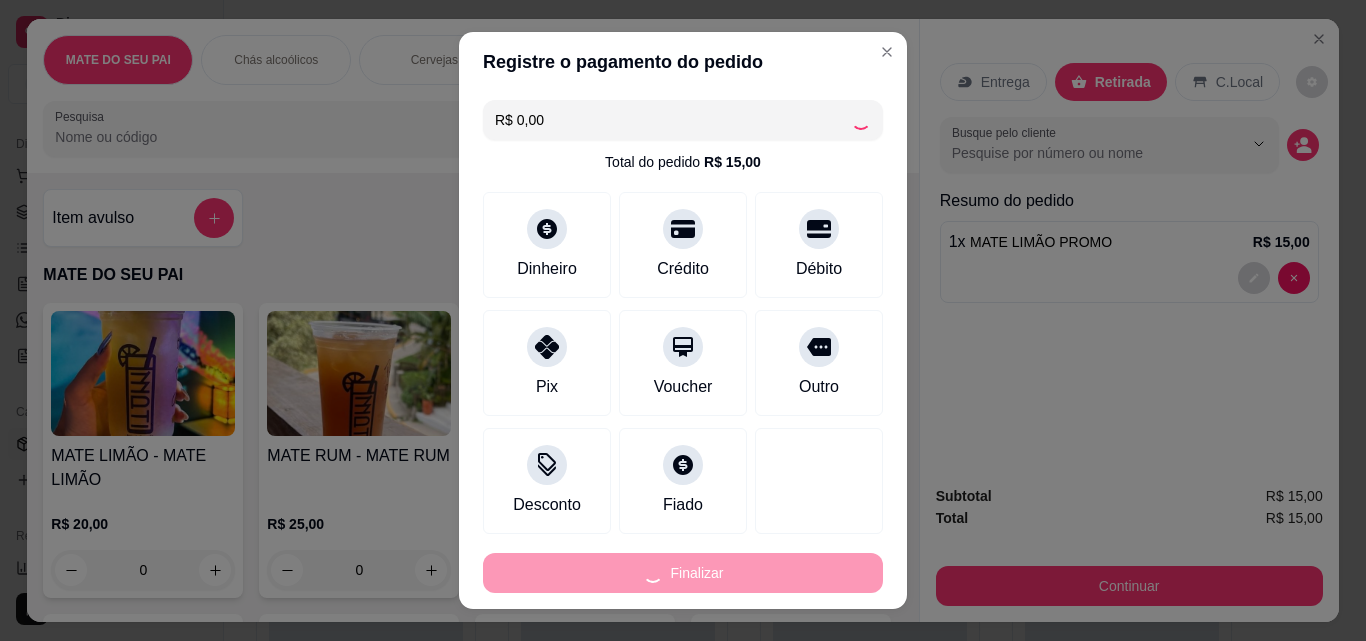 type on "0" 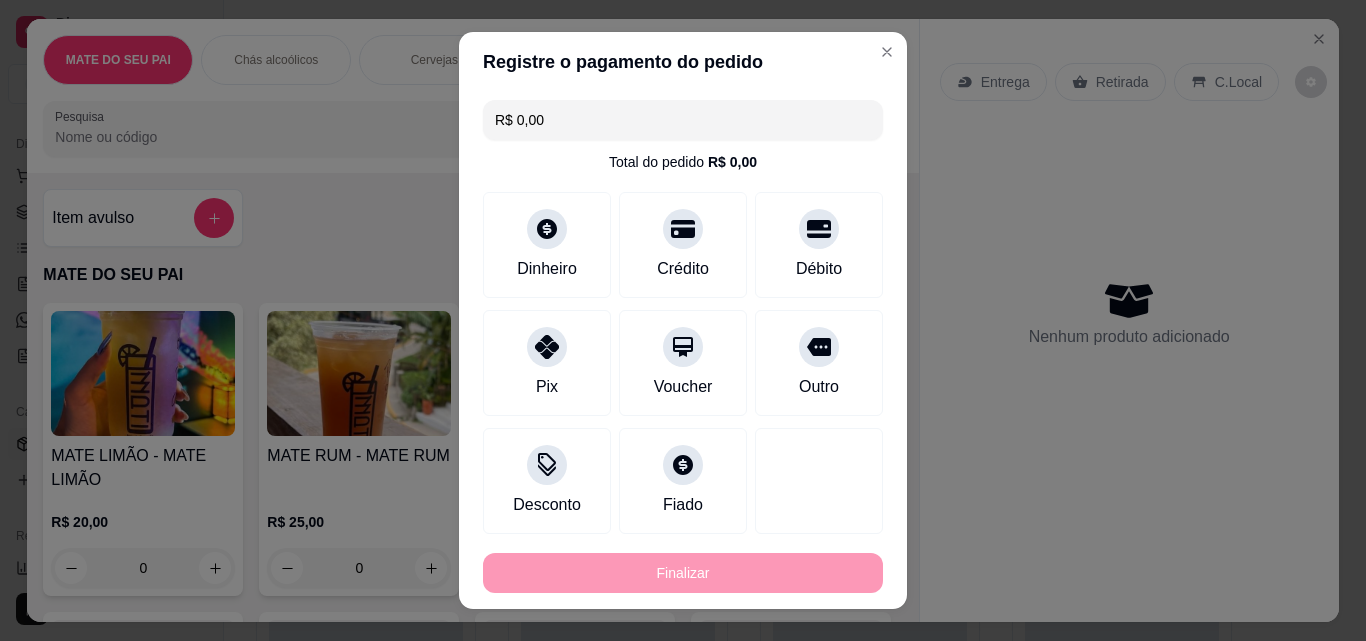 type on "-R$ 15,00" 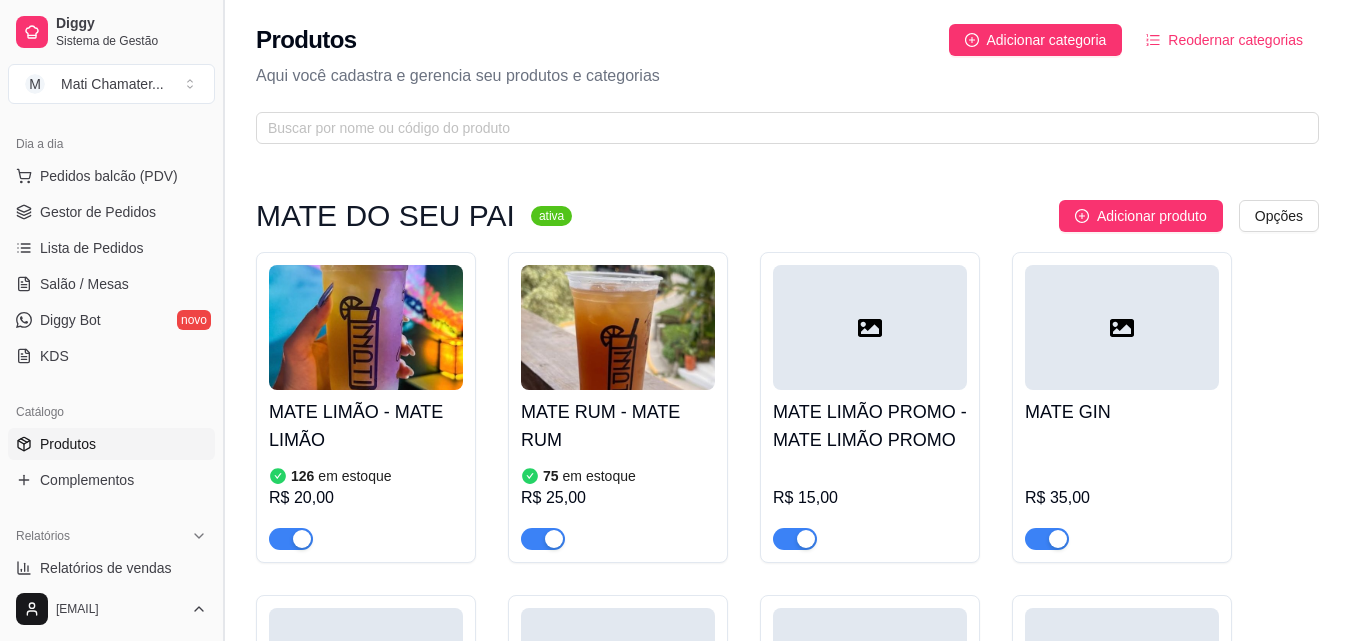 click at bounding box center [223, 320] 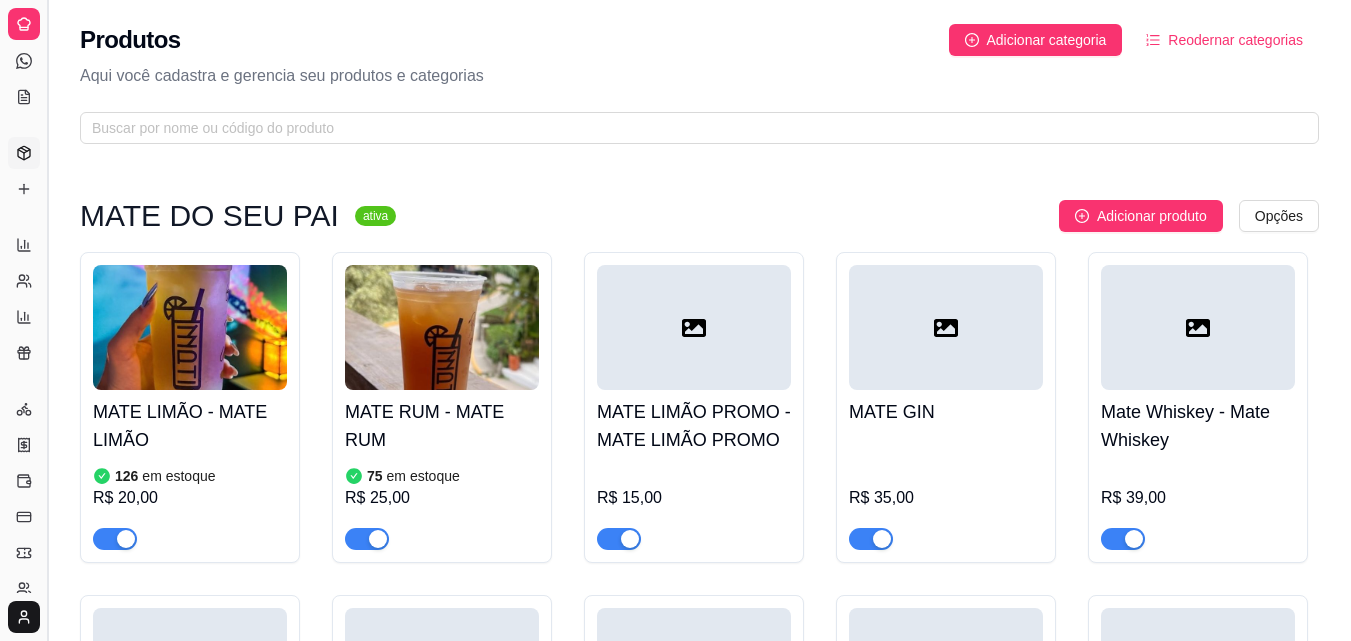 scroll, scrollTop: 48, scrollLeft: 0, axis: vertical 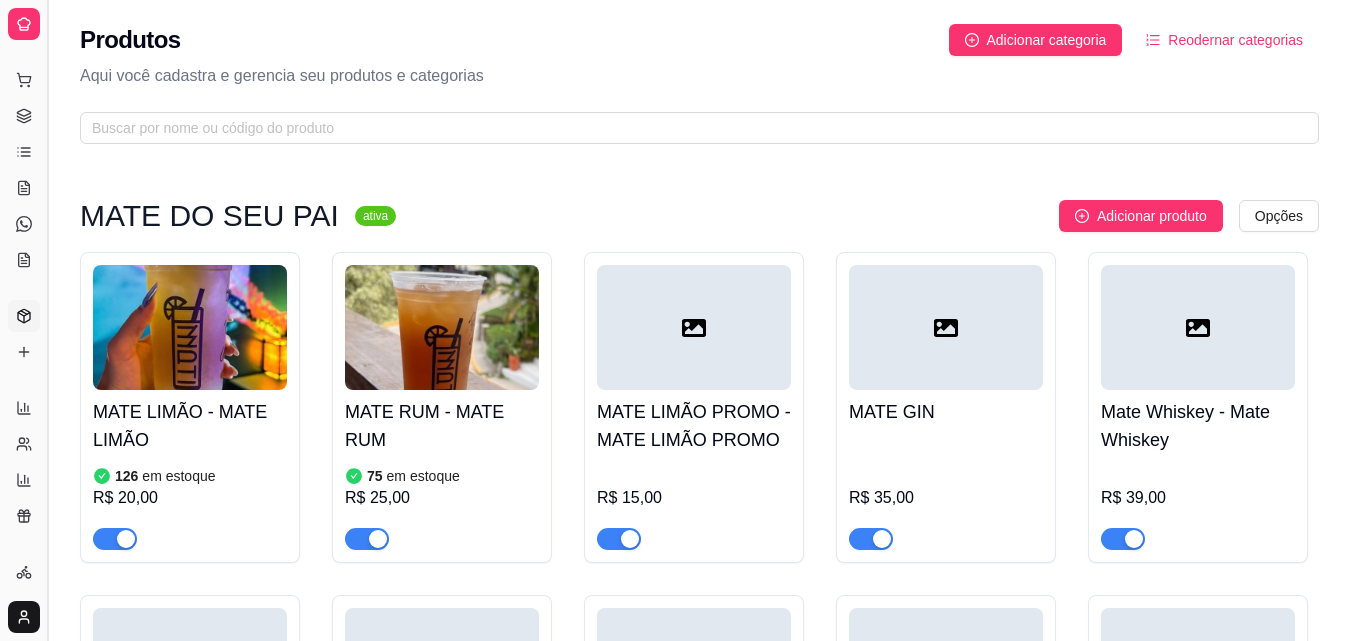 click at bounding box center (47, 320) 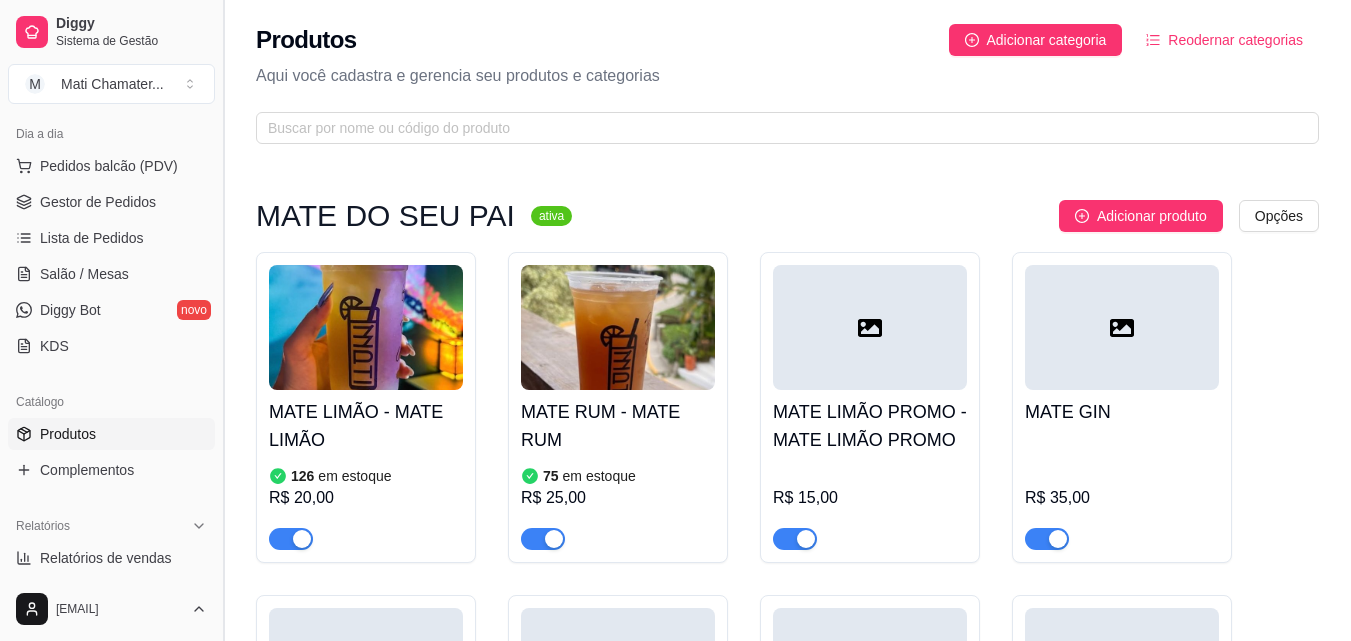 scroll, scrollTop: 211, scrollLeft: 0, axis: vertical 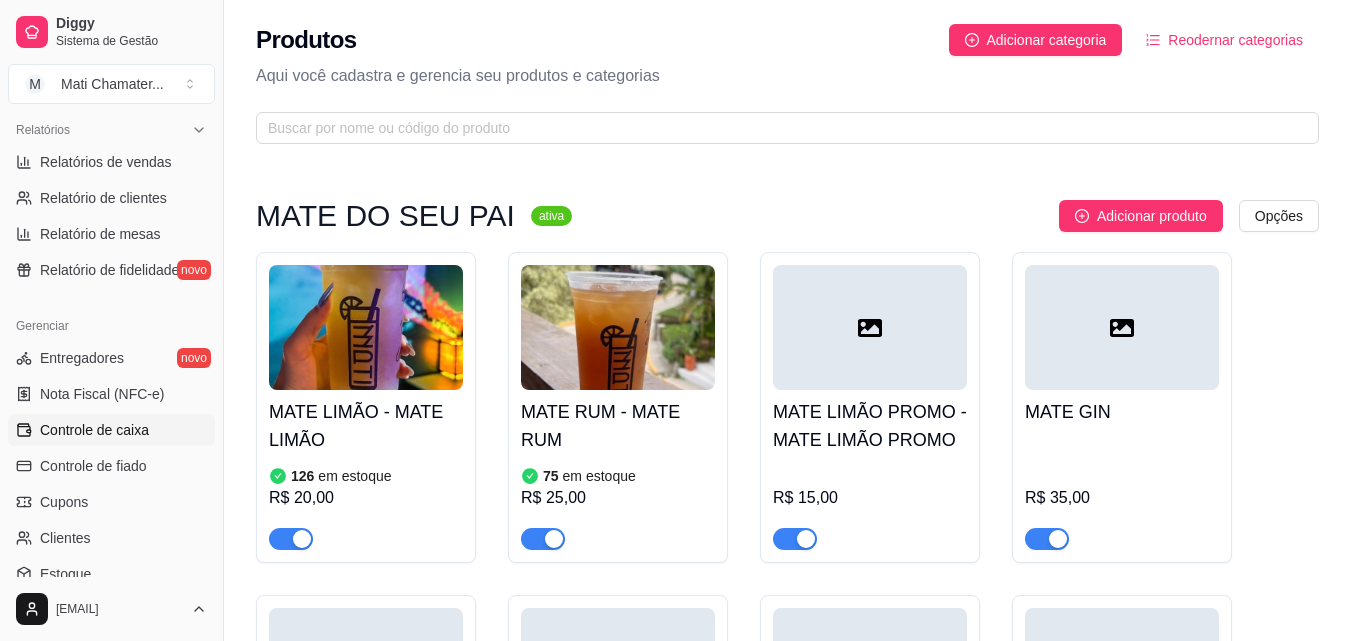 click on "Controle de caixa" at bounding box center [94, 430] 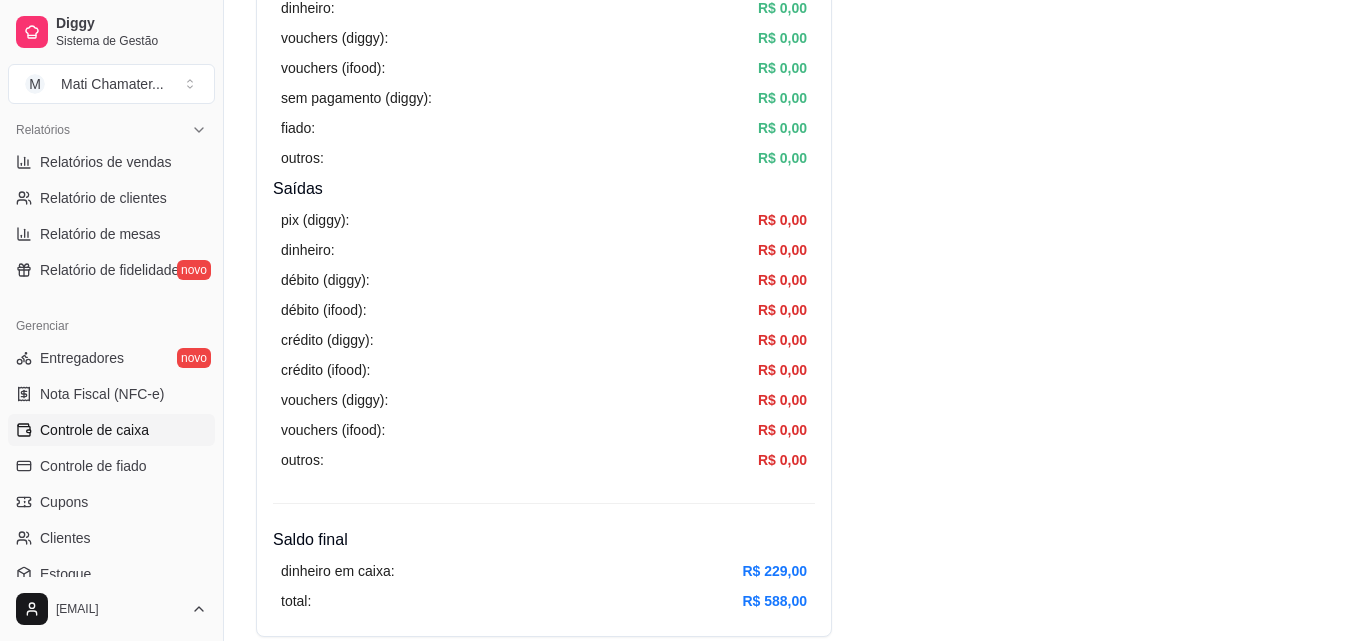 scroll, scrollTop: 650, scrollLeft: 0, axis: vertical 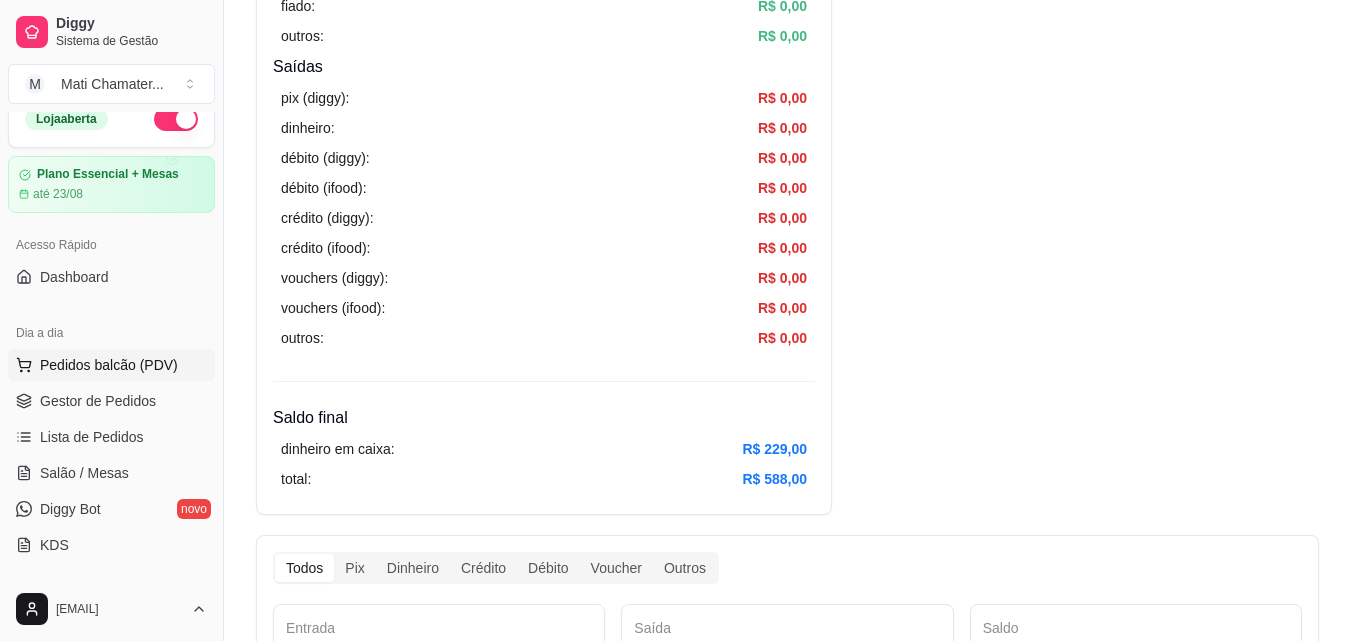 click on "Pedidos balcão (PDV)" at bounding box center (109, 365) 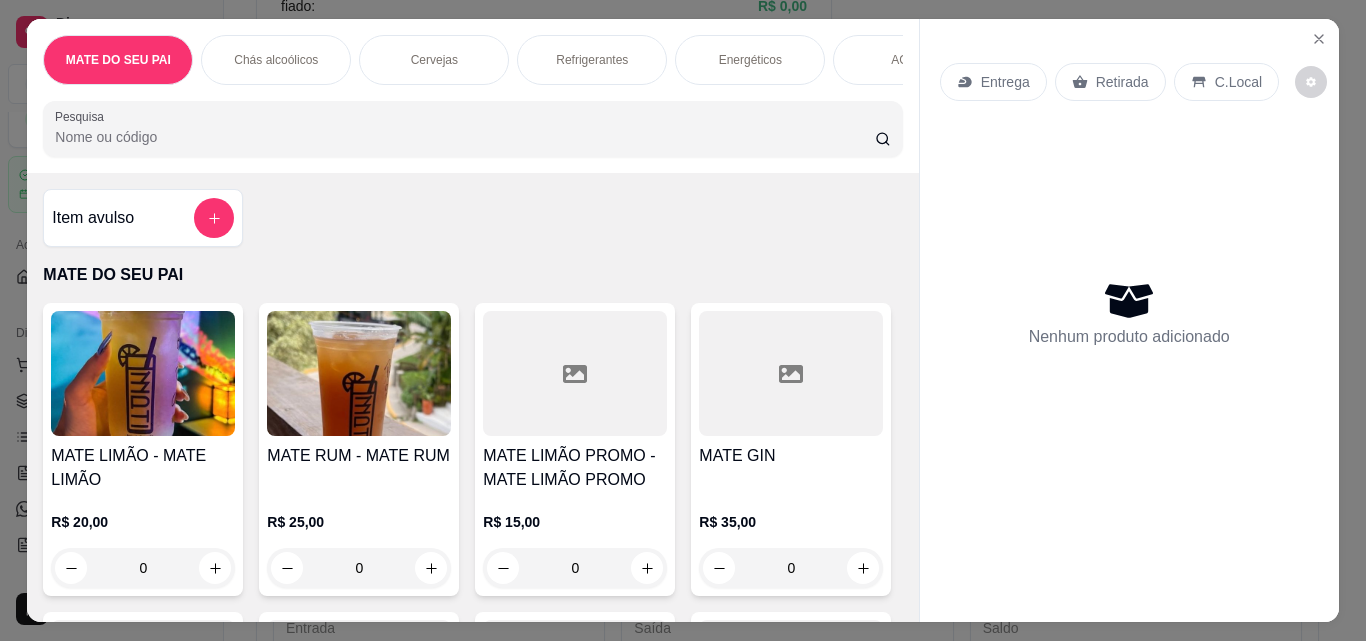 click on "Pesquisa" at bounding box center [465, 137] 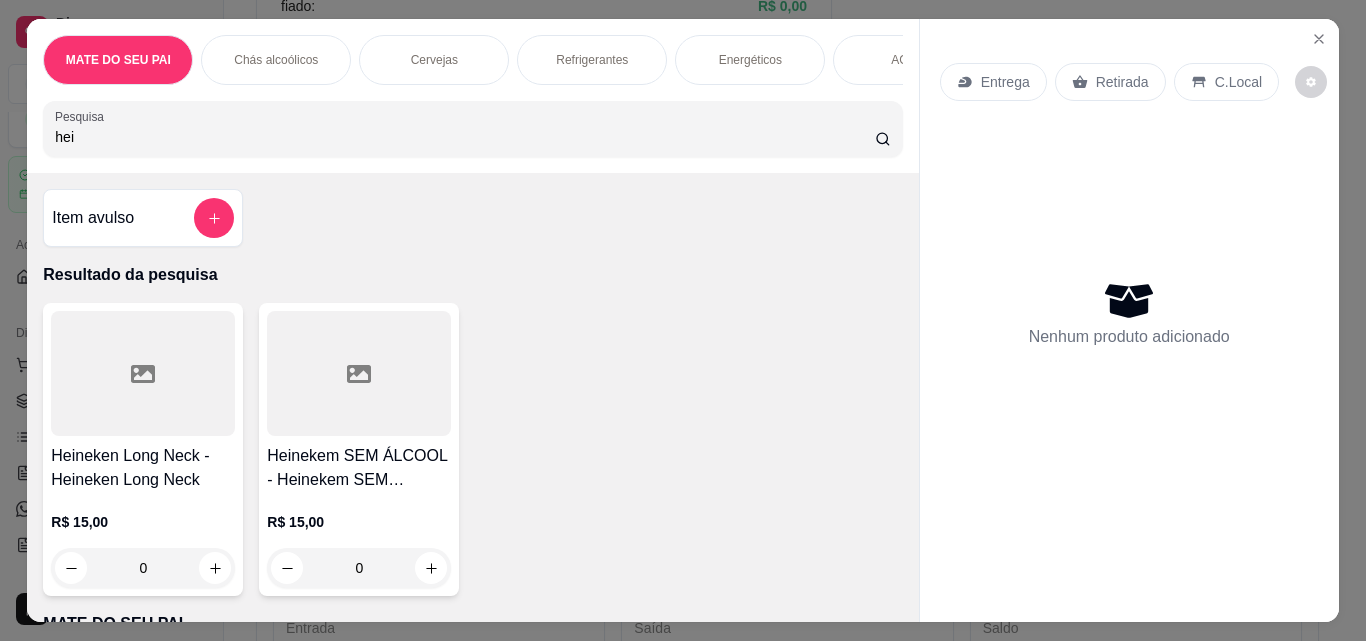 type on "hei" 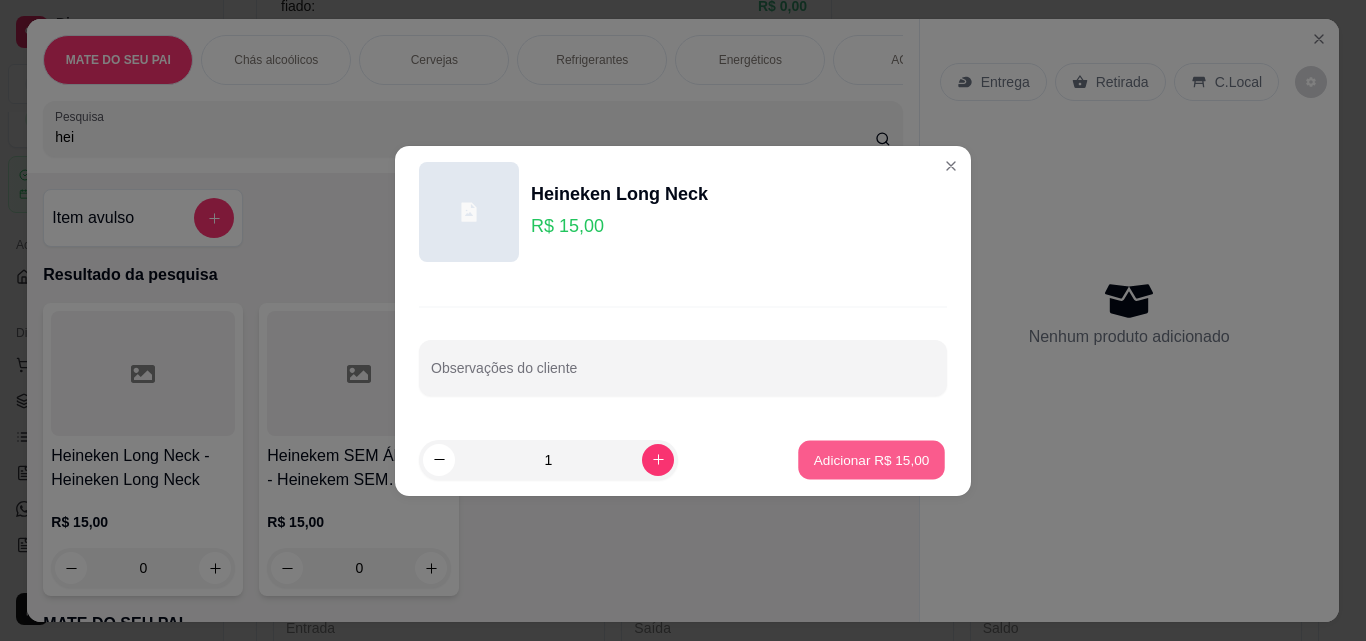click on "Adicionar   R$ 15,00" at bounding box center [872, 459] 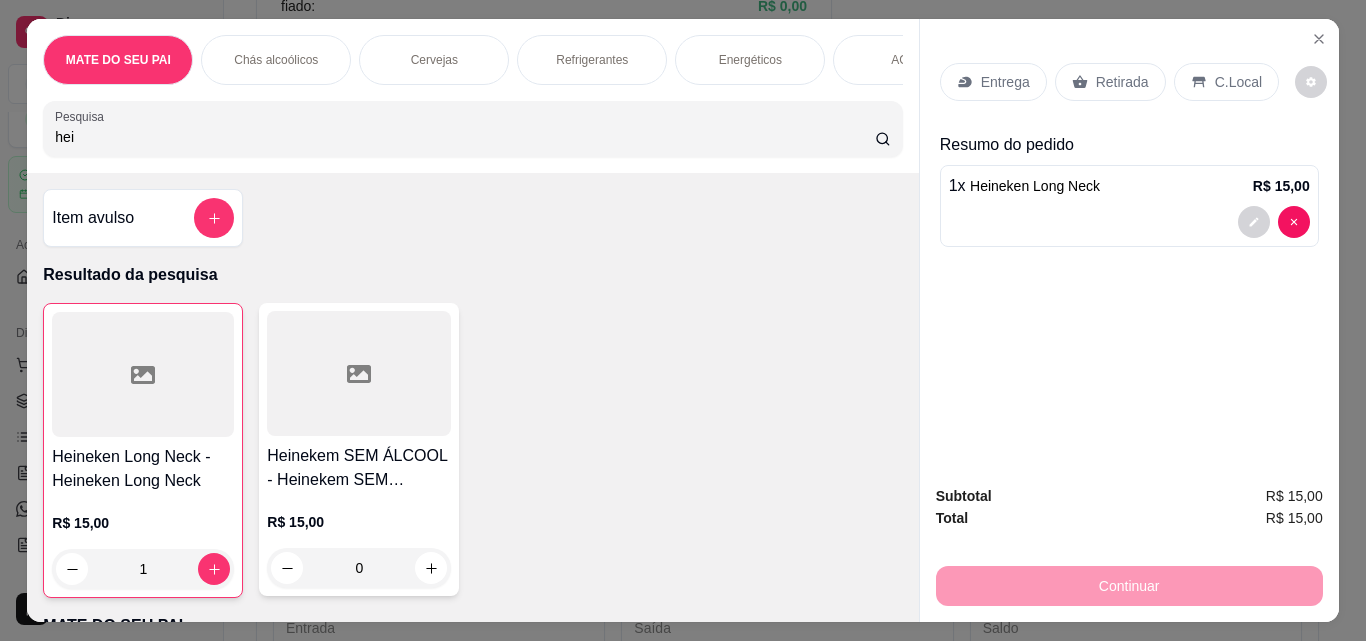 click on "Retirada" at bounding box center [1122, 82] 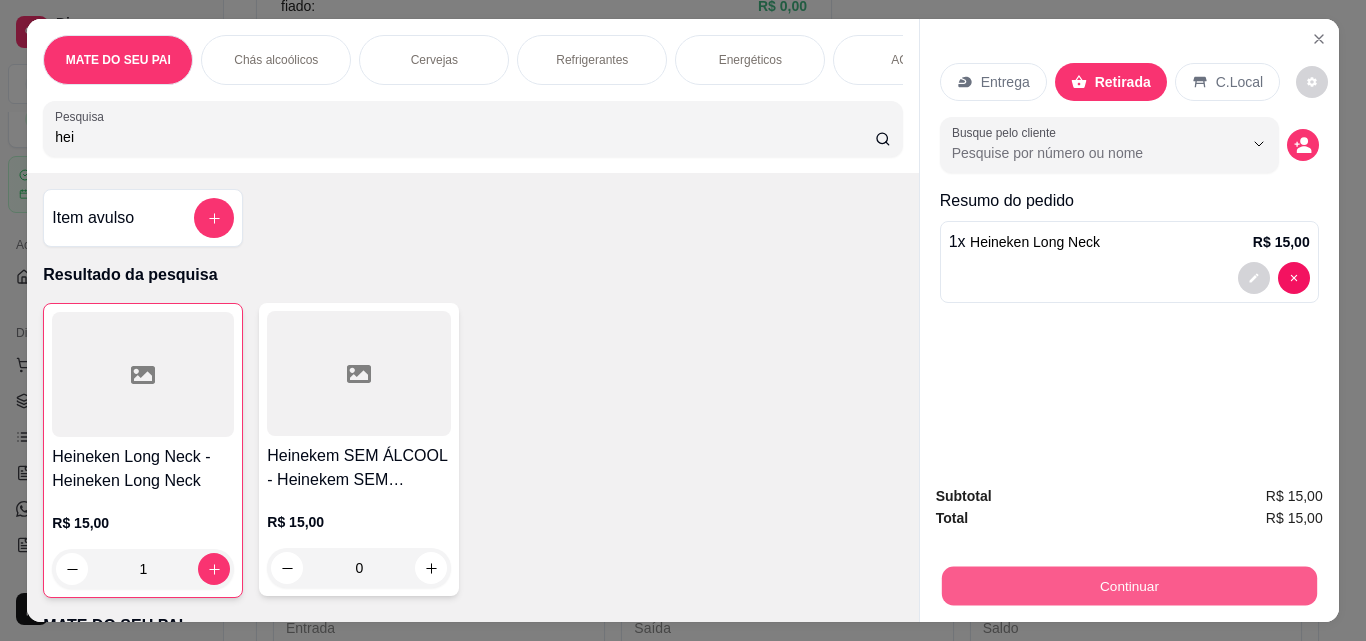 click on "Continuar" at bounding box center (1128, 585) 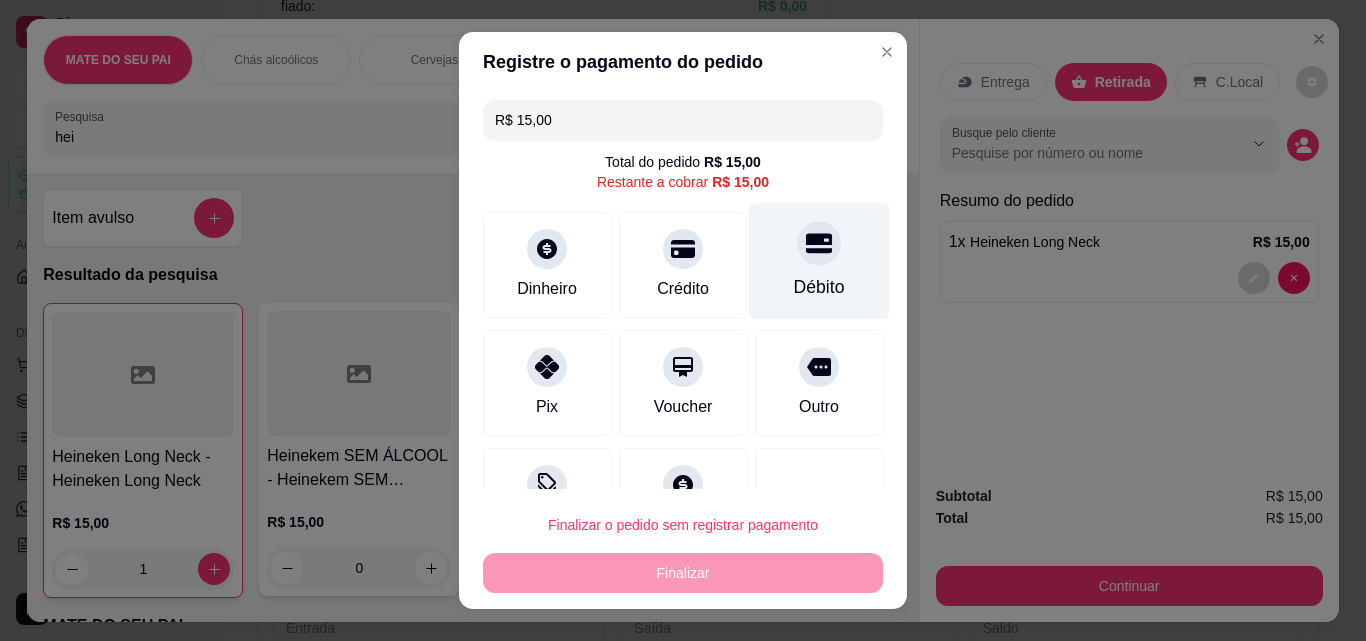 click at bounding box center (819, 243) 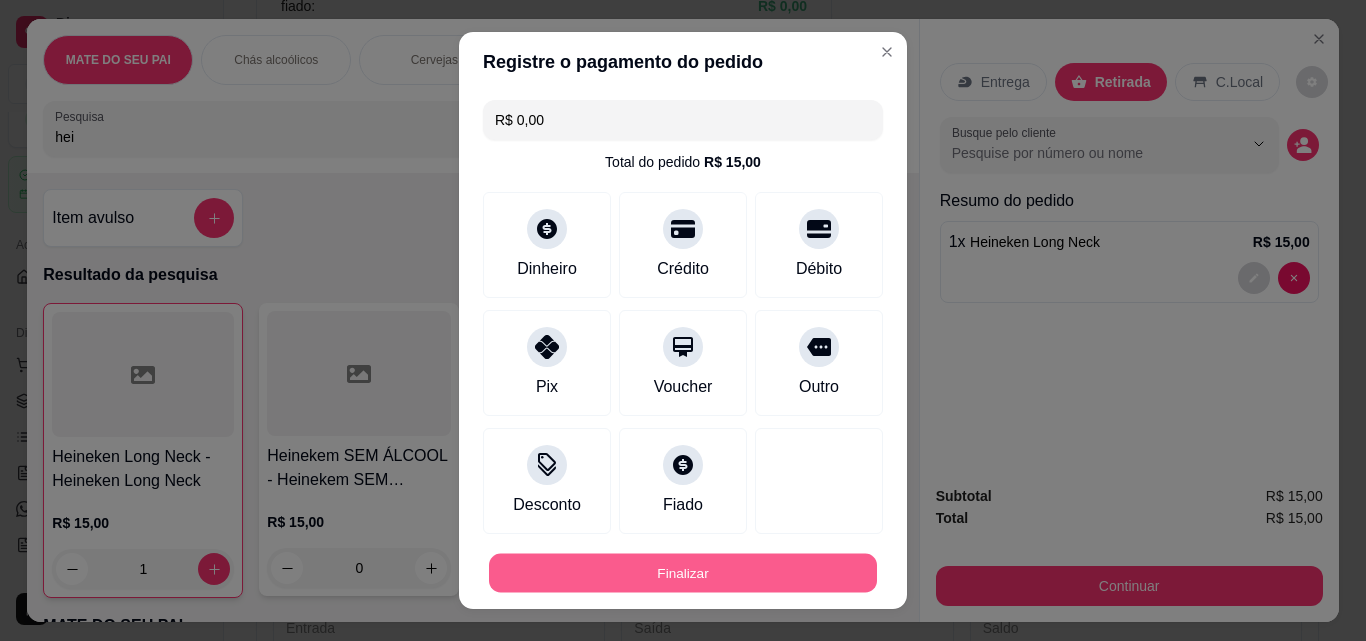 click on "Finalizar" at bounding box center [683, 573] 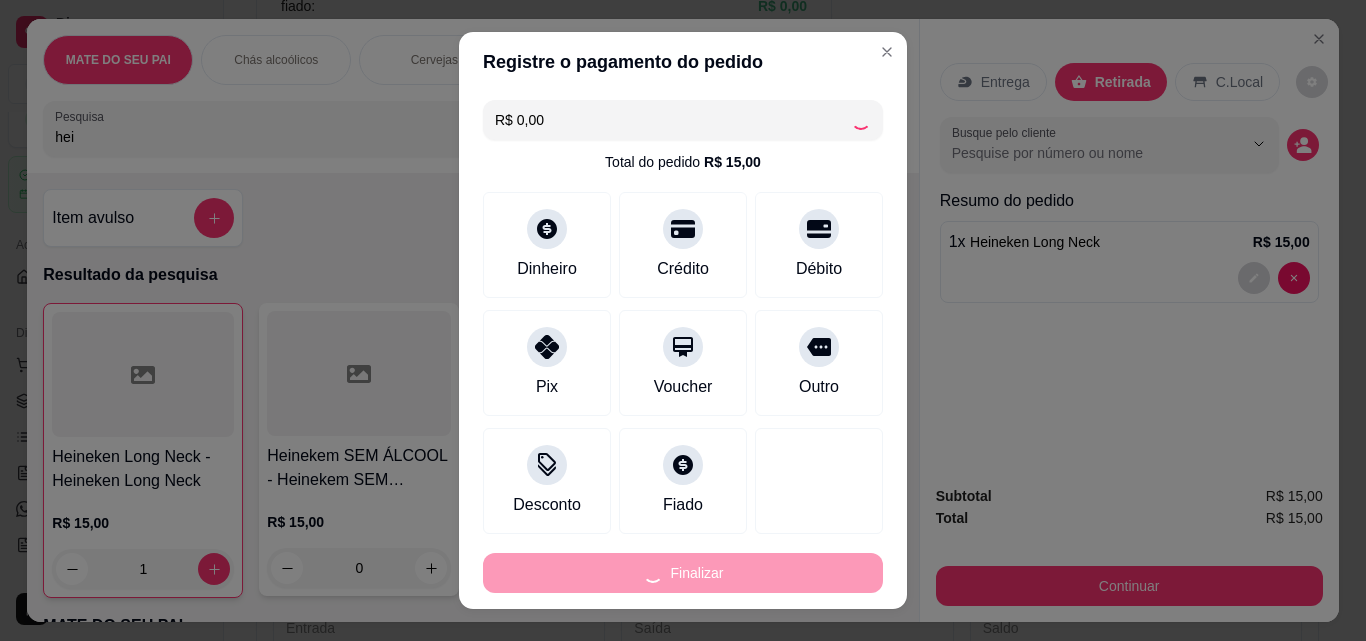 type on "0" 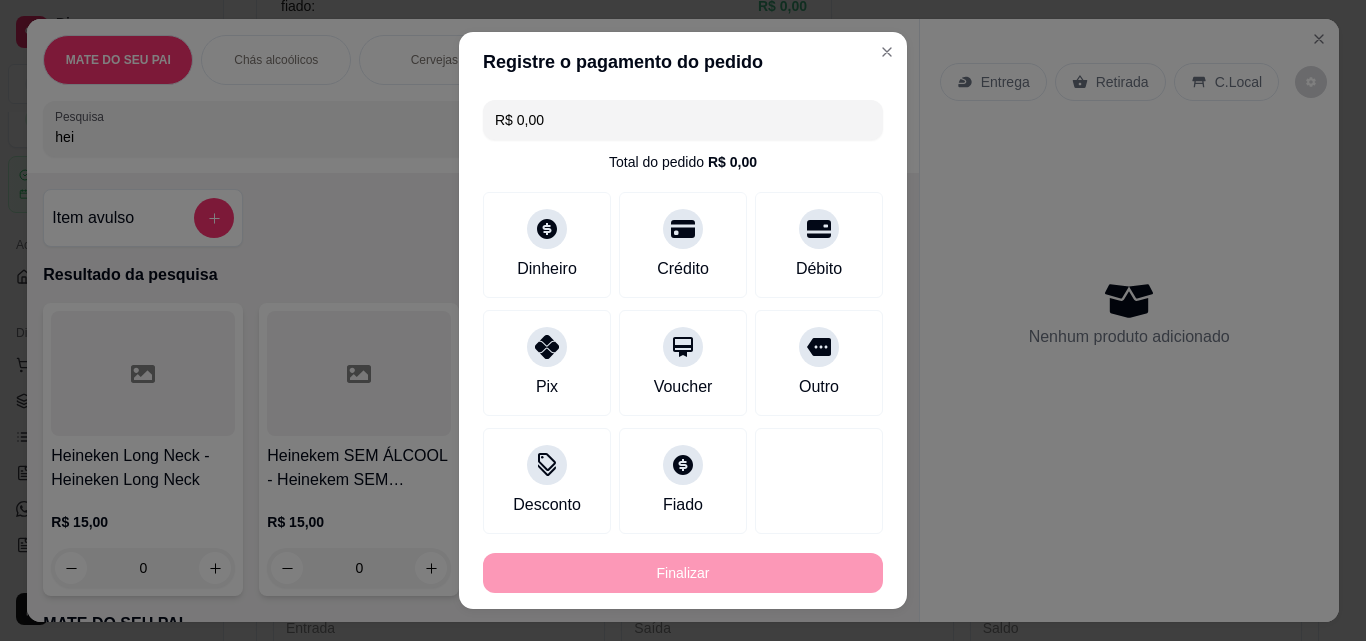 type on "-R$ 15,00" 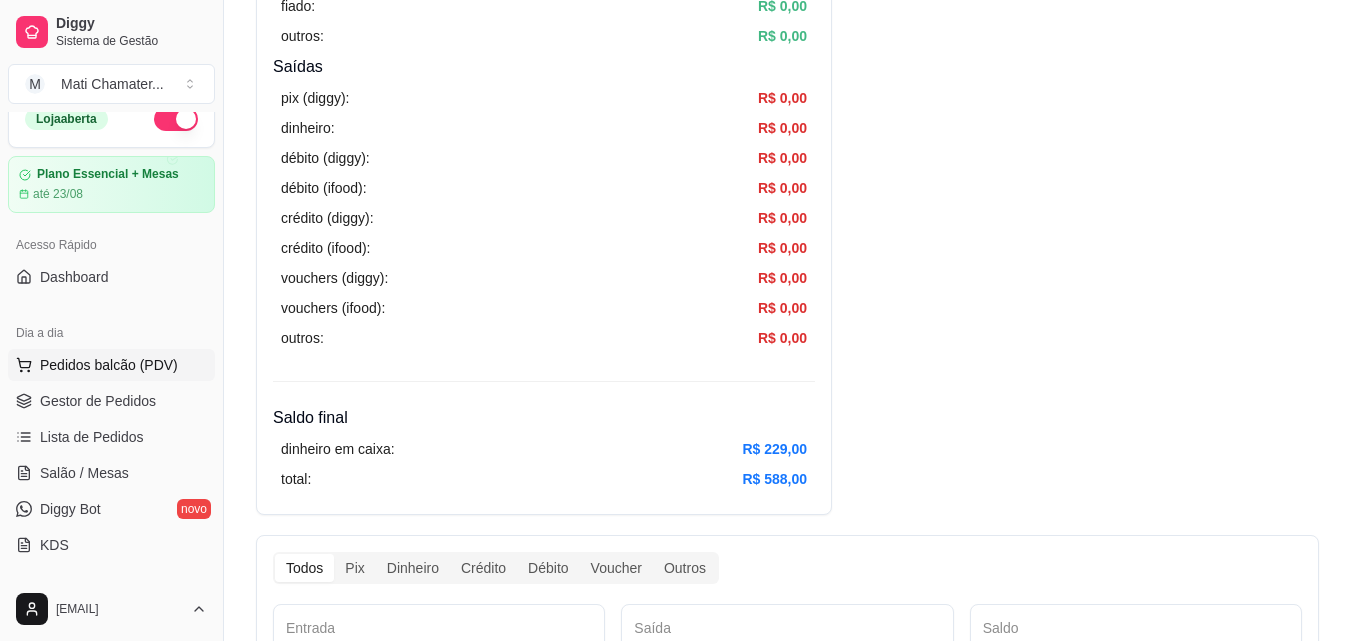 click on "Pedidos balcão (PDV)" at bounding box center [109, 365] 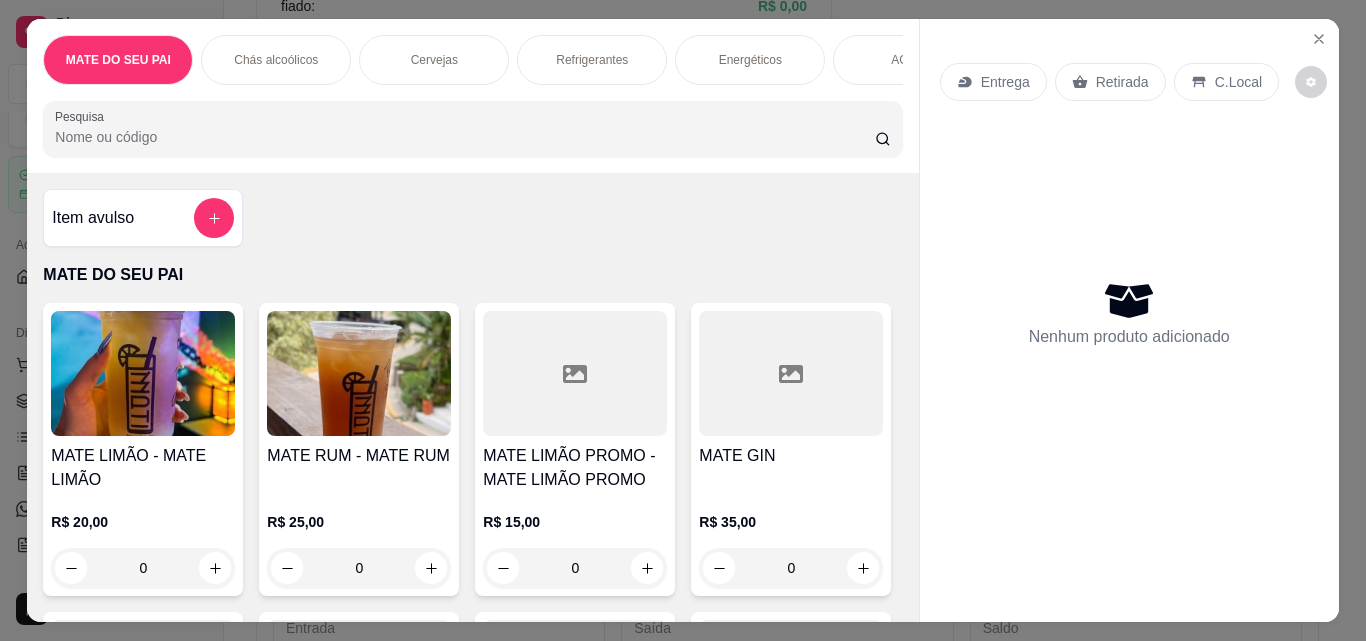 click at bounding box center (575, 373) 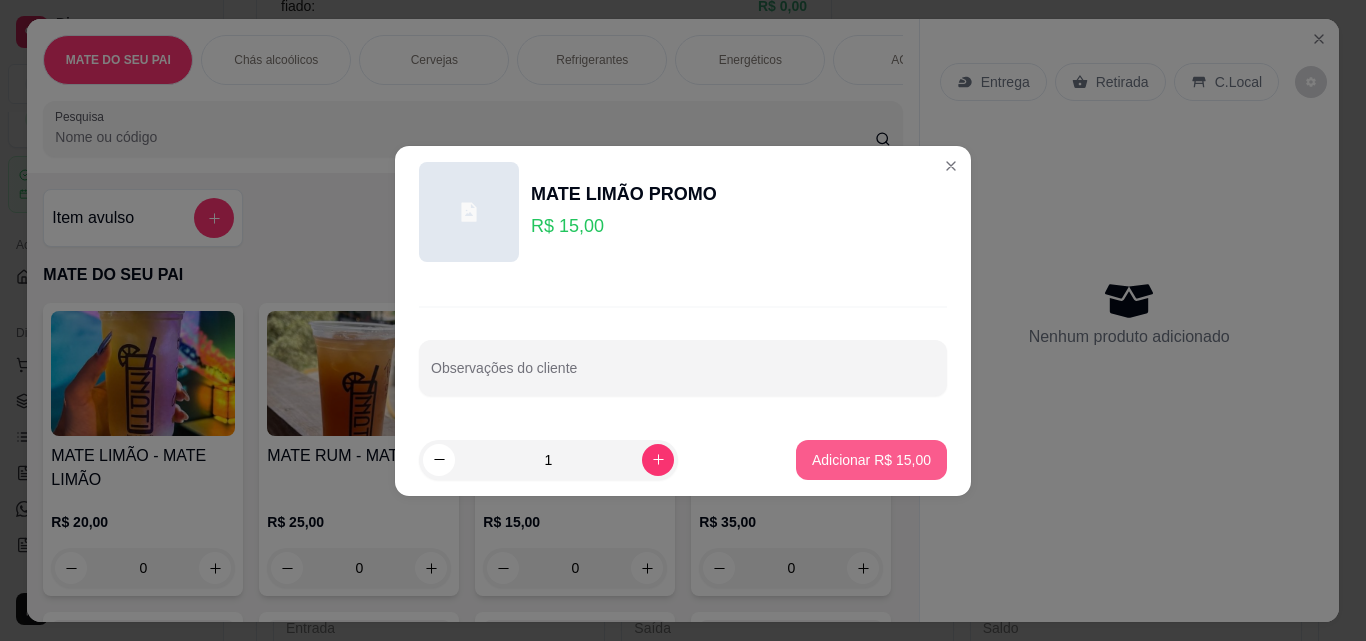 click on "Adicionar   R$ 15,00" at bounding box center (871, 460) 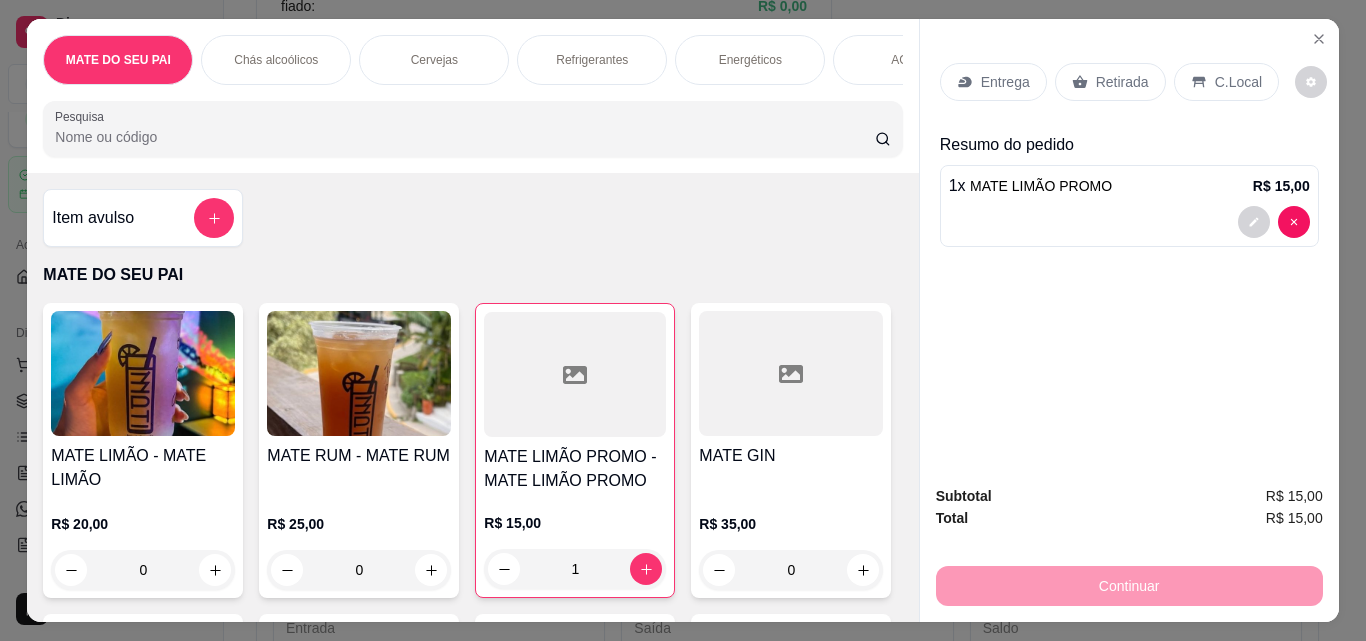click on "Retirada" at bounding box center [1122, 82] 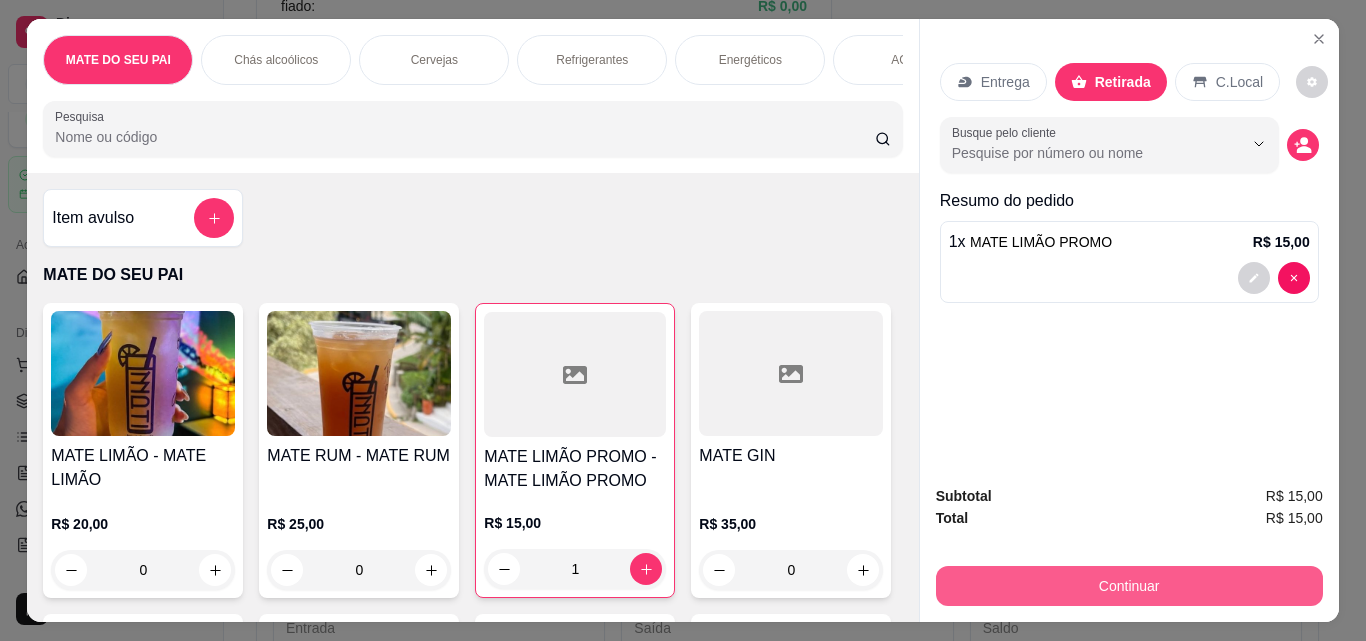 click on "Continuar" at bounding box center [1129, 586] 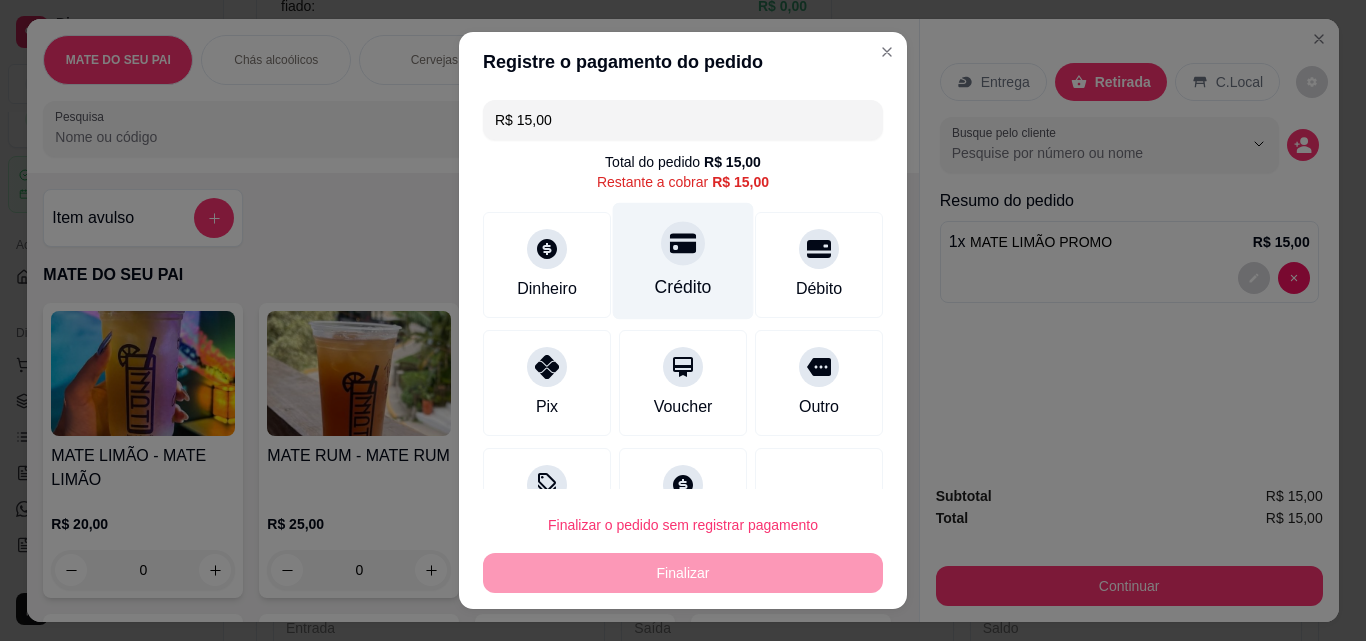 click at bounding box center (683, 243) 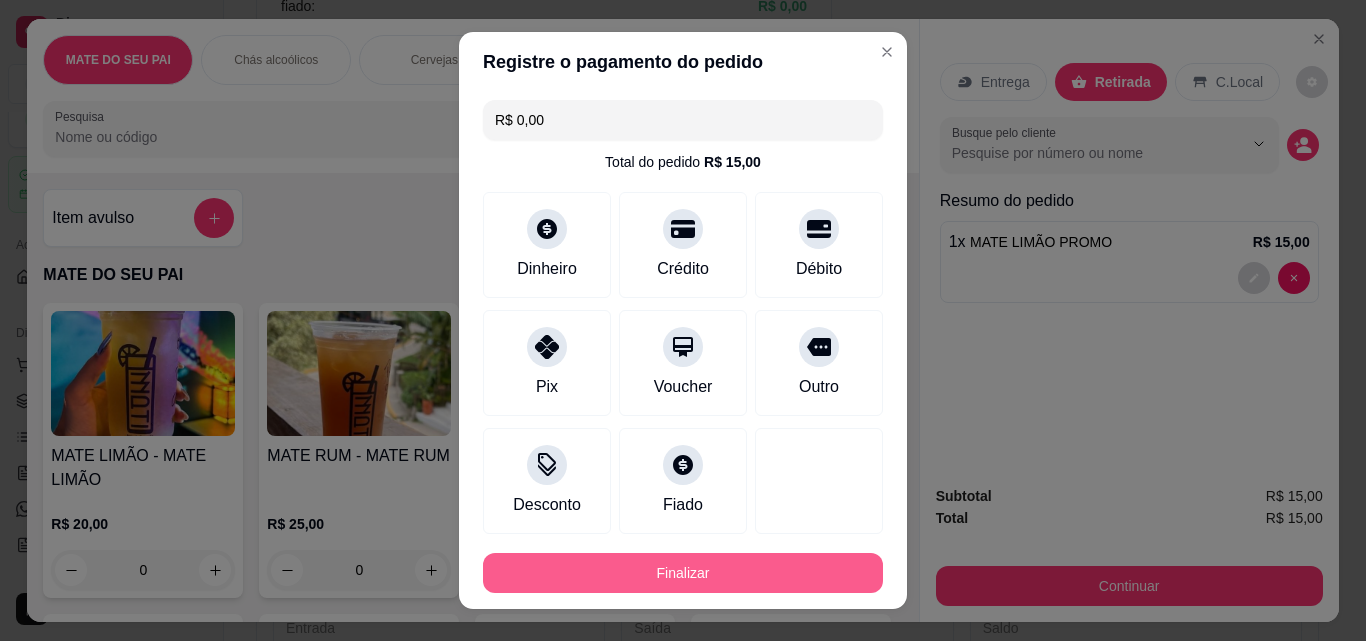 click on "Finalizar" at bounding box center [683, 573] 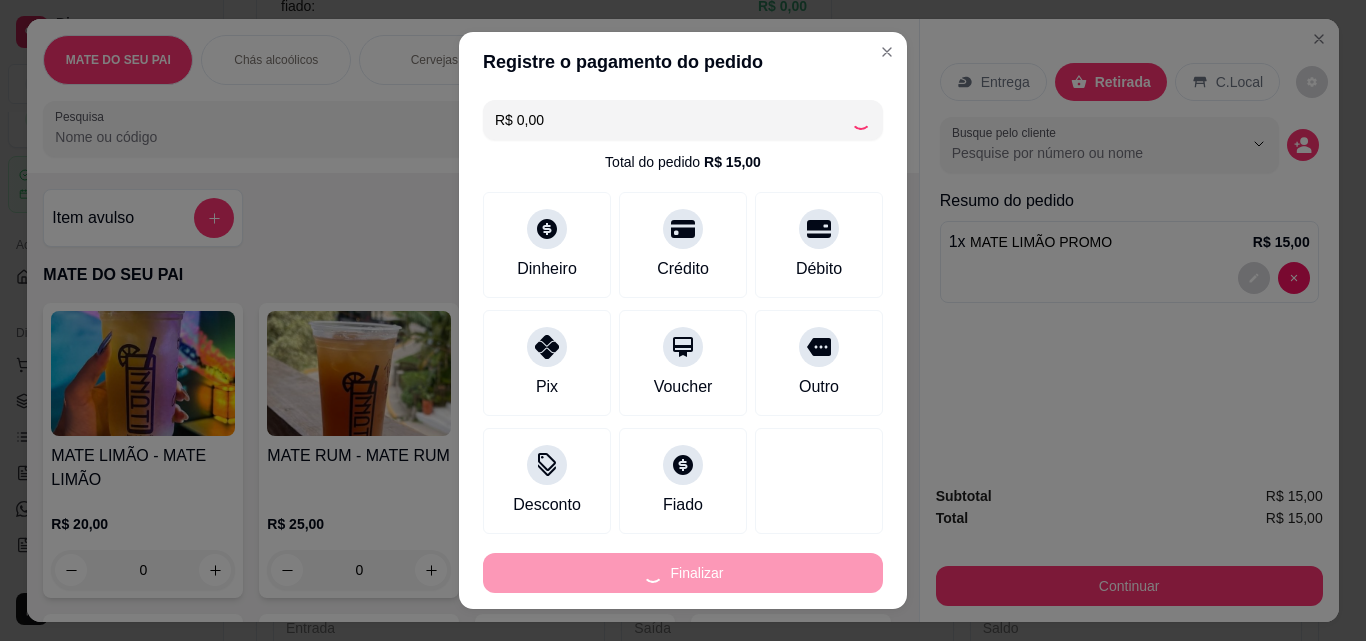 type on "0" 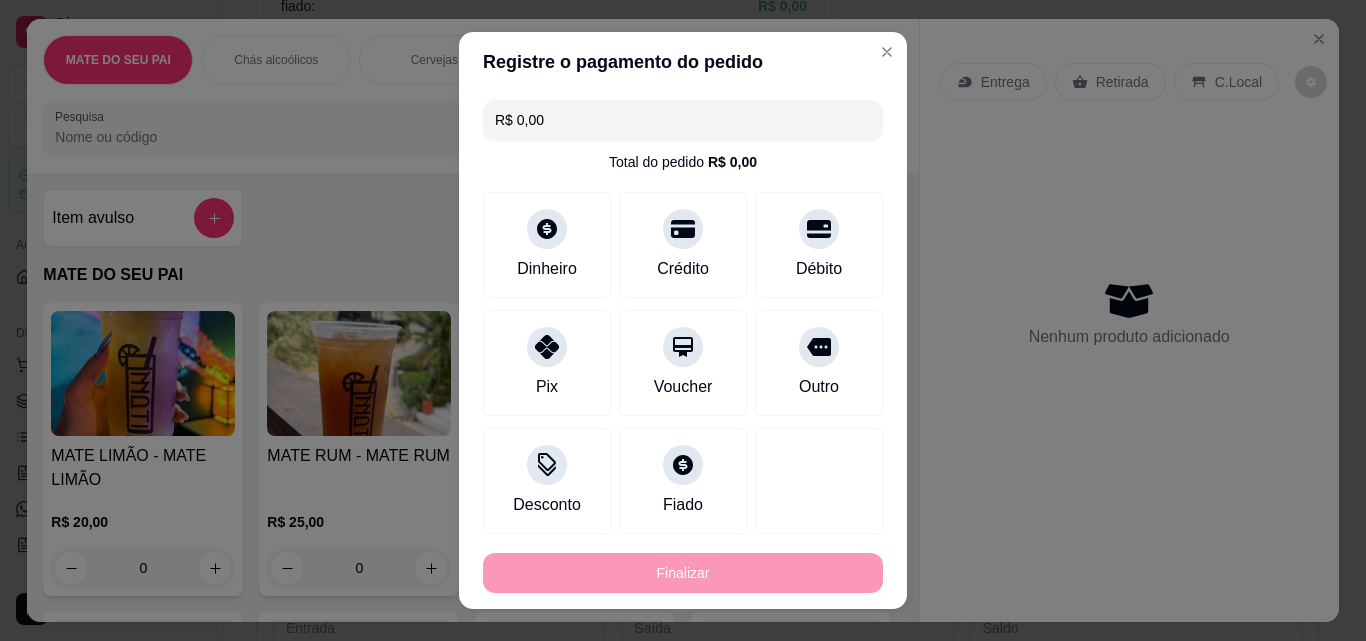 type on "-R$ 15,00" 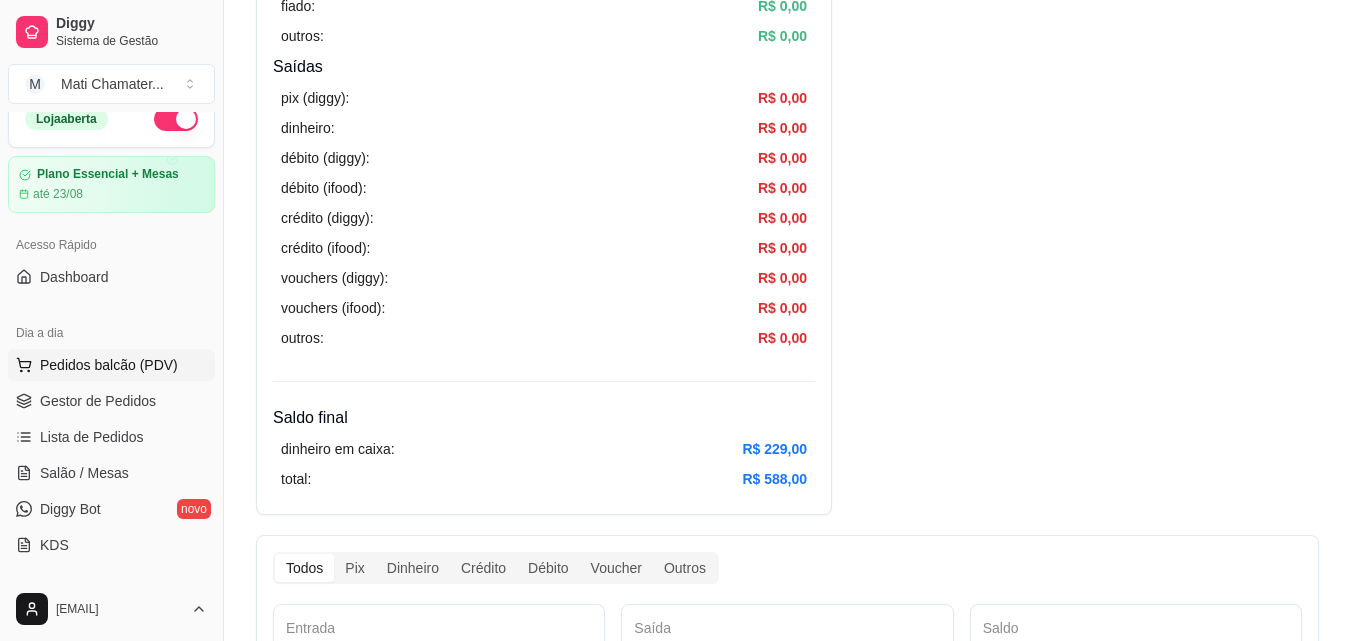 click on "Pedidos balcão (PDV)" at bounding box center (109, 365) 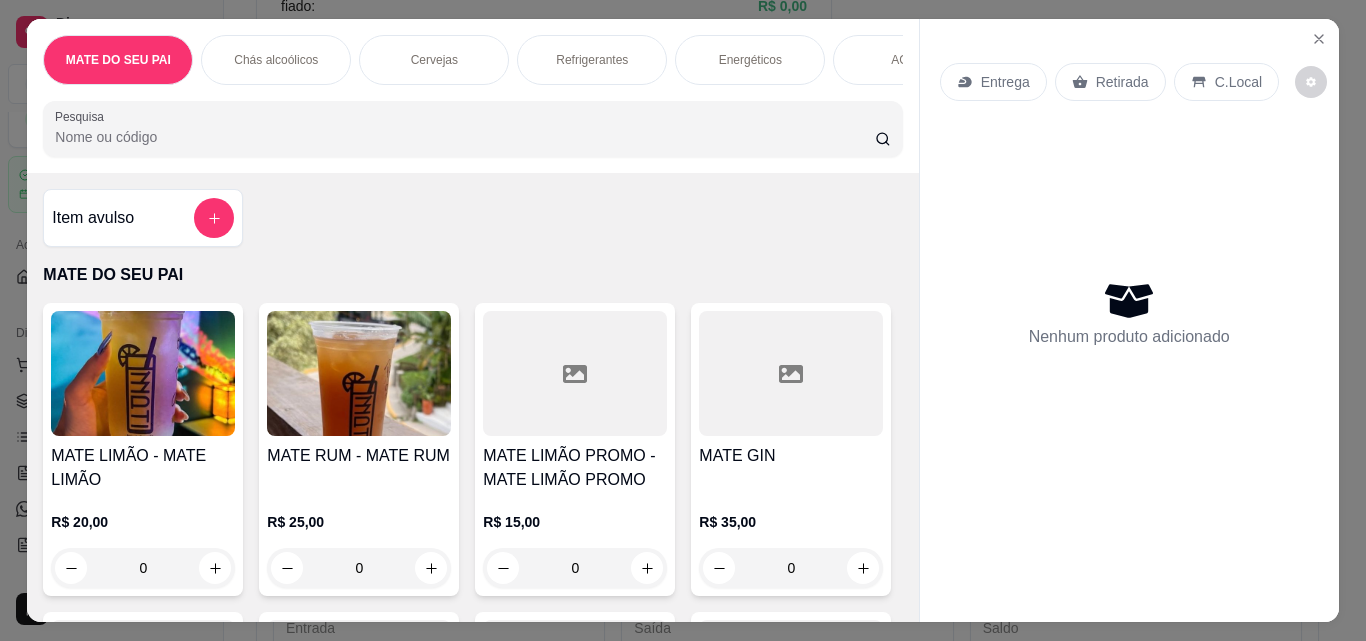 click on "Pesquisa" at bounding box center [465, 137] 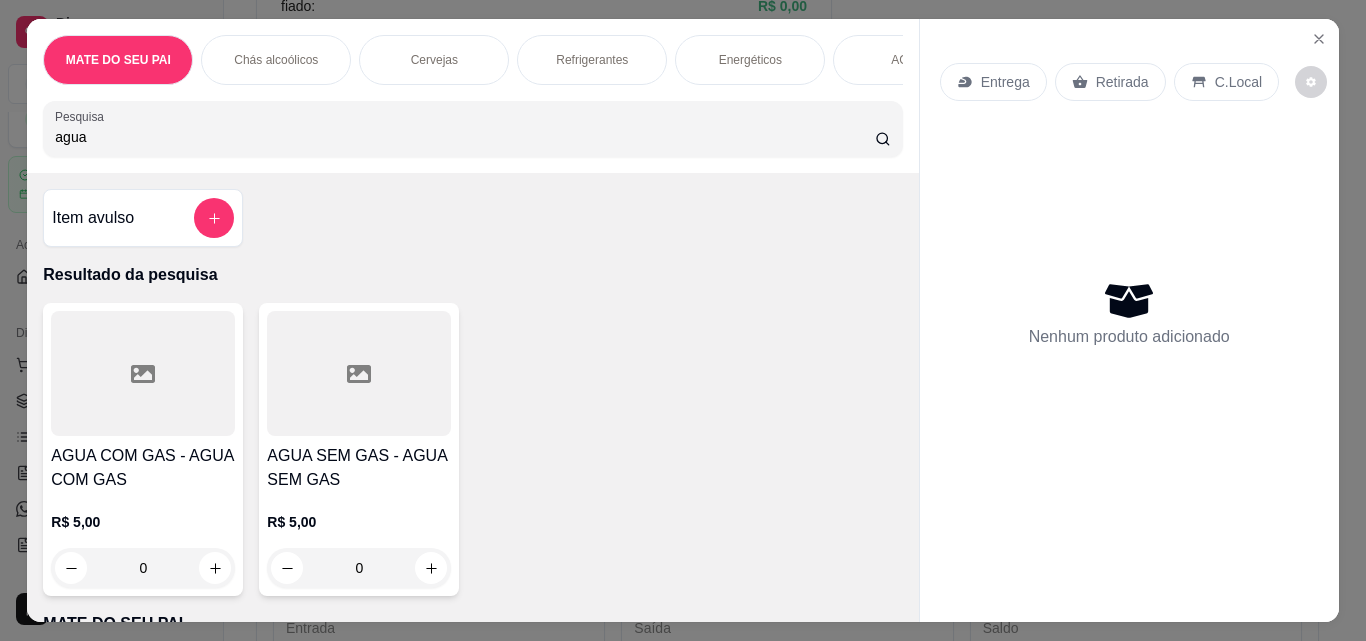 type on "agua" 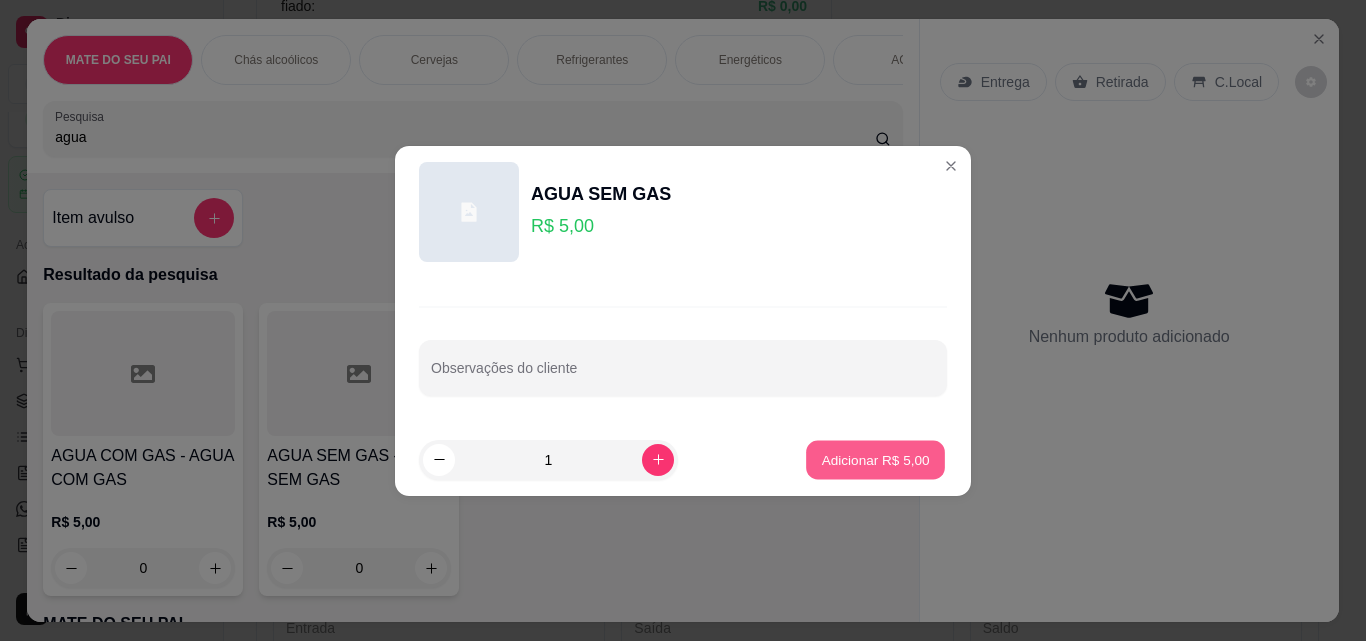 click on "Adicionar   R$ 5,00" at bounding box center (875, 459) 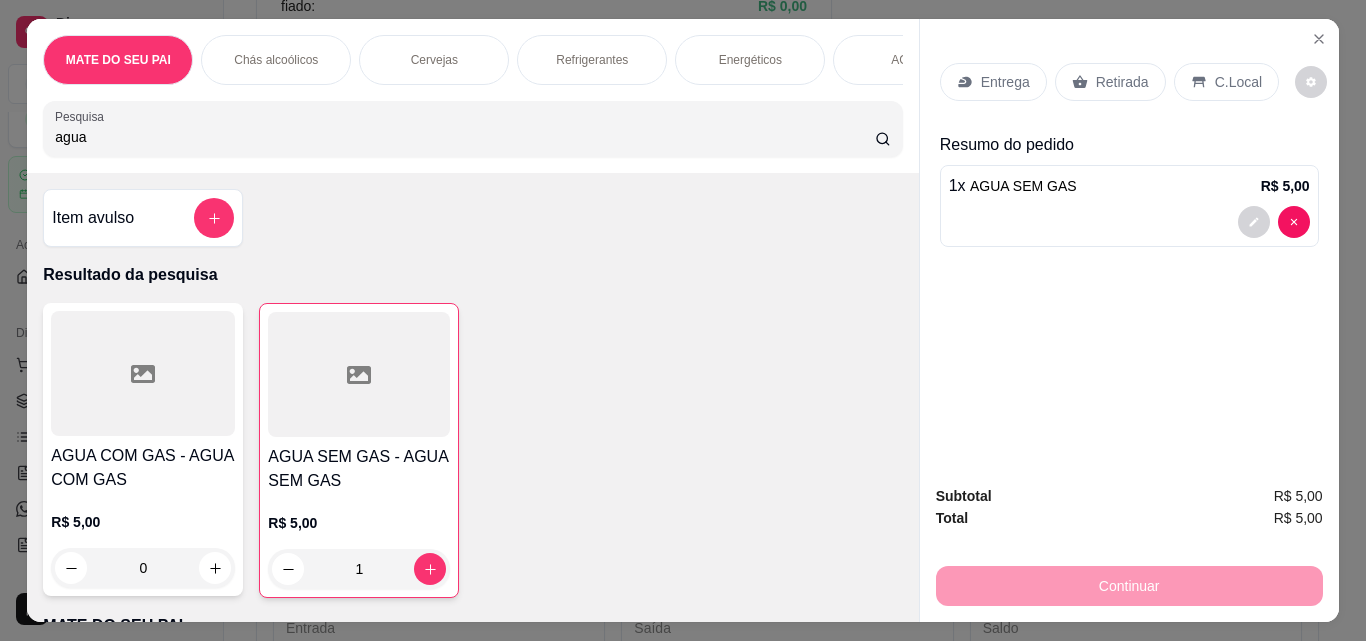 click on "Retirada" at bounding box center (1122, 82) 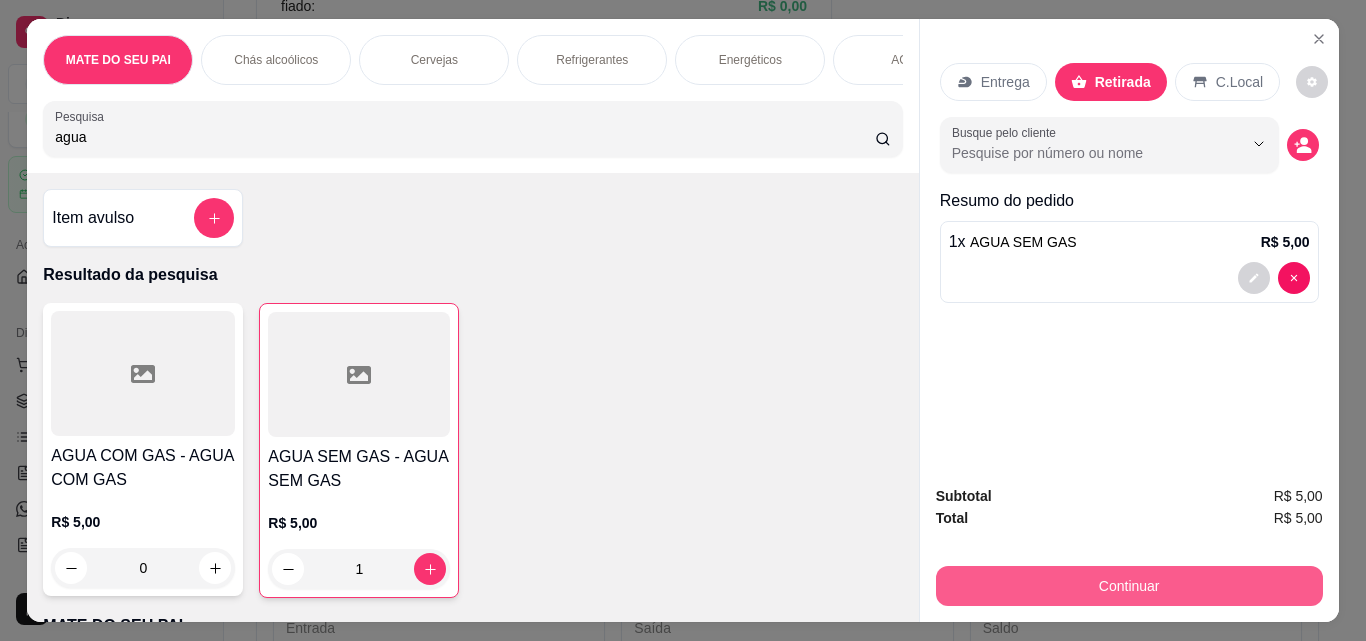 click on "Continuar" at bounding box center [1129, 586] 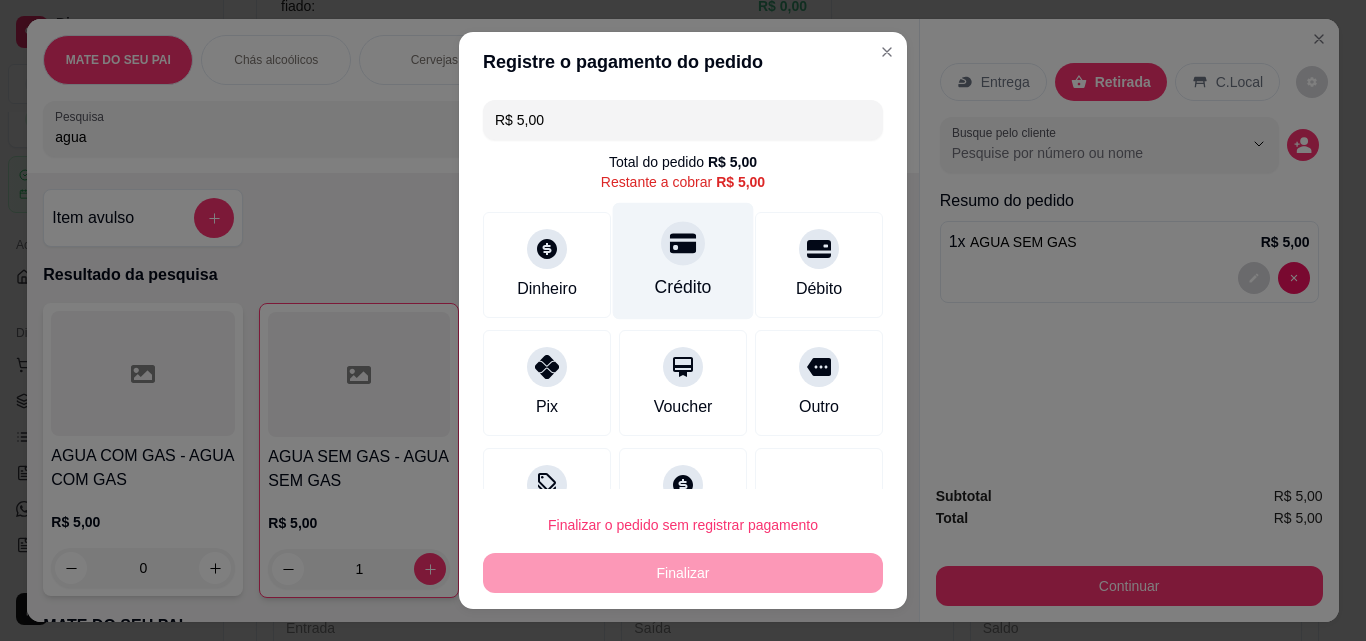 click on "Crédito" at bounding box center (683, 261) 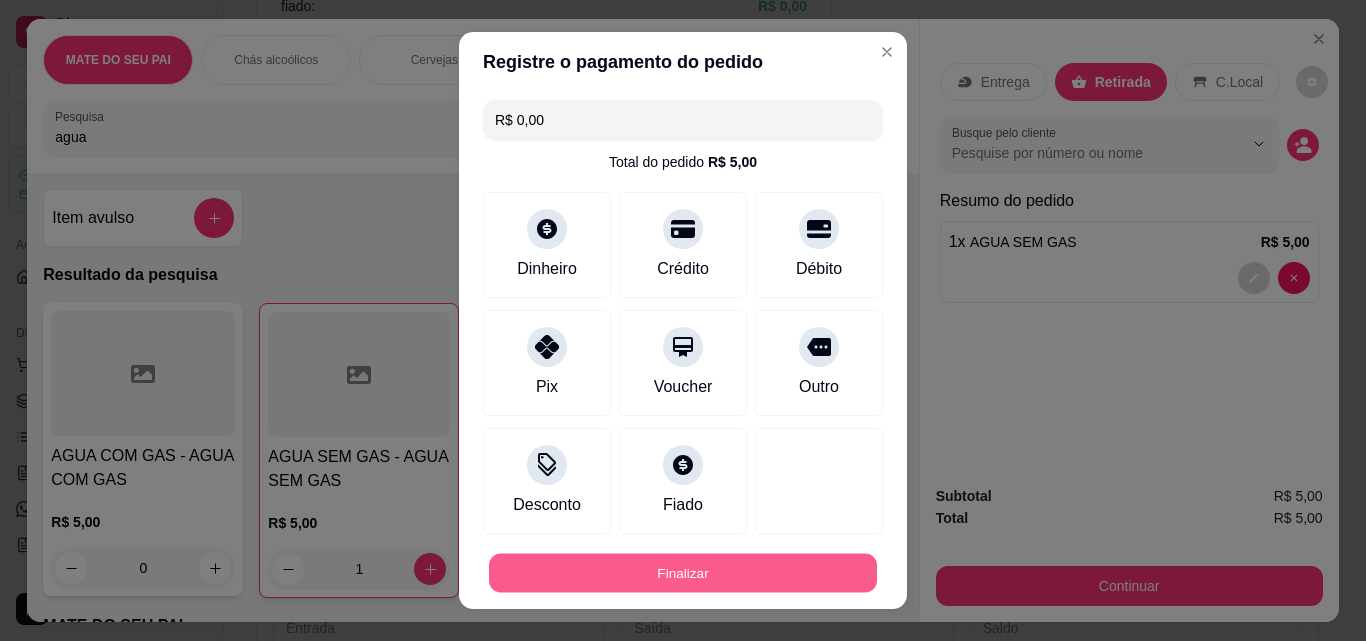click on "Finalizar" at bounding box center (683, 573) 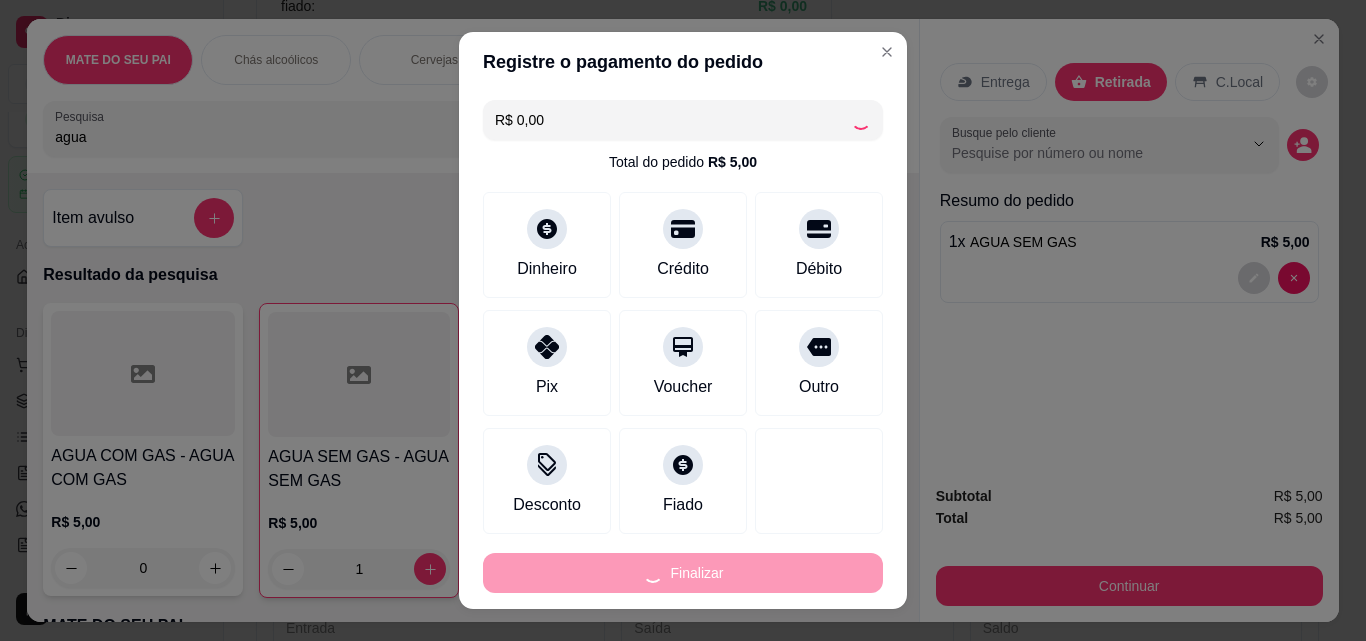 type on "0" 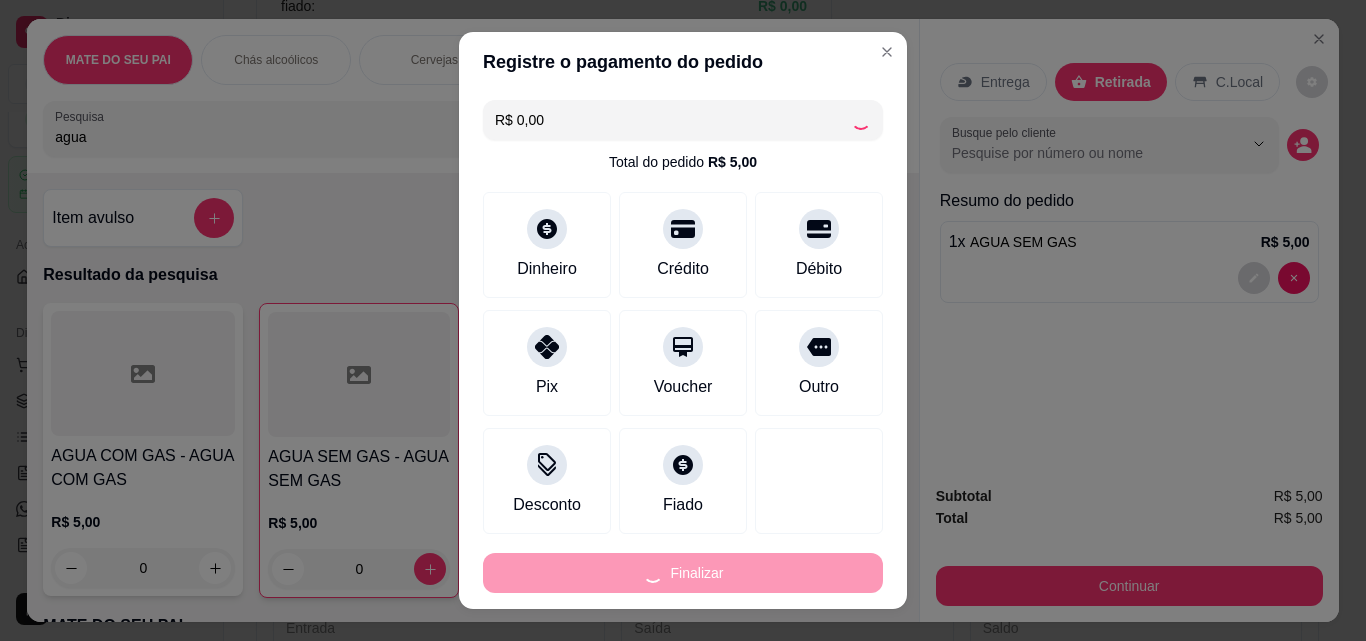 type on "-R$ 5,00" 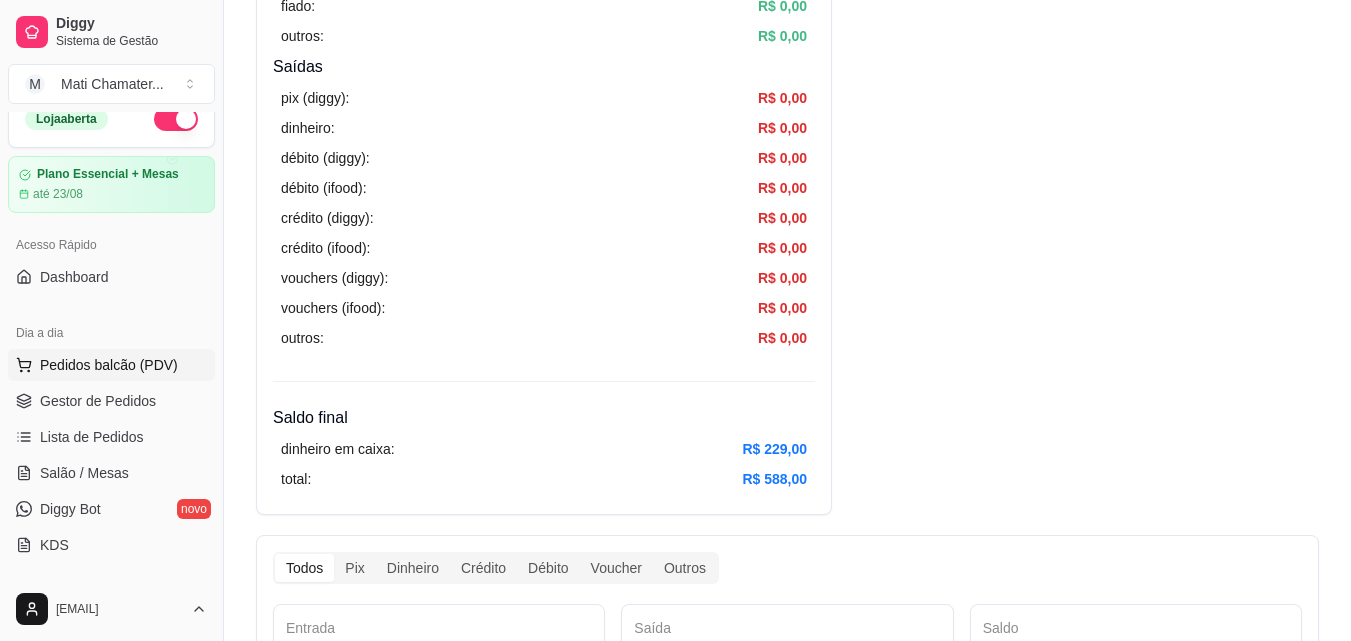 click on "Pedidos balcão (PDV)" at bounding box center [109, 365] 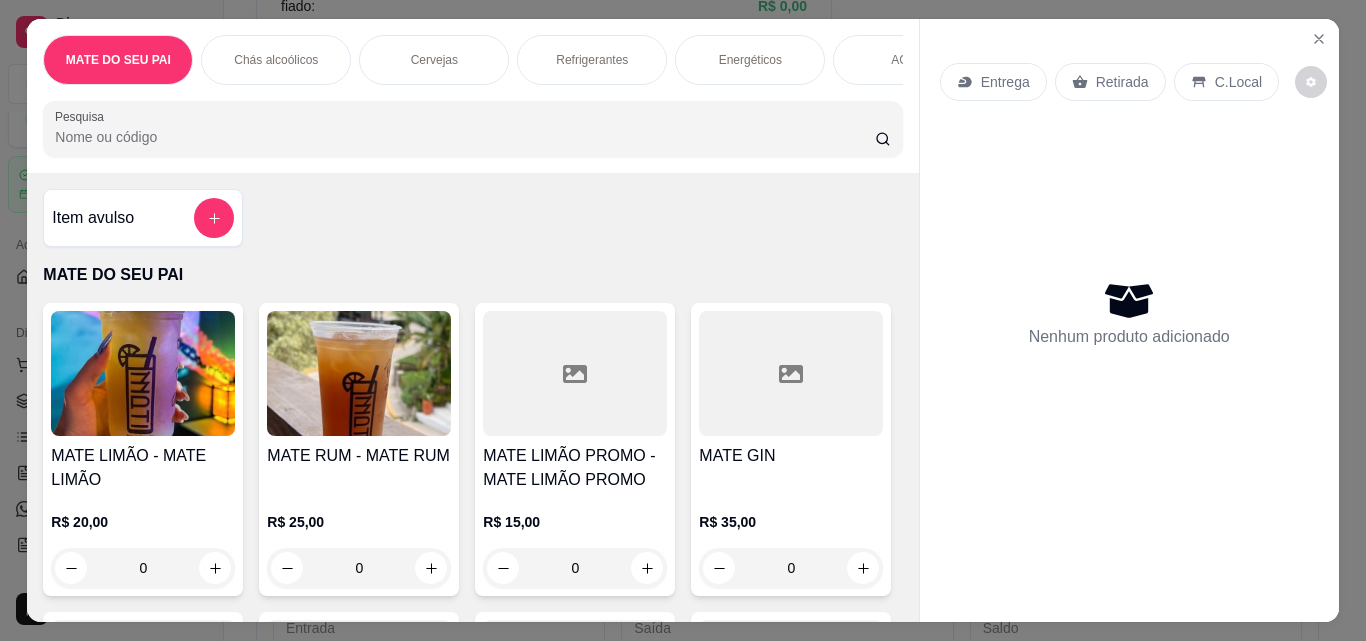 click at bounding box center (575, 373) 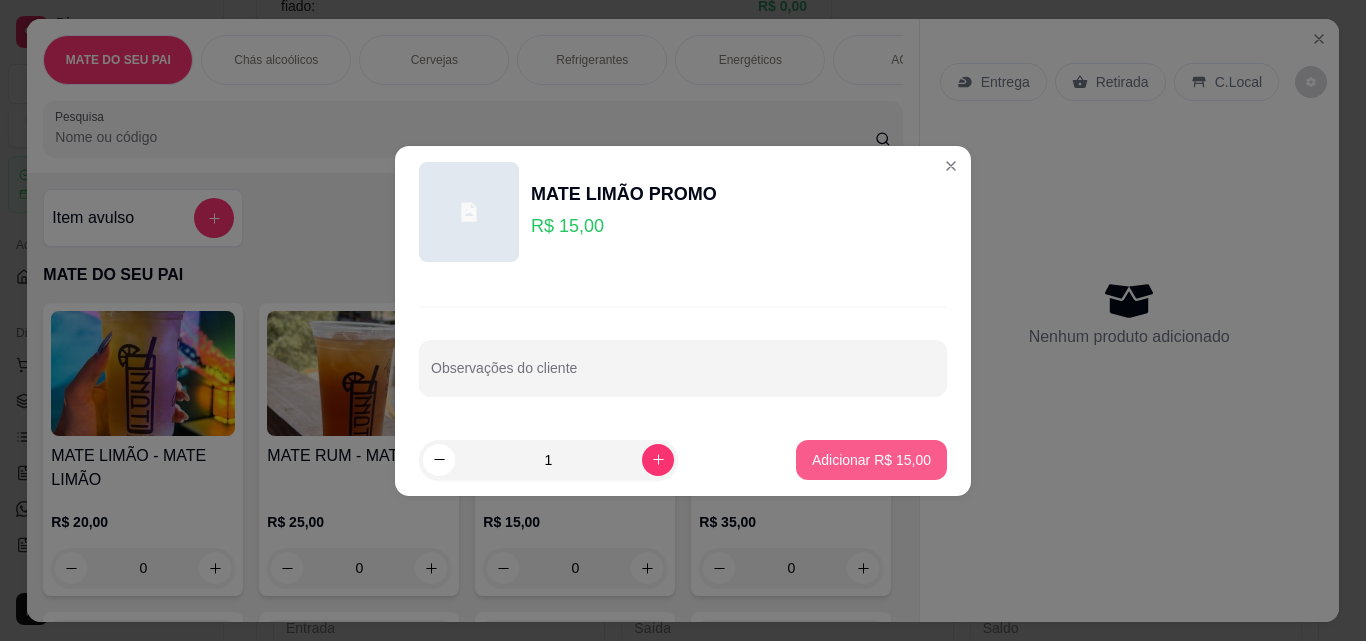click on "Adicionar   R$ 15,00" at bounding box center (871, 460) 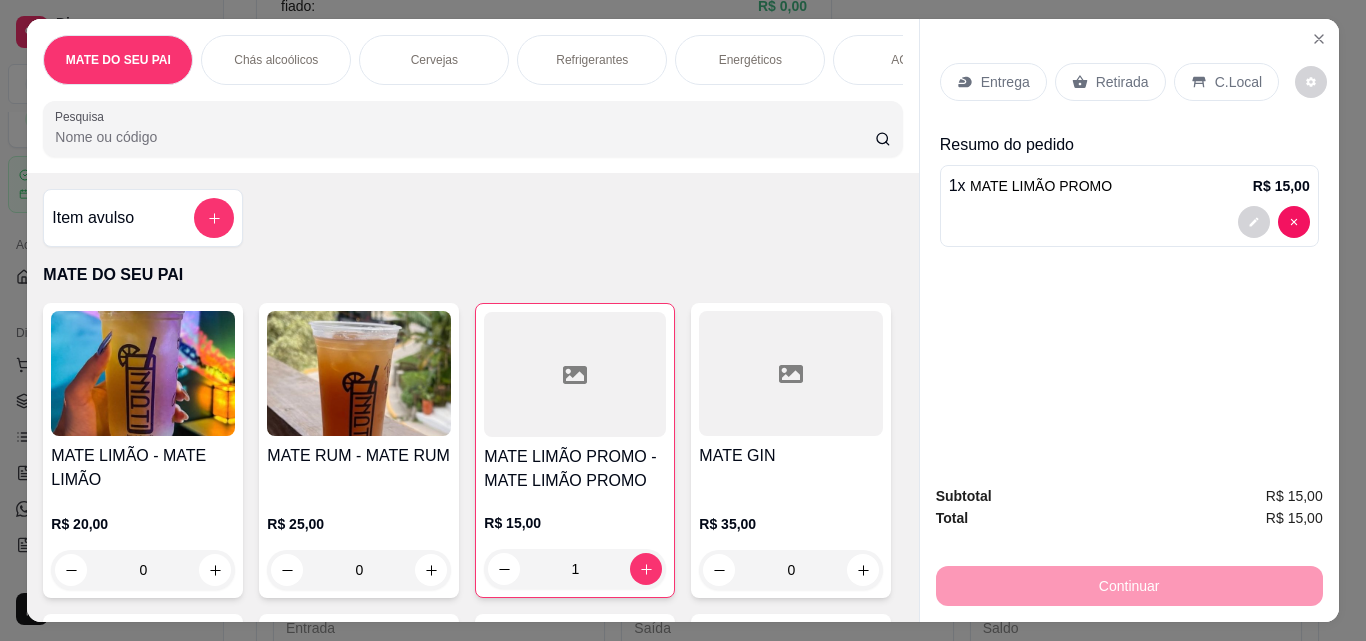 click on "Retirada" at bounding box center (1110, 82) 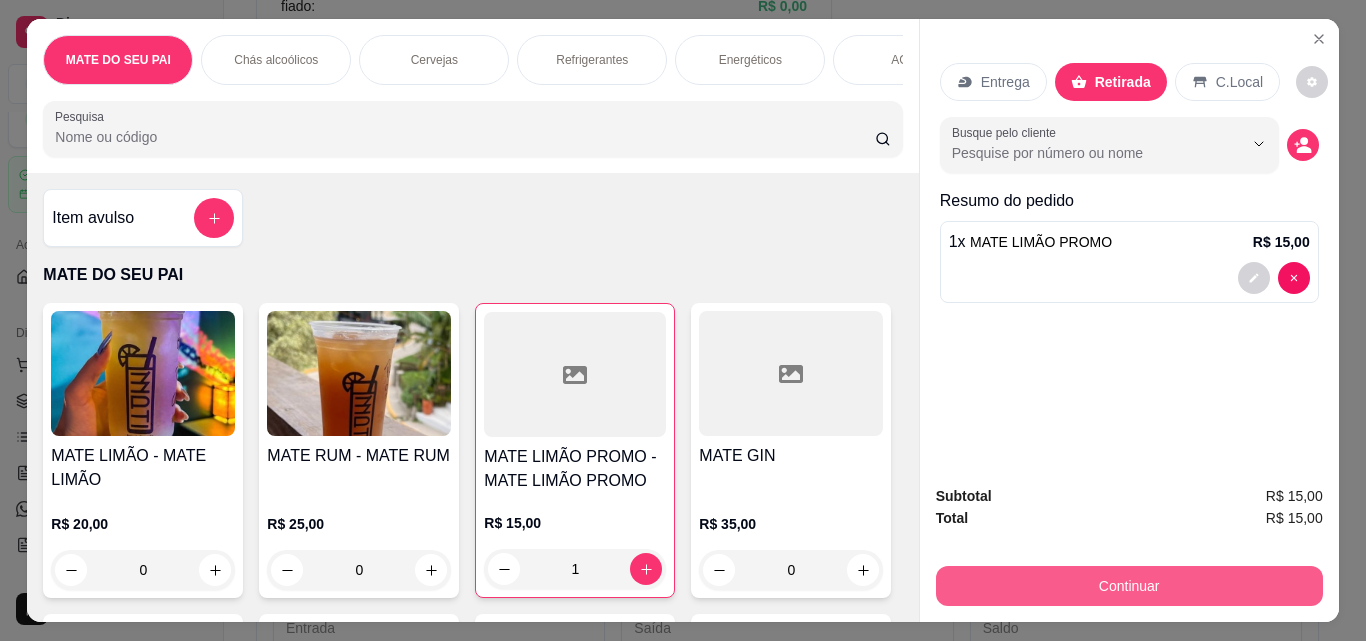 click on "Continuar" at bounding box center [1129, 586] 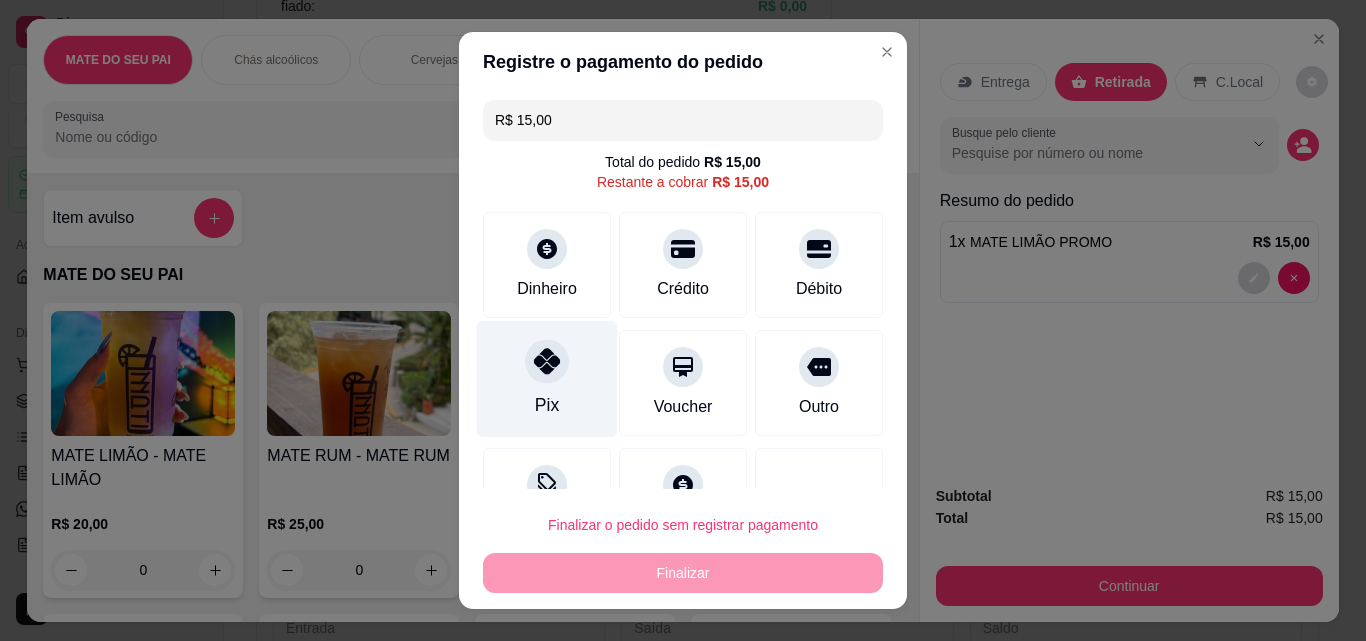 click at bounding box center [547, 361] 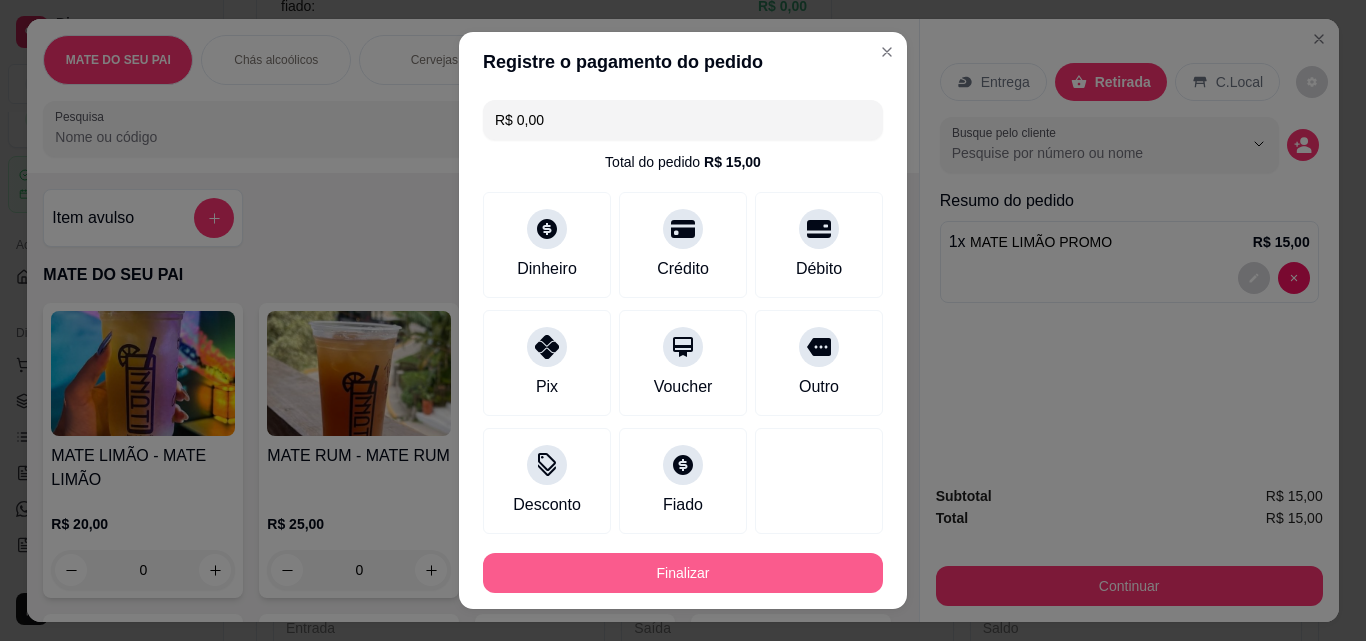click on "Finalizar" at bounding box center [683, 573] 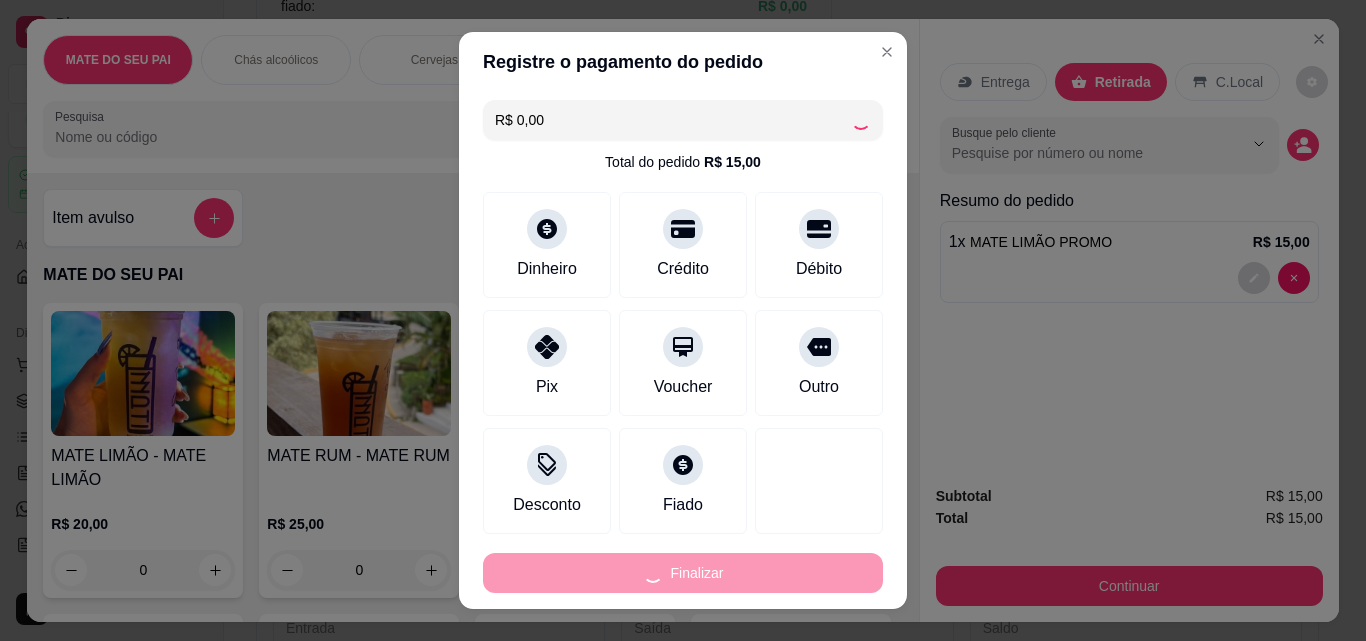 type on "0" 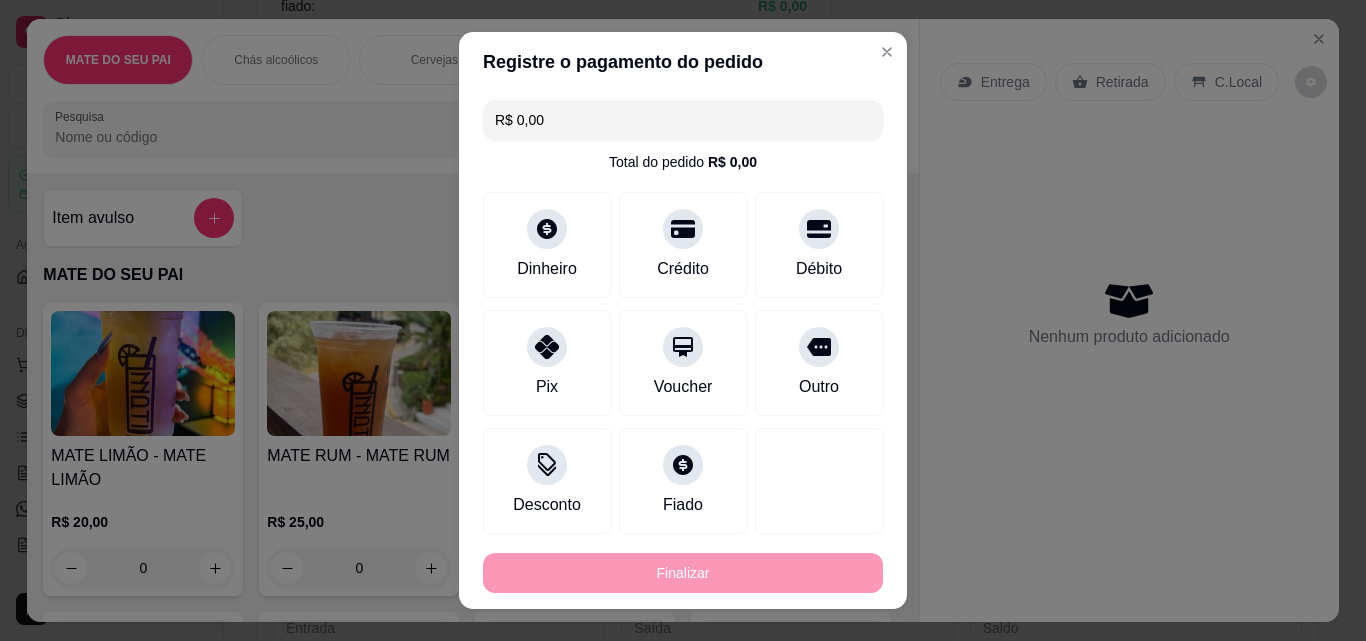 type on "-R$ 15,00" 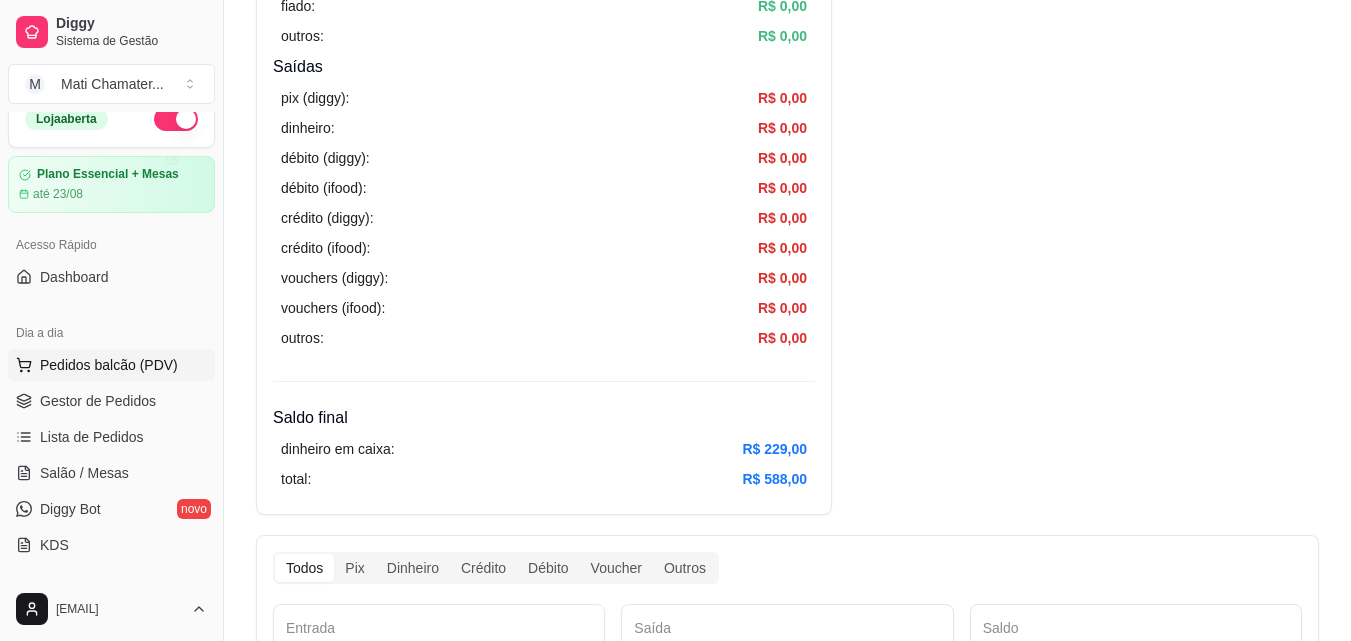 drag, startPoint x: 137, startPoint y: 374, endPoint x: 117, endPoint y: 366, distance: 21.540659 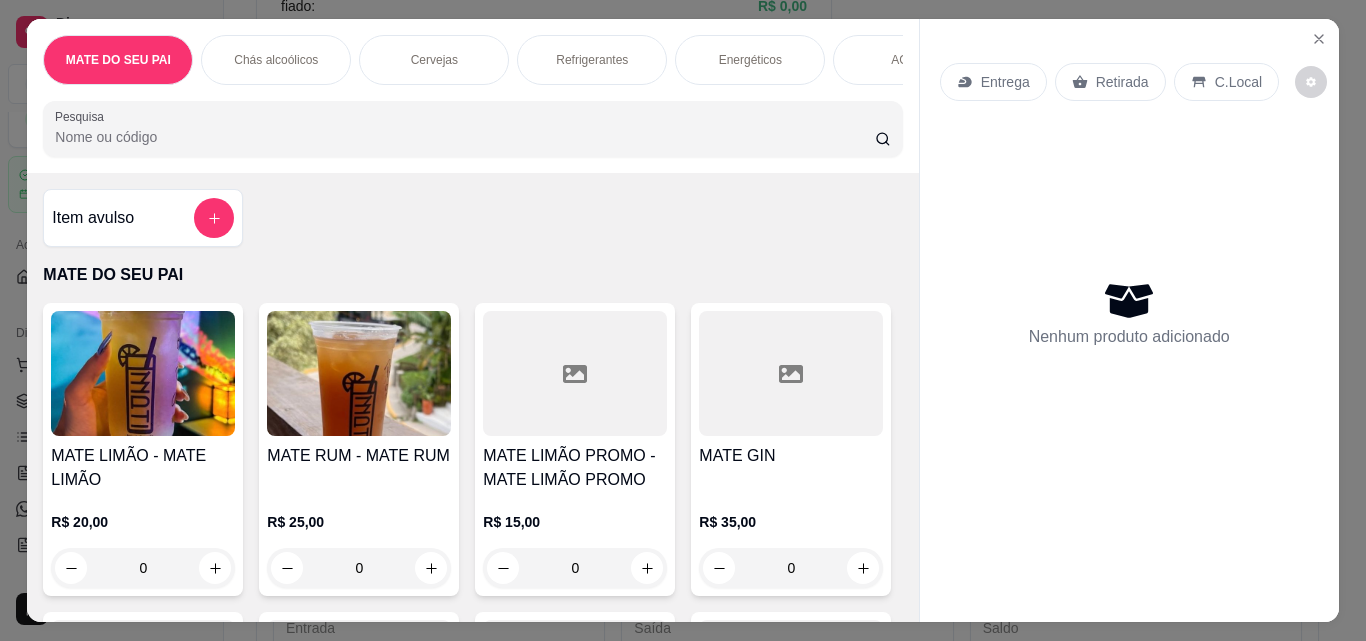 click at bounding box center (575, 373) 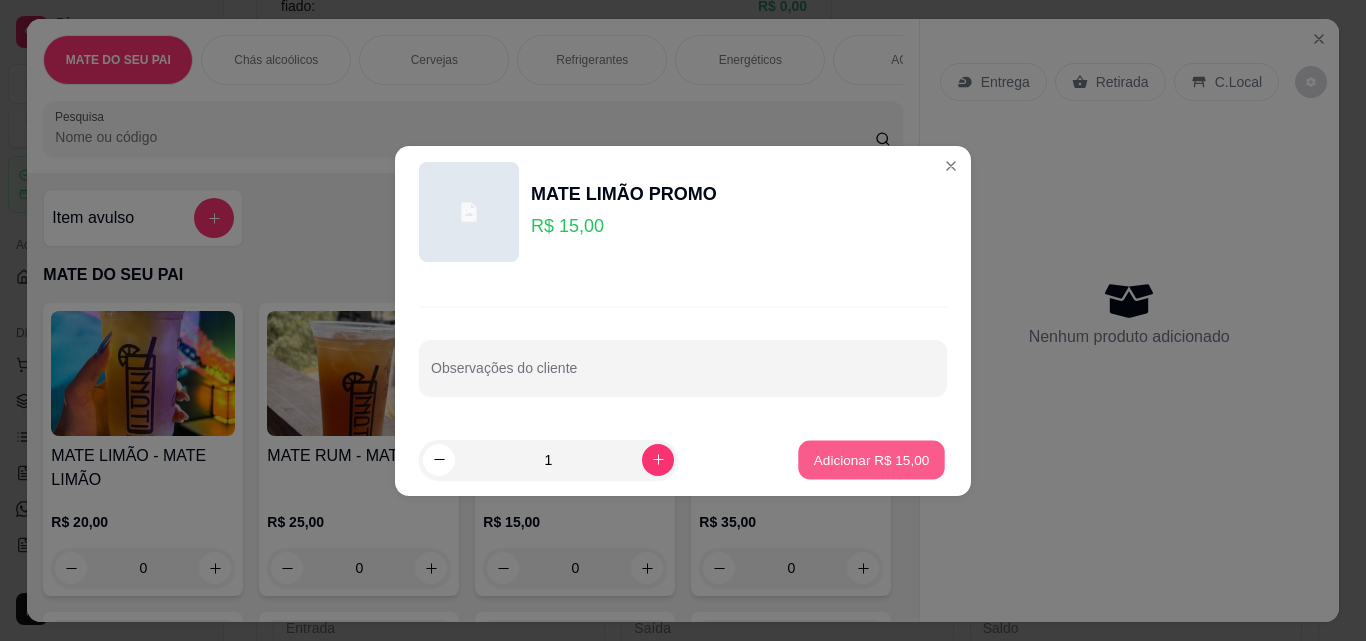 click on "Adicionar   R$ 15,00" at bounding box center [872, 459] 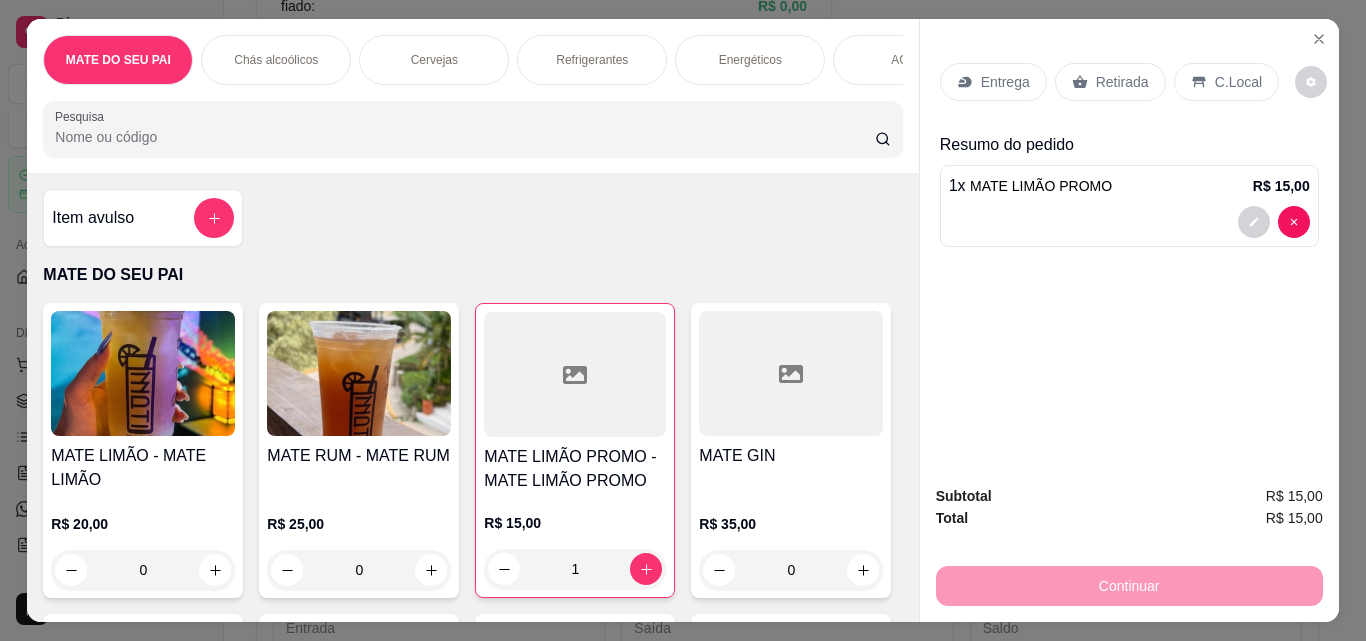 click on "Retirada" at bounding box center (1122, 82) 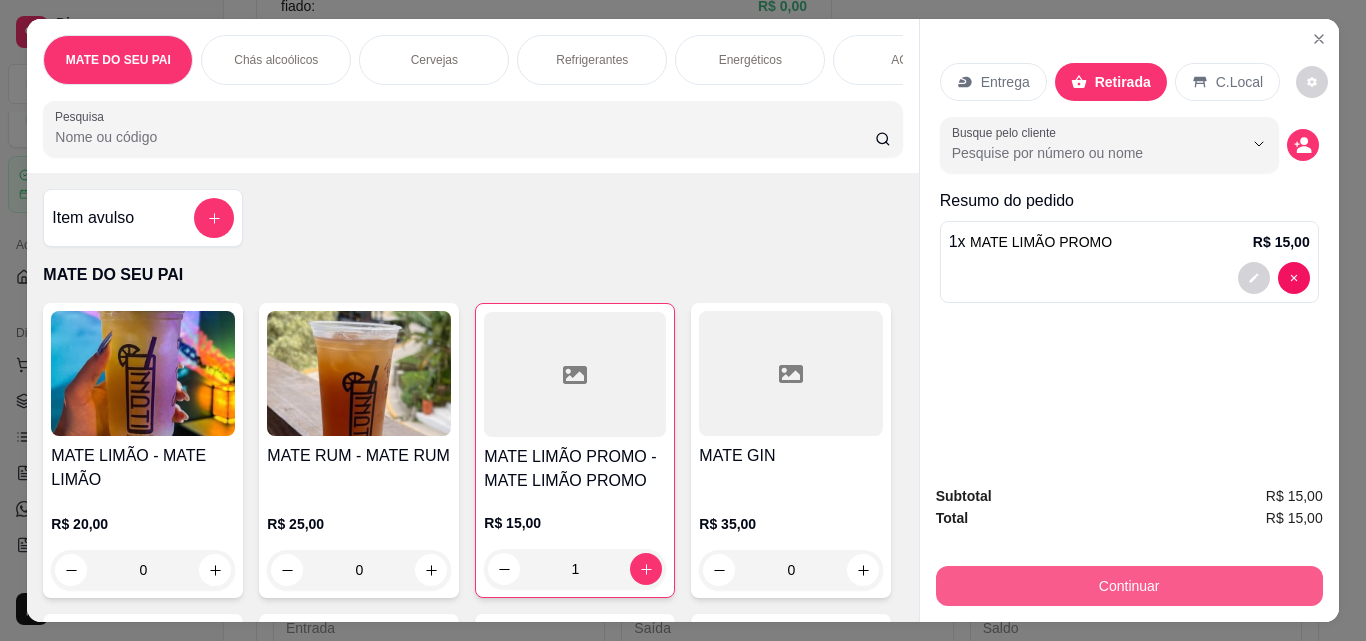 click on "Continuar" at bounding box center (1129, 586) 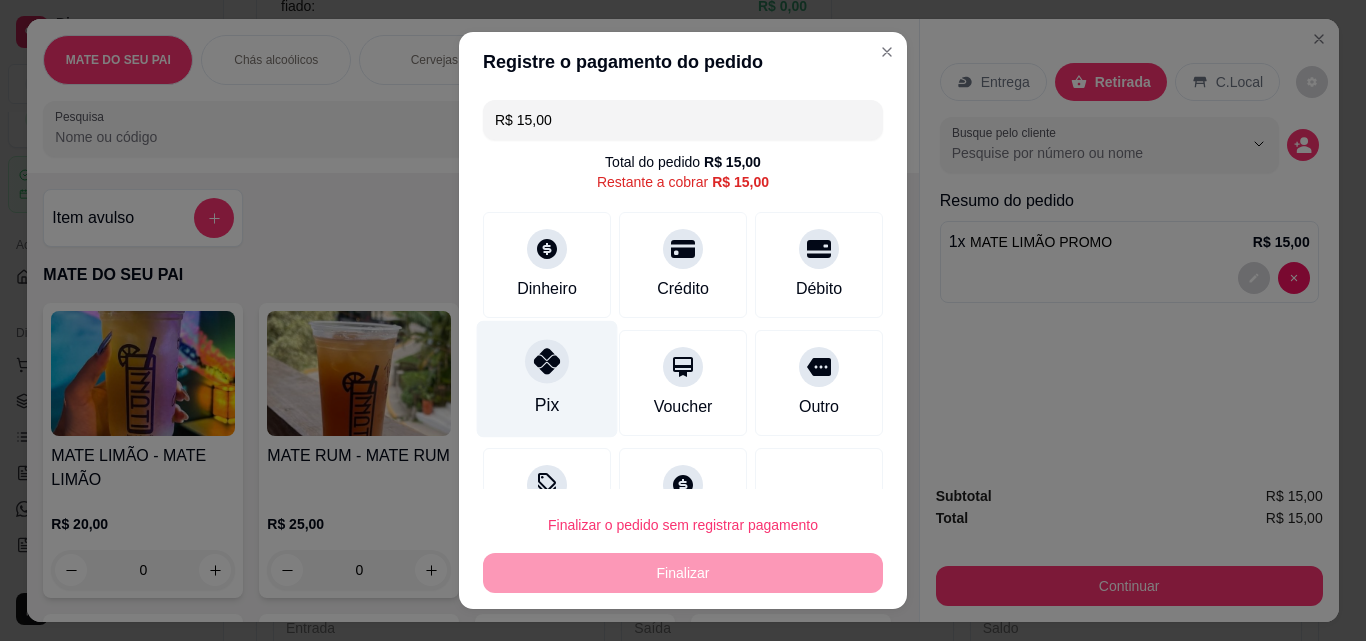 click on "Pix" at bounding box center (547, 379) 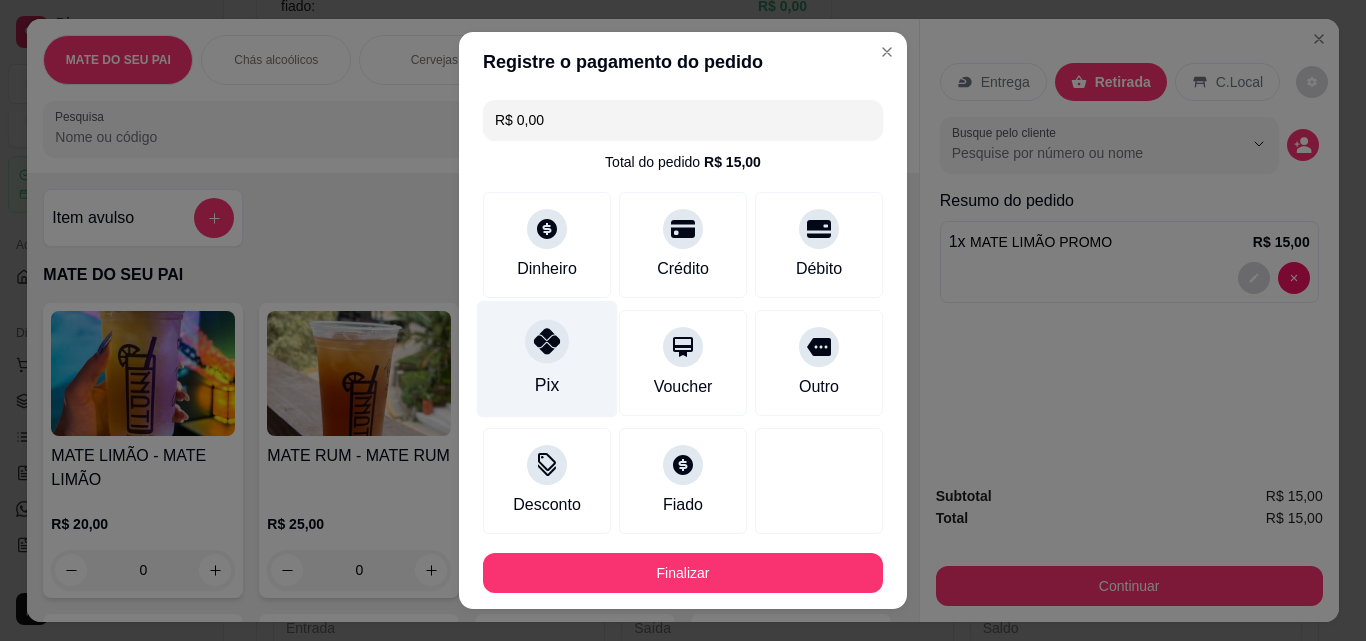 click on "Pix" at bounding box center [547, 359] 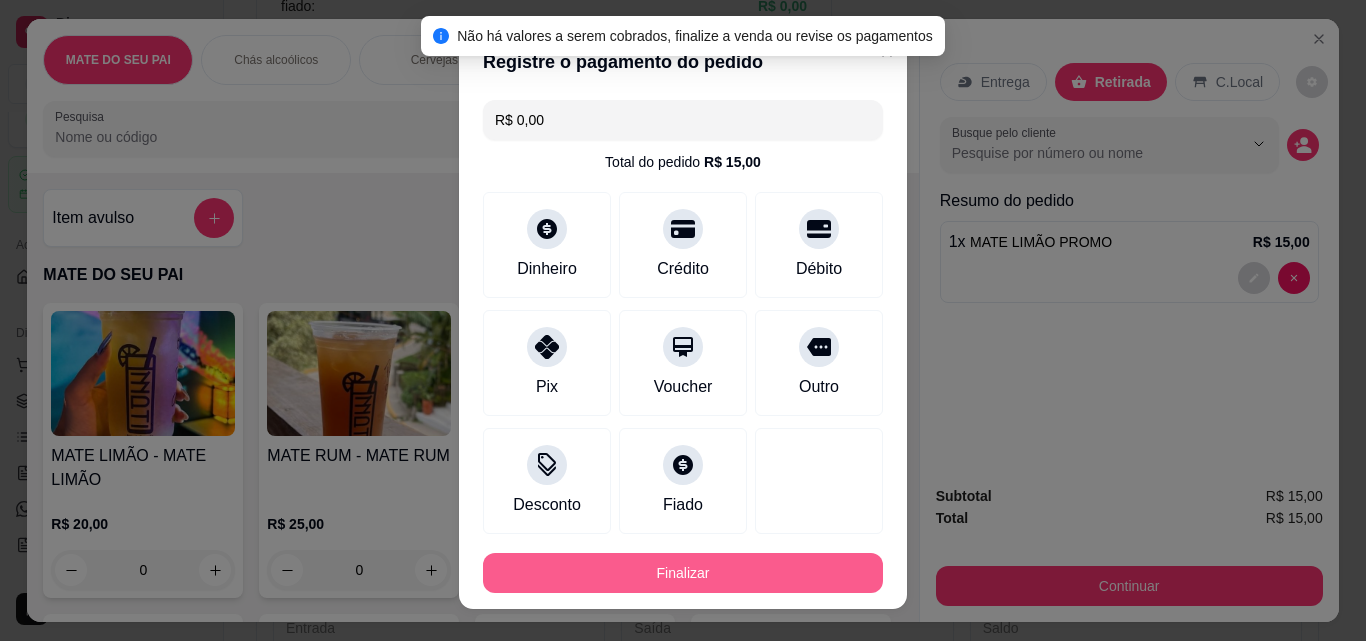click on "Finalizar" at bounding box center (683, 573) 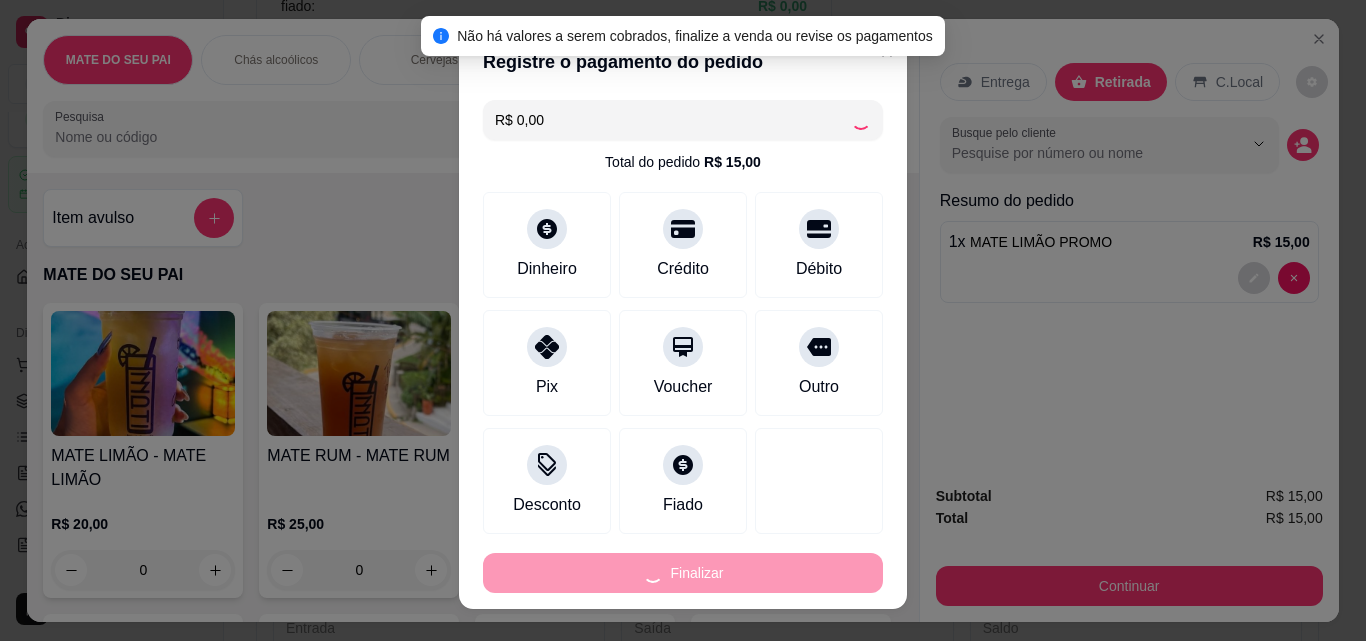type on "0" 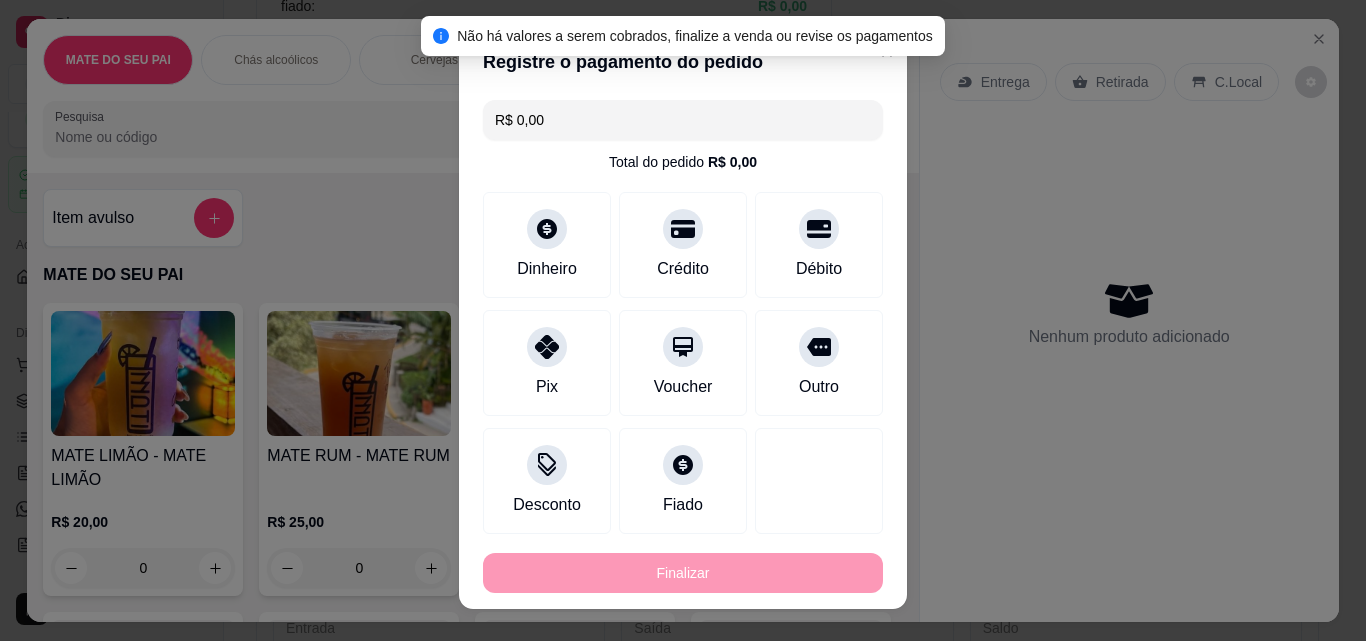 type on "-R$ 15,00" 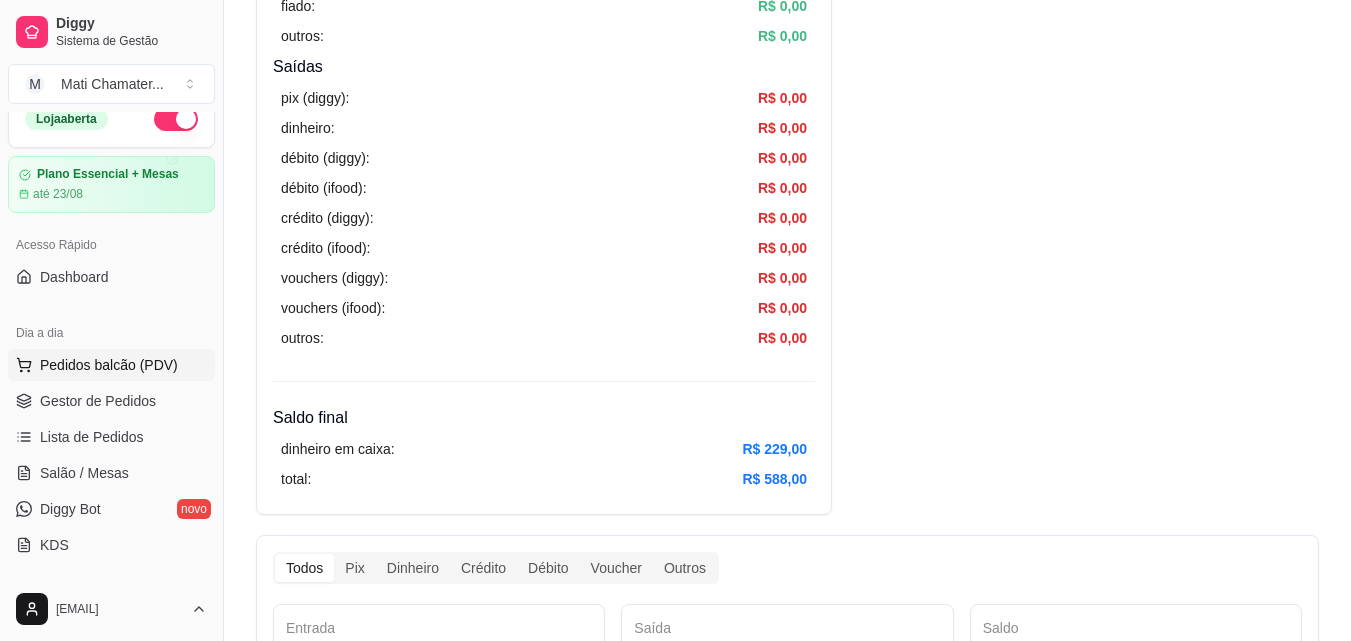 click on "Pedidos balcão (PDV)" at bounding box center [109, 365] 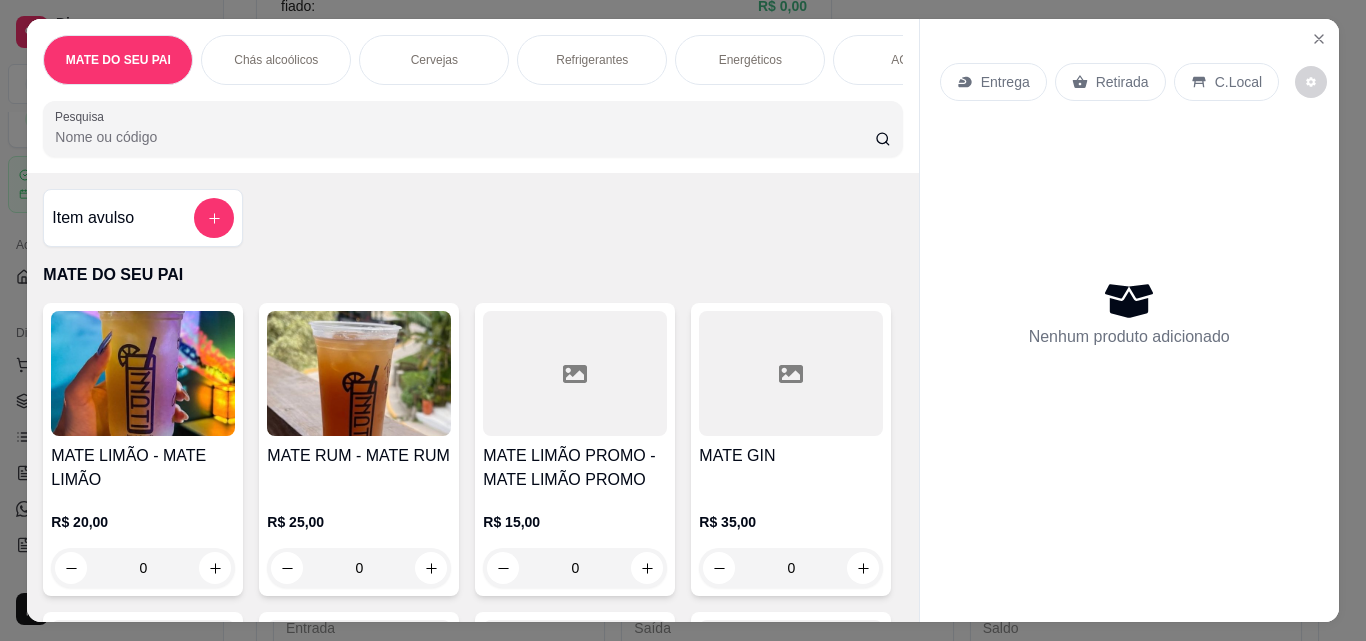 click at bounding box center [359, 373] 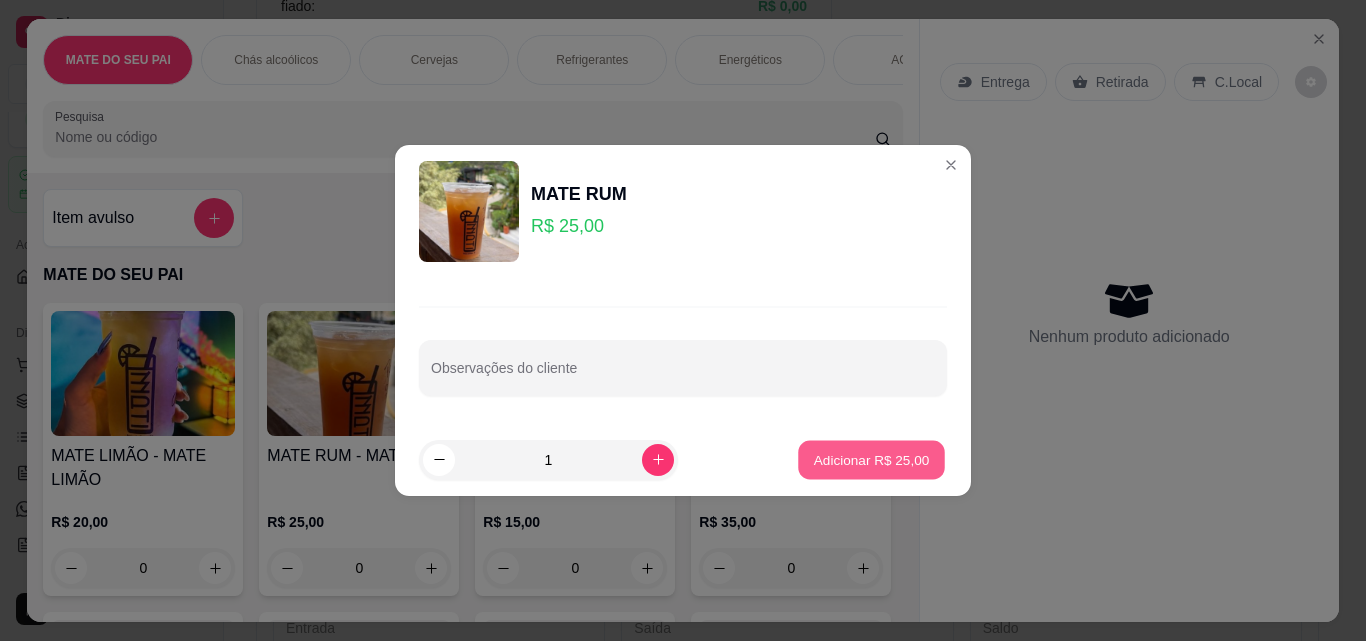 click on "Adicionar   R$ 25,00" at bounding box center [871, 459] 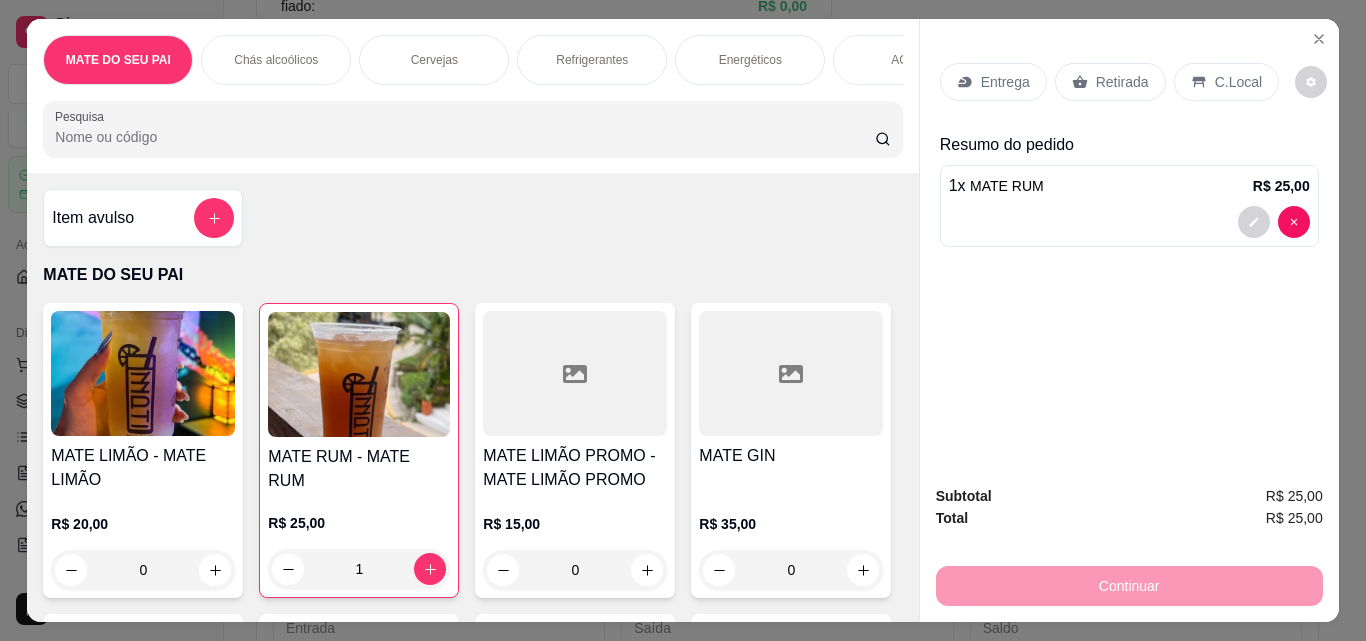 click on "Retirada" at bounding box center [1122, 82] 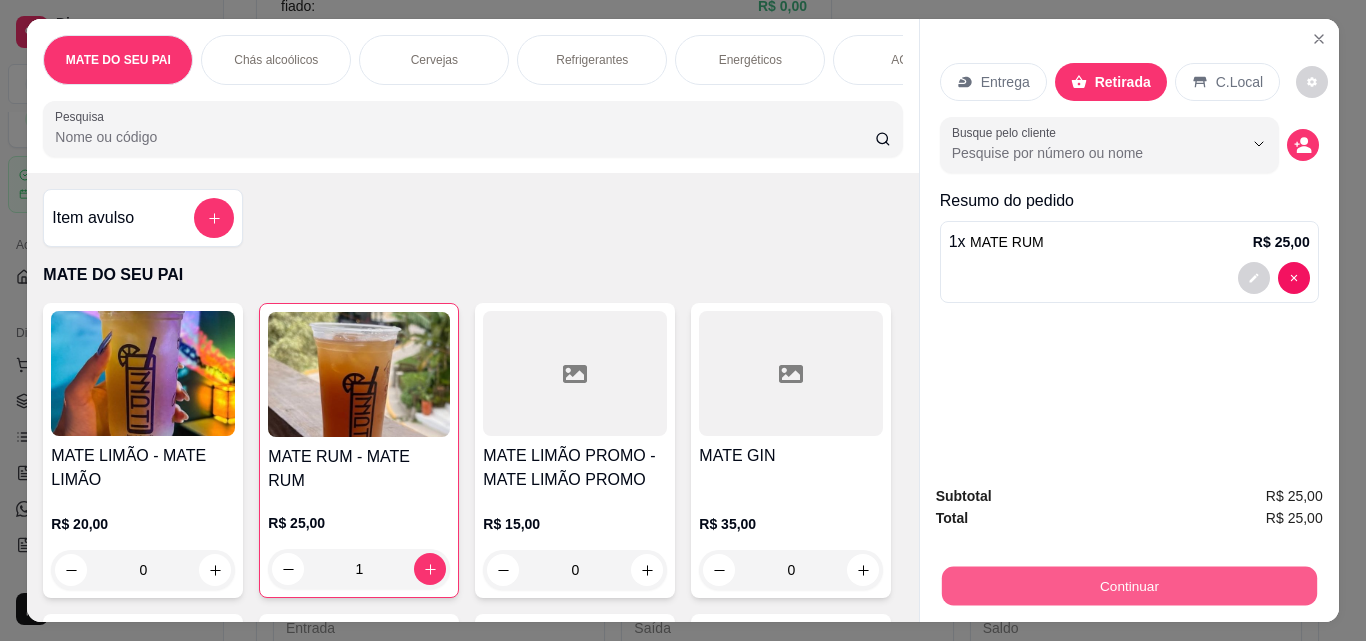 click on "Continuar" at bounding box center [1128, 585] 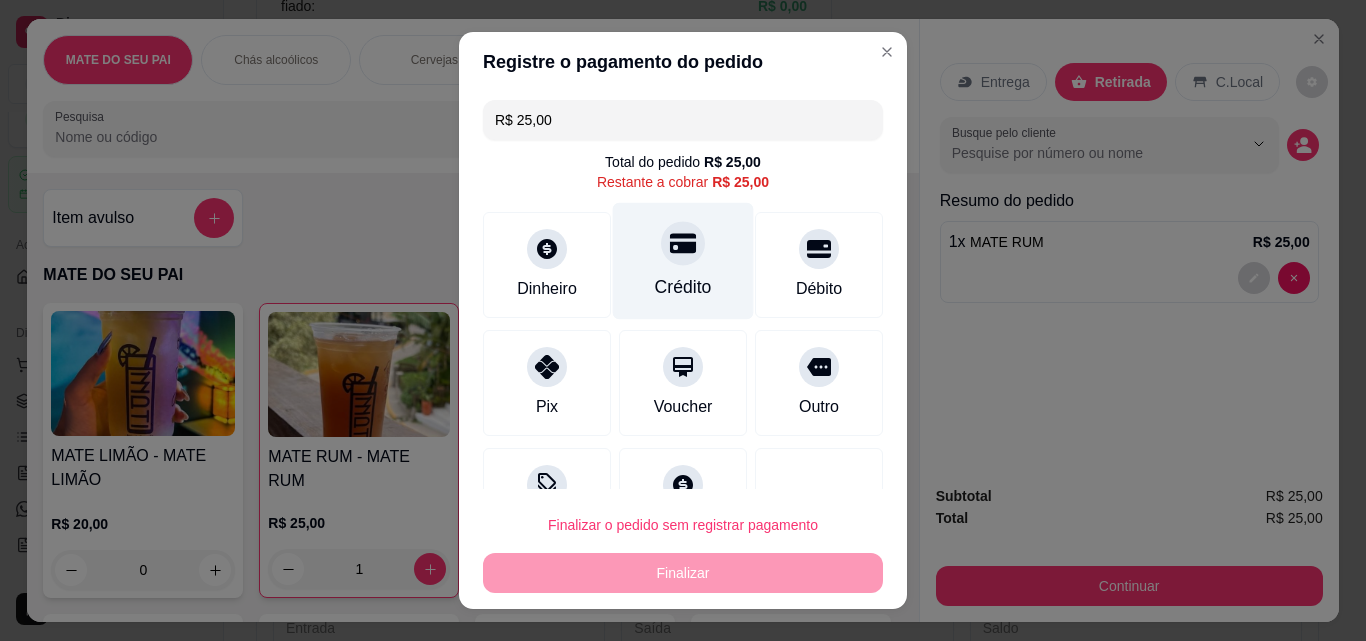 click 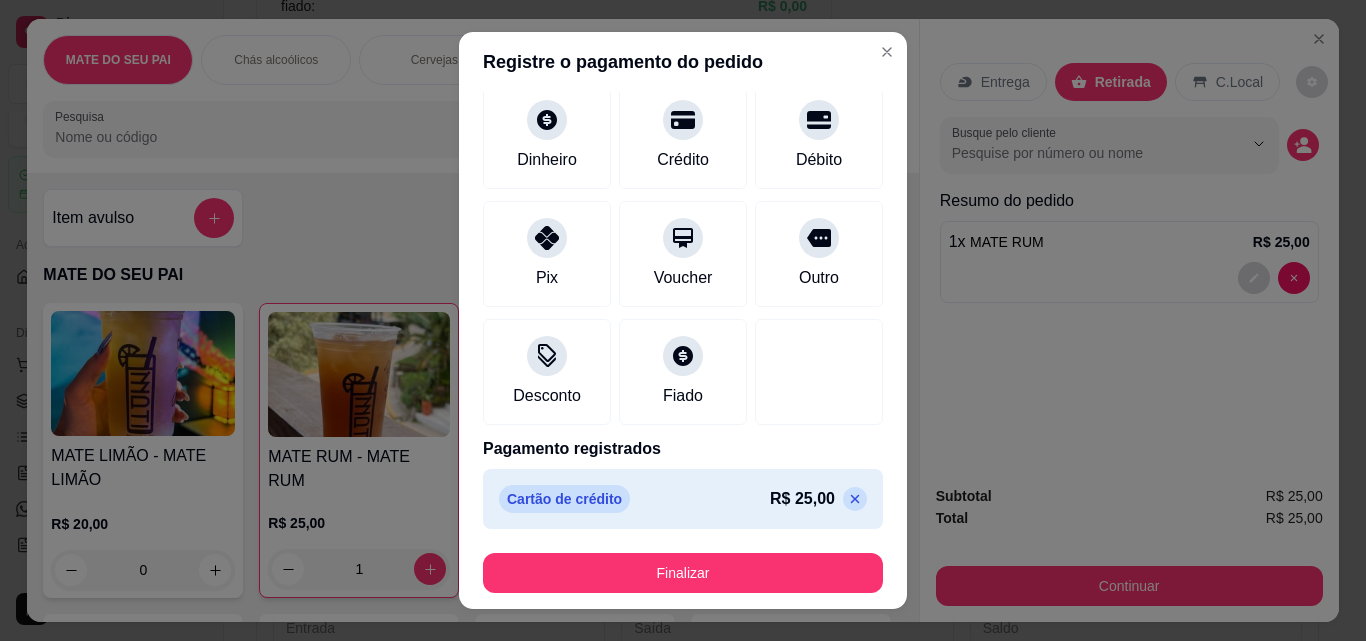 click 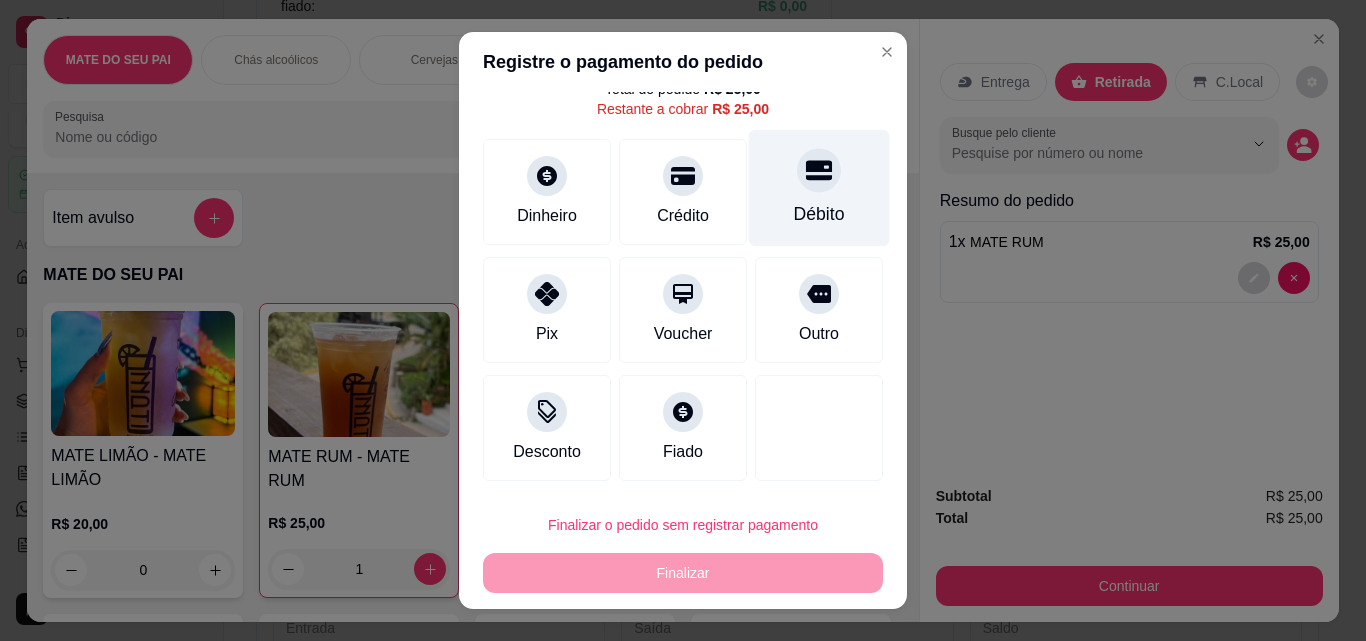 click on "Débito" at bounding box center [819, 188] 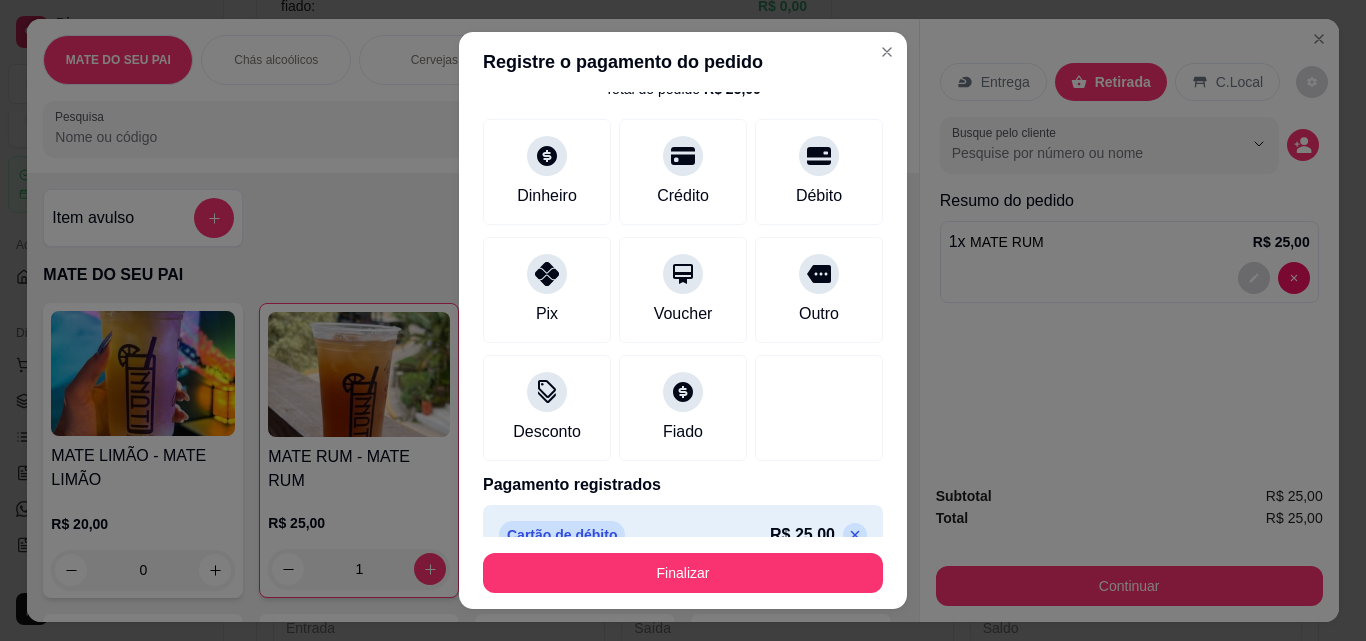 scroll, scrollTop: 109, scrollLeft: 0, axis: vertical 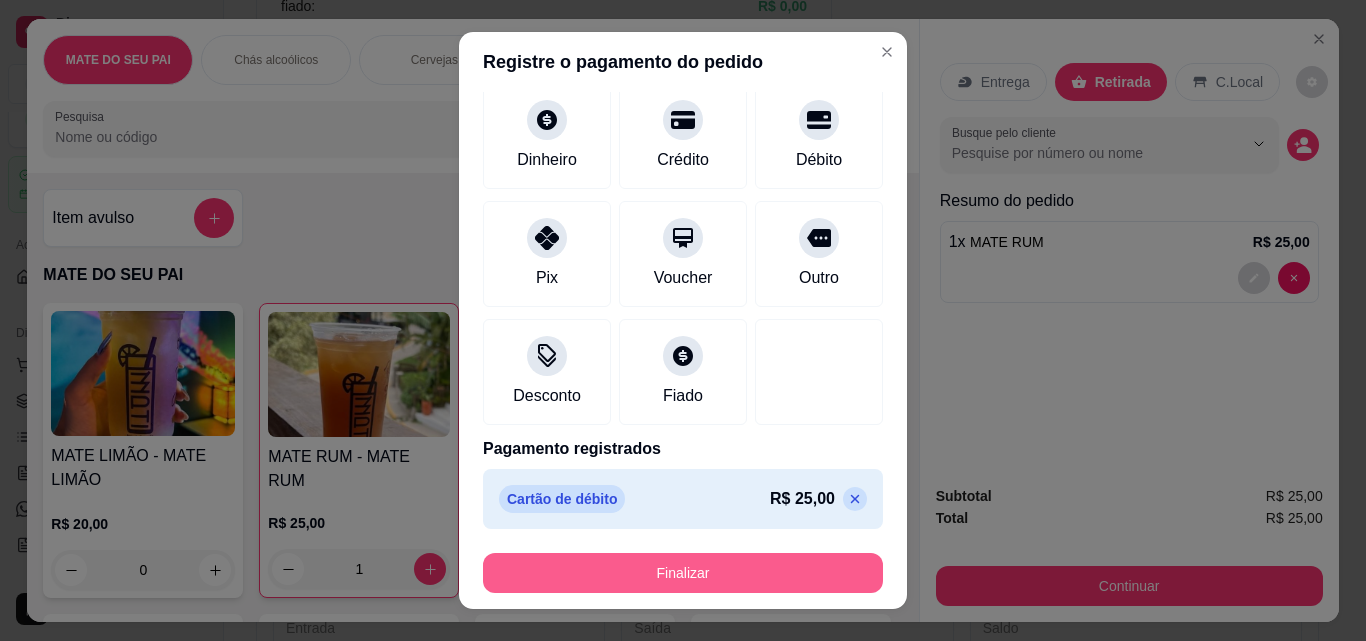click on "Finalizar" at bounding box center (683, 573) 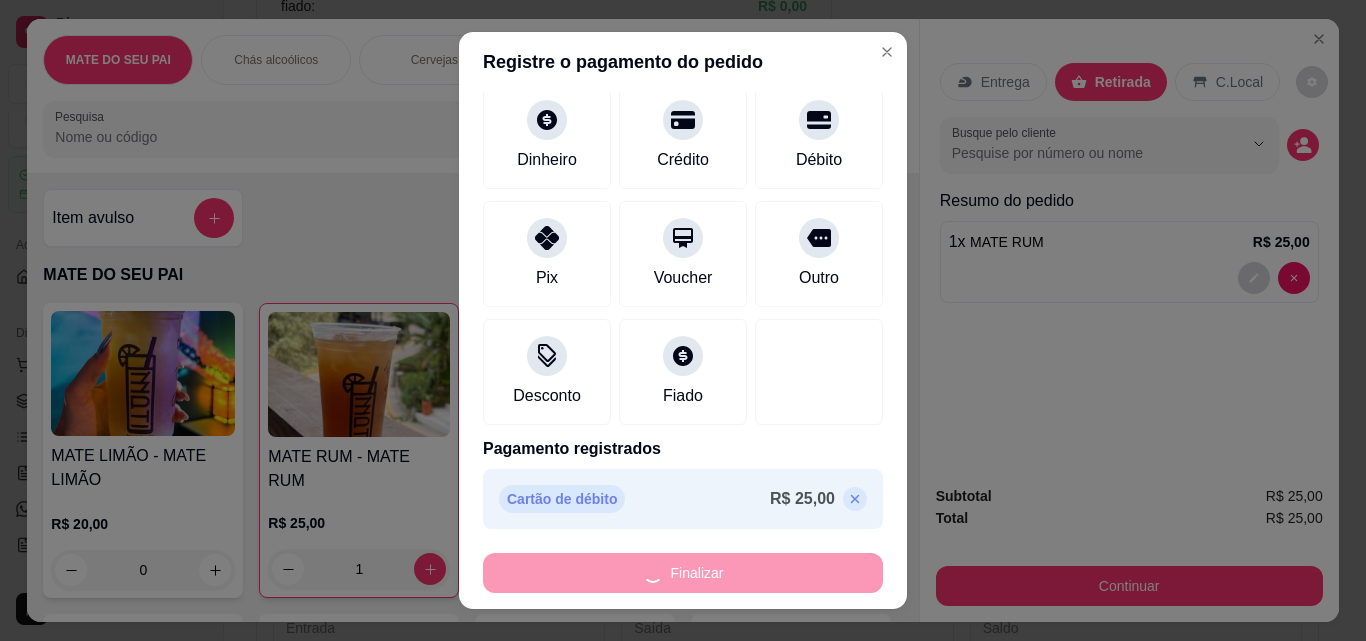 type on "0" 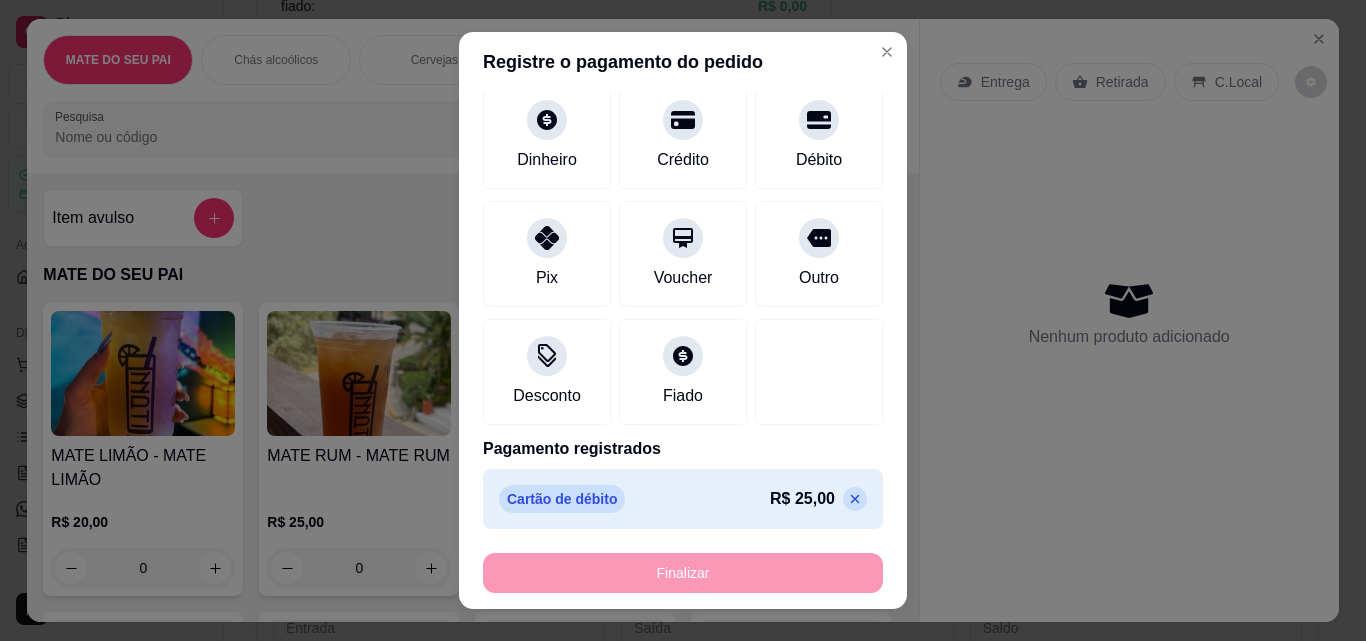 type on "-R$ 25,00" 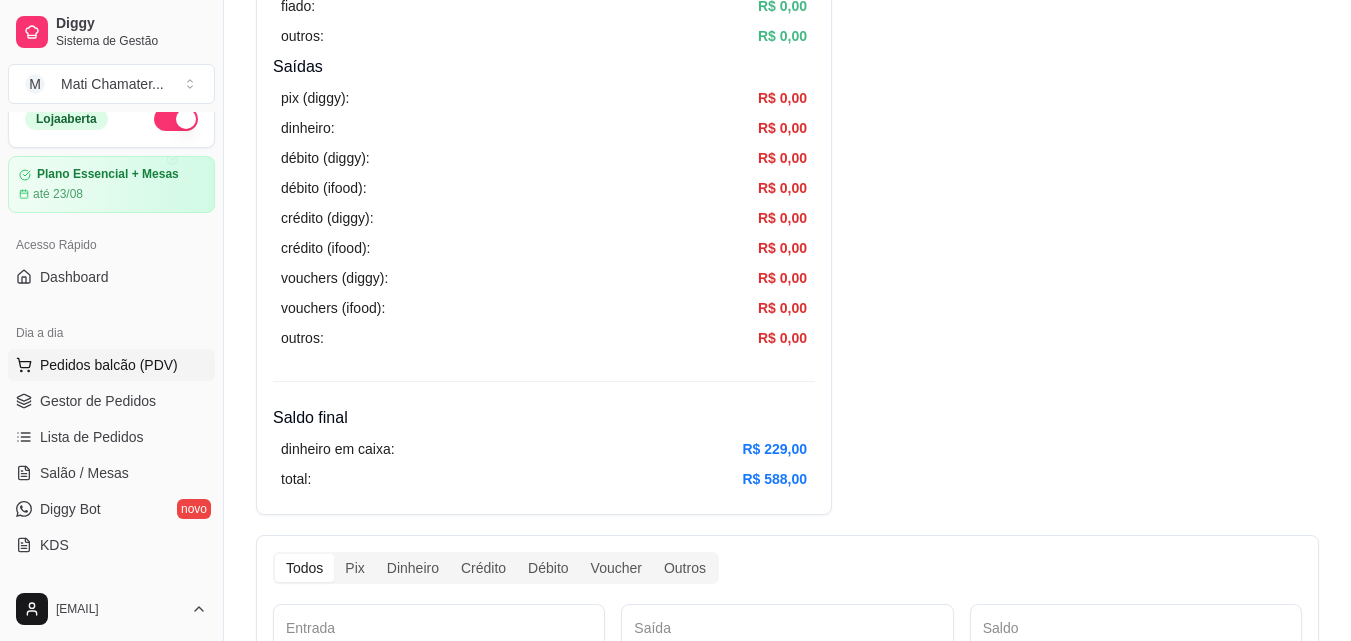 click on "Pedidos balcão (PDV)" at bounding box center [111, 365] 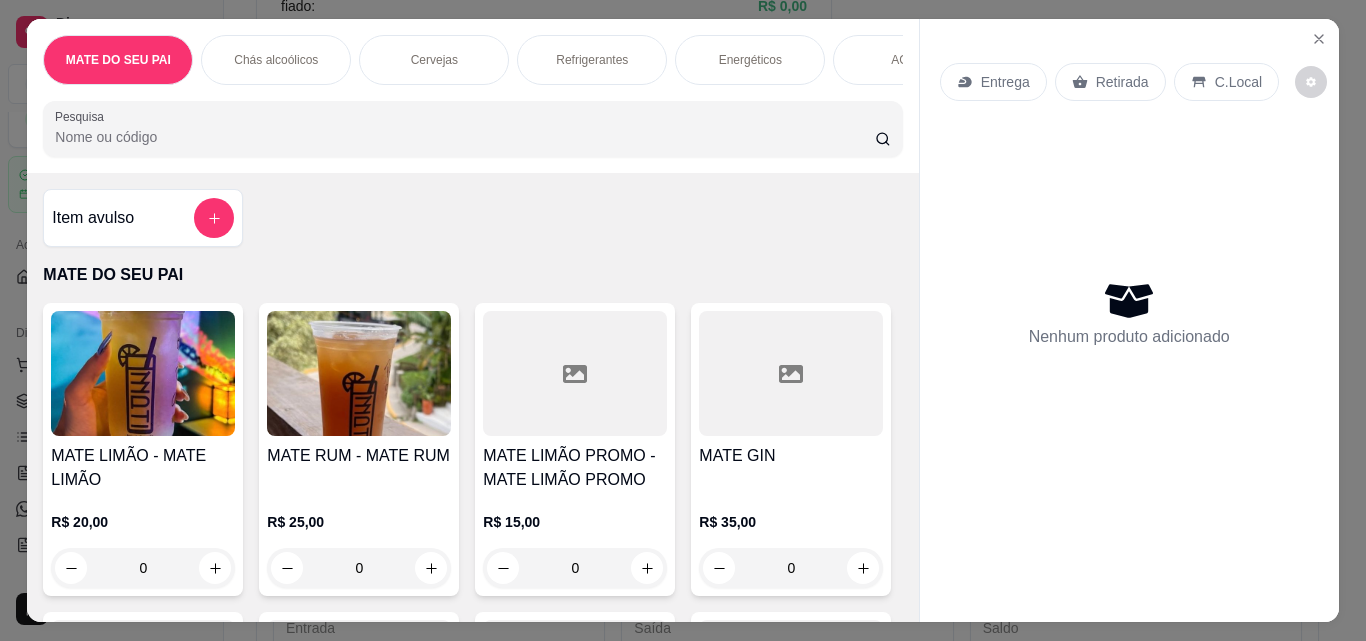 click at bounding box center [359, 373] 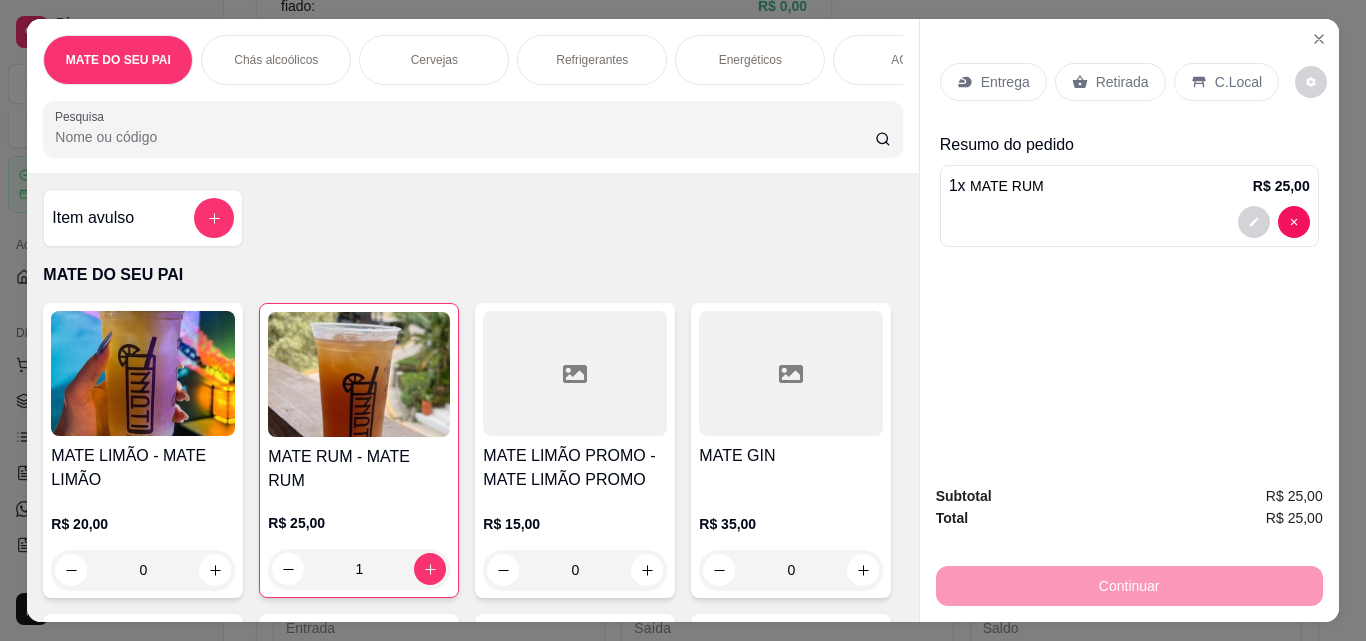 click on "Retirada" at bounding box center [1110, 82] 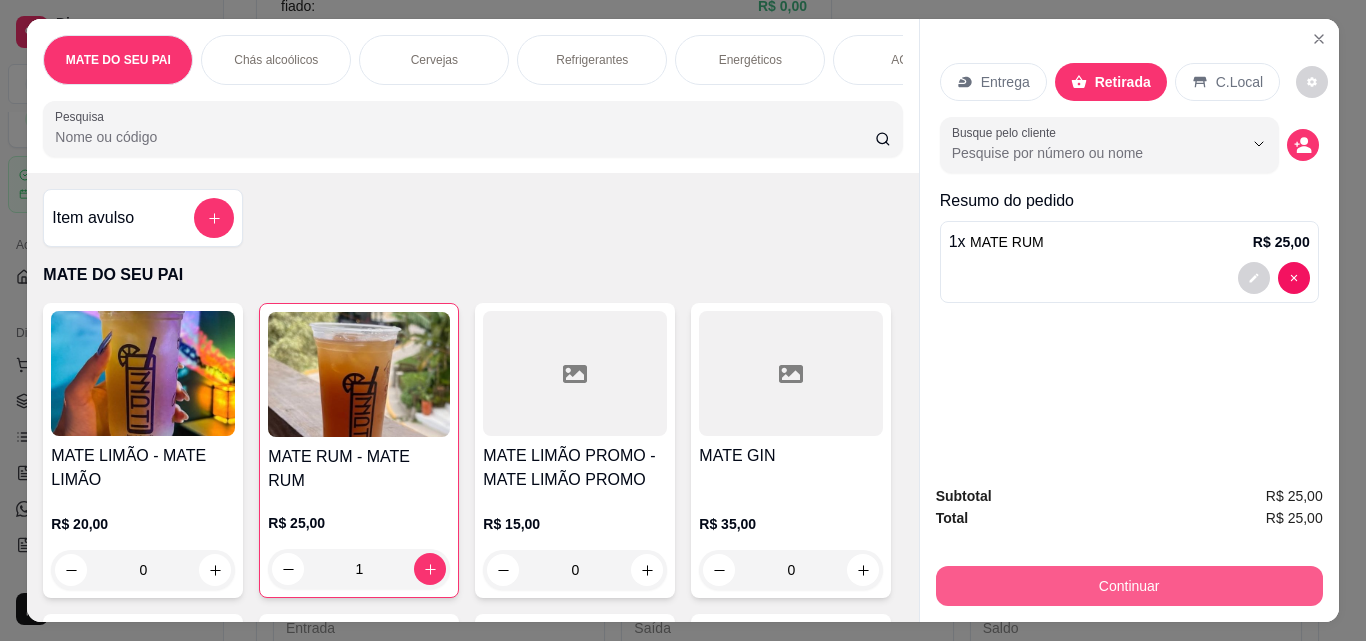 click on "Continuar" at bounding box center (1129, 586) 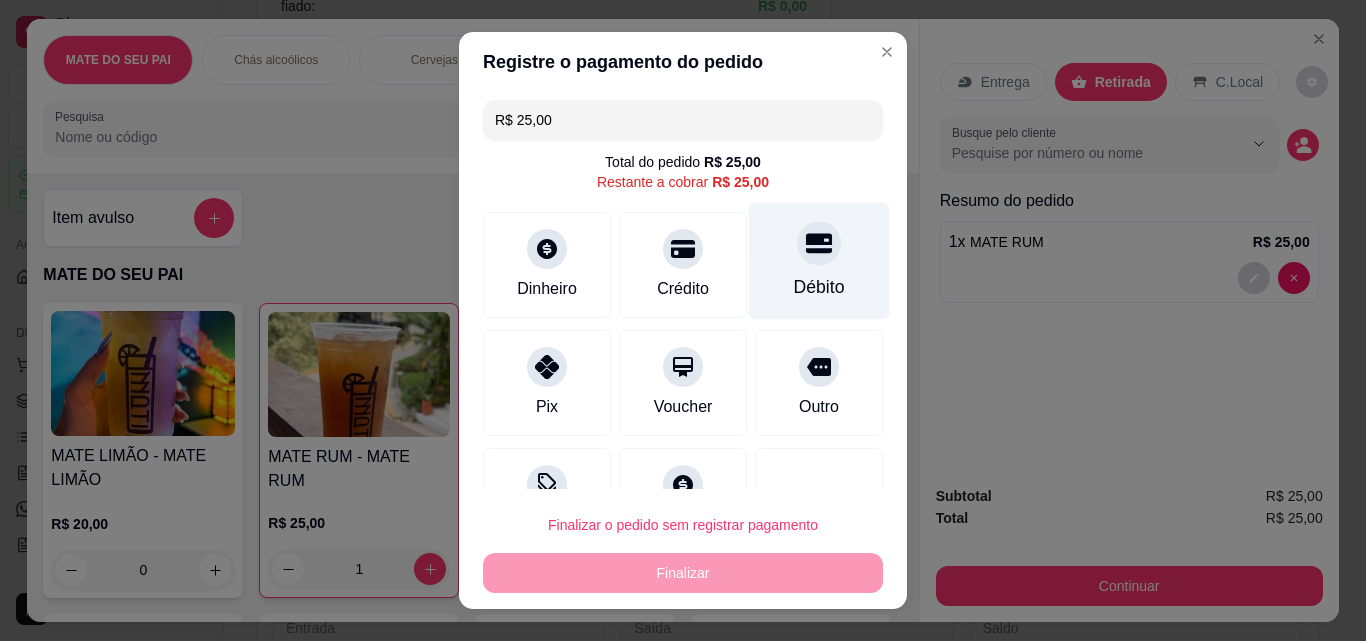 click at bounding box center [819, 243] 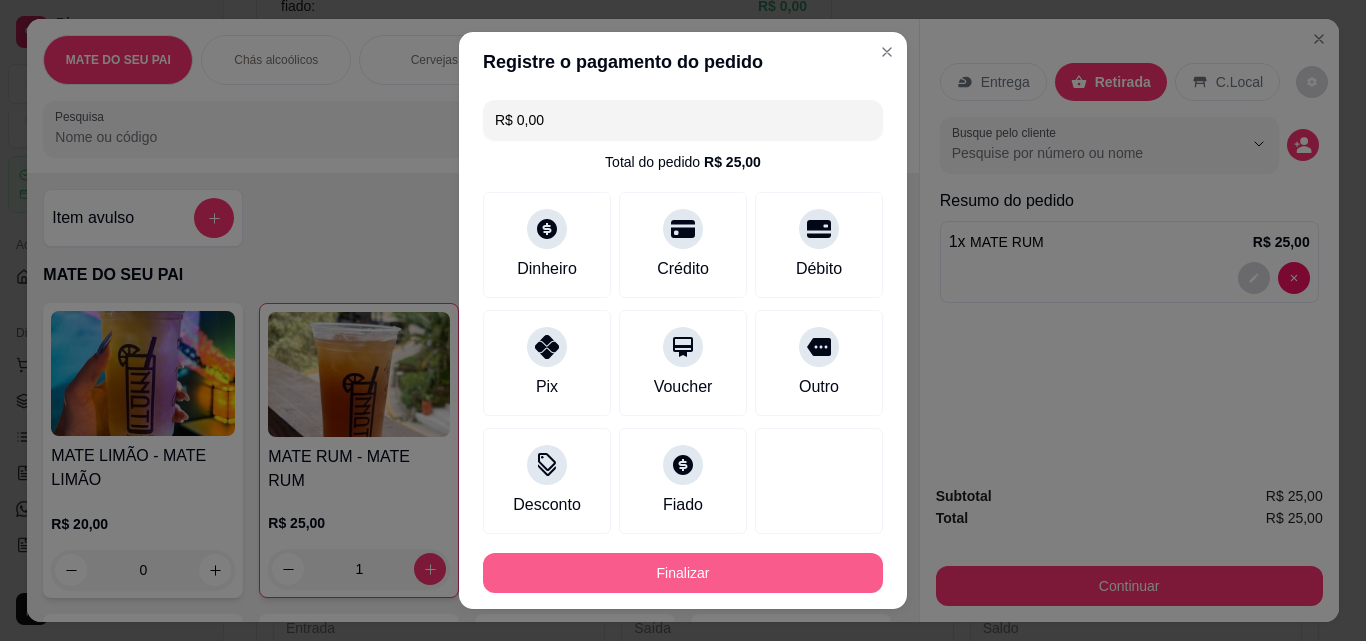 click on "Finalizar" at bounding box center (683, 573) 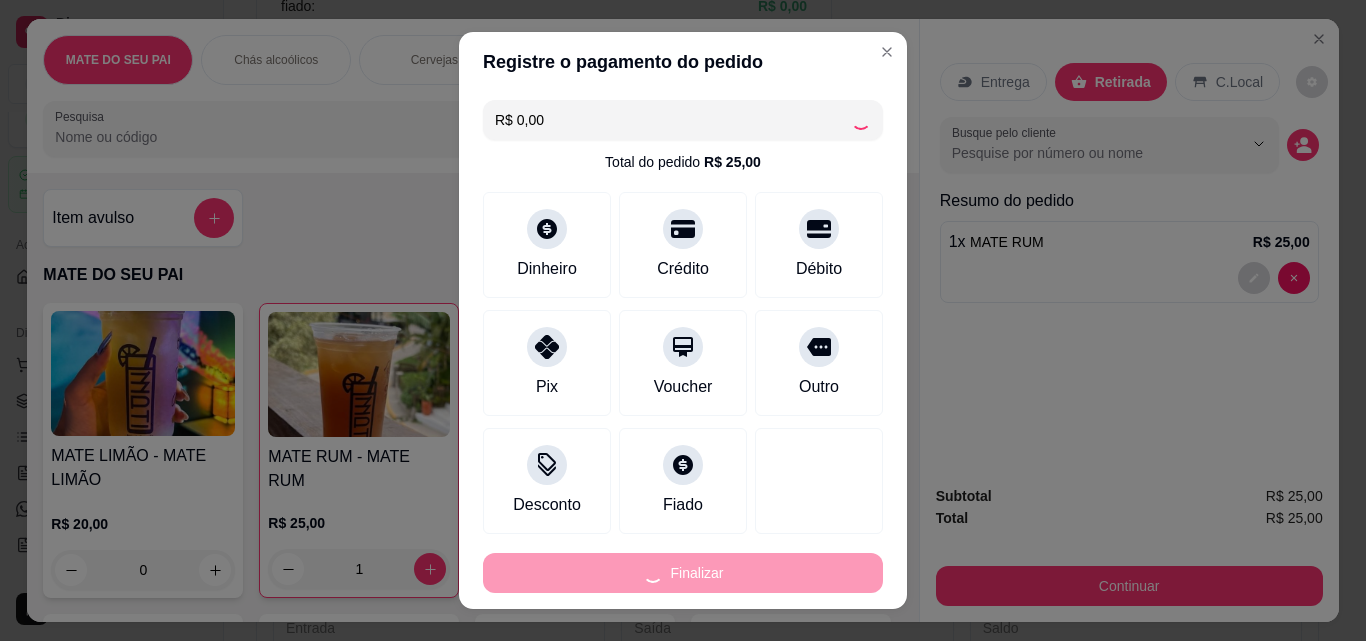 type on "0" 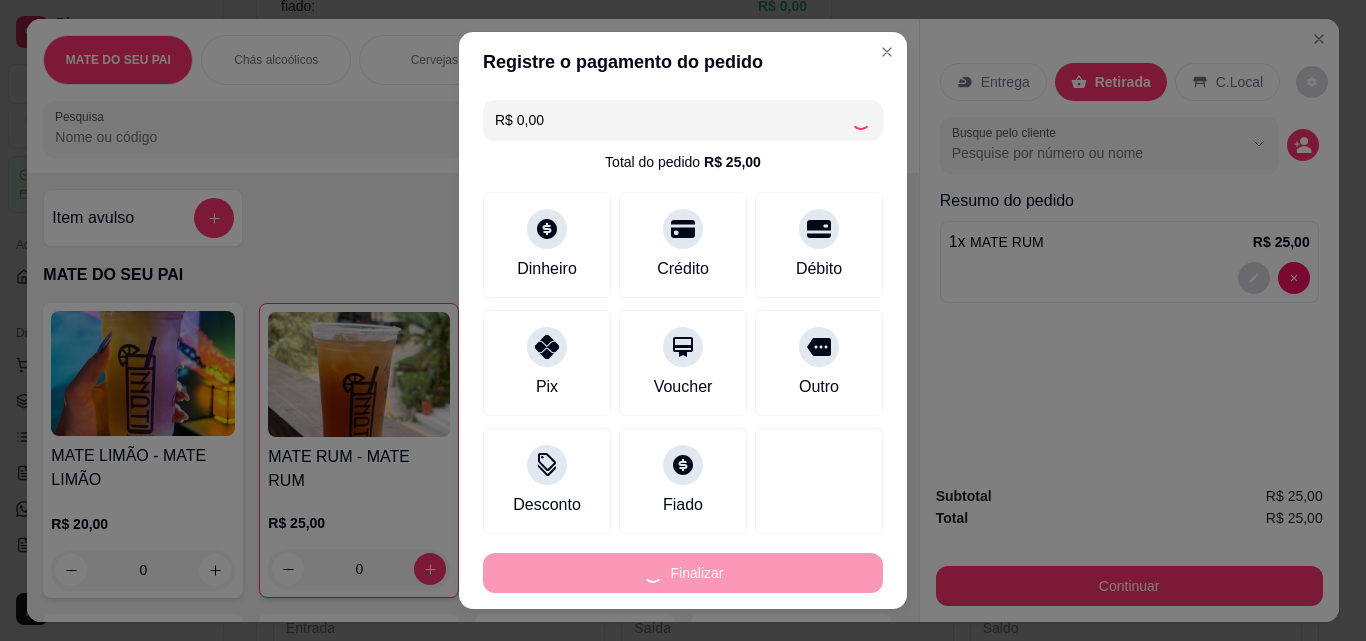 type on "-R$ 25,00" 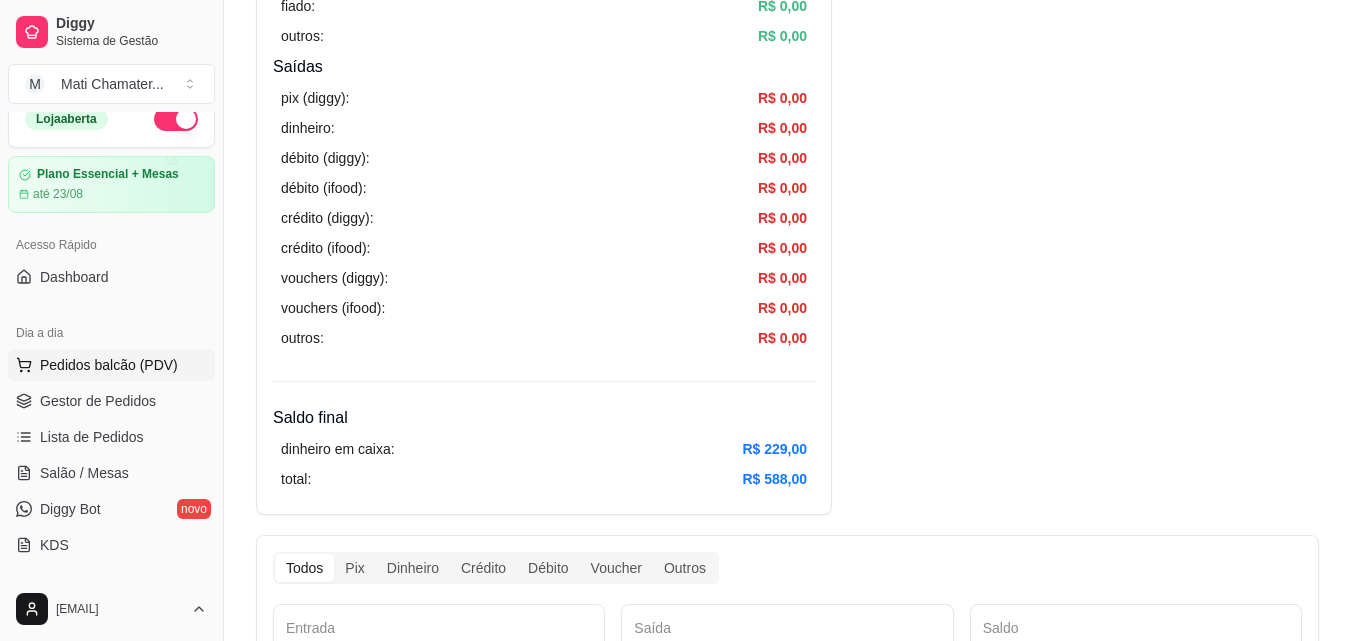 click on "Pedidos balcão (PDV)" at bounding box center (109, 365) 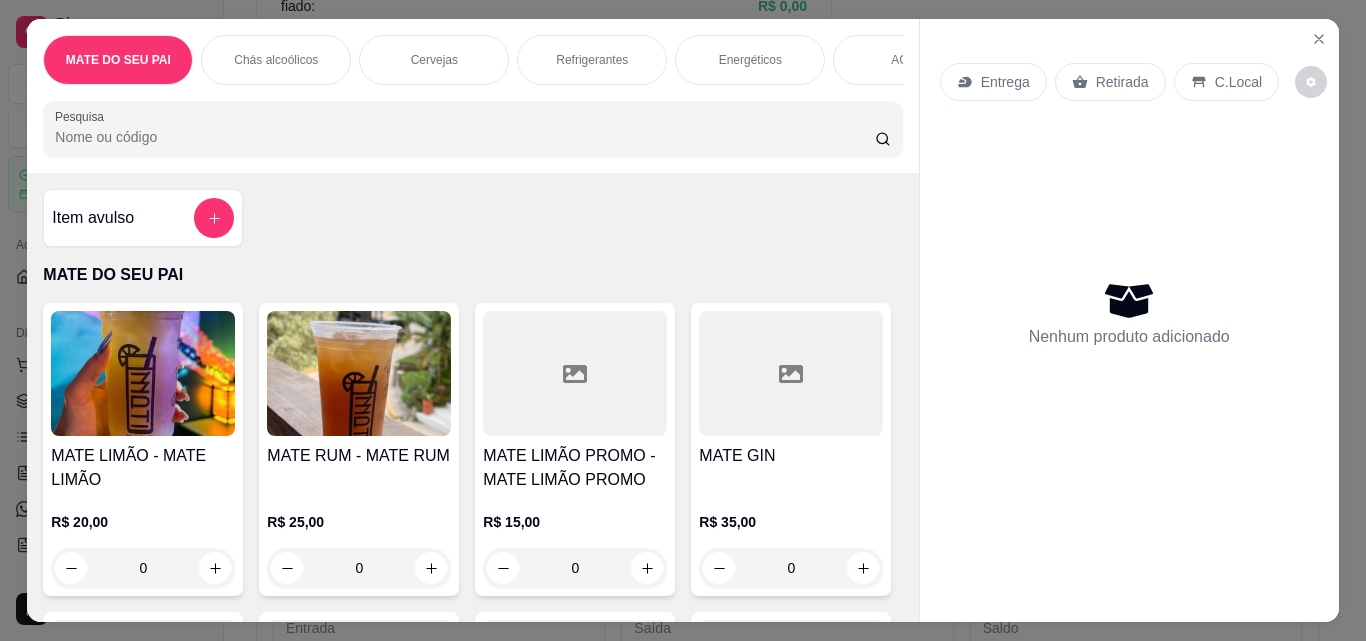 click at bounding box center [359, 373] 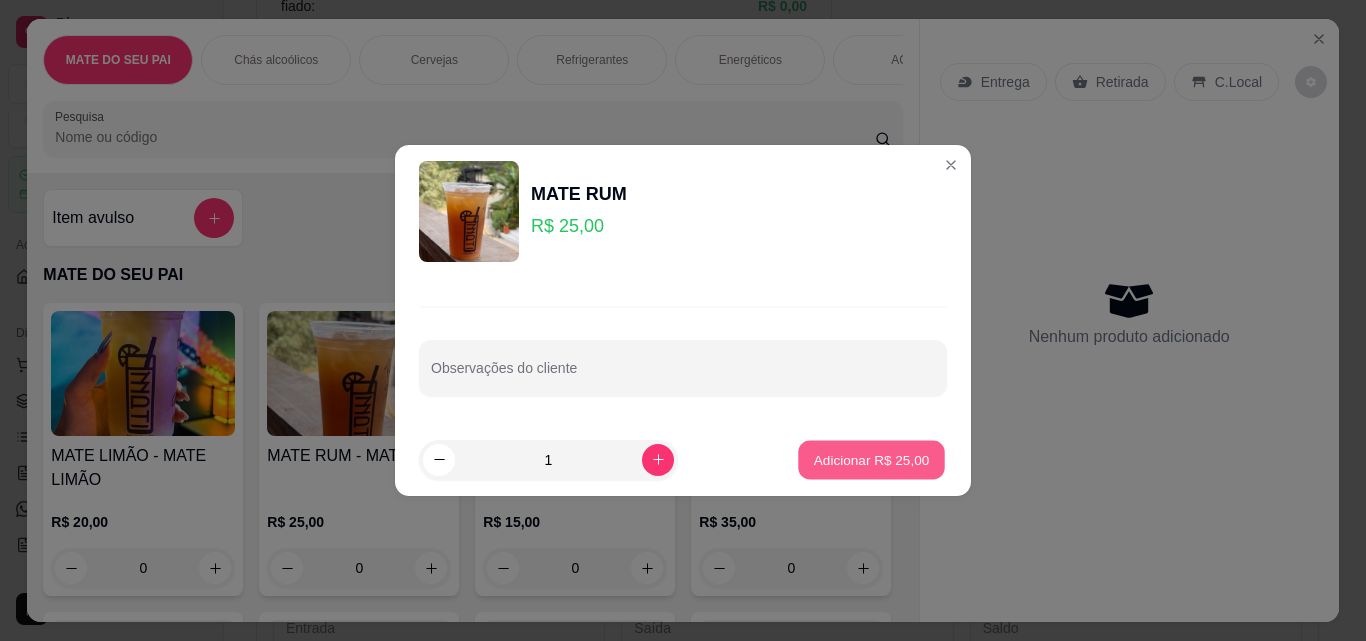 click on "Adicionar   R$ 25,00" at bounding box center [872, 459] 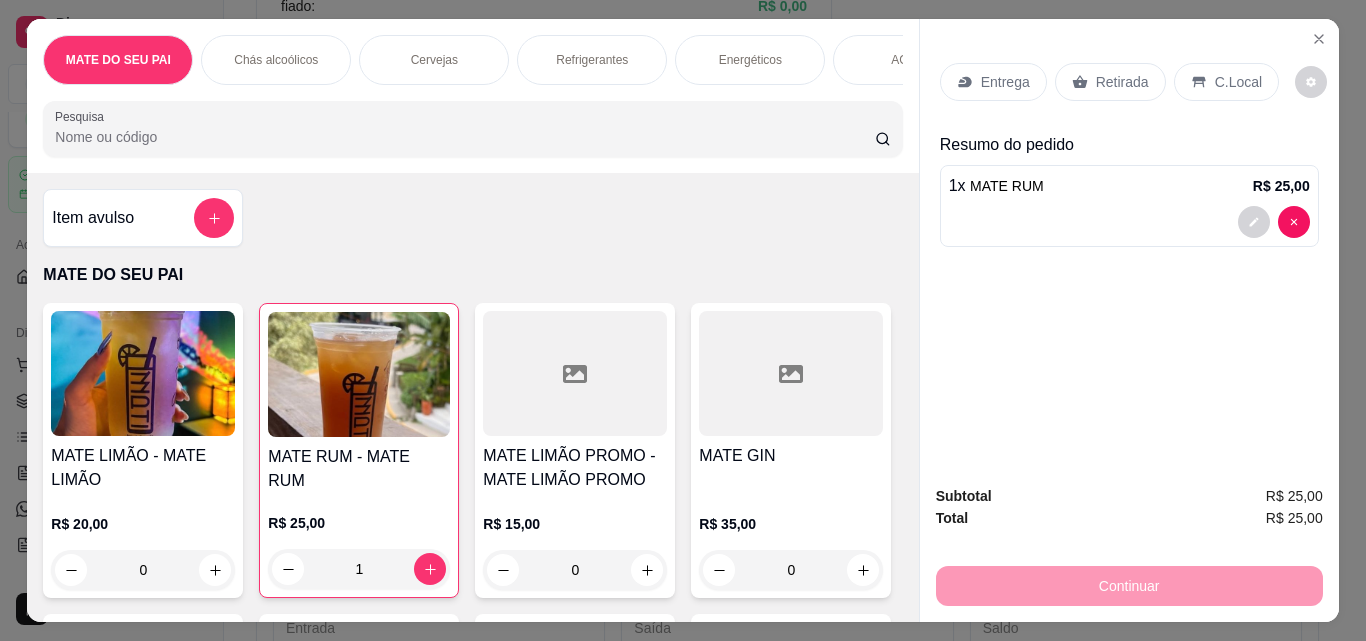 click on "Retirada" at bounding box center [1122, 82] 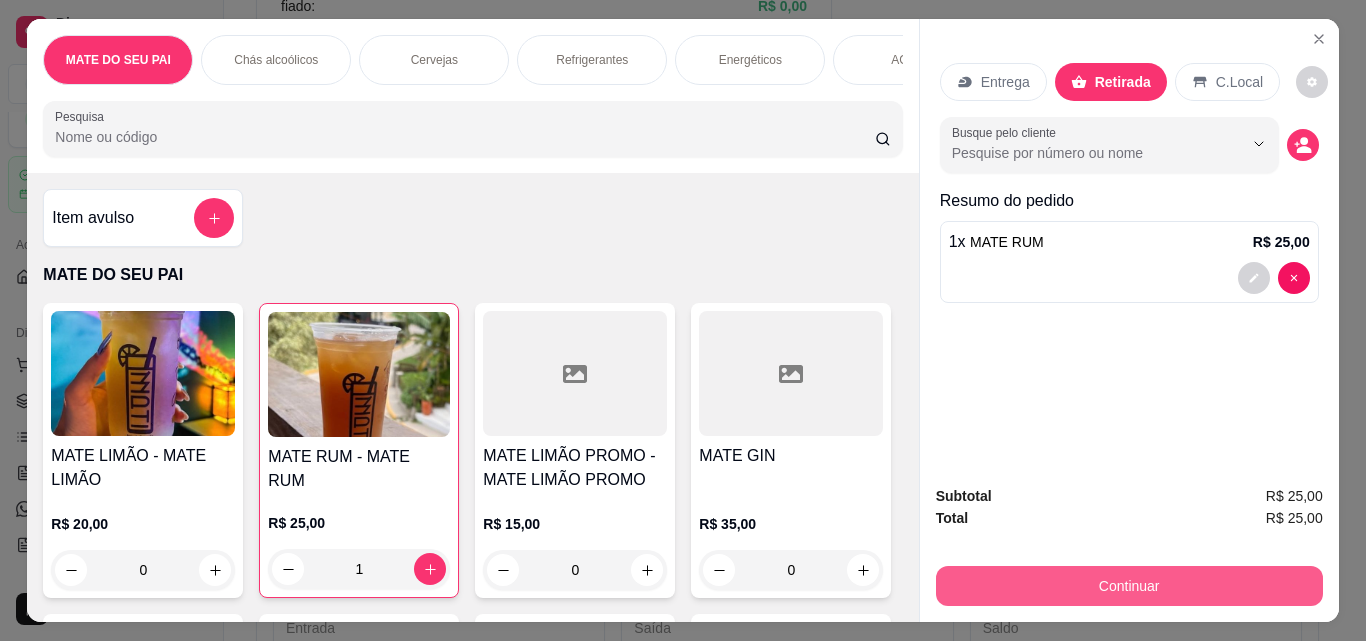 click on "Continuar" at bounding box center [1129, 586] 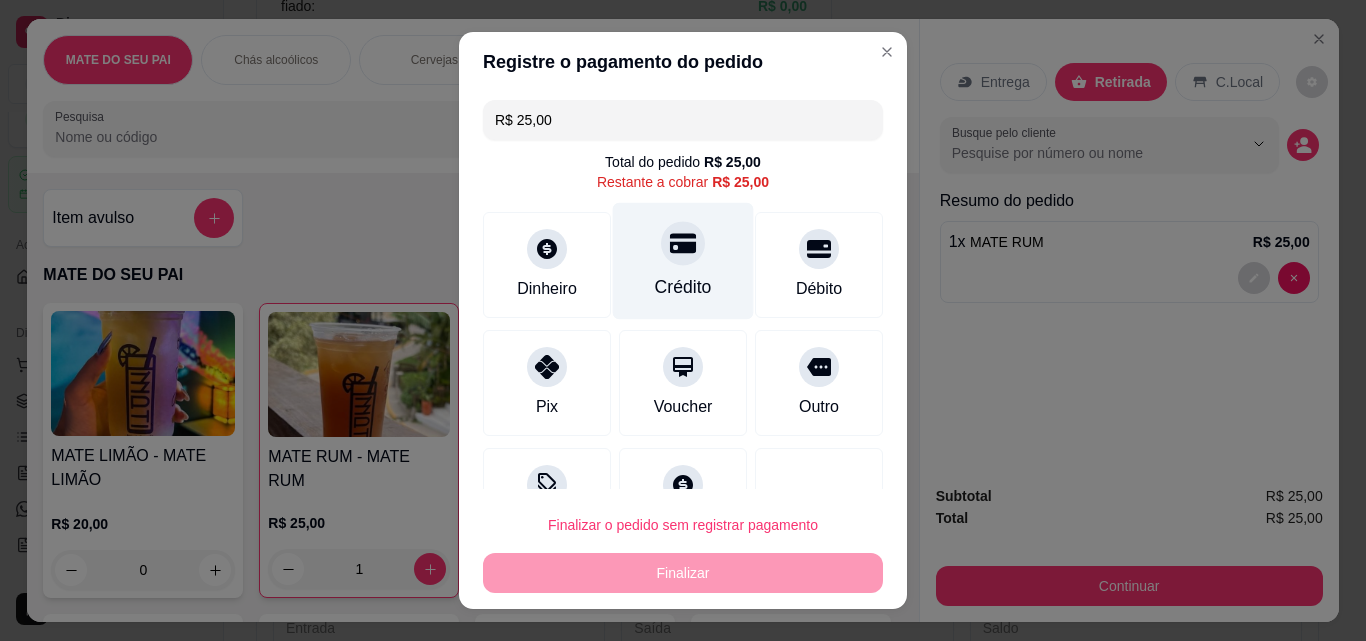 click 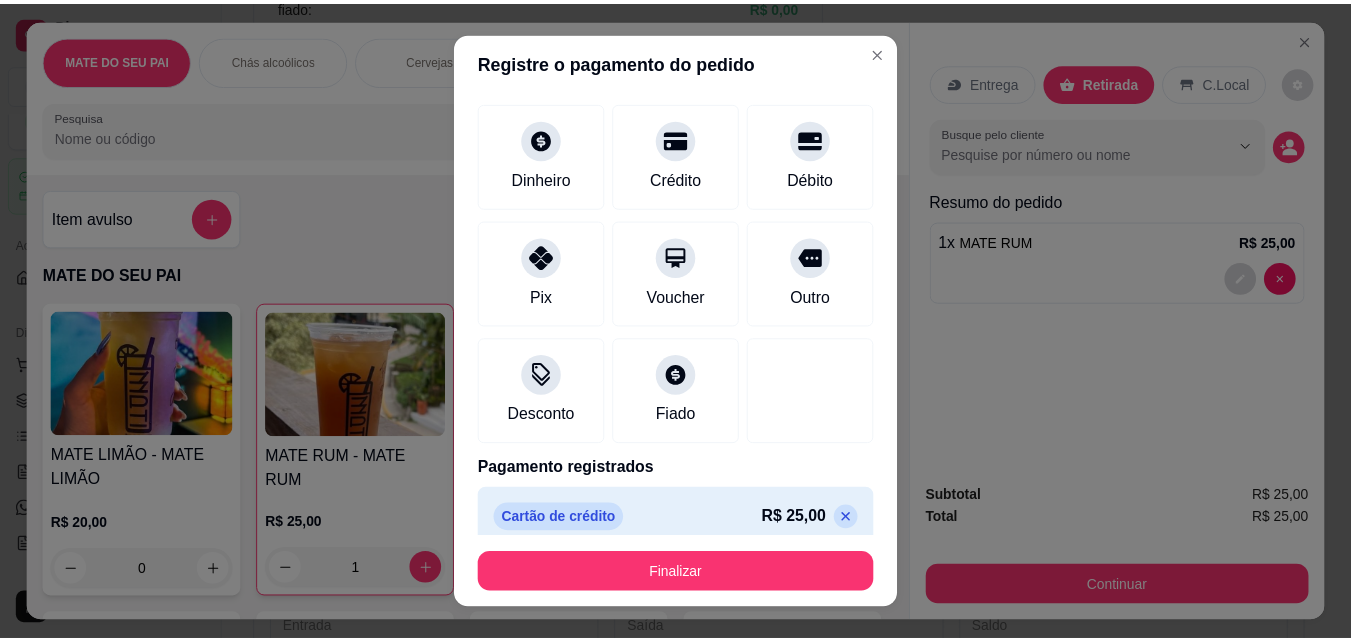 scroll, scrollTop: 109, scrollLeft: 0, axis: vertical 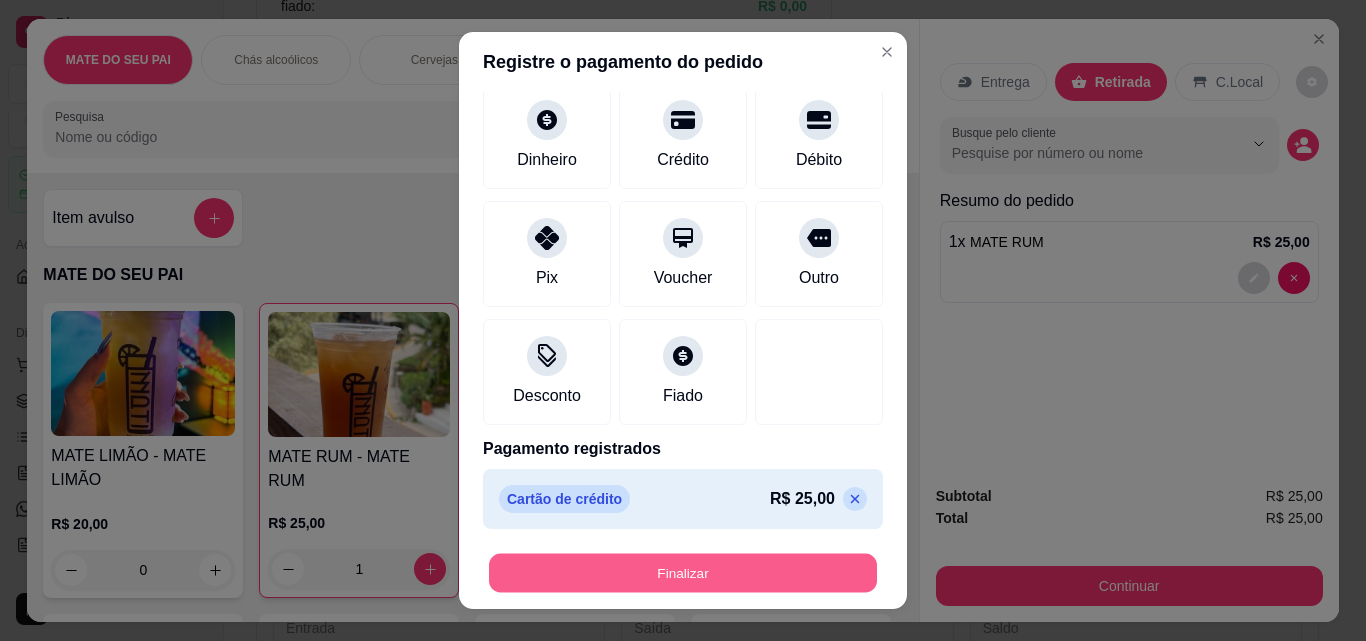 click on "Finalizar" at bounding box center (683, 573) 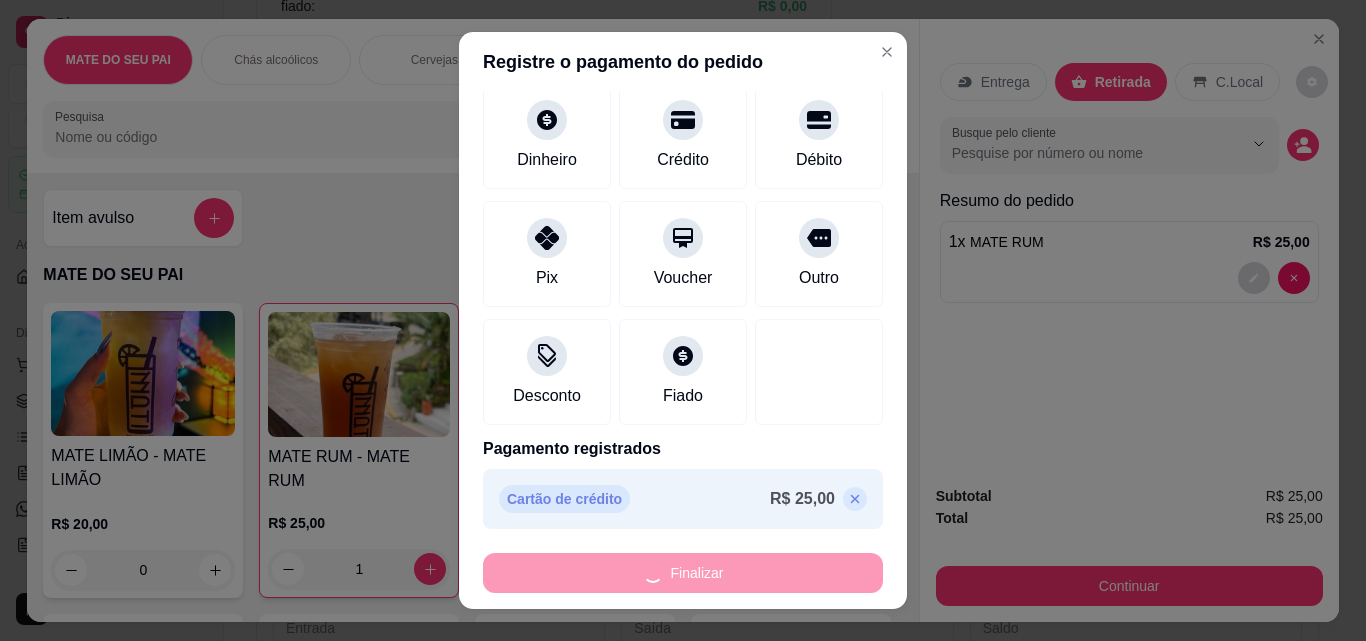 type on "0" 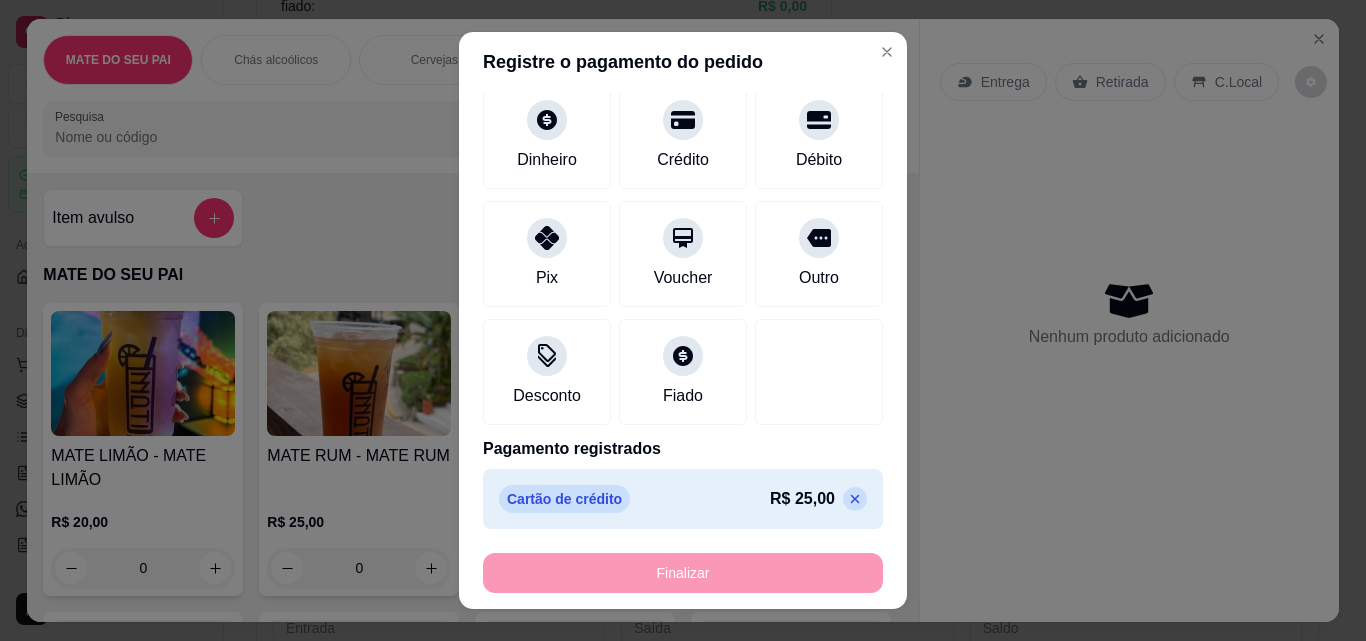 type on "-R$ 25,00" 